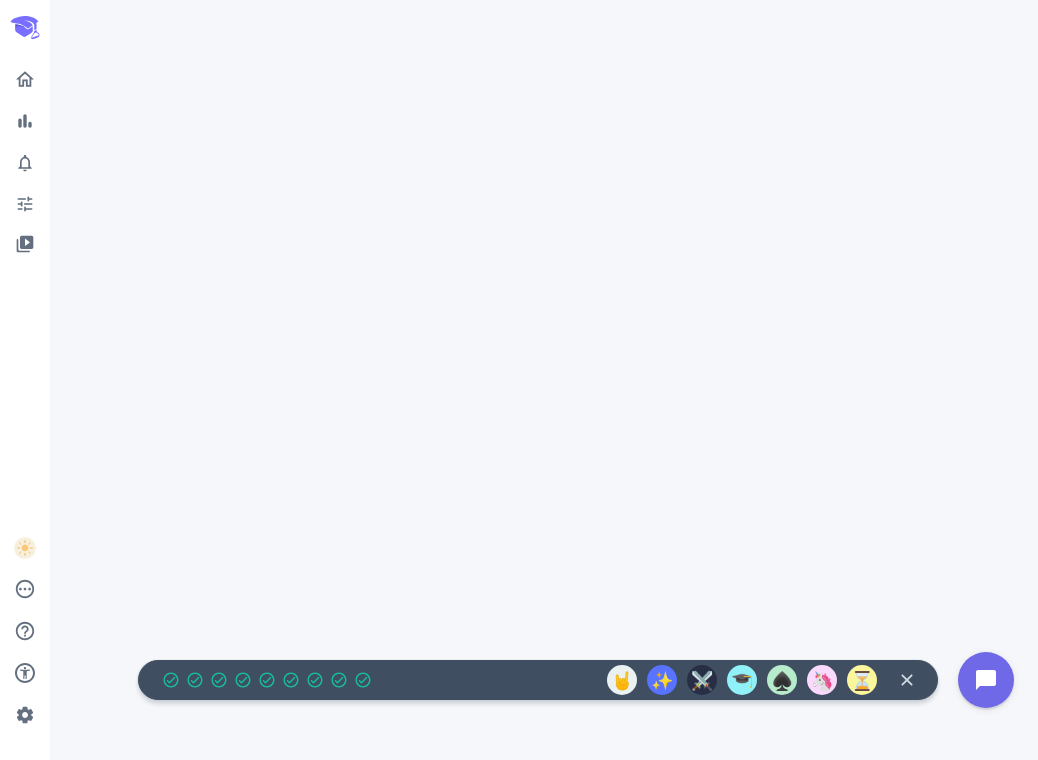 scroll, scrollTop: 0, scrollLeft: 0, axis: both 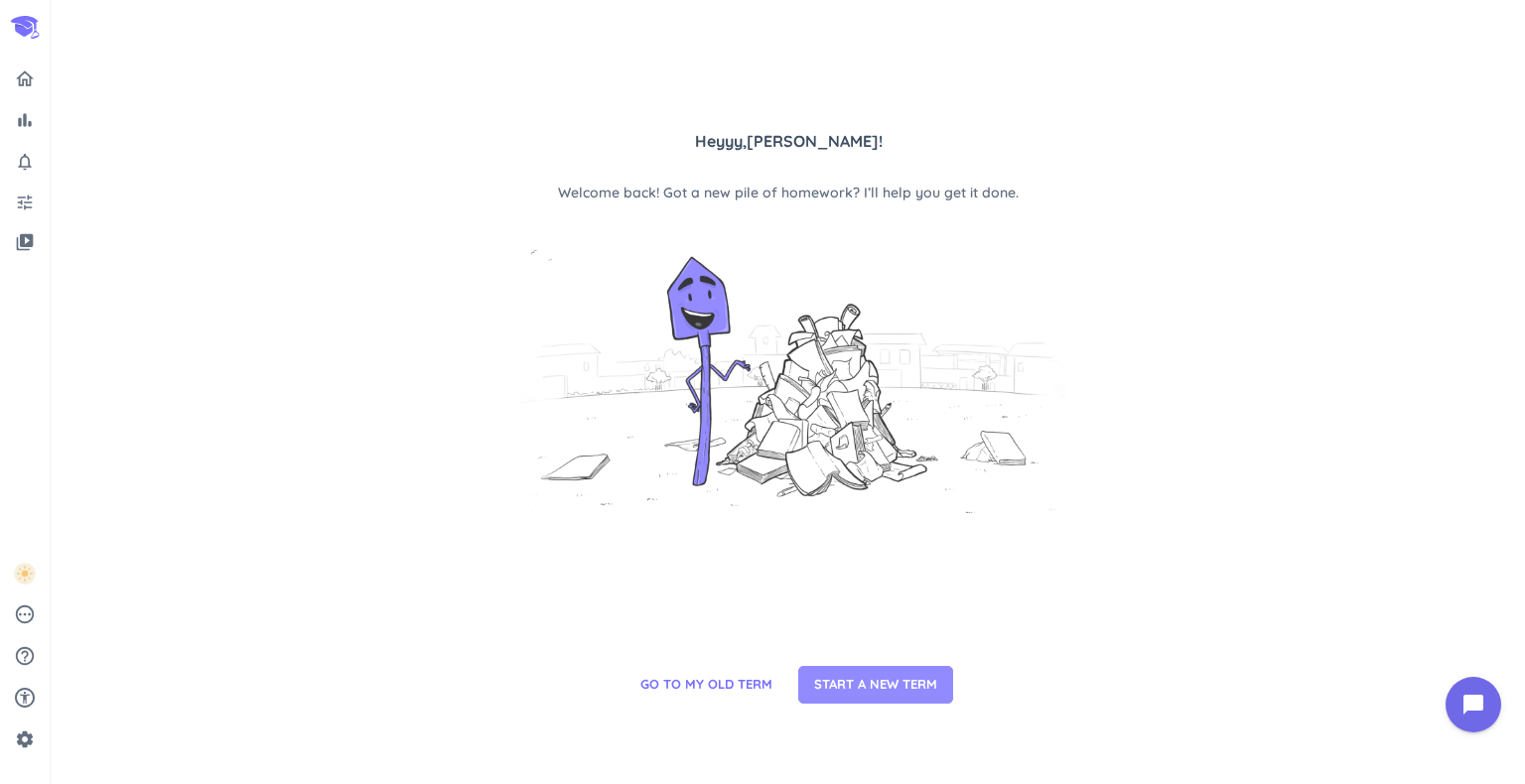 click on "START A NEW TERM" at bounding box center [876, 685] 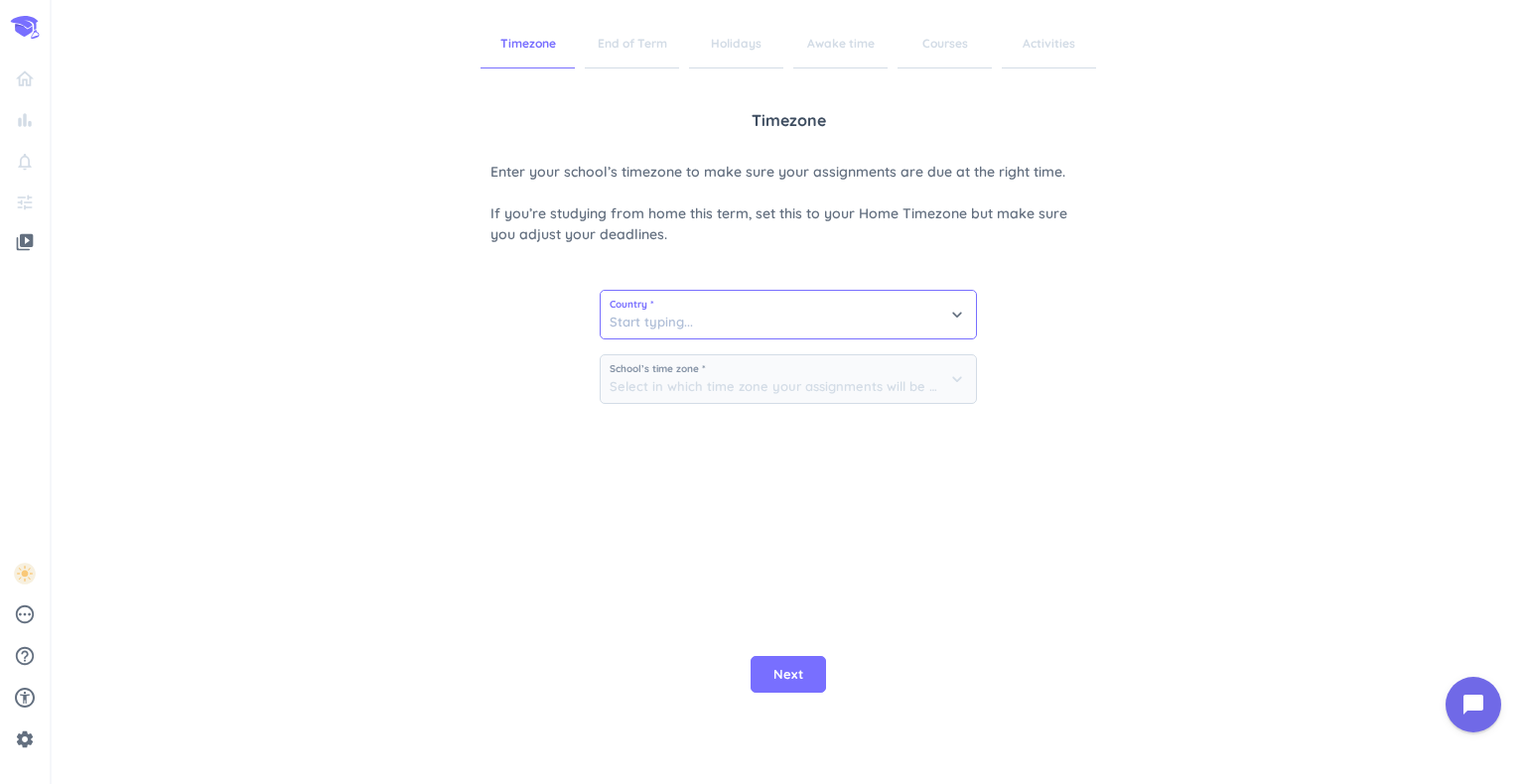 click at bounding box center [788, 315] 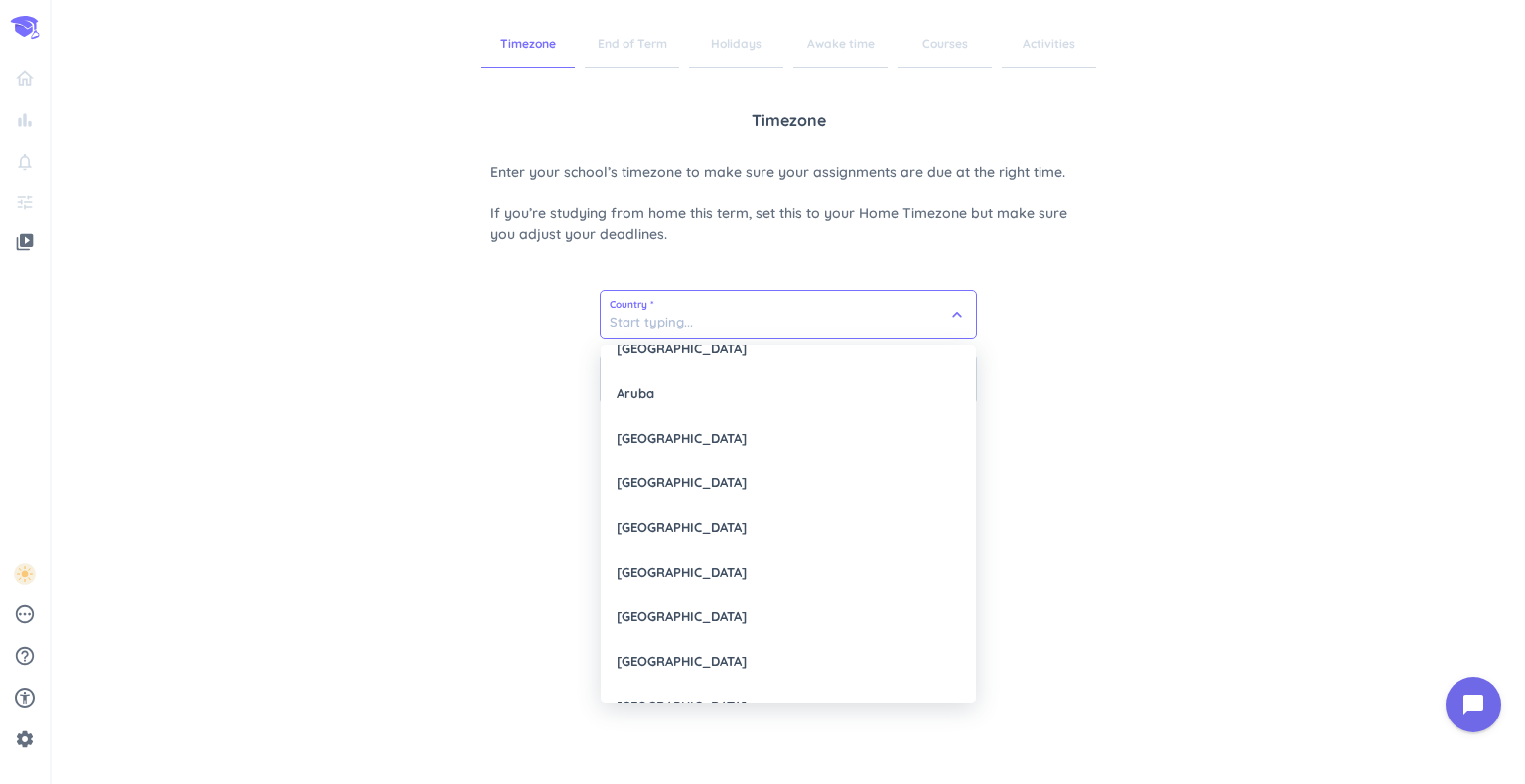 scroll, scrollTop: 562, scrollLeft: 0, axis: vertical 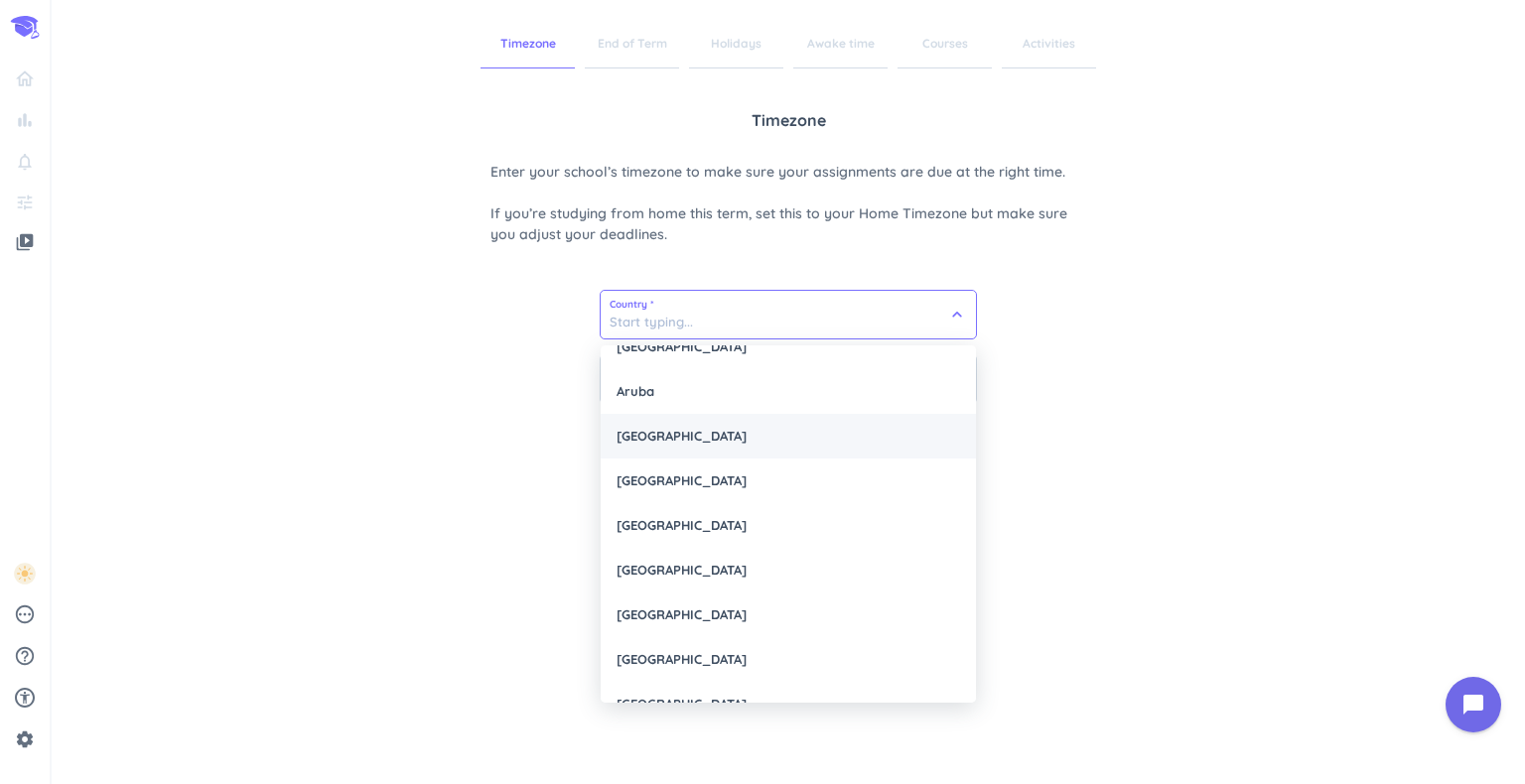 click on "[GEOGRAPHIC_DATA]" at bounding box center (788, 436) 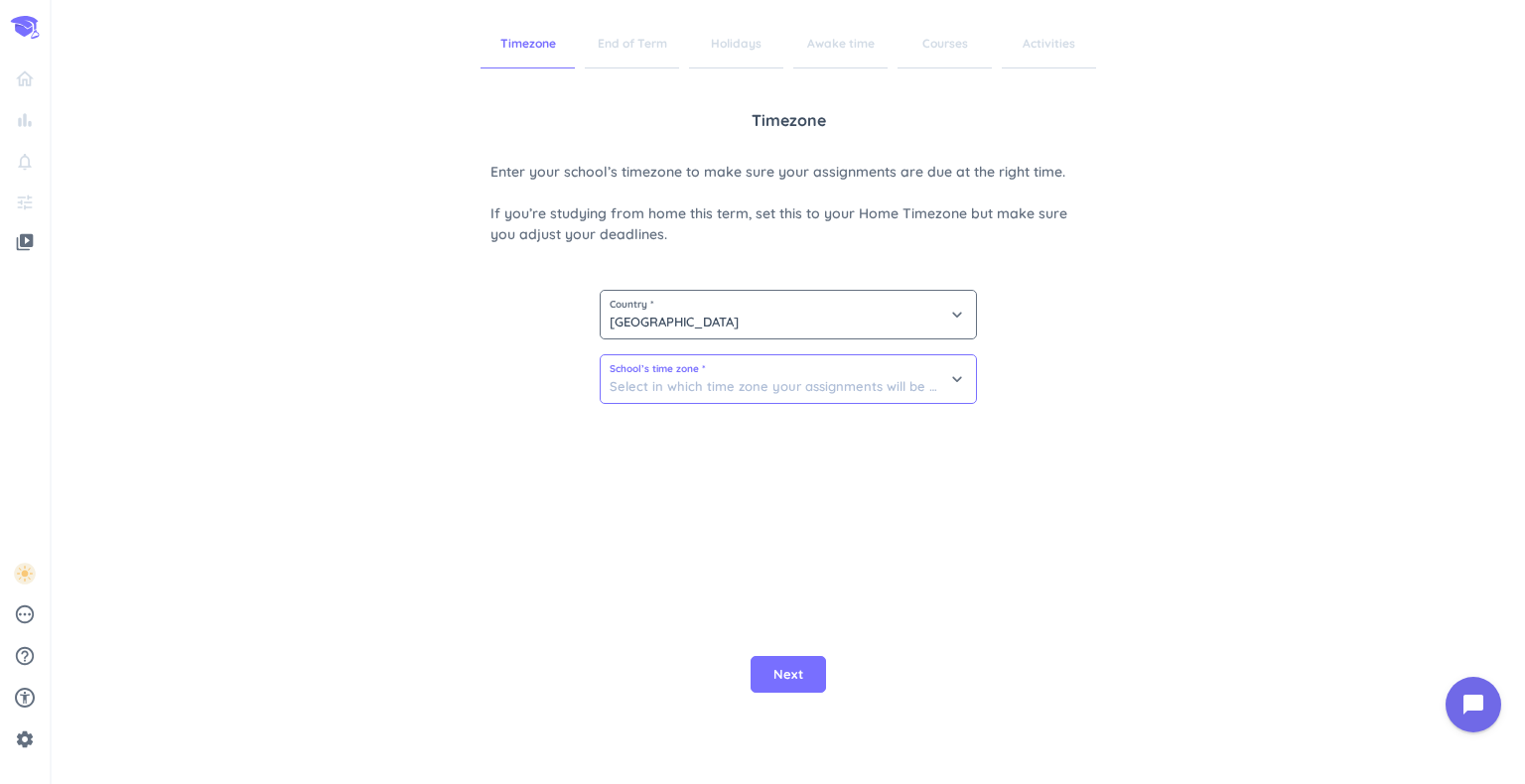 click at bounding box center [788, 379] 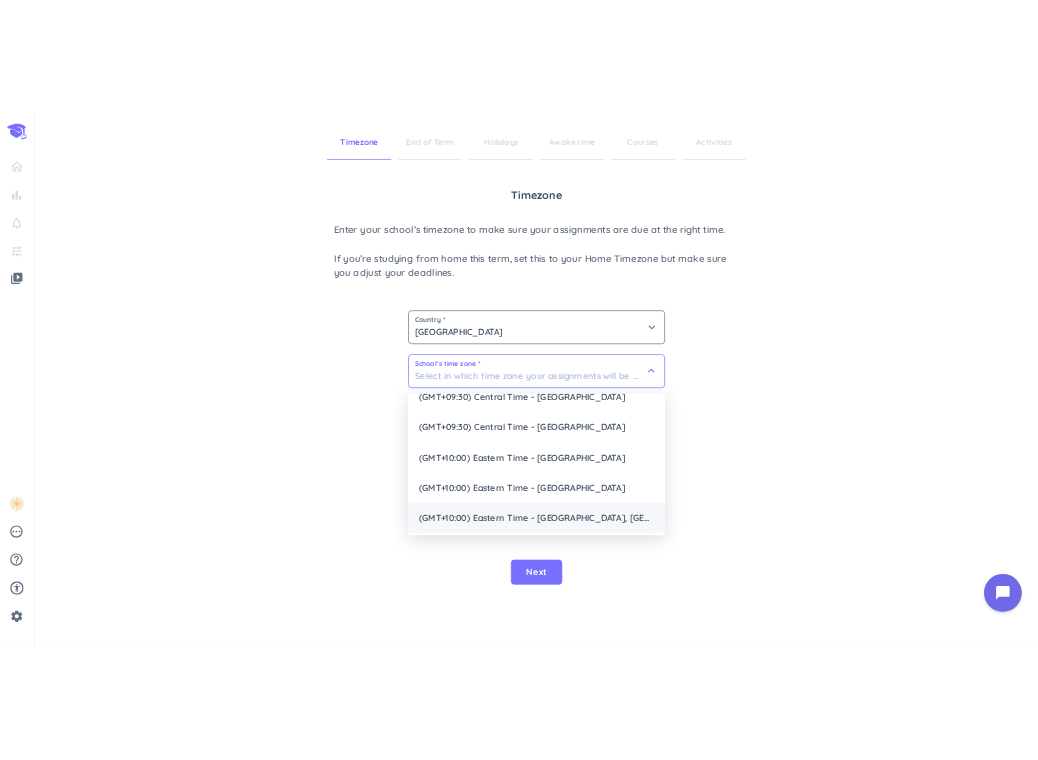 scroll, scrollTop: 66, scrollLeft: 0, axis: vertical 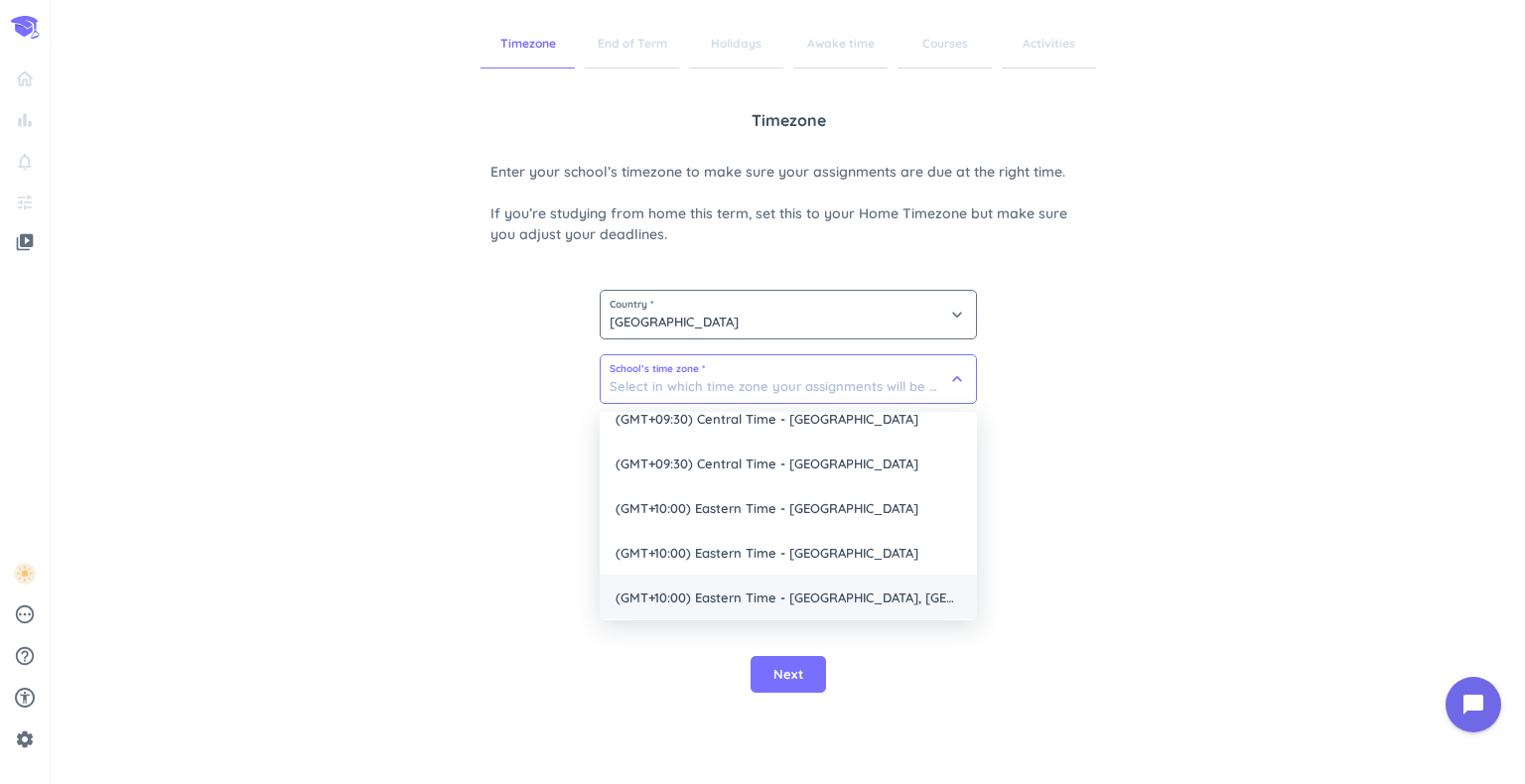 click on "(GMT+10:00) Eastern Time - [GEOGRAPHIC_DATA], [GEOGRAPHIC_DATA]" at bounding box center (788, 596) 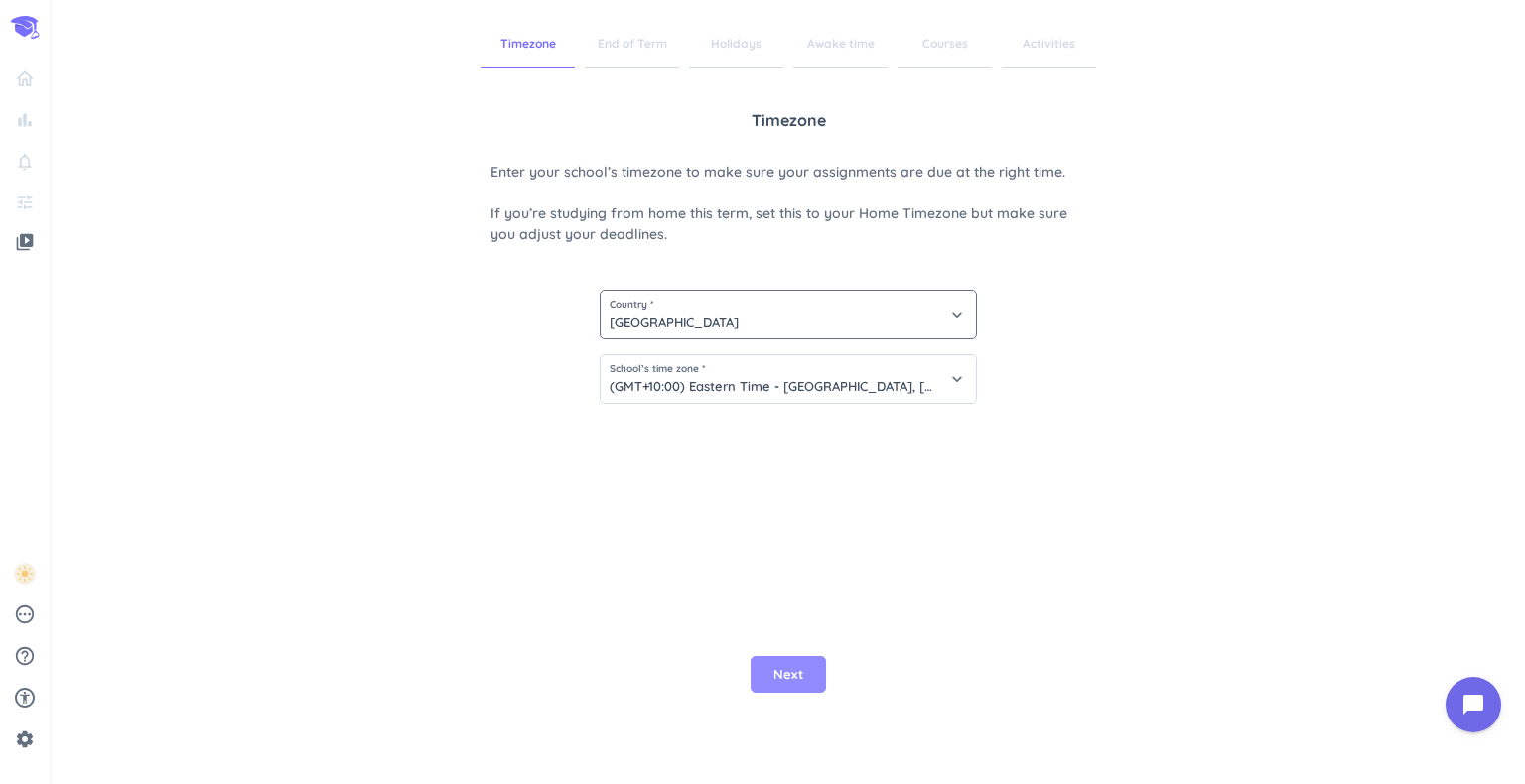 click on "Next" at bounding box center [788, 675] 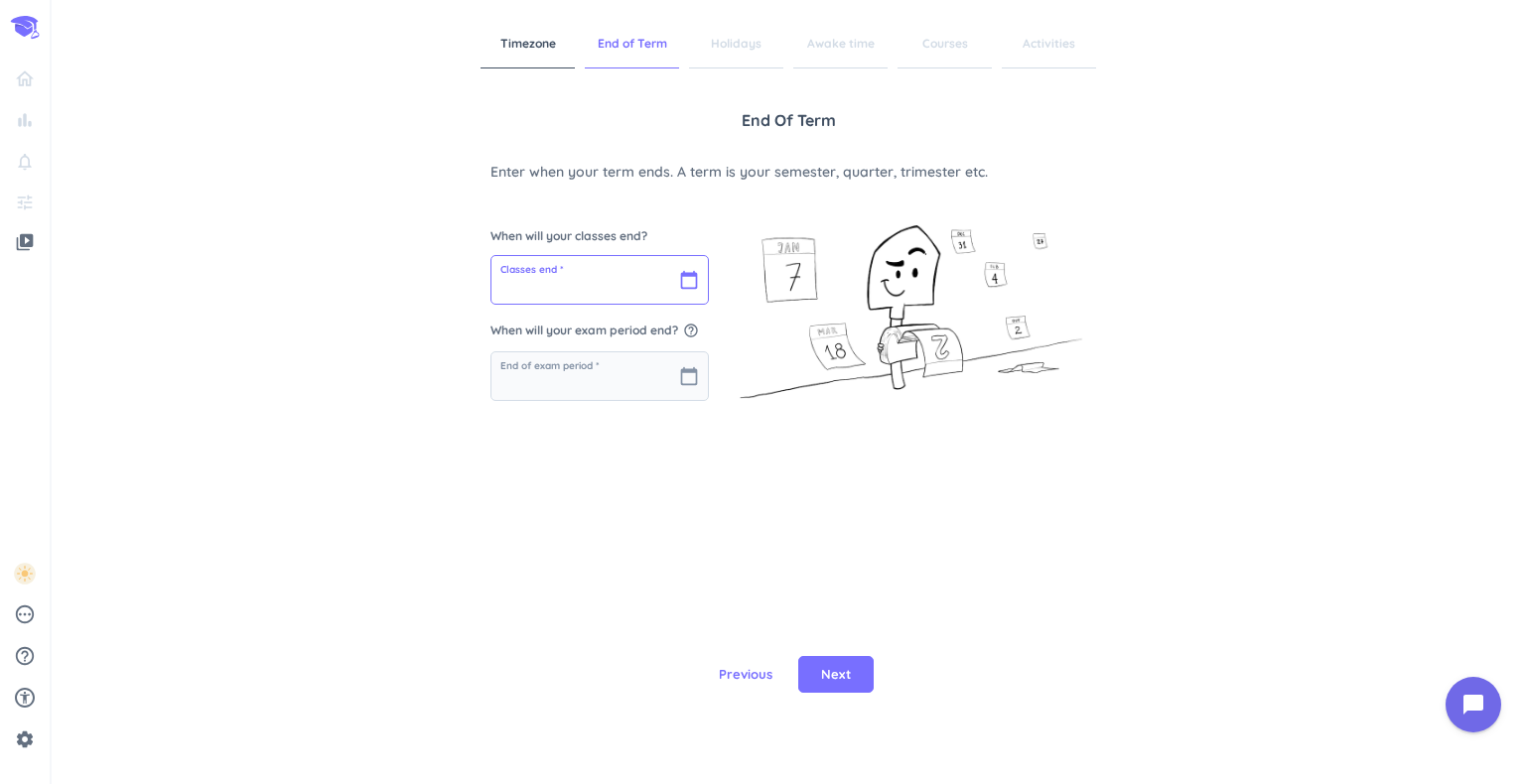 click at bounding box center (600, 280) 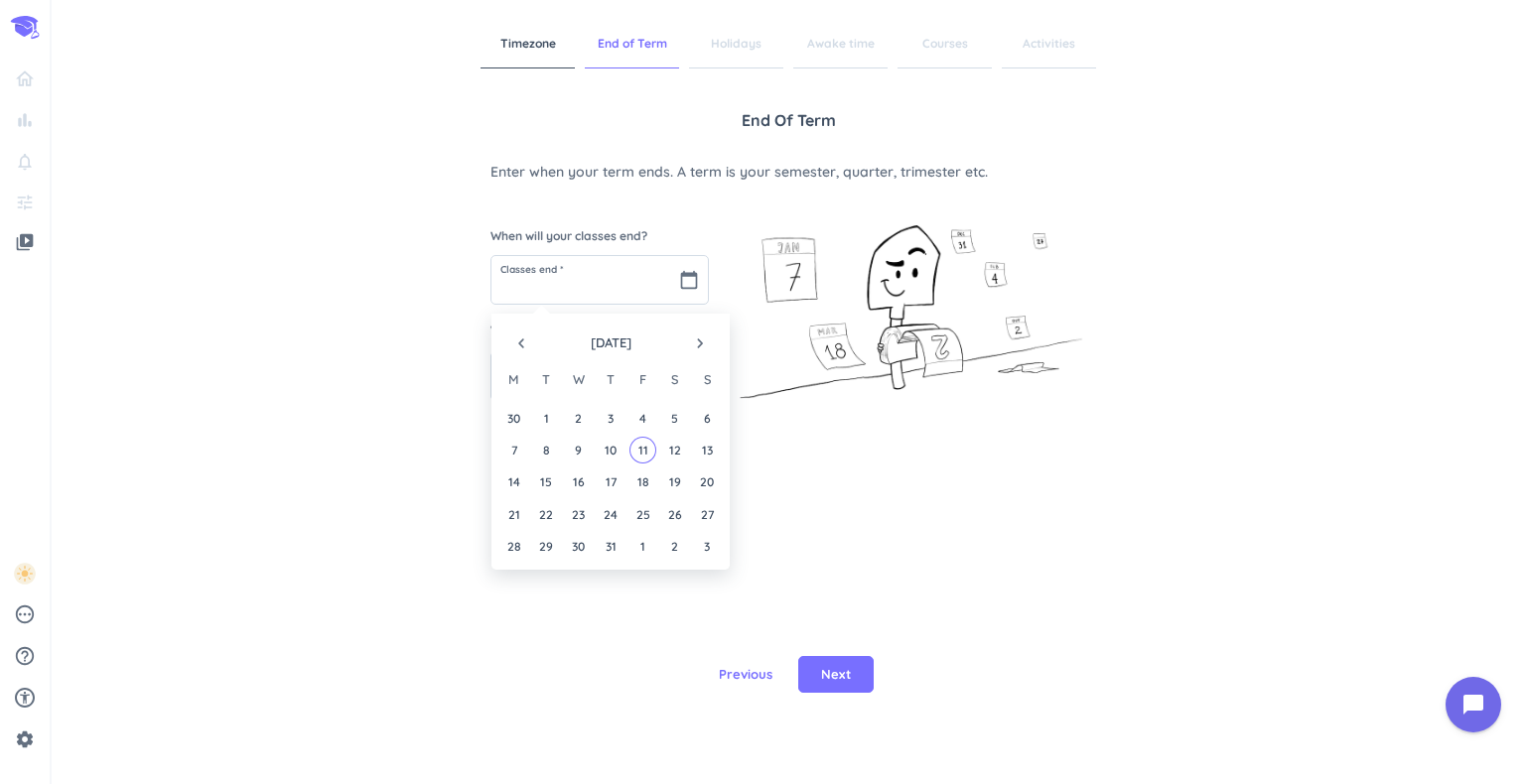 click on "navigate_next" at bounding box center [700, 343] 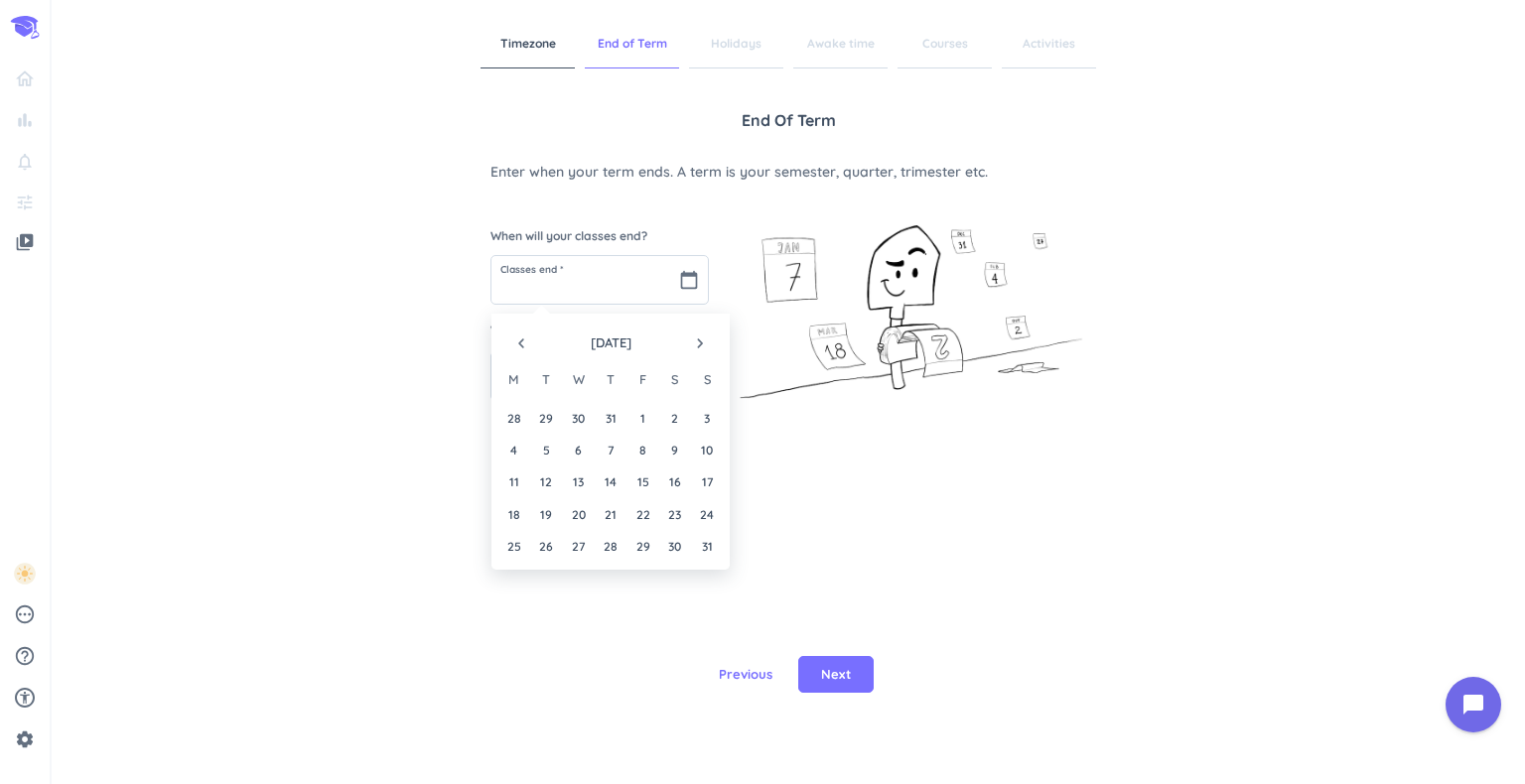 click on "navigate_next" at bounding box center (700, 343) 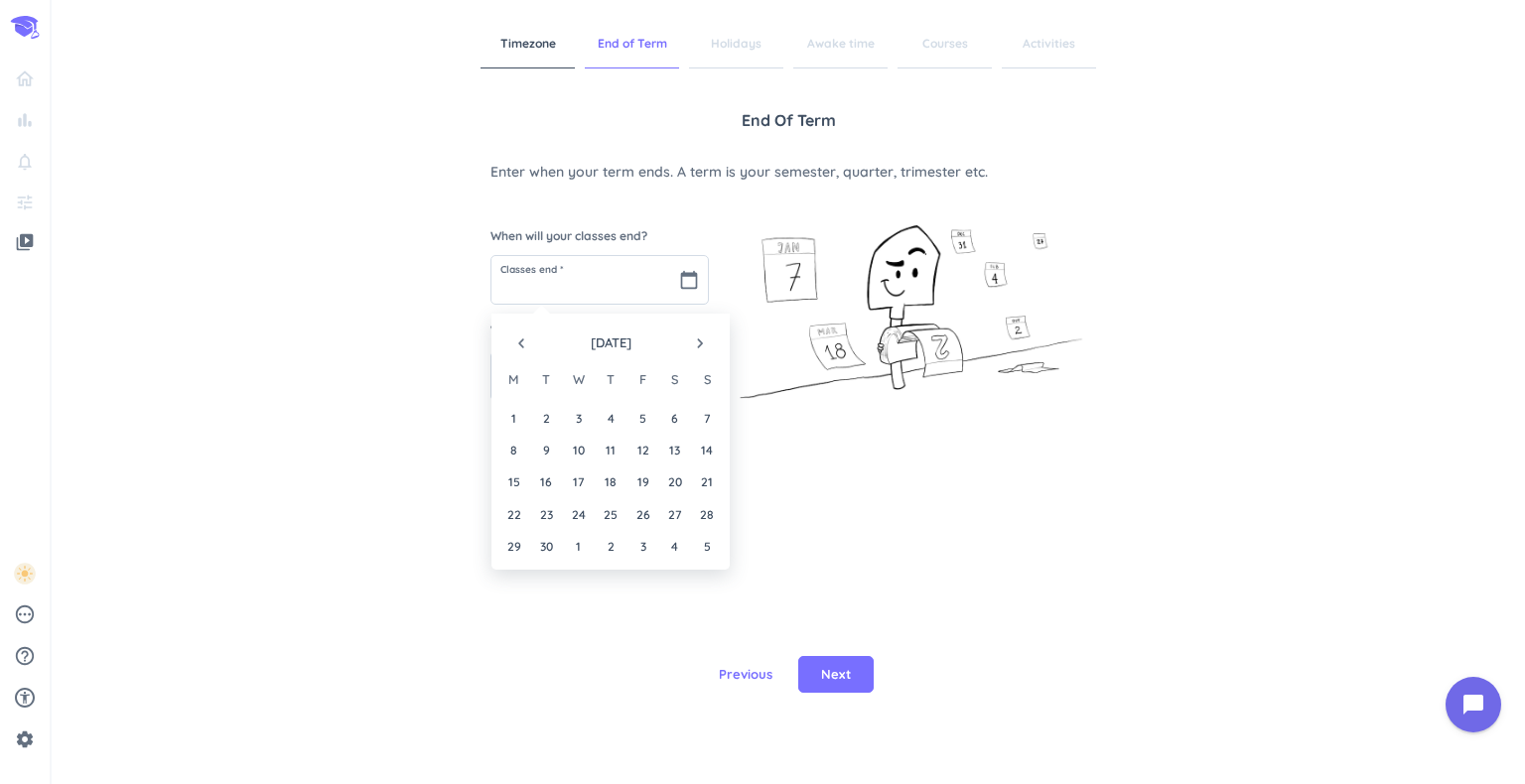 click on "navigate_next" at bounding box center (700, 343) 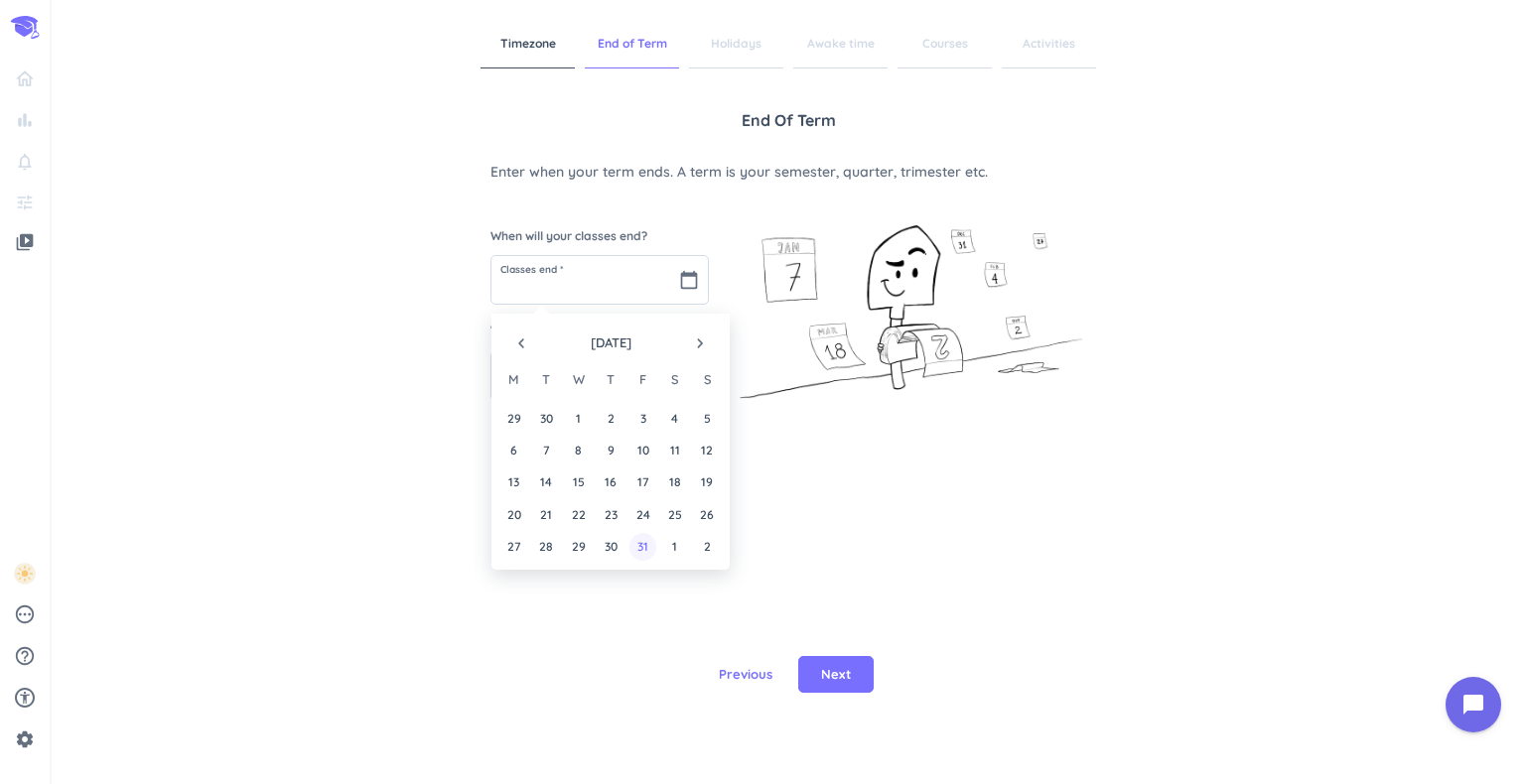 click on "31" at bounding box center (642, 546) 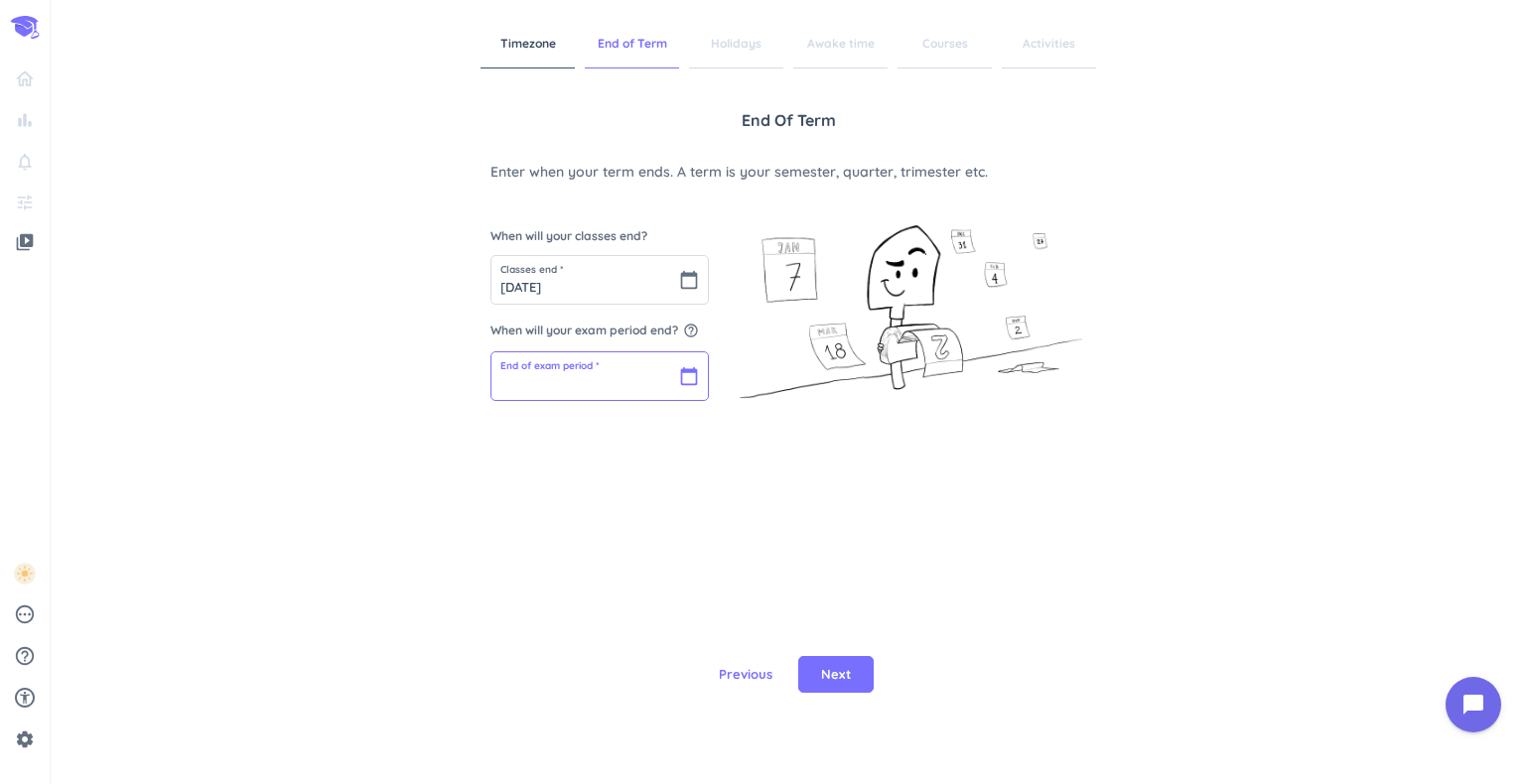 click at bounding box center [600, 376] 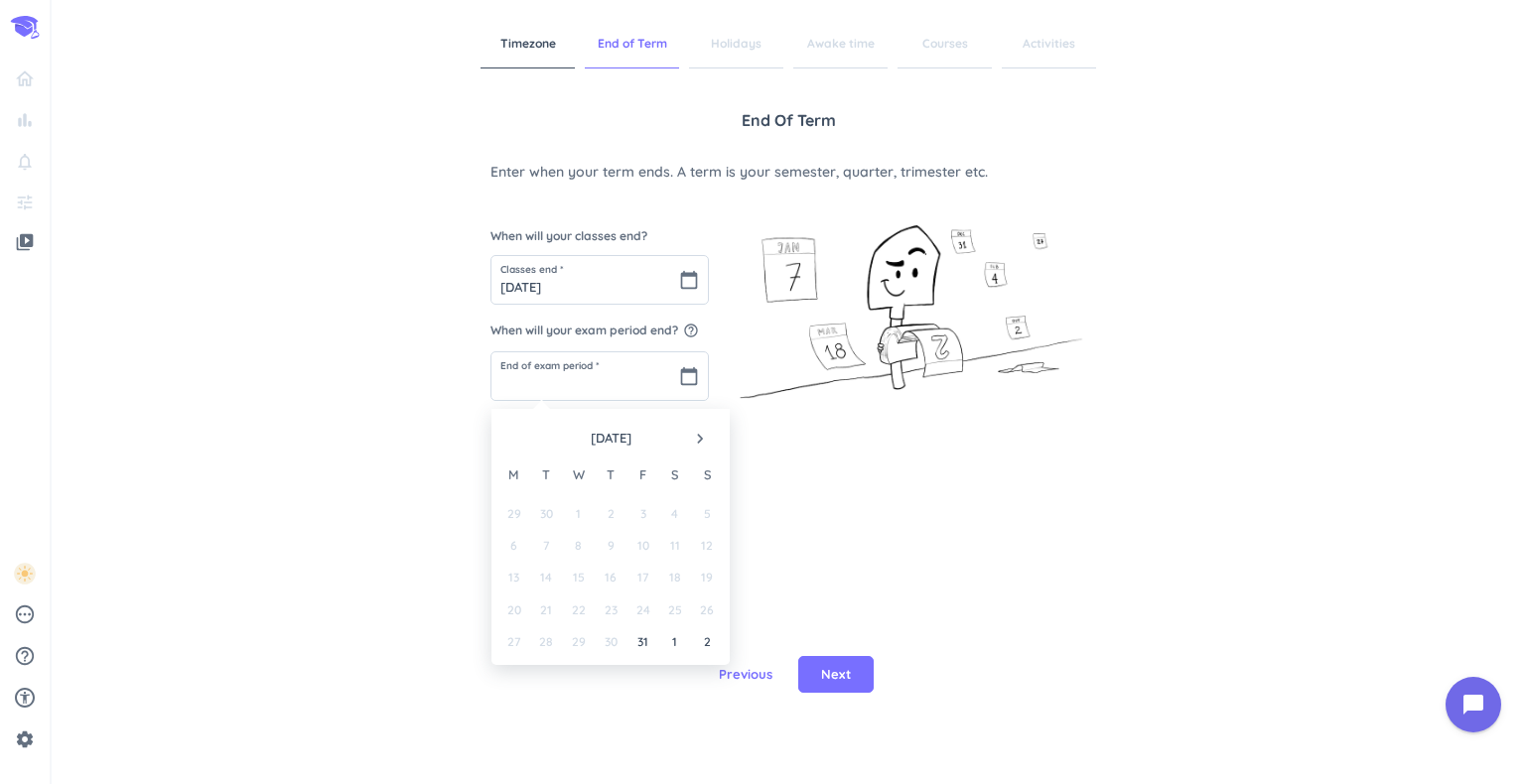 click on "navigate_next" at bounding box center (700, 439) 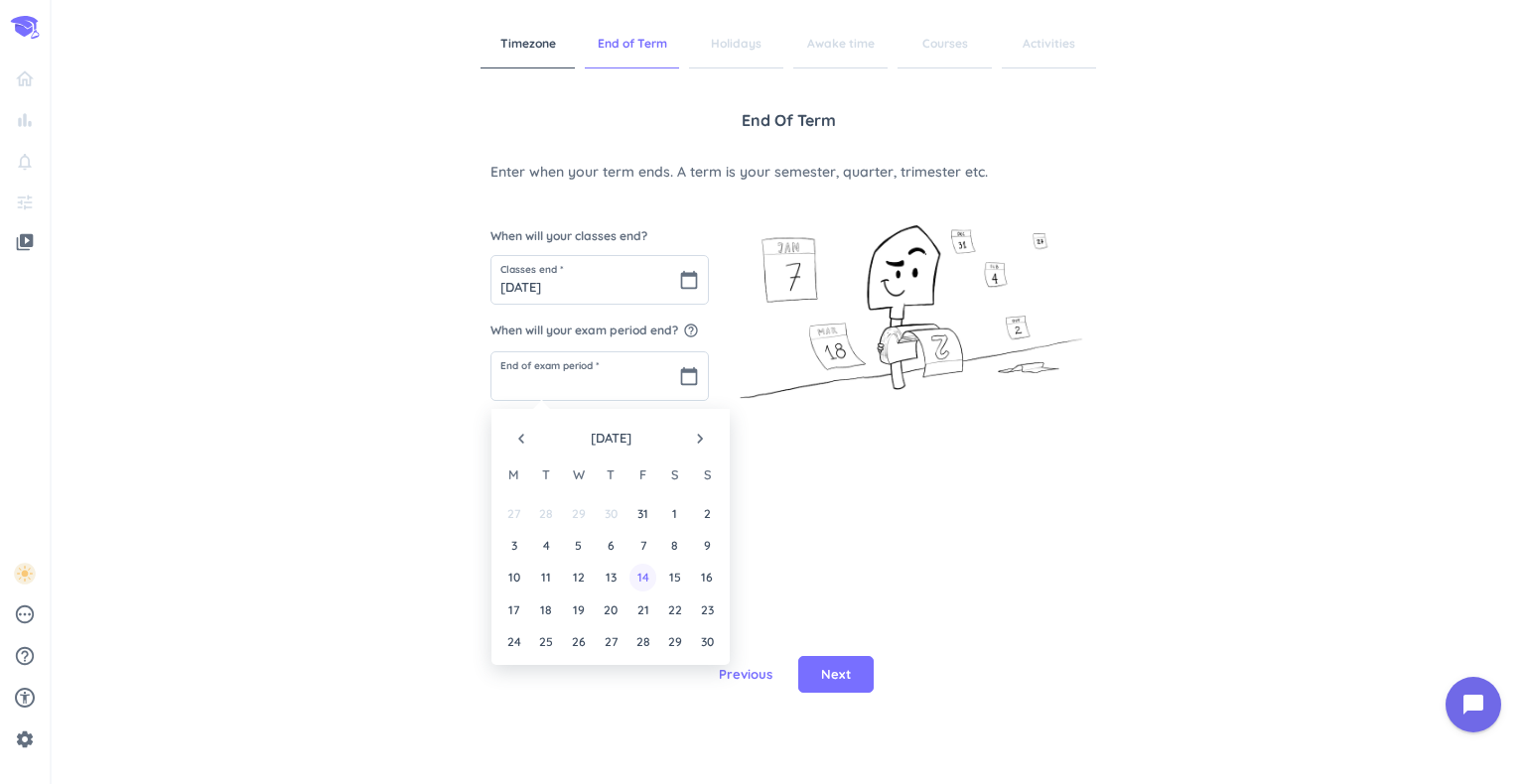 click on "14" at bounding box center [642, 577] 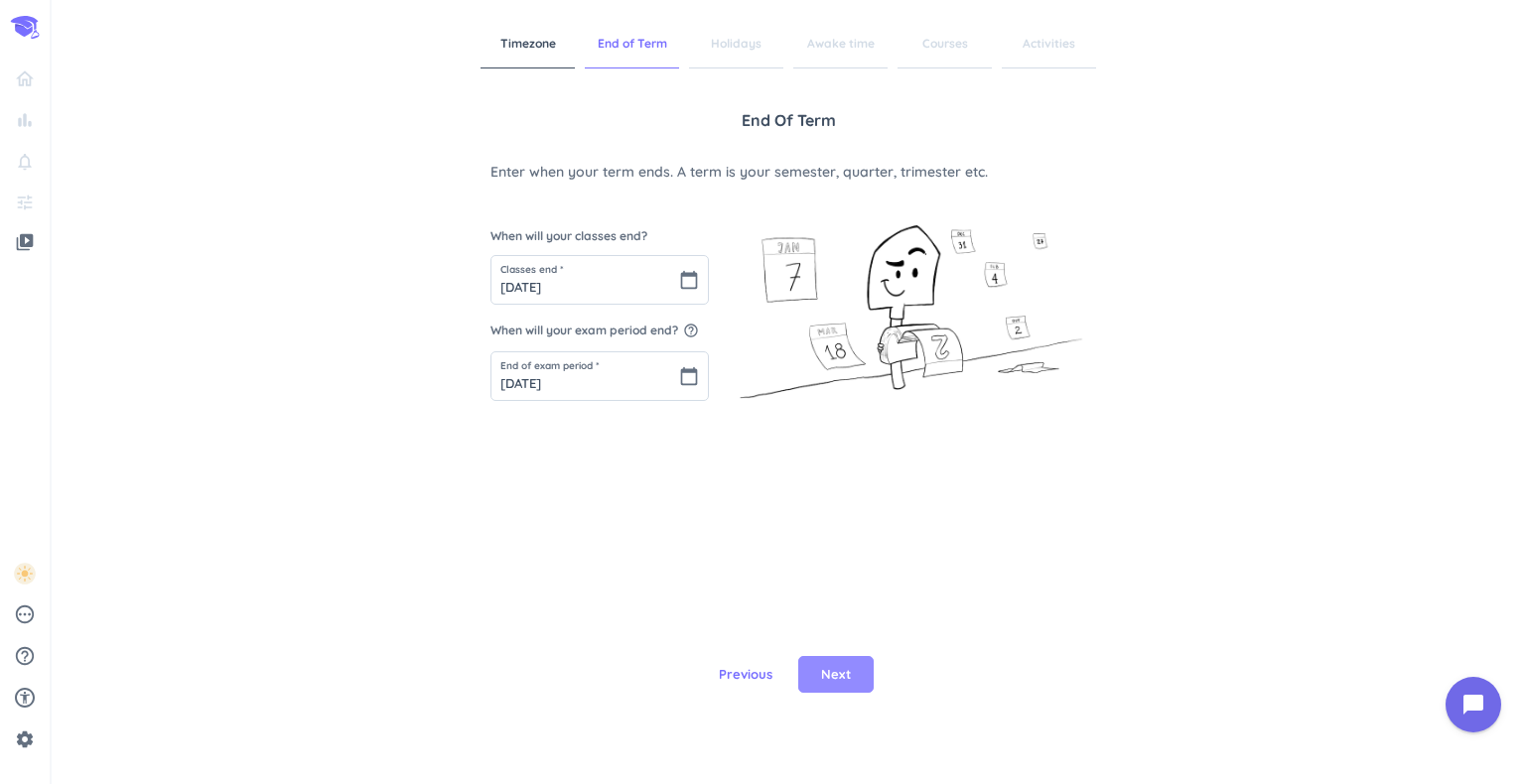 click on "Next" at bounding box center [836, 675] 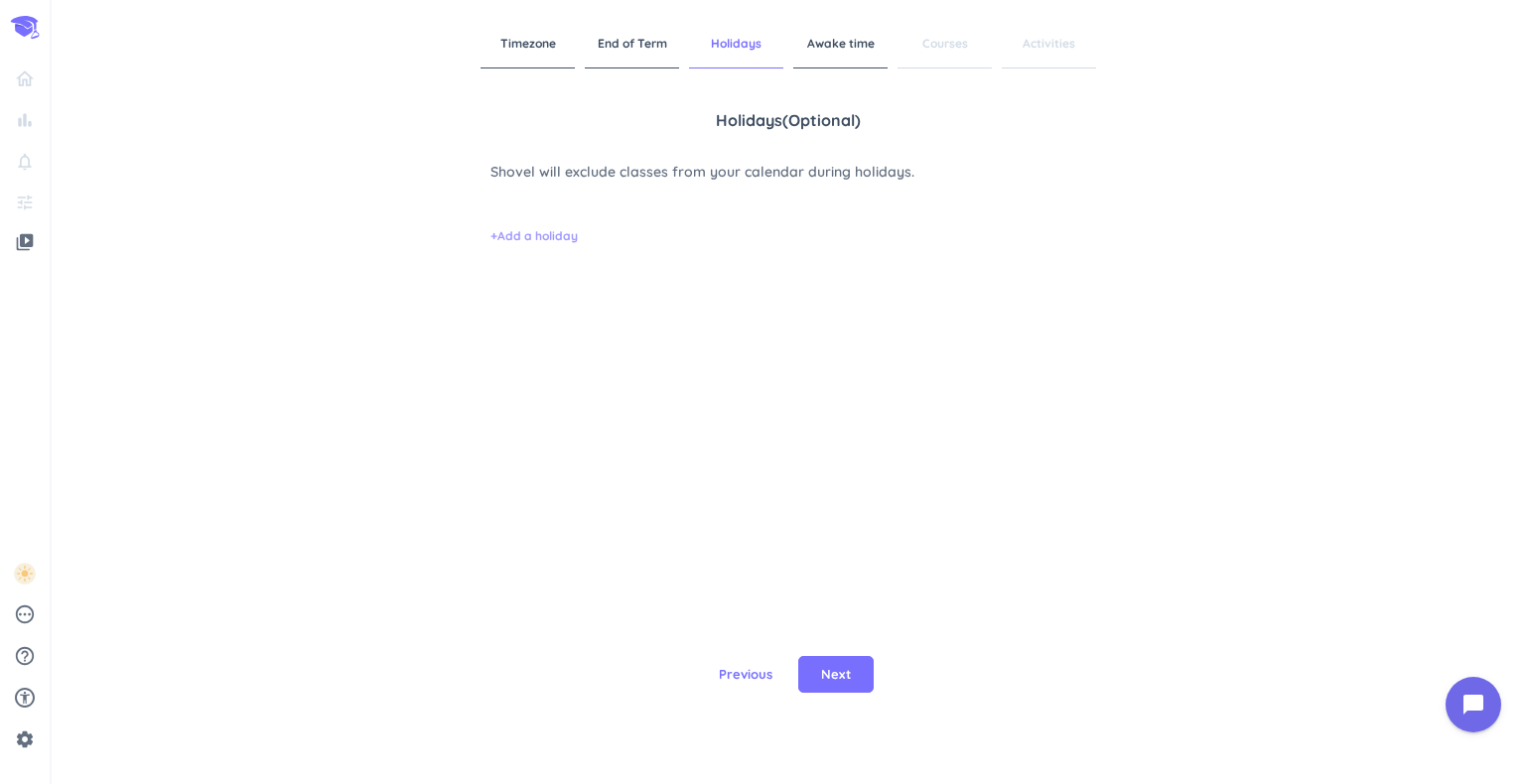 click on "+  Add a holiday" at bounding box center (534, 236) 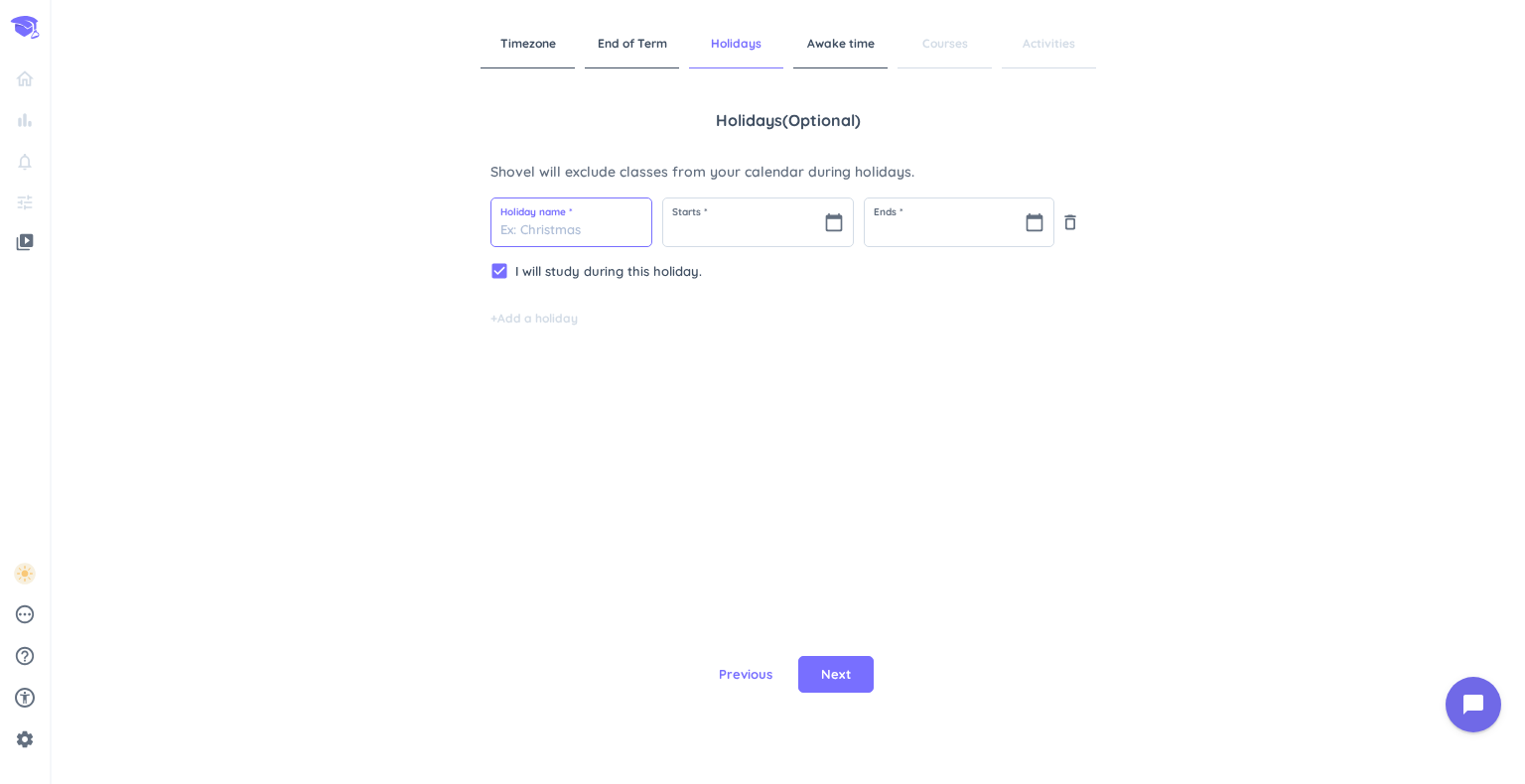 click at bounding box center [571, 222] 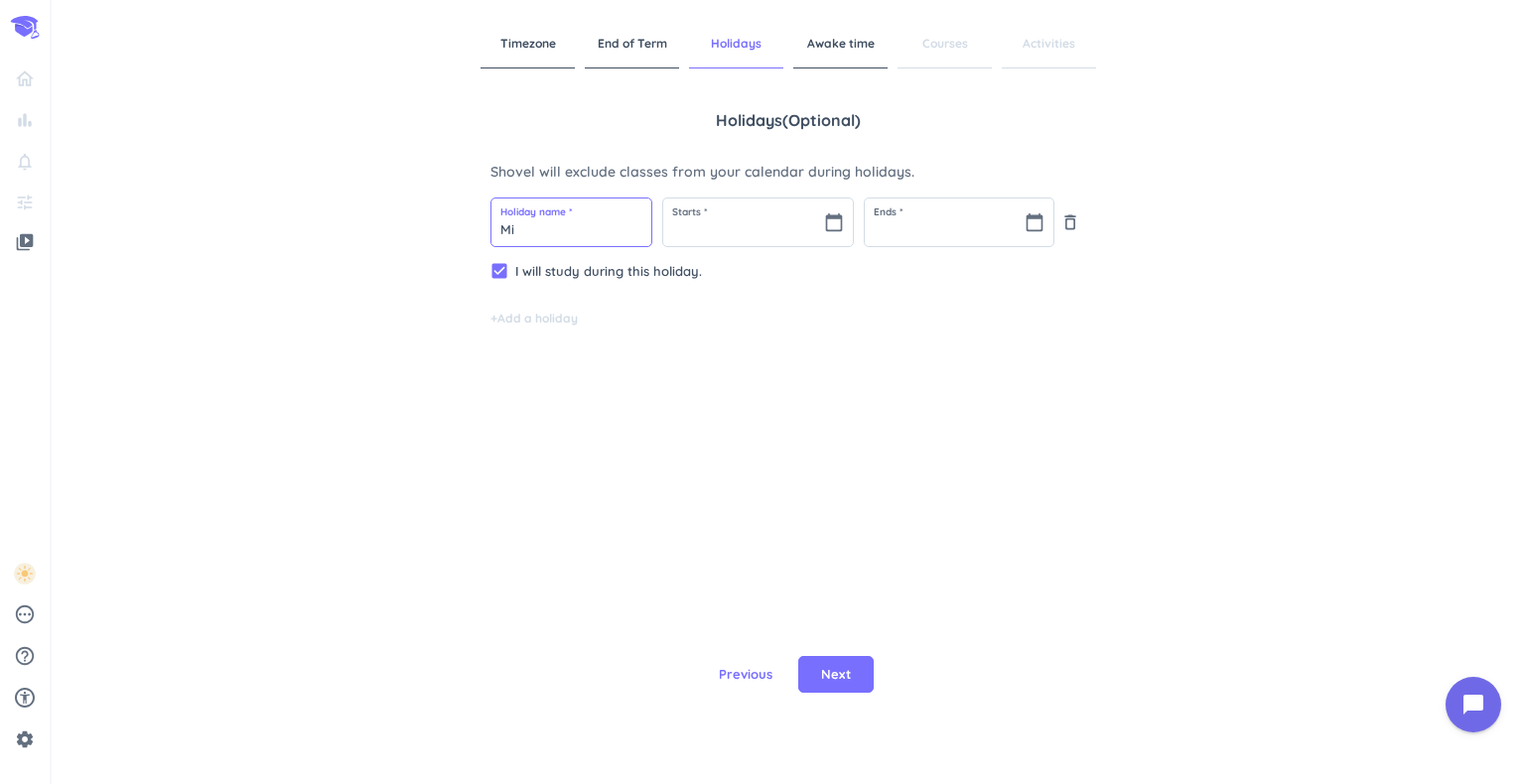 type on "M" 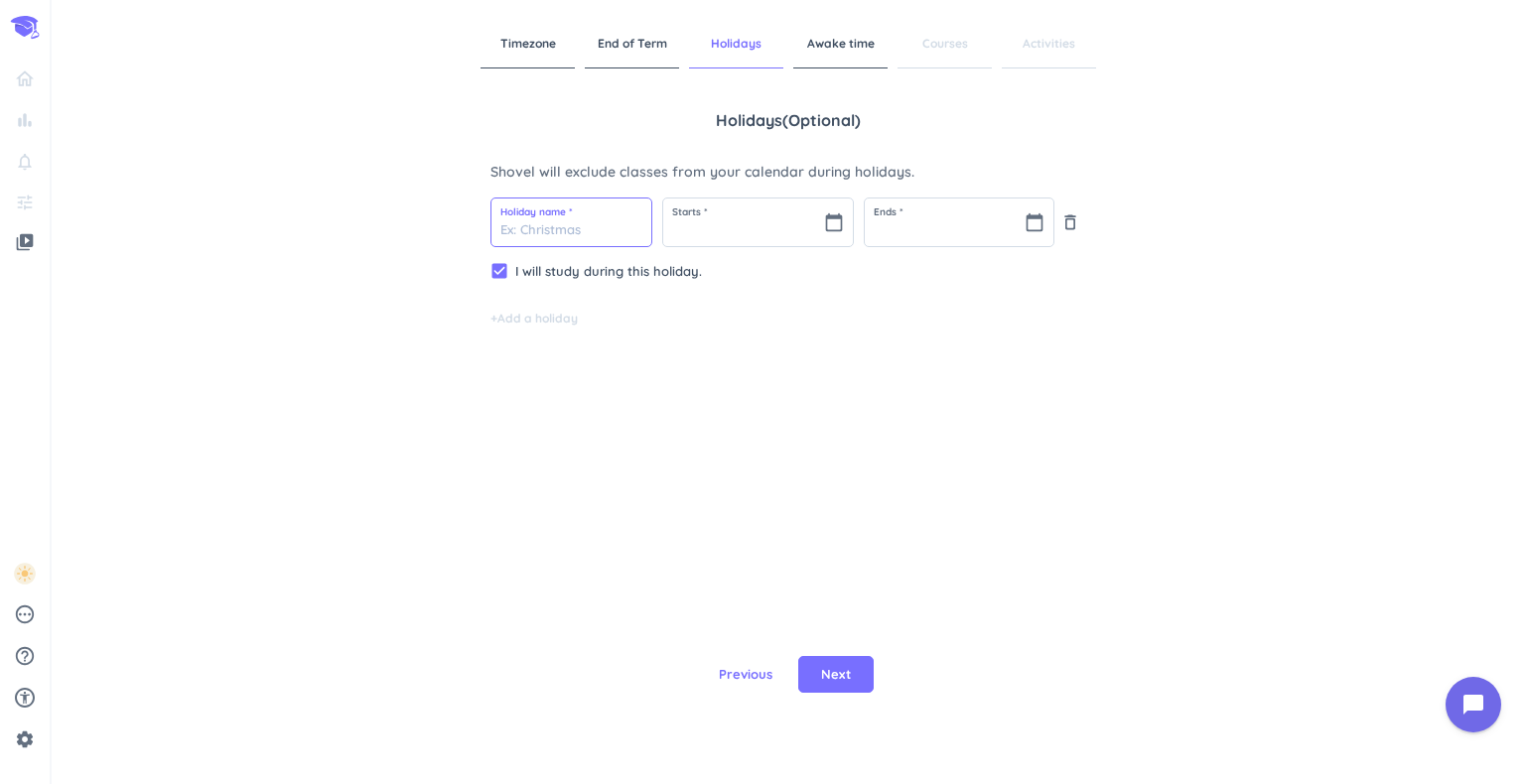 type on "b" 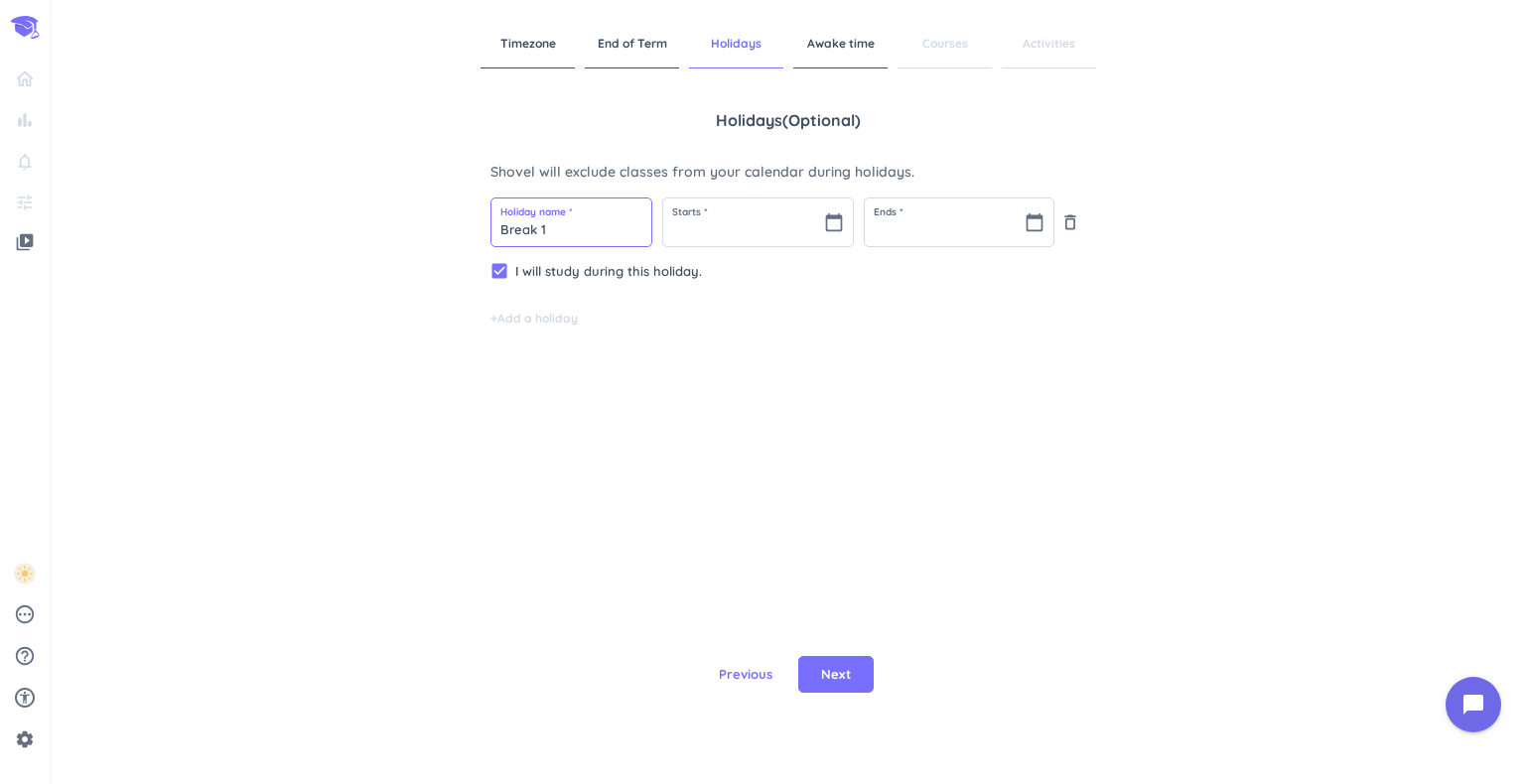 type on "Break 1" 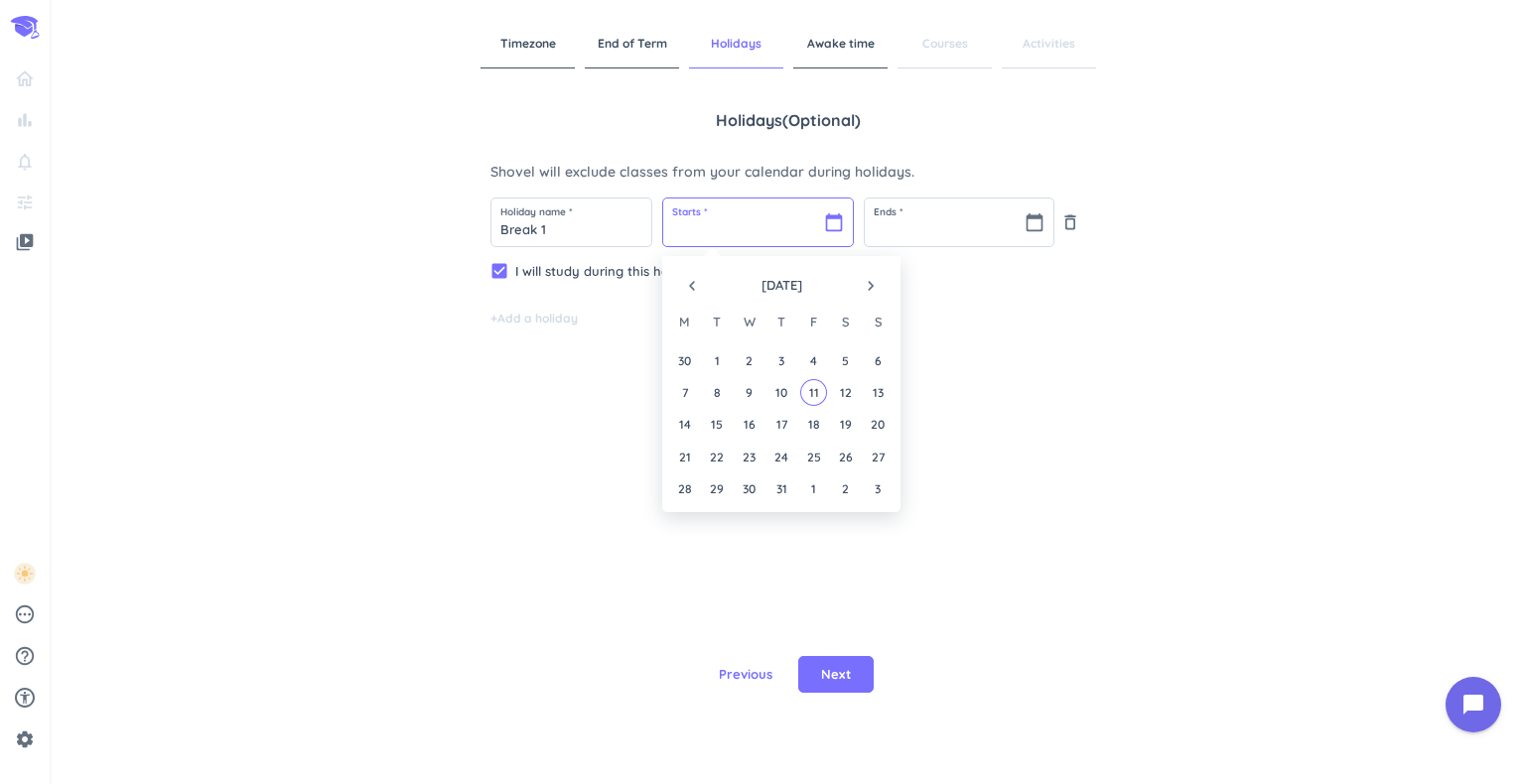 click at bounding box center (758, 222) 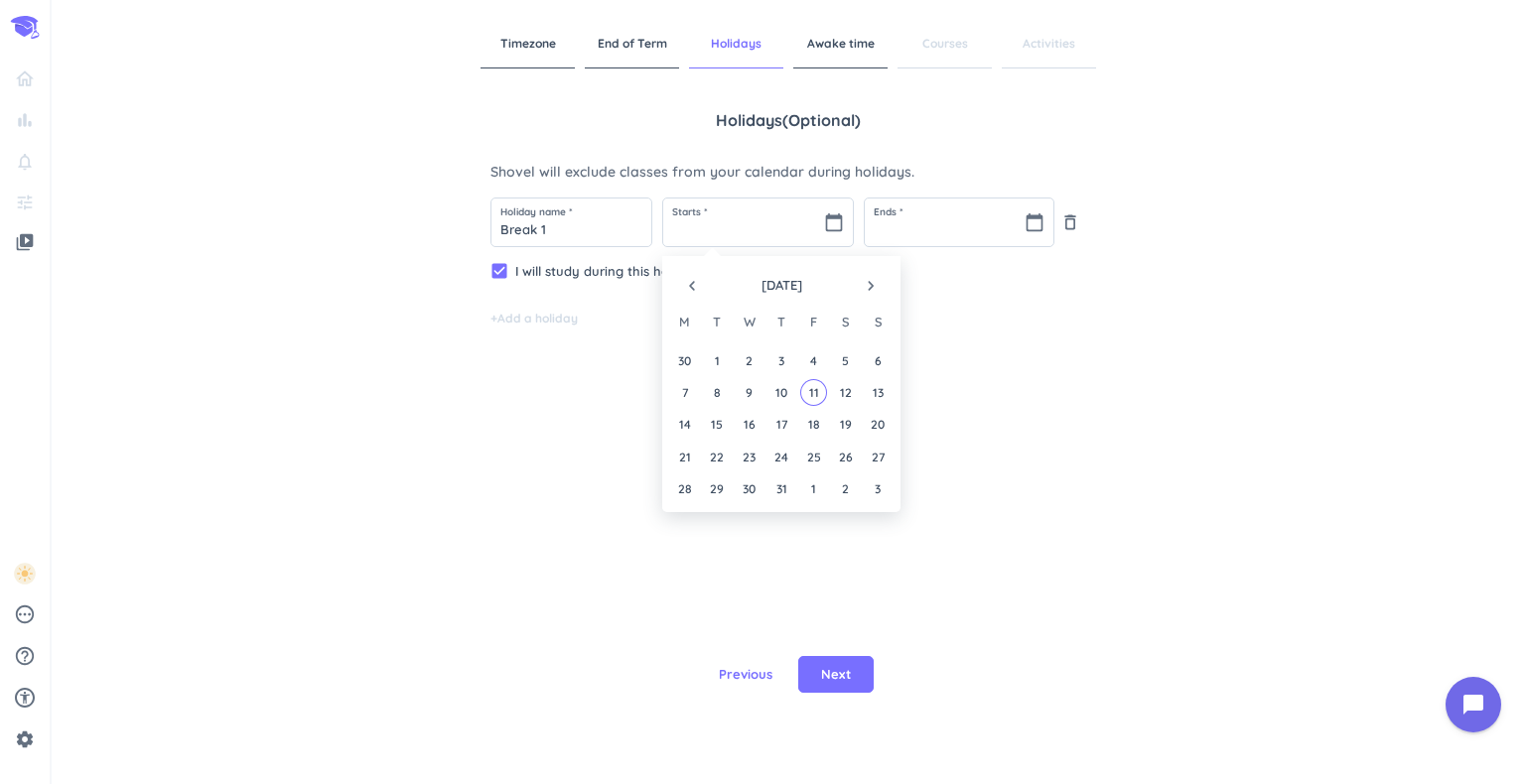 click on "navigate_next" at bounding box center (871, 286) 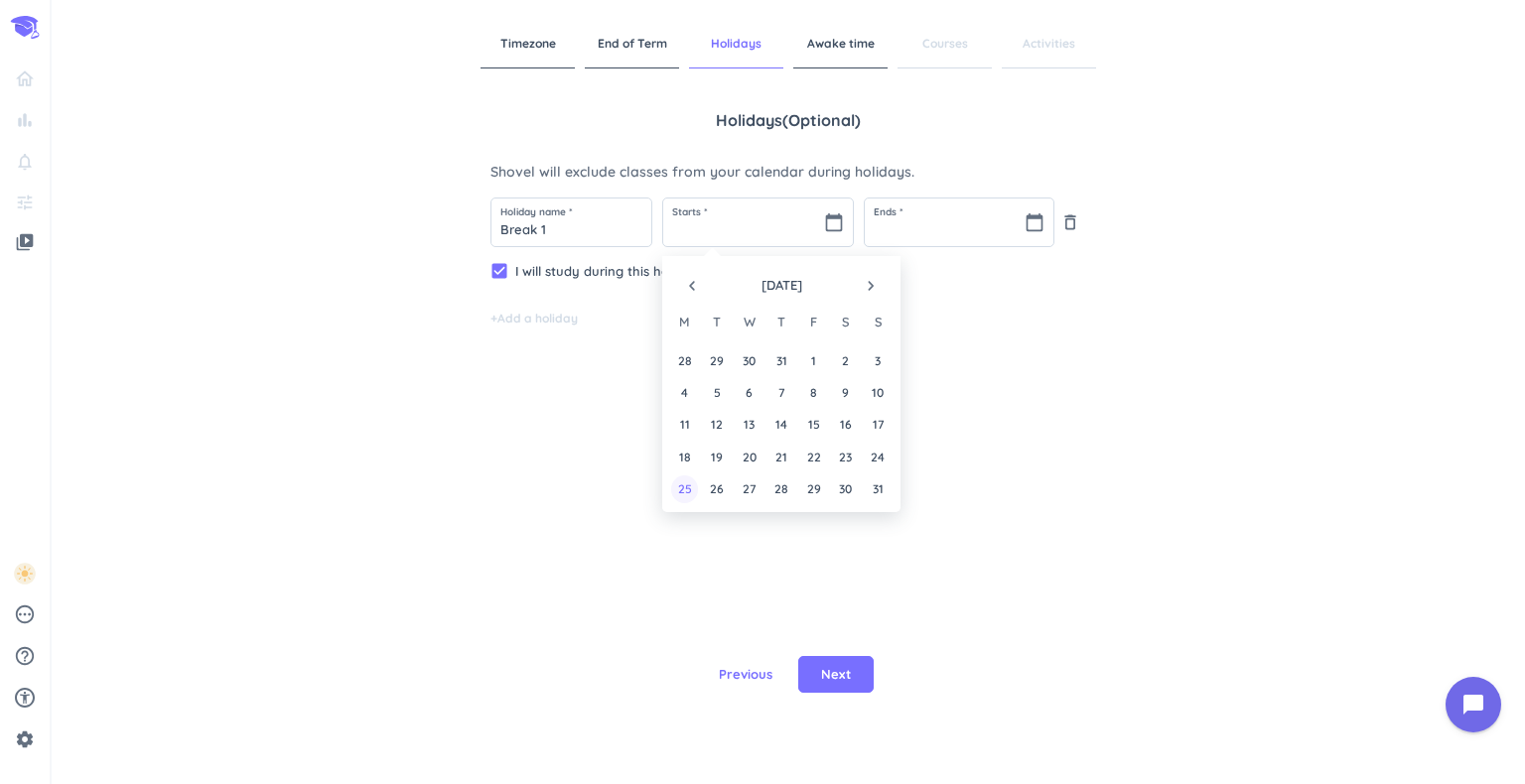 click on "25" at bounding box center [684, 488] 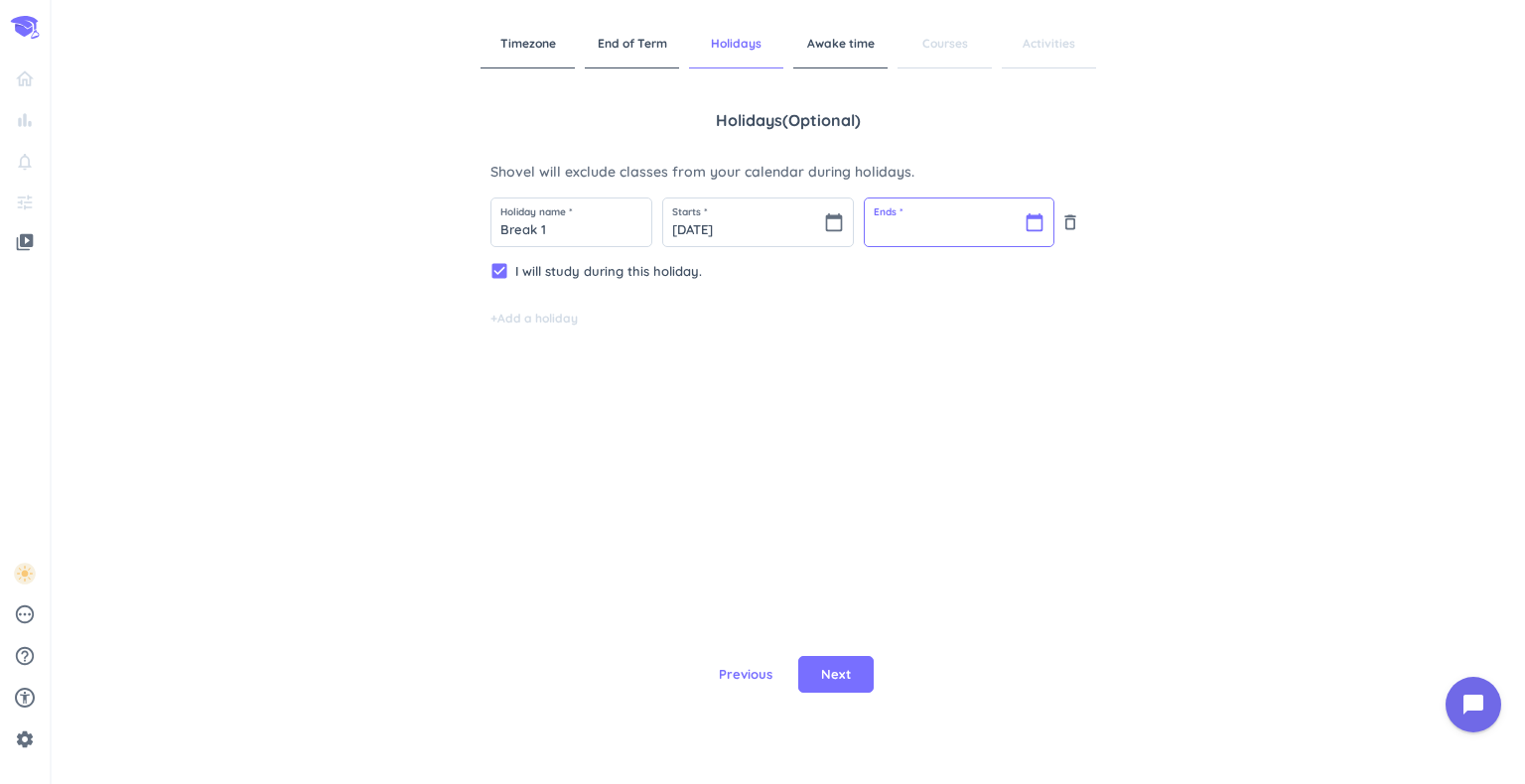 click at bounding box center (959, 222) 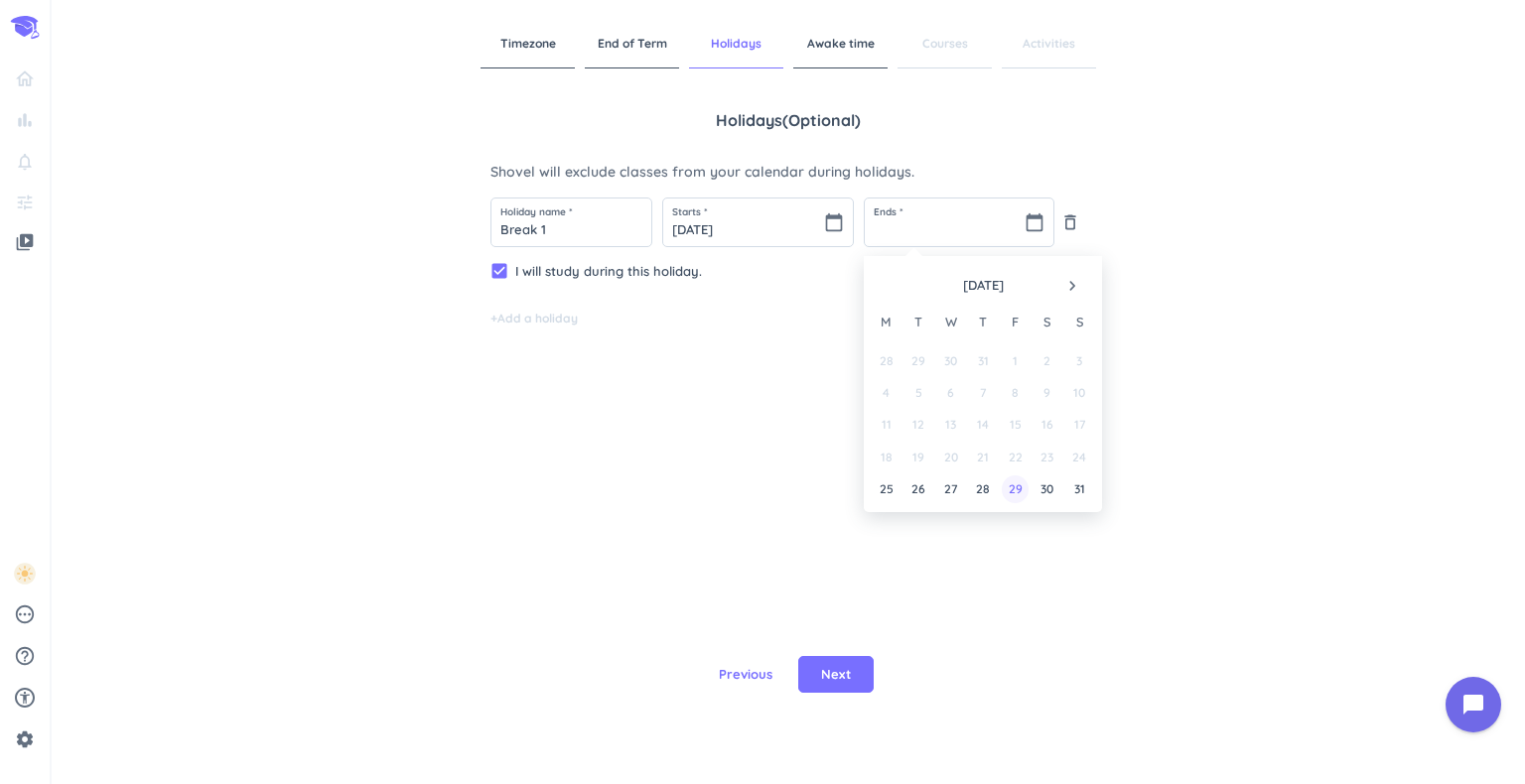 click on "29" at bounding box center [1015, 488] 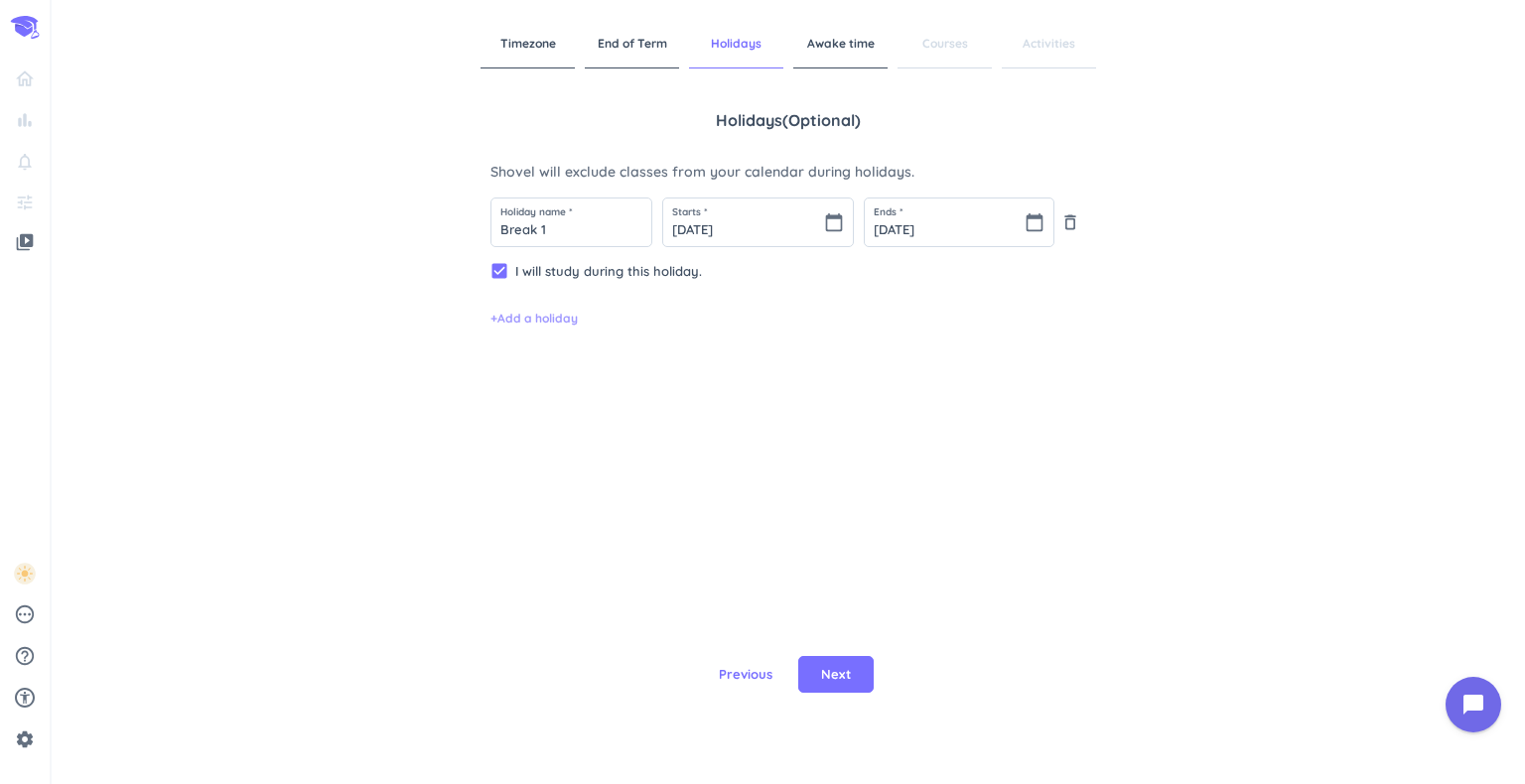 click on "+  Add a holiday" at bounding box center (534, 319) 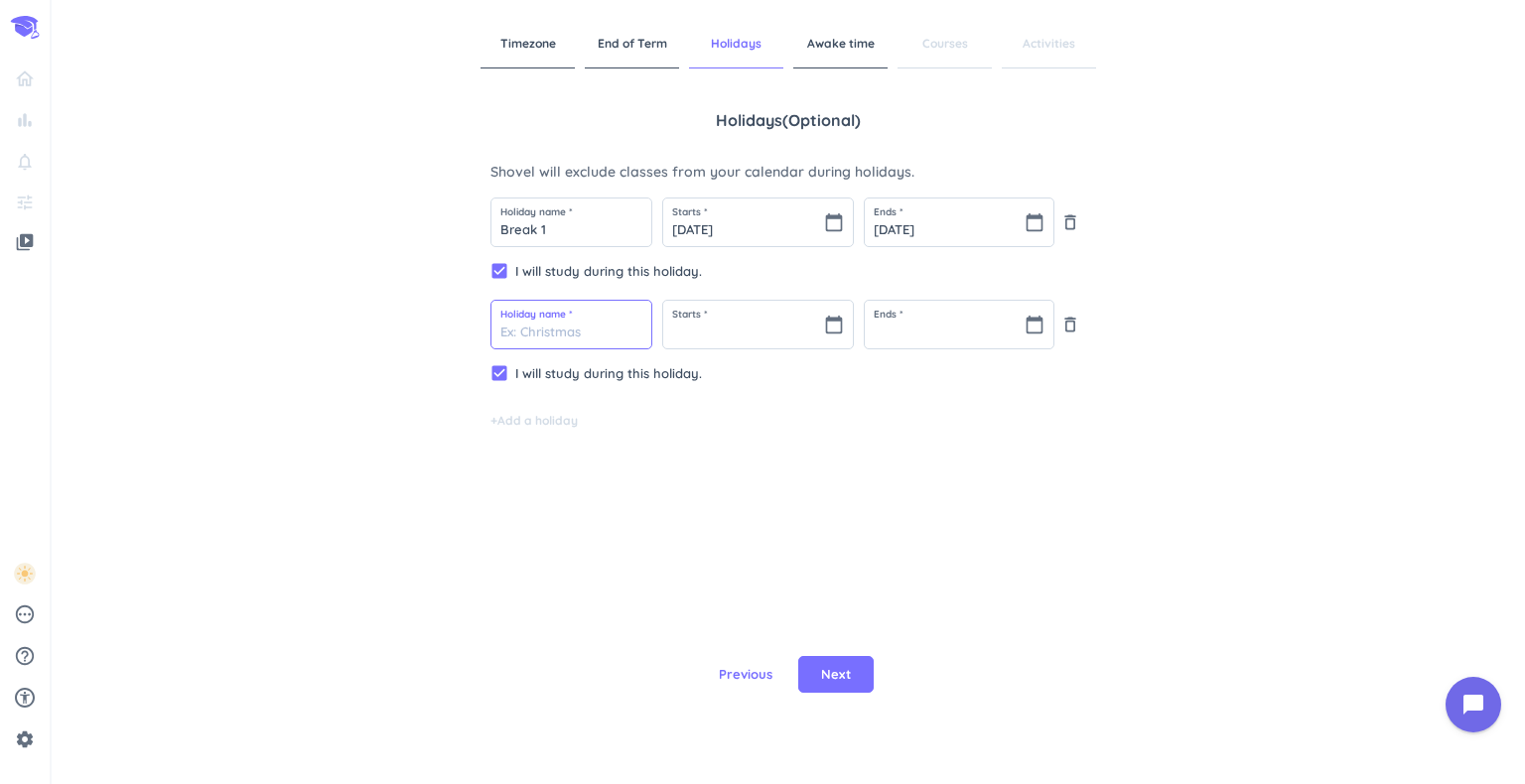 click at bounding box center [571, 325] 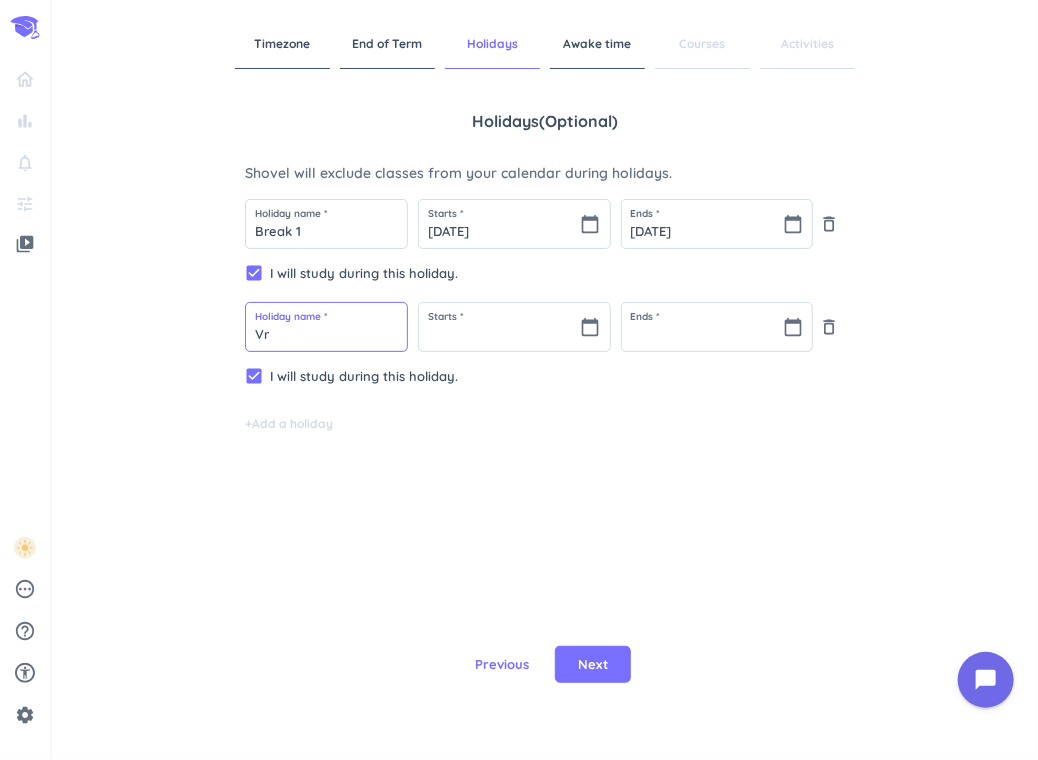 type on "V" 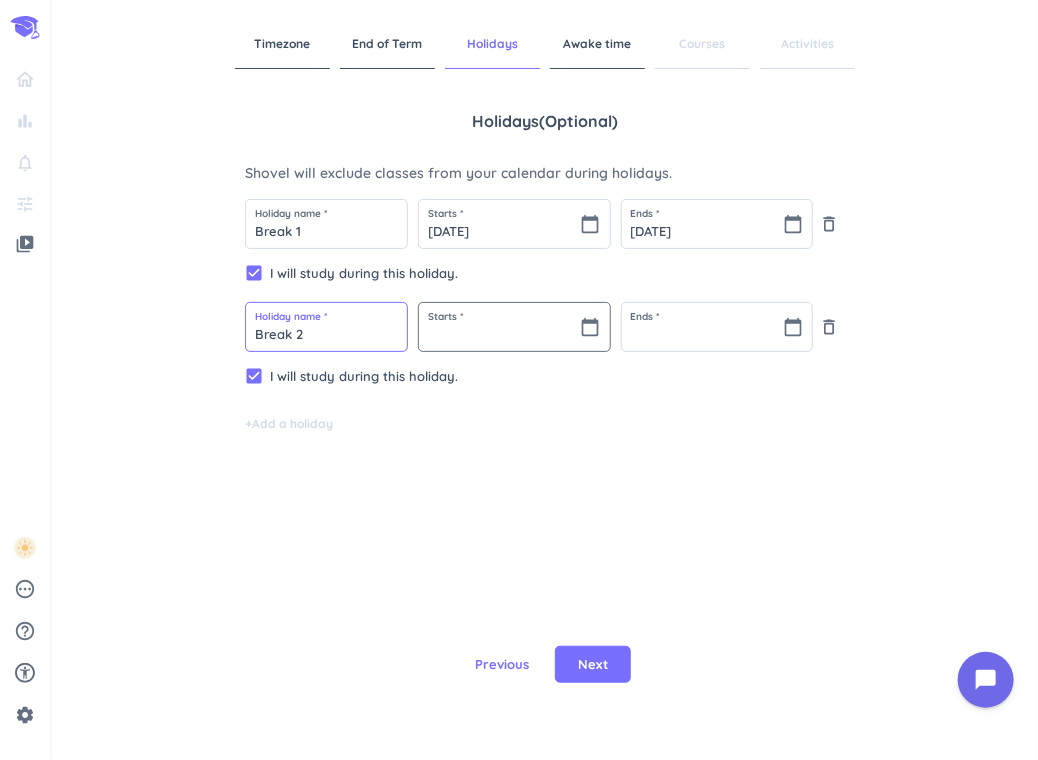 type on "Break 2" 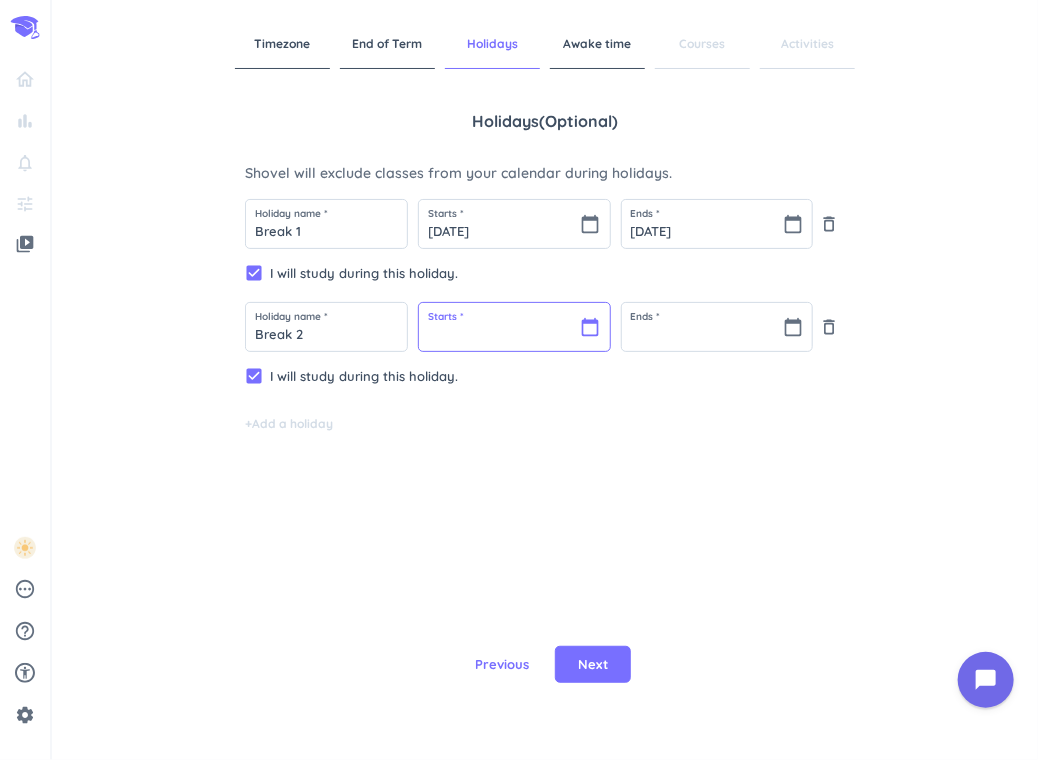 click at bounding box center [514, 327] 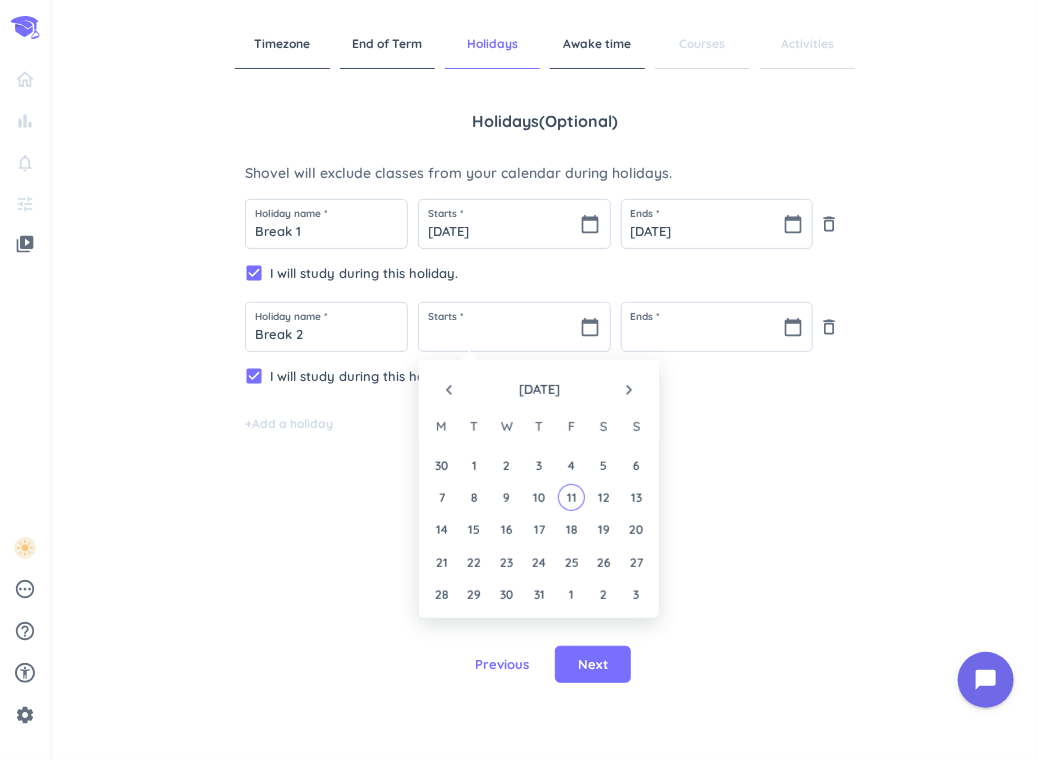 click on "navigate_next" at bounding box center [629, 390] 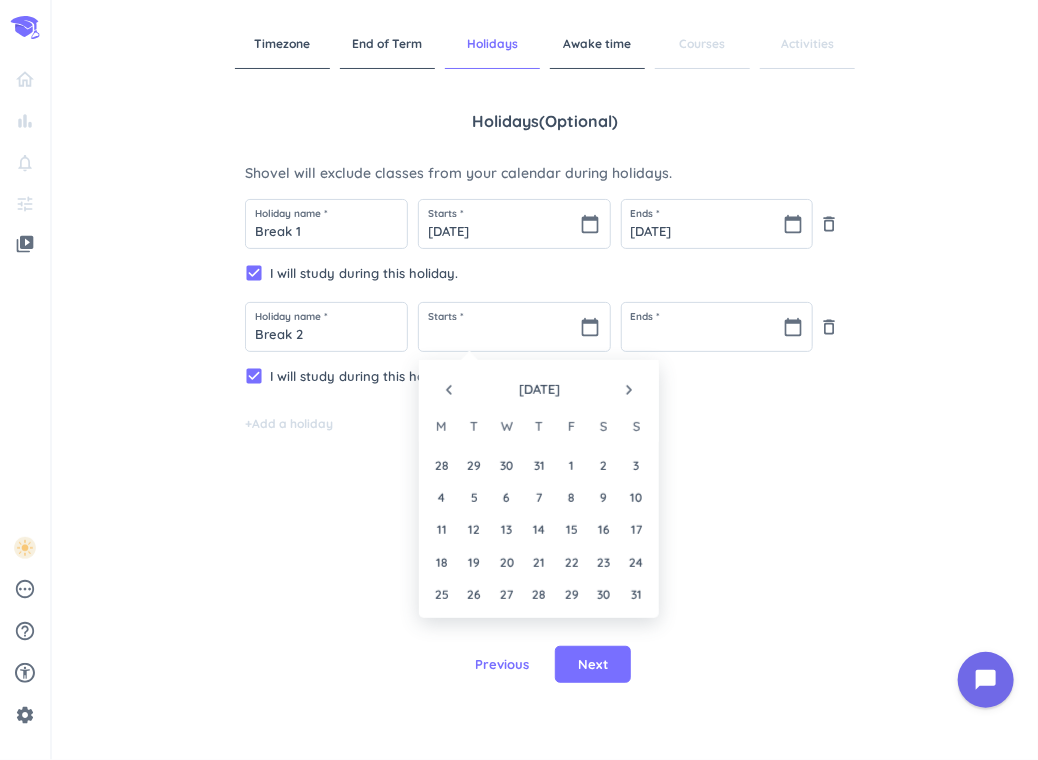 click on "navigate_next" at bounding box center [629, 390] 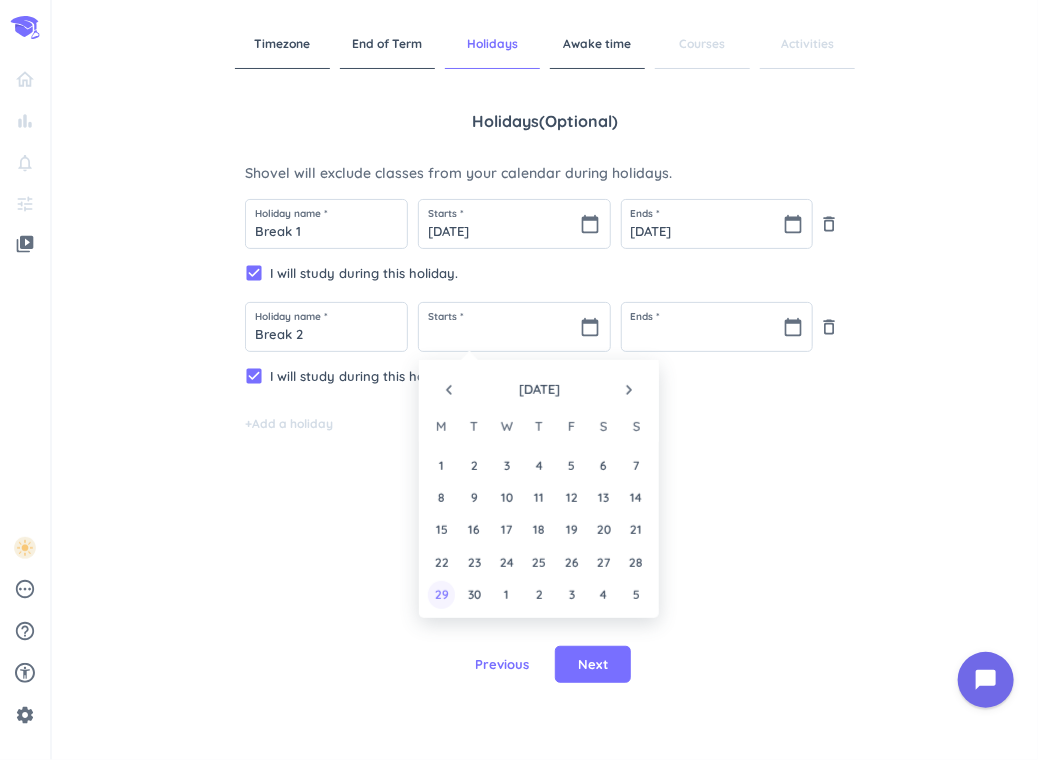click on "29" at bounding box center (441, 594) 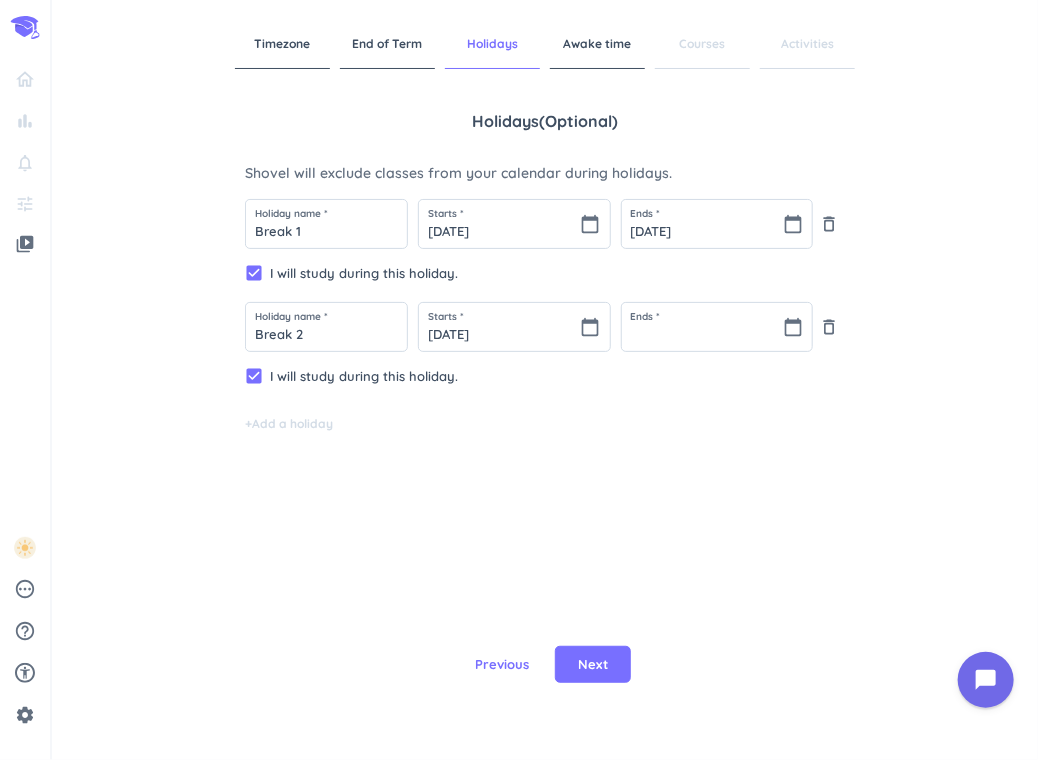 click on "Holiday name * Break 2 Starts * [DATE] calendar_today Ends * calendar_today delete_outline" at bounding box center [545, 334] 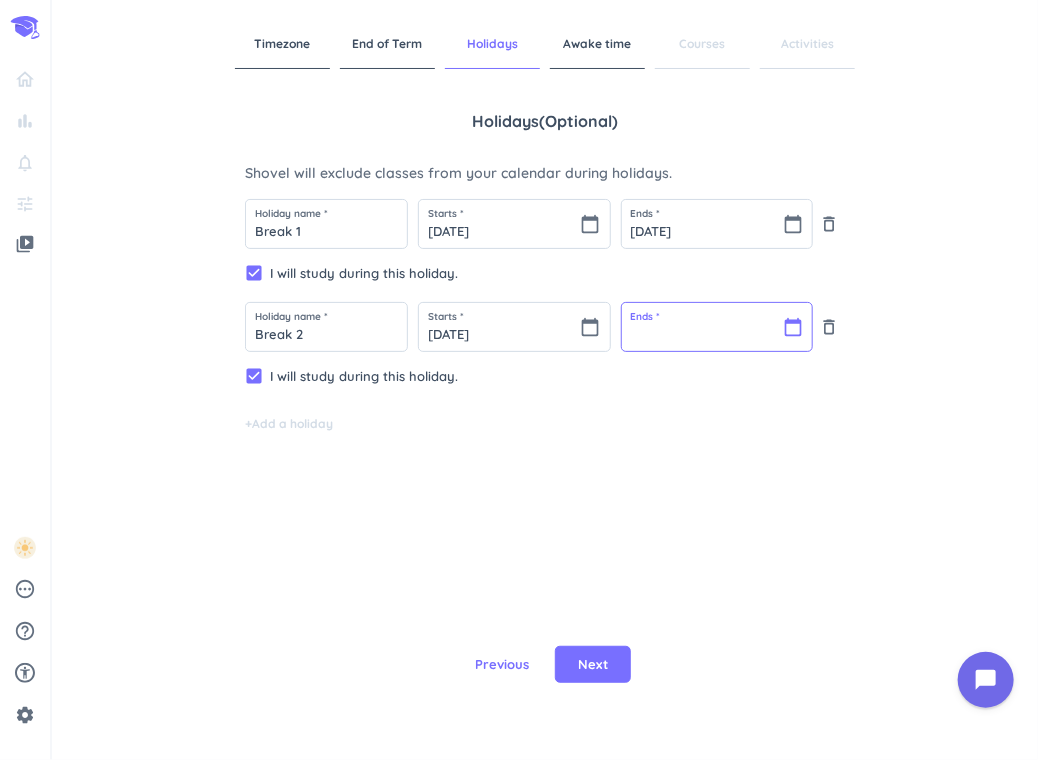 click at bounding box center [717, 327] 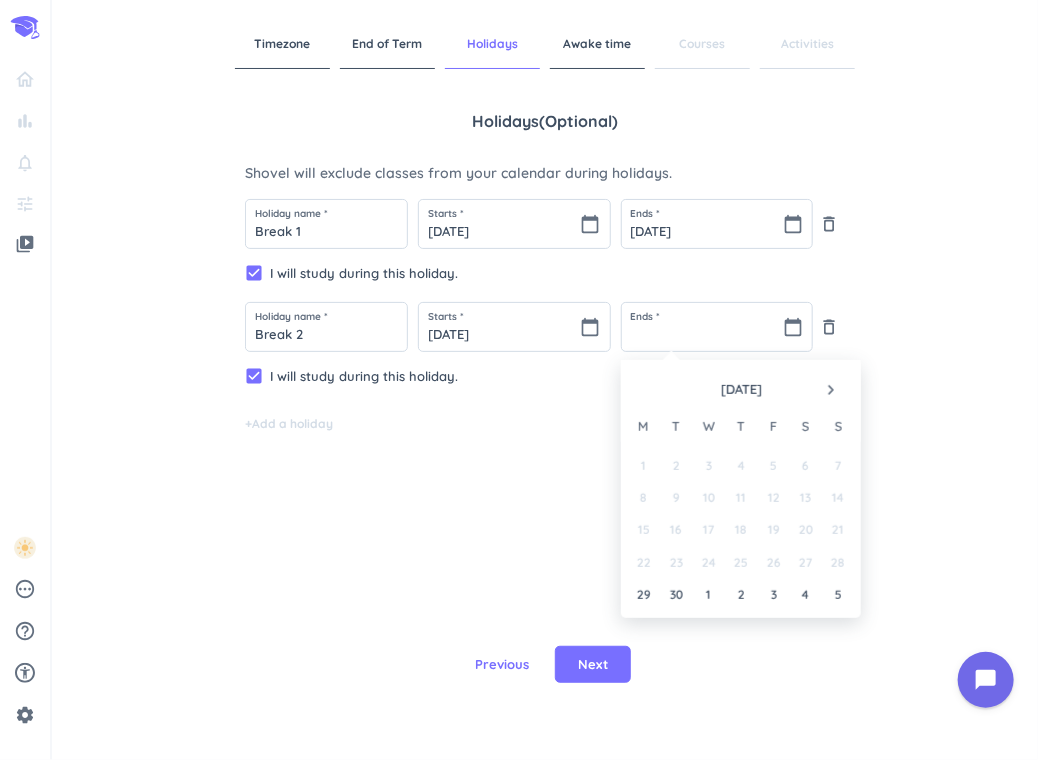 click on "navigate_next" at bounding box center (831, 390) 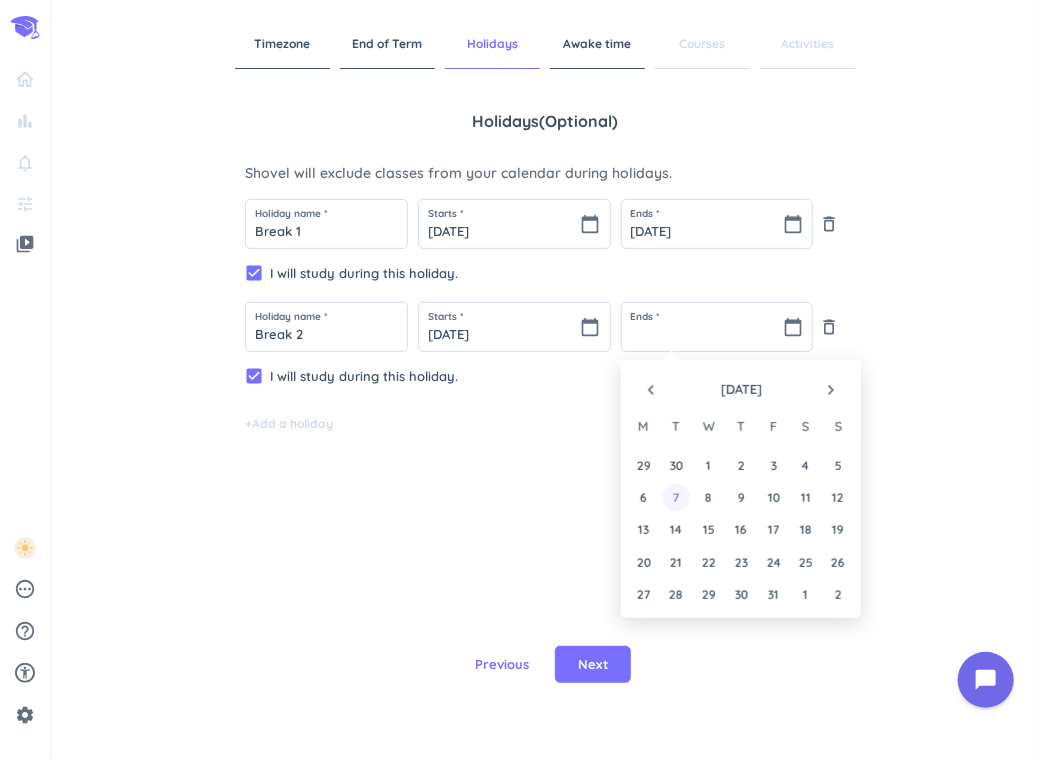 click on "7" at bounding box center (676, 497) 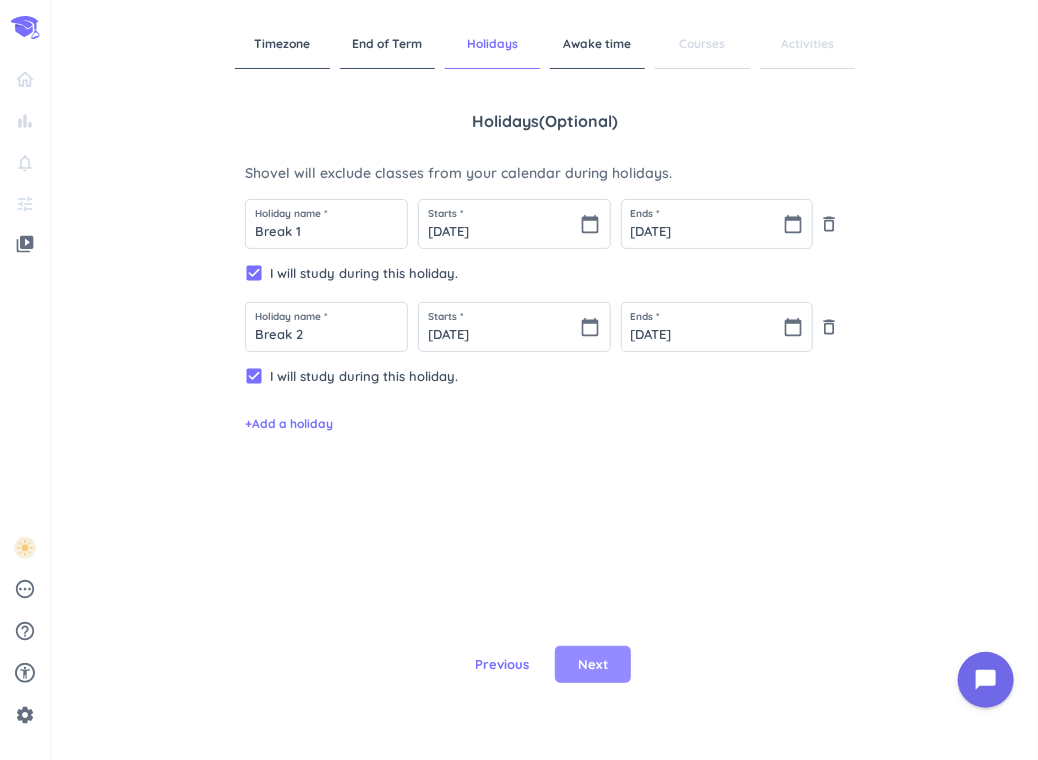 click on "Next" at bounding box center [593, 665] 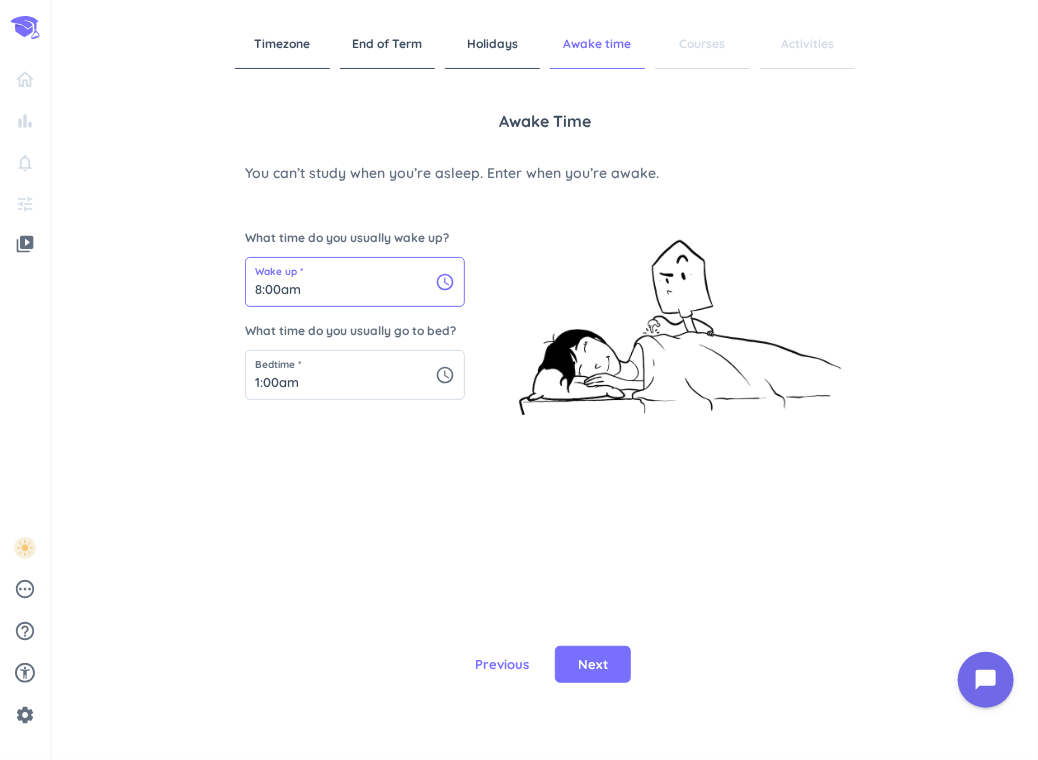 click on "8:00am" at bounding box center [355, 282] 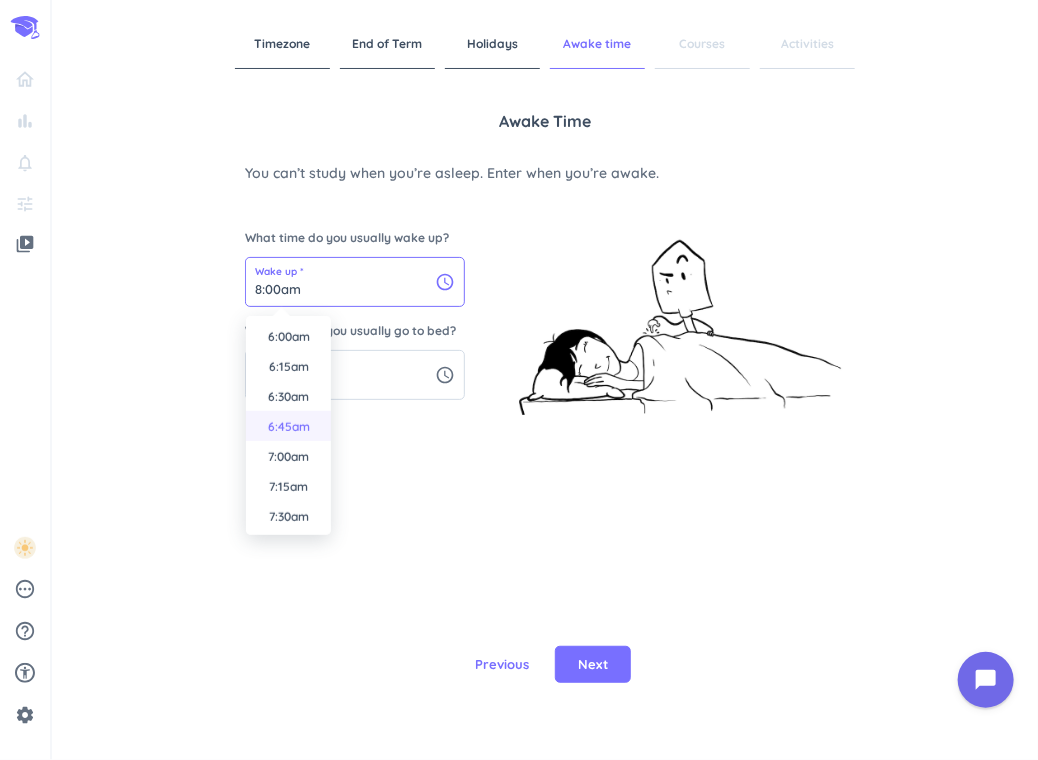 scroll, scrollTop: 722, scrollLeft: 0, axis: vertical 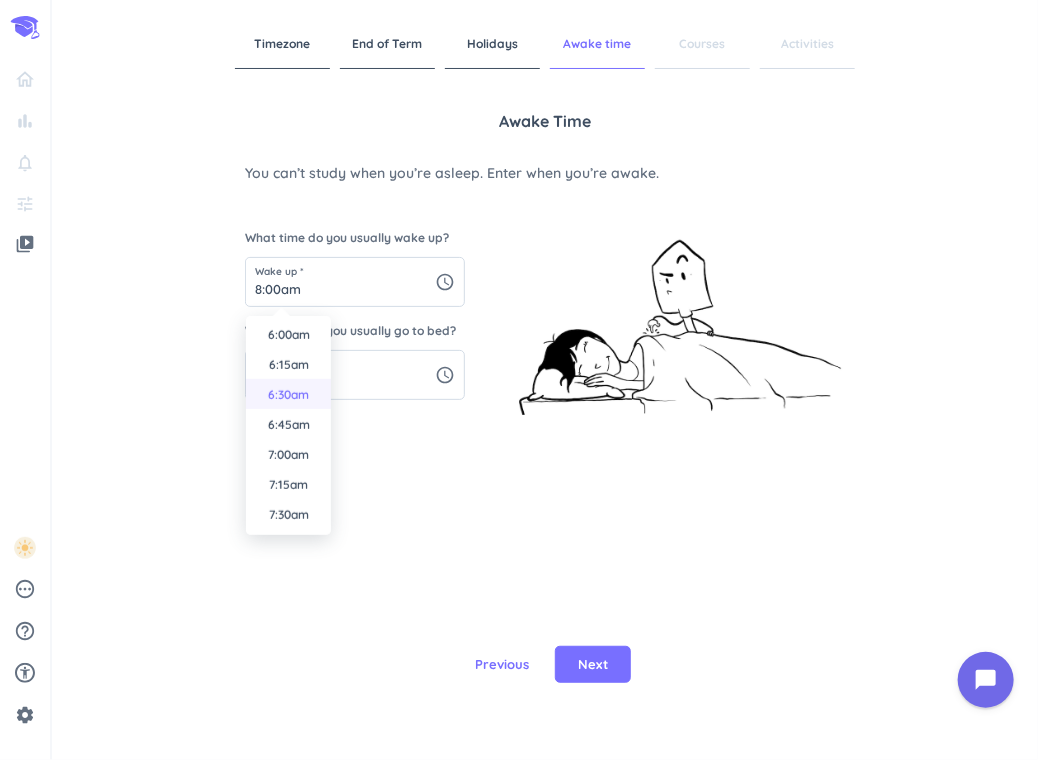 click on "6:30am" at bounding box center [288, 394] 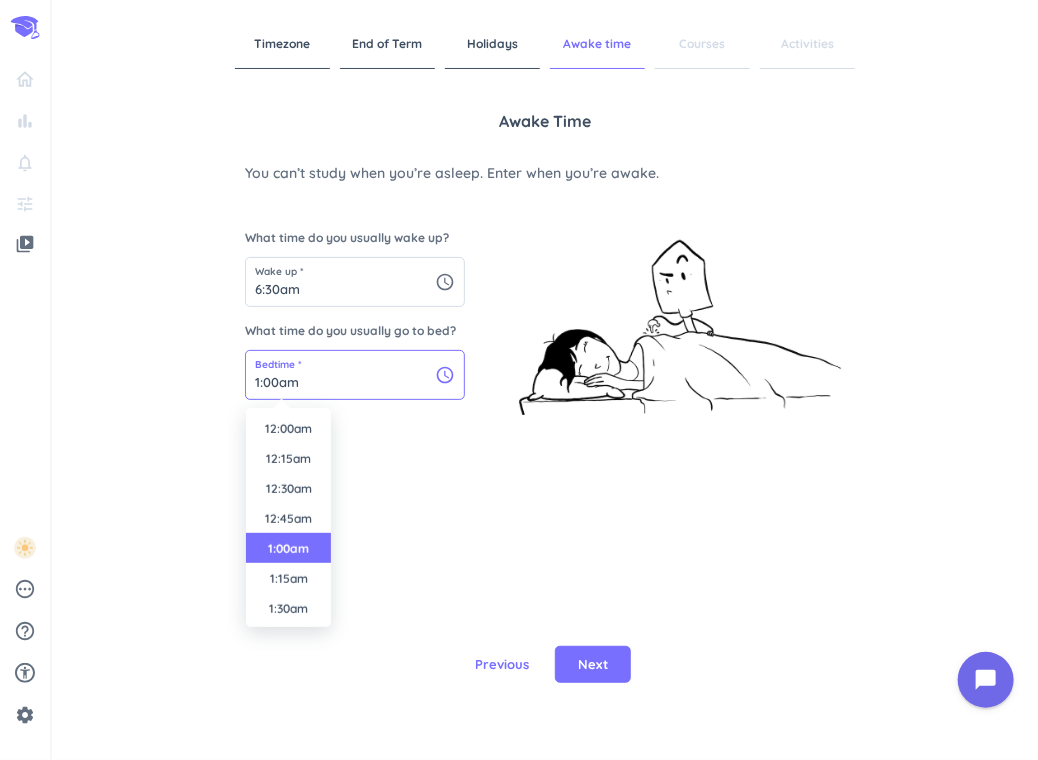 click on "1:00am" at bounding box center [355, 375] 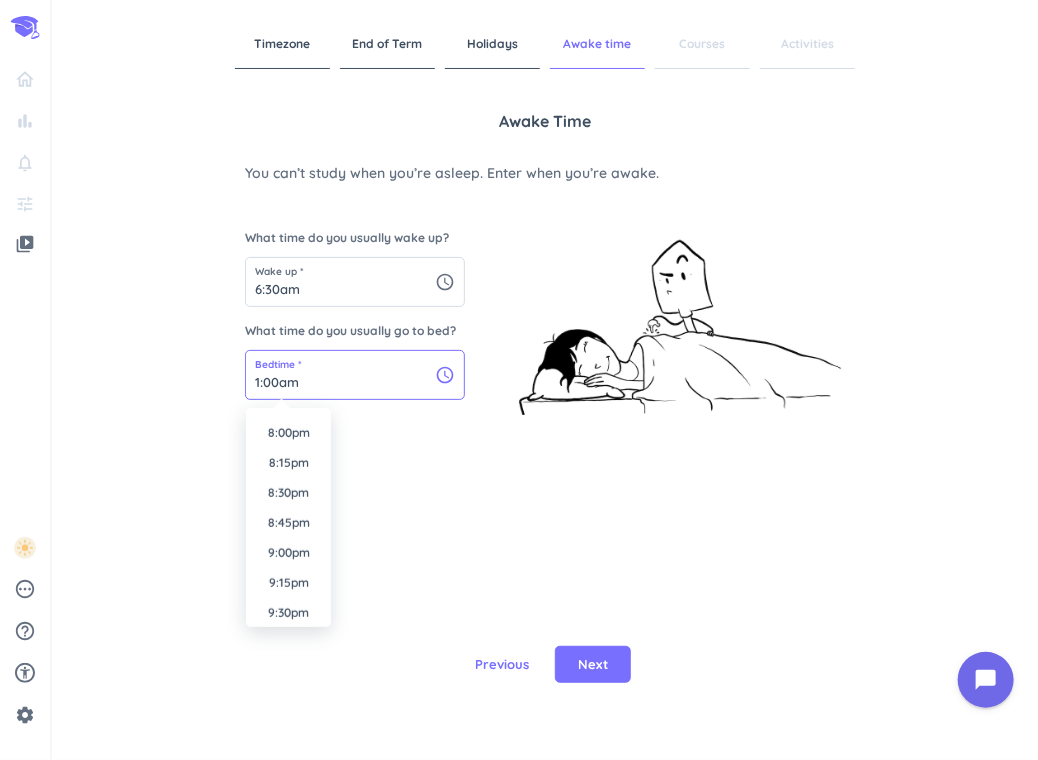 scroll, scrollTop: 2398, scrollLeft: 0, axis: vertical 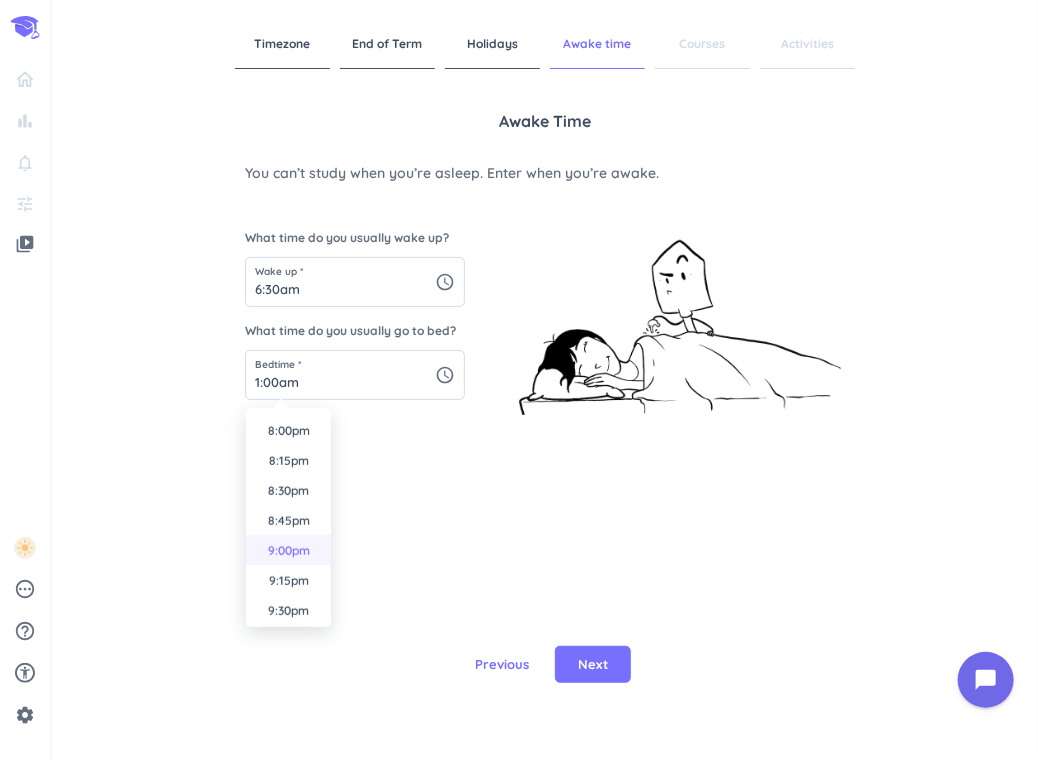 click on "9:00pm" at bounding box center (288, 550) 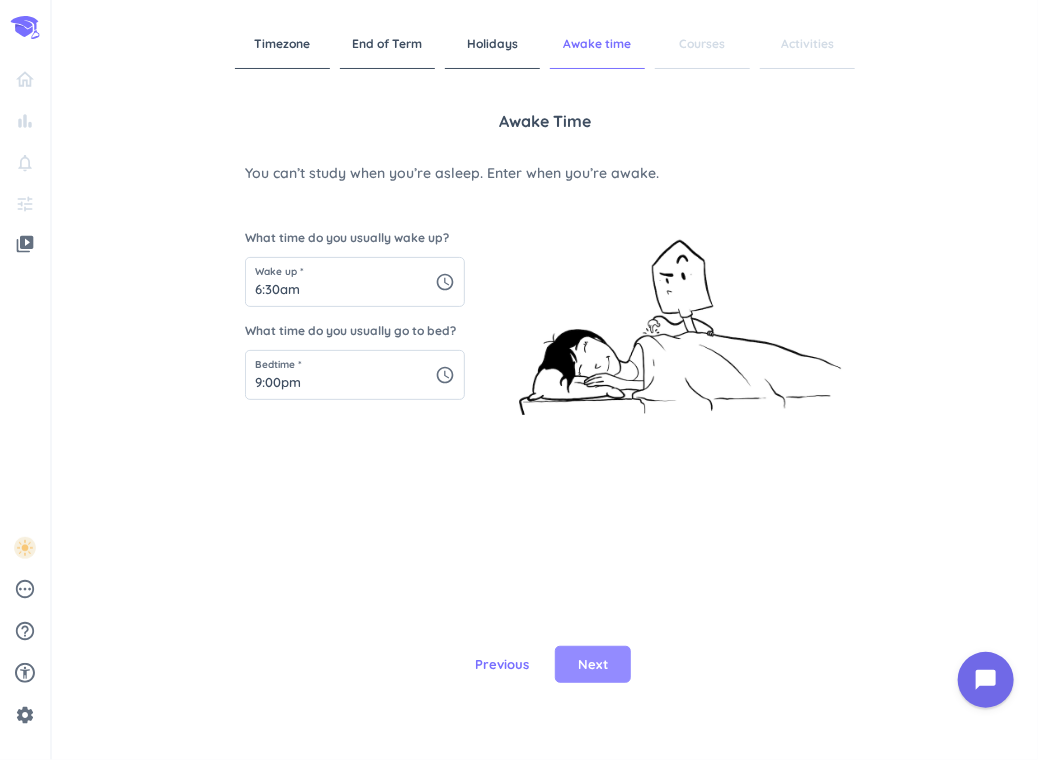 click on "Next" at bounding box center (593, 665) 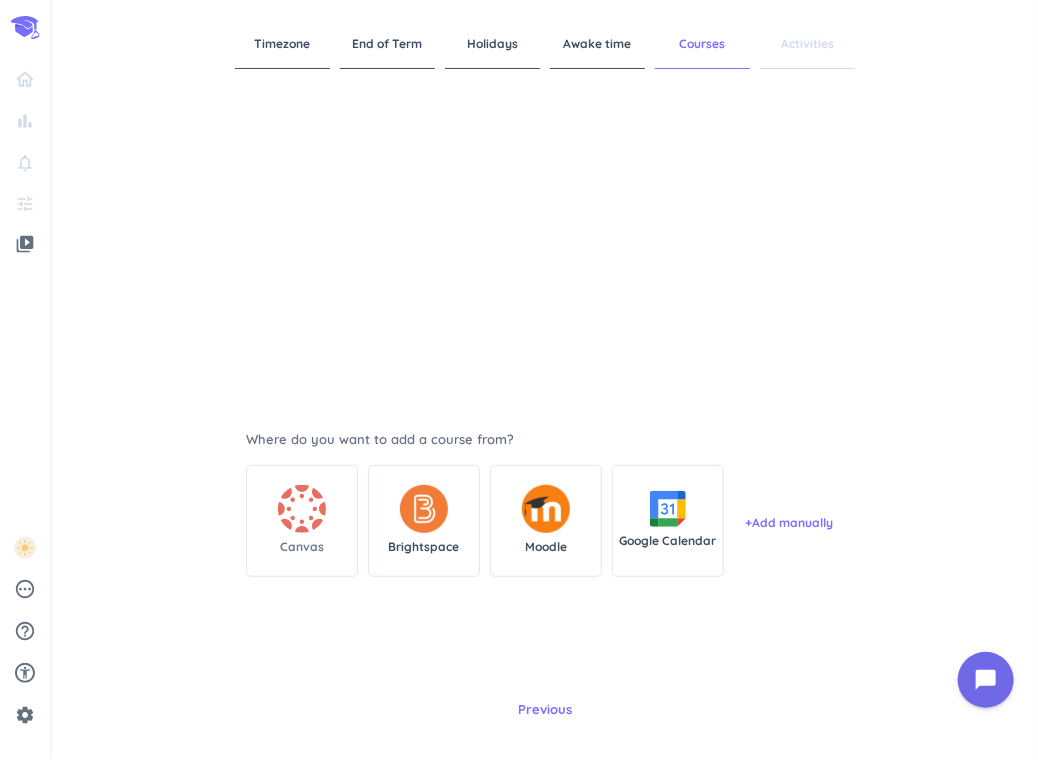 scroll, scrollTop: 148, scrollLeft: 0, axis: vertical 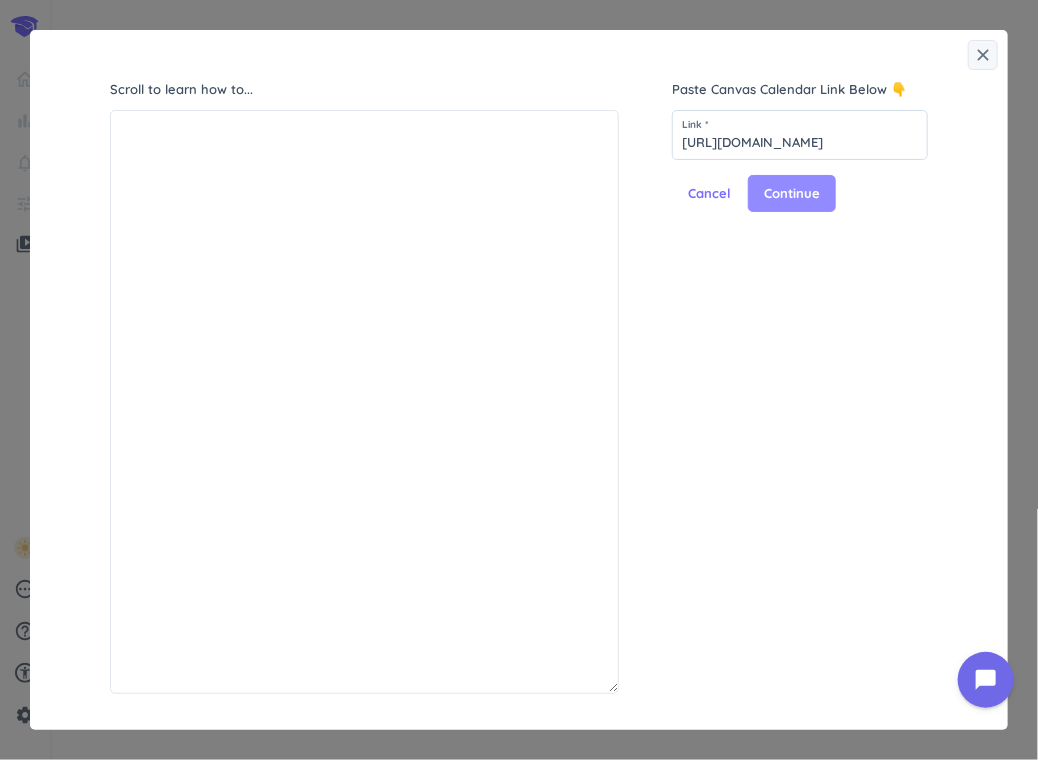 type on "[URL][DOMAIN_NAME]" 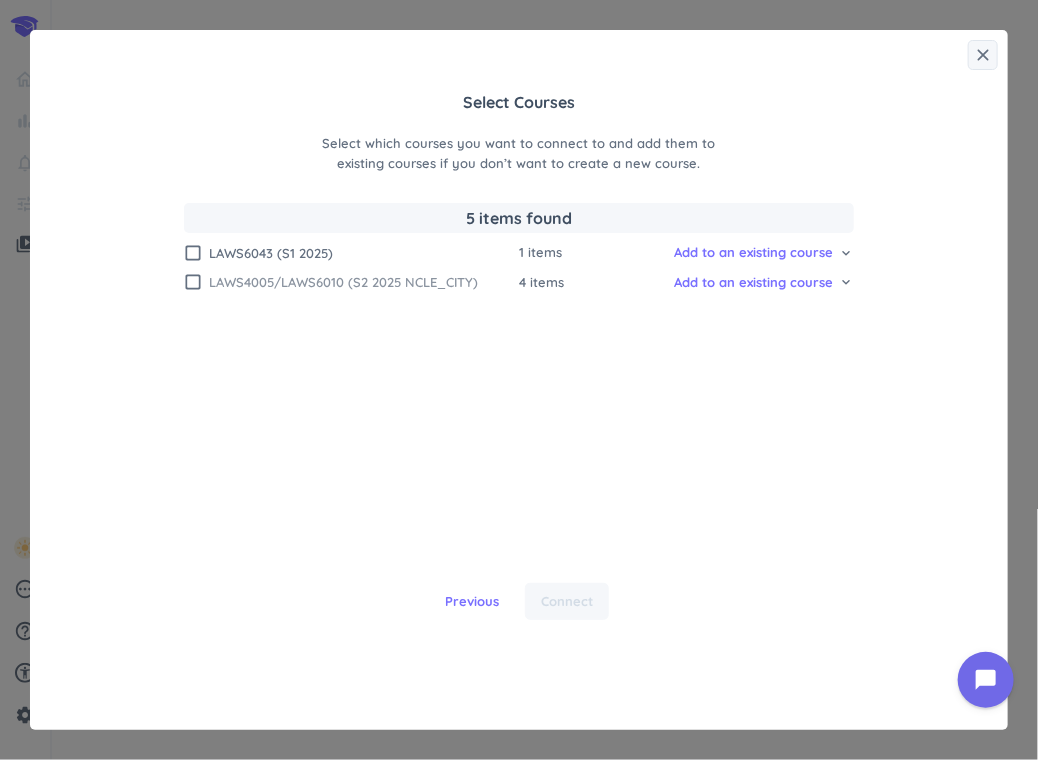 click on "check_box_outline_blank LAWS4005/LAWS6010 (S2 2025 NCLE_CITY)" at bounding box center [351, 282] 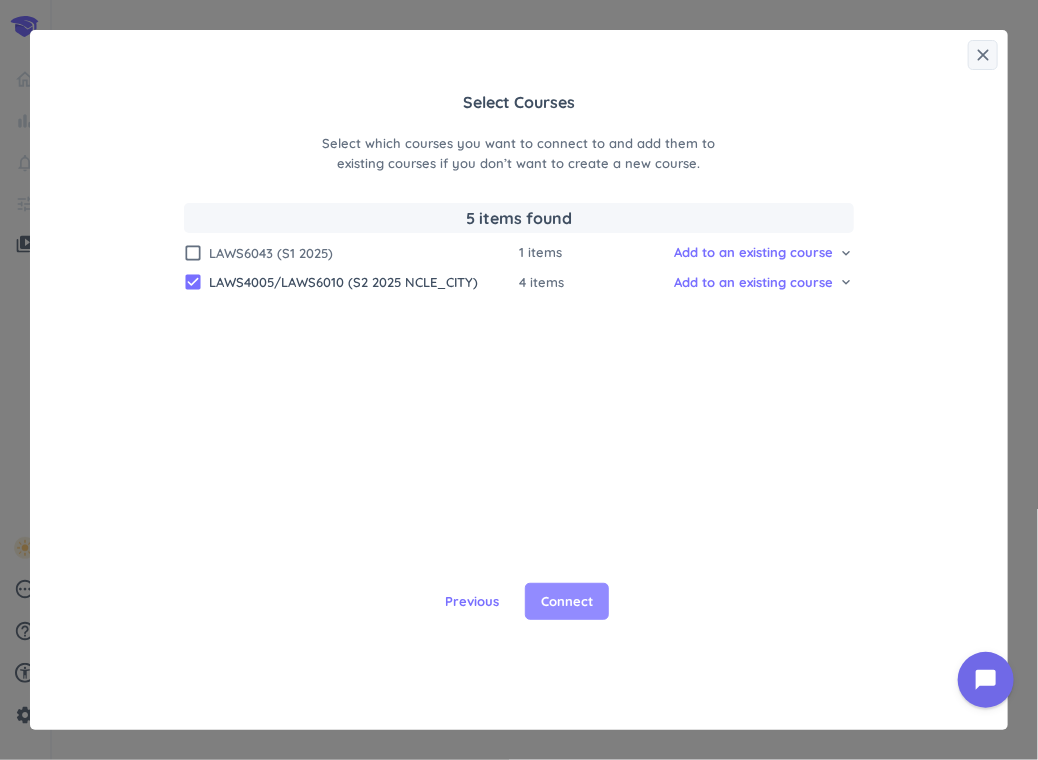 click on "Connect" at bounding box center [567, 602] 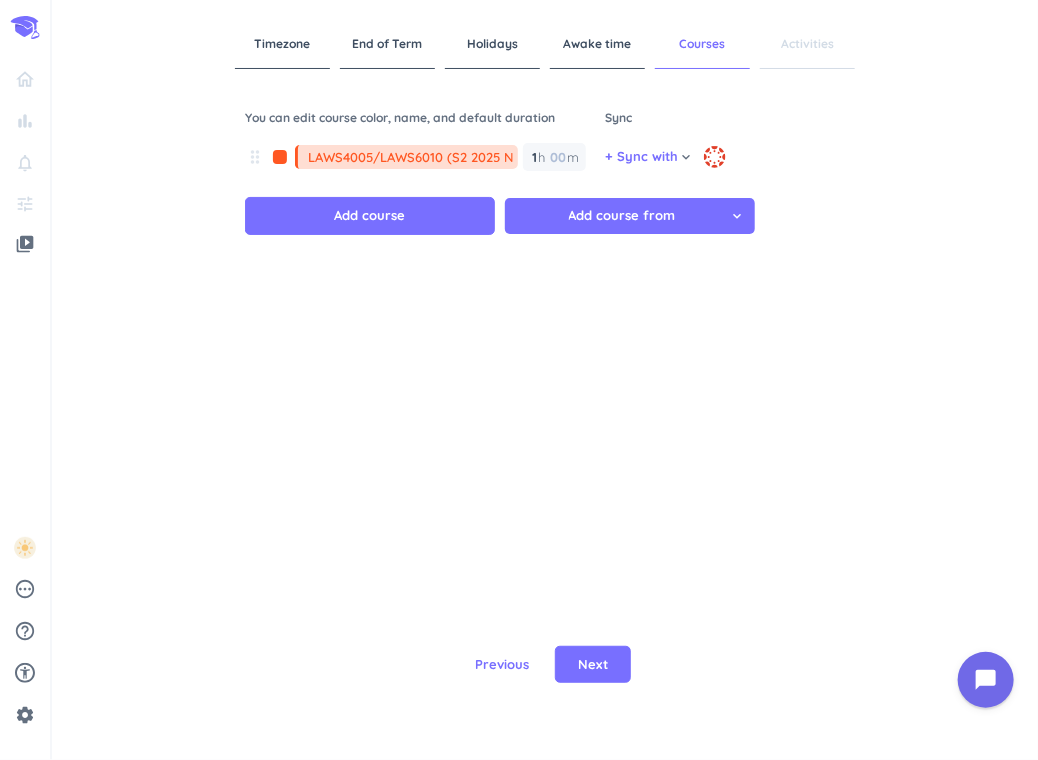 click on "LAWS4005/LAWS6010 (S2 2025 NCLE_CITY)" at bounding box center [413, 157] 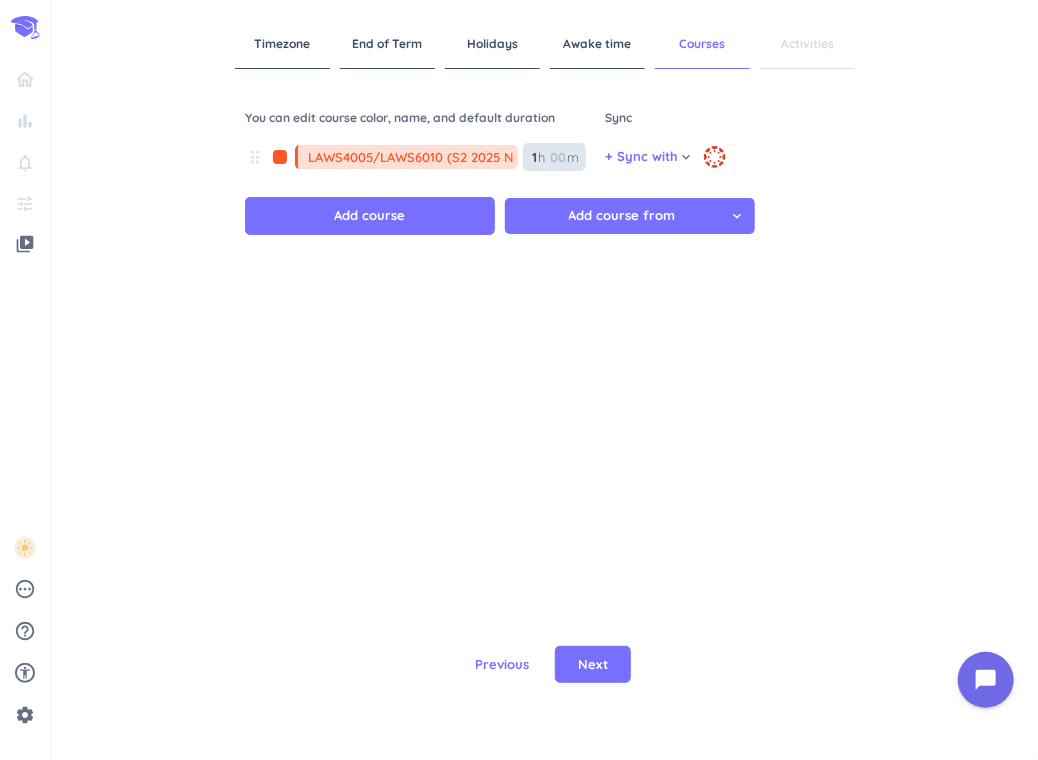 scroll, scrollTop: 0, scrollLeft: 64, axis: horizontal 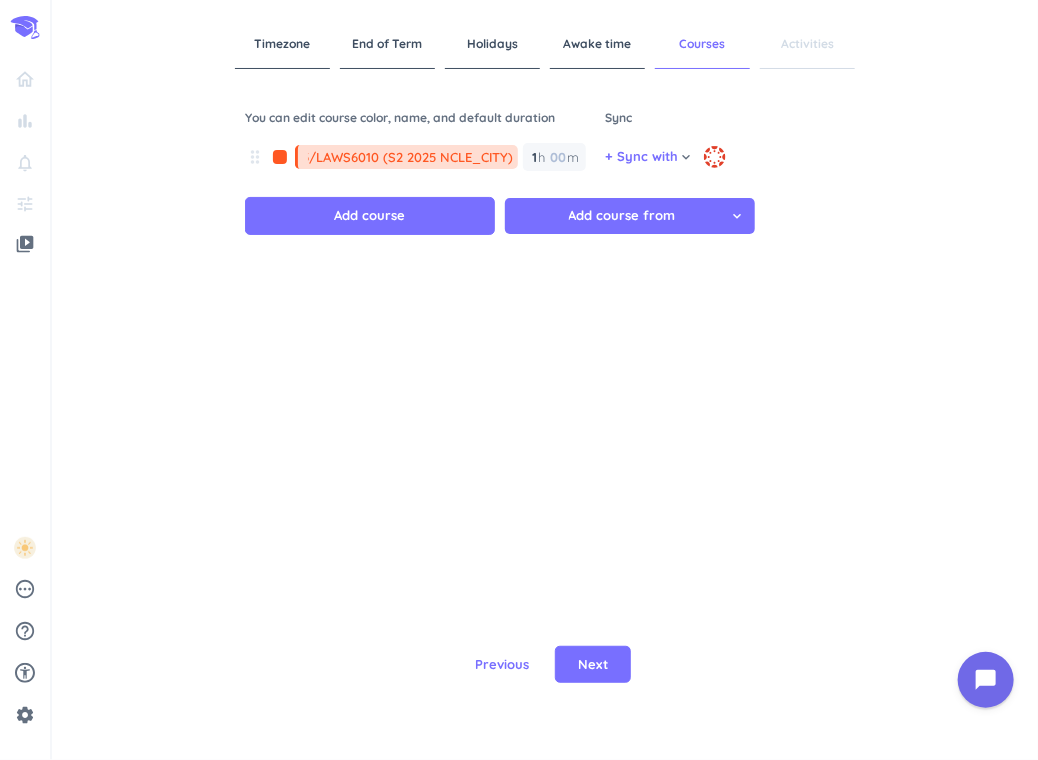 drag, startPoint x: 375, startPoint y: 157, endPoint x: 589, endPoint y: 174, distance: 214.67418 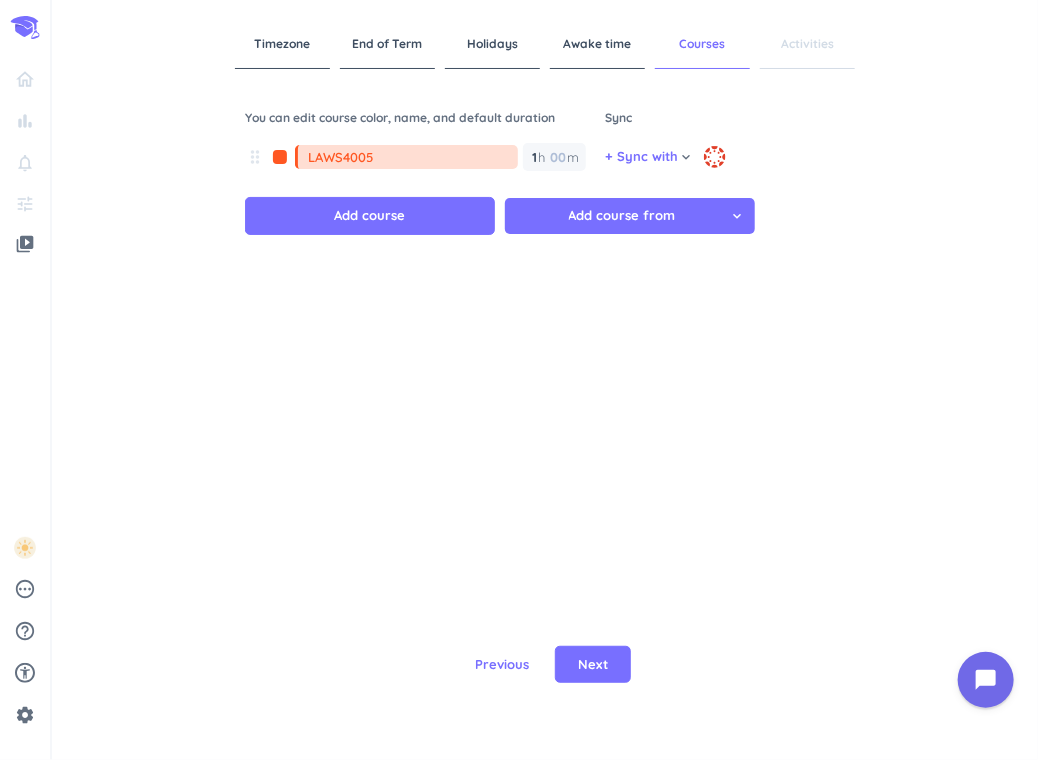 scroll, scrollTop: 0, scrollLeft: 0, axis: both 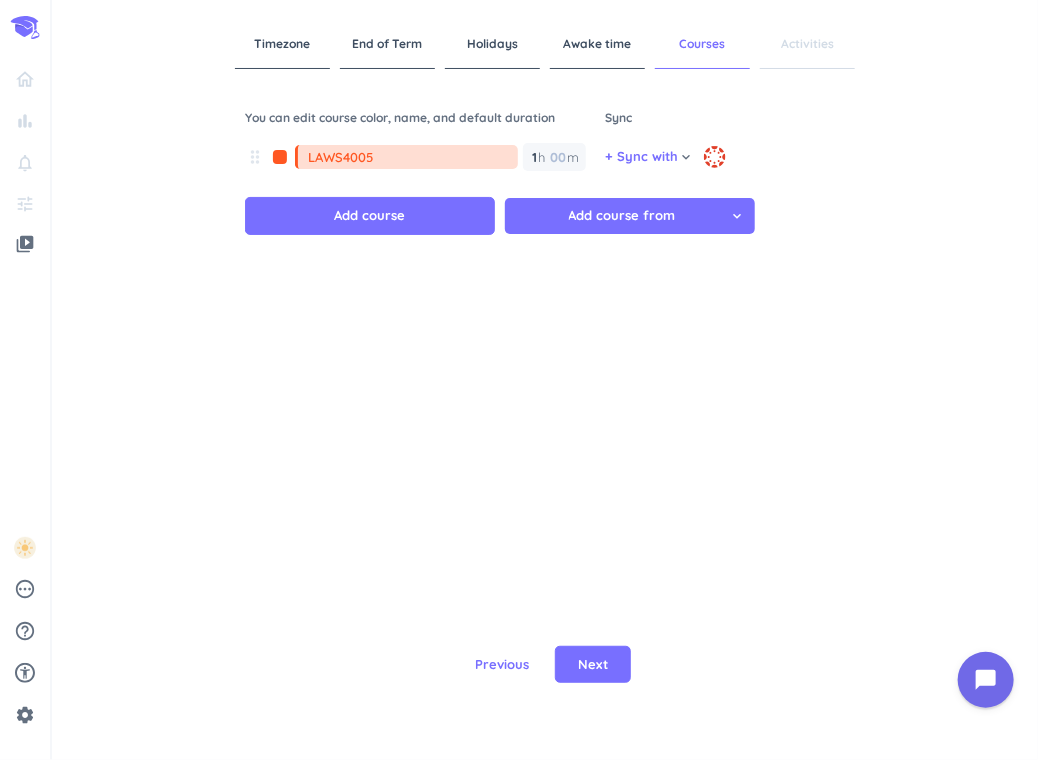 click on "LAWS4005" at bounding box center [413, 157] 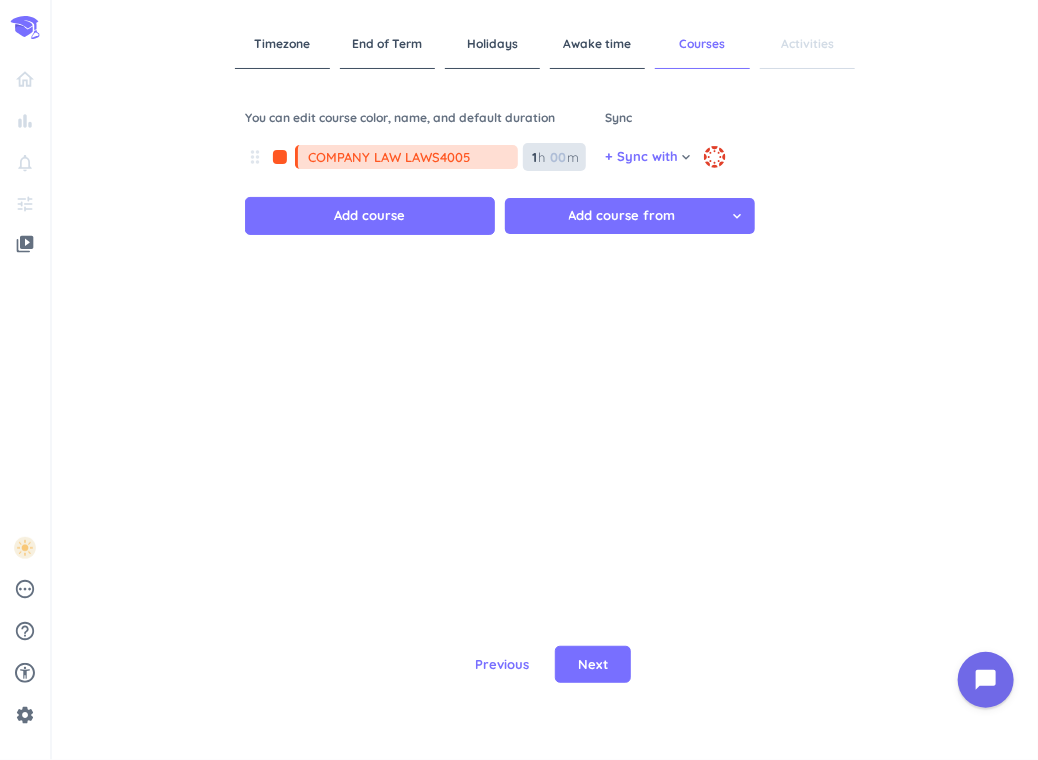 type on "COMPANY LAW LAWS4005" 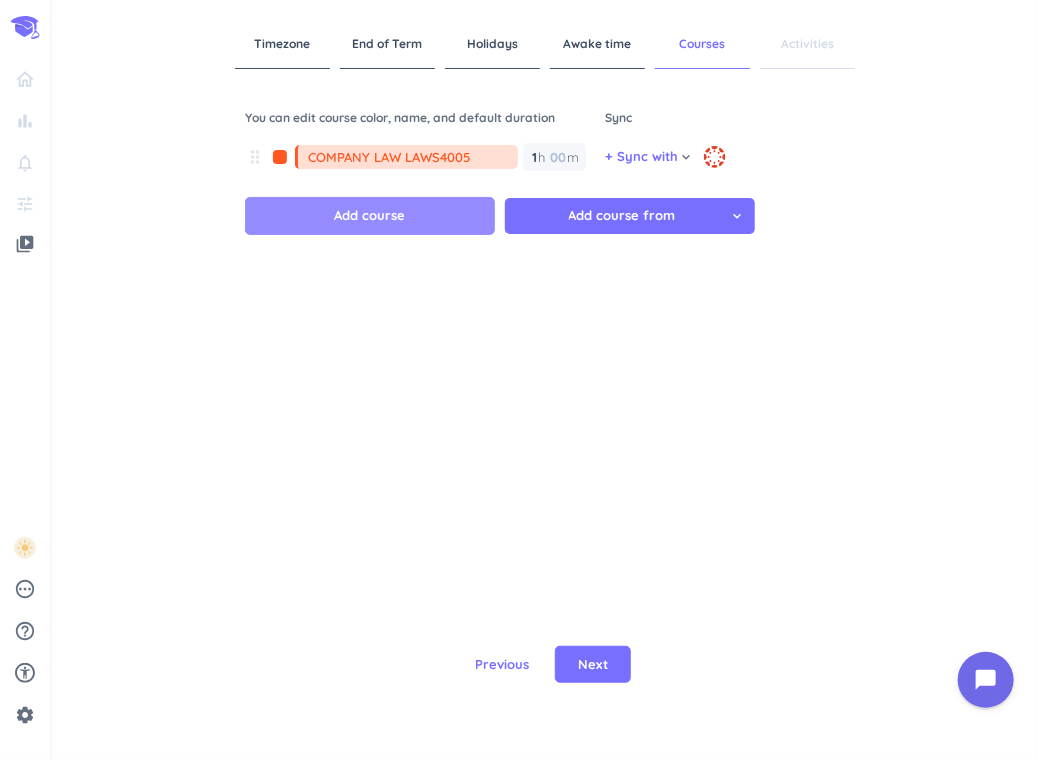 click on "Add course" at bounding box center [370, 216] 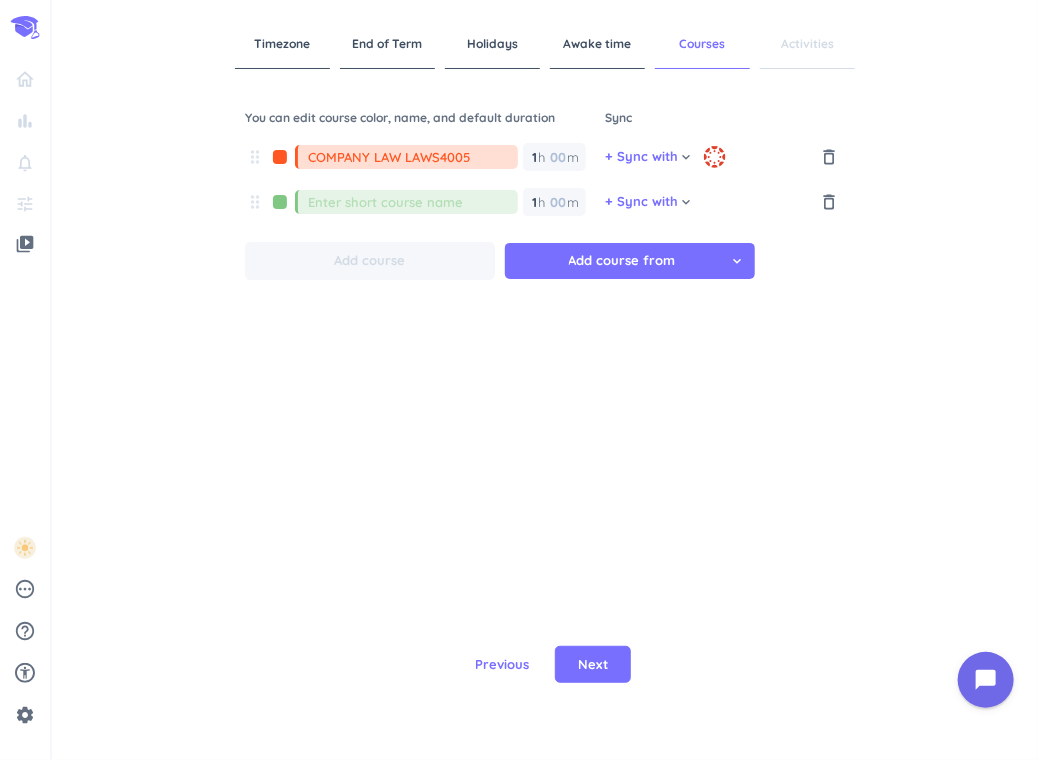 click at bounding box center (413, 202) 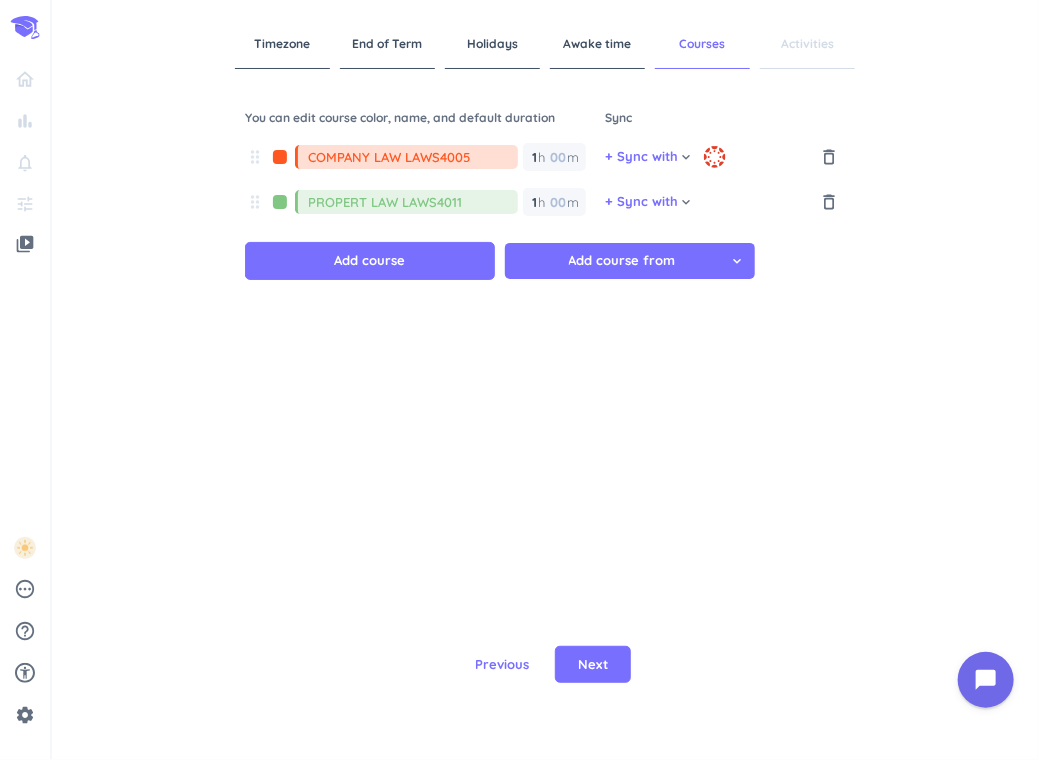 click on "PROPERT LAW LAWS4011" at bounding box center [413, 202] 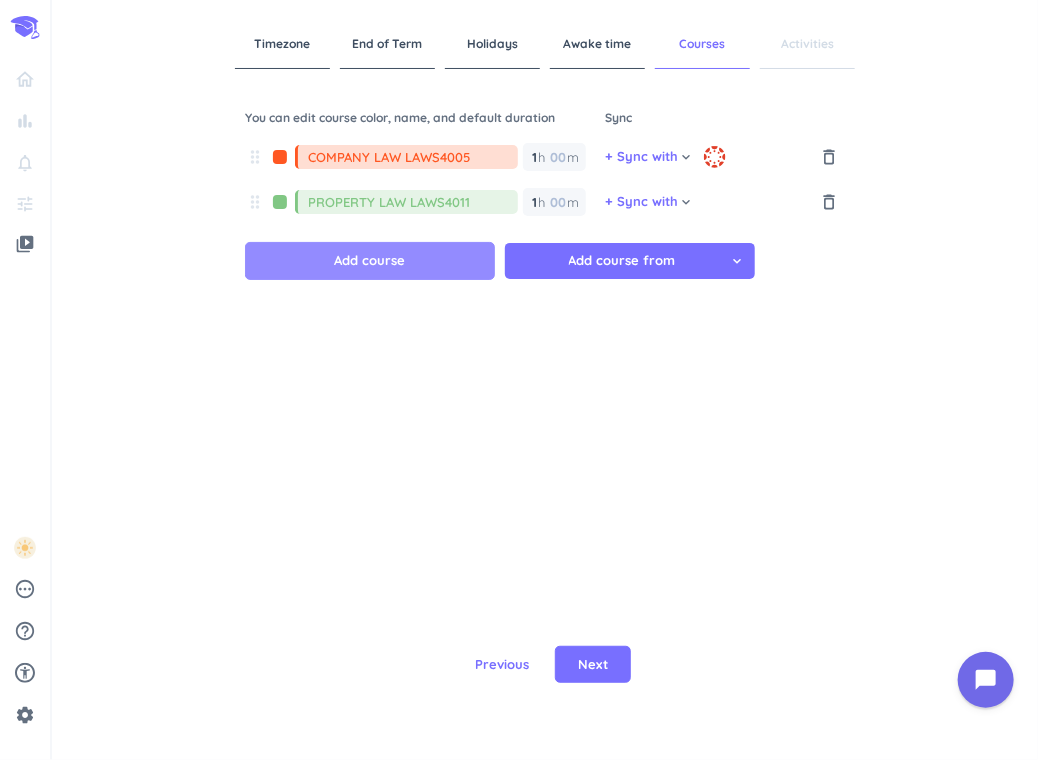 type on "PROPERTY LAW LAWS4011" 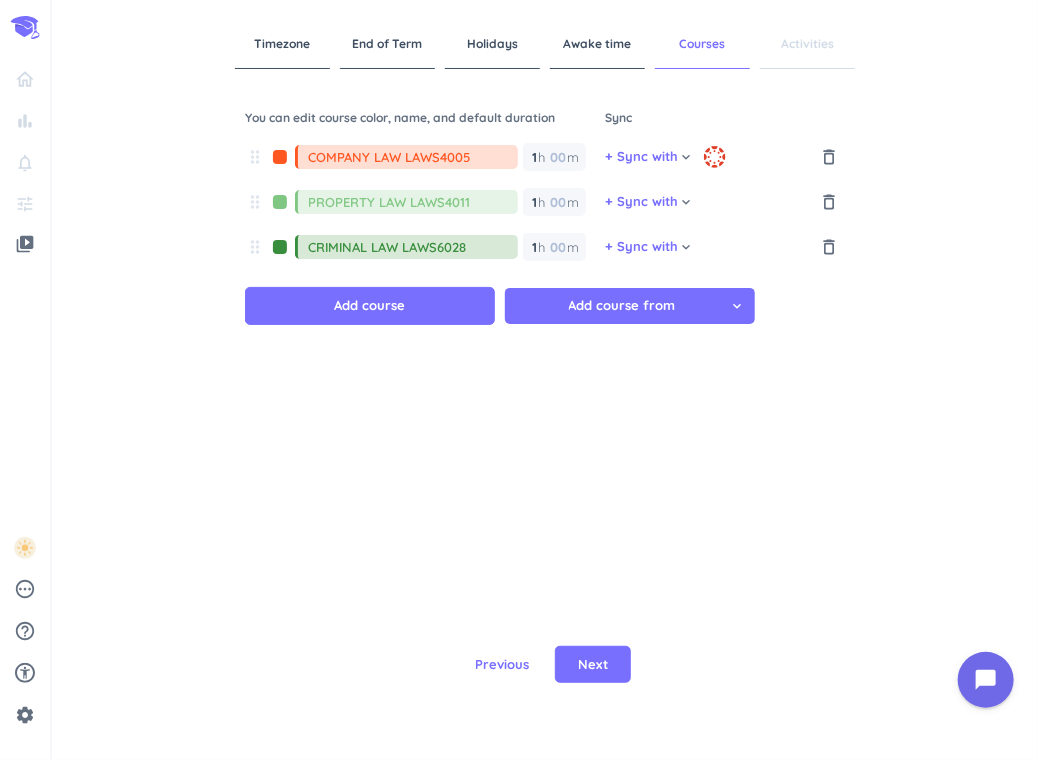 type on "CRIMINAL LAW LAWS6028" 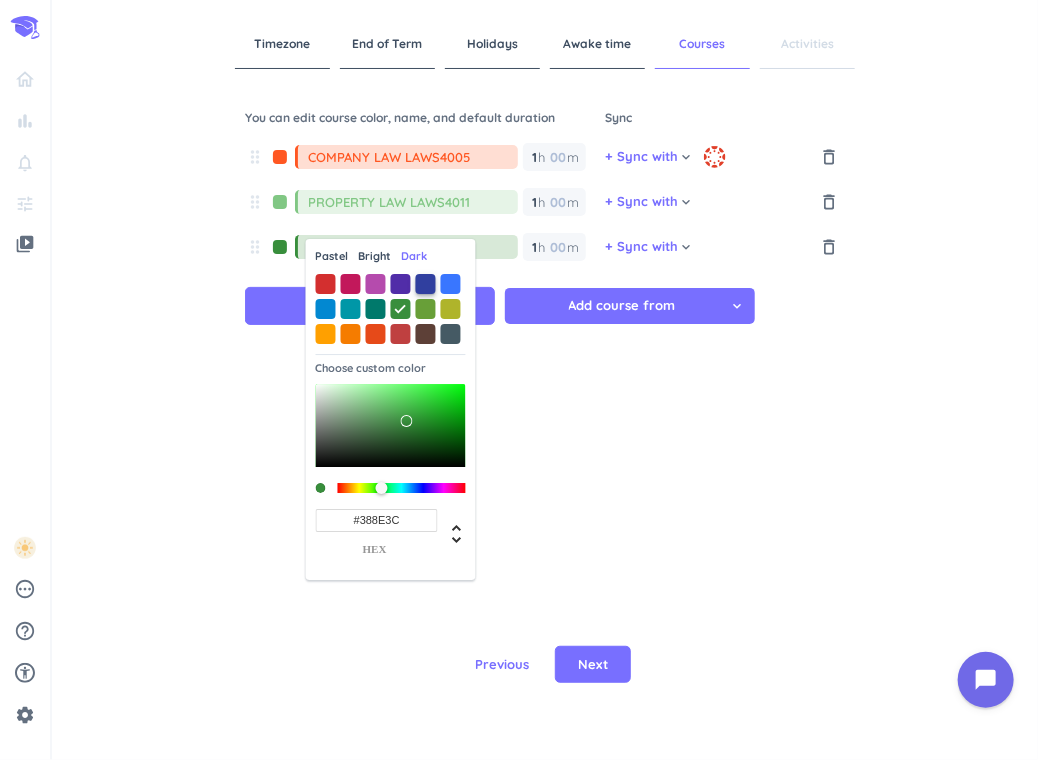 click at bounding box center [426, 284] 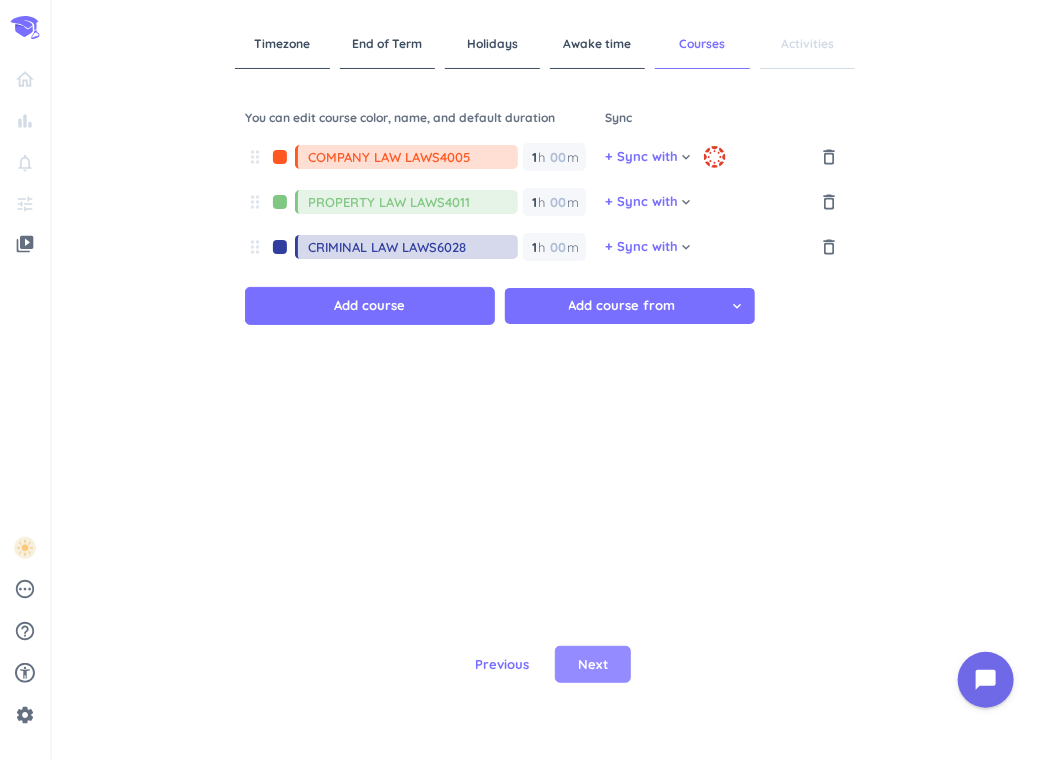 click on "Next" at bounding box center [593, 665] 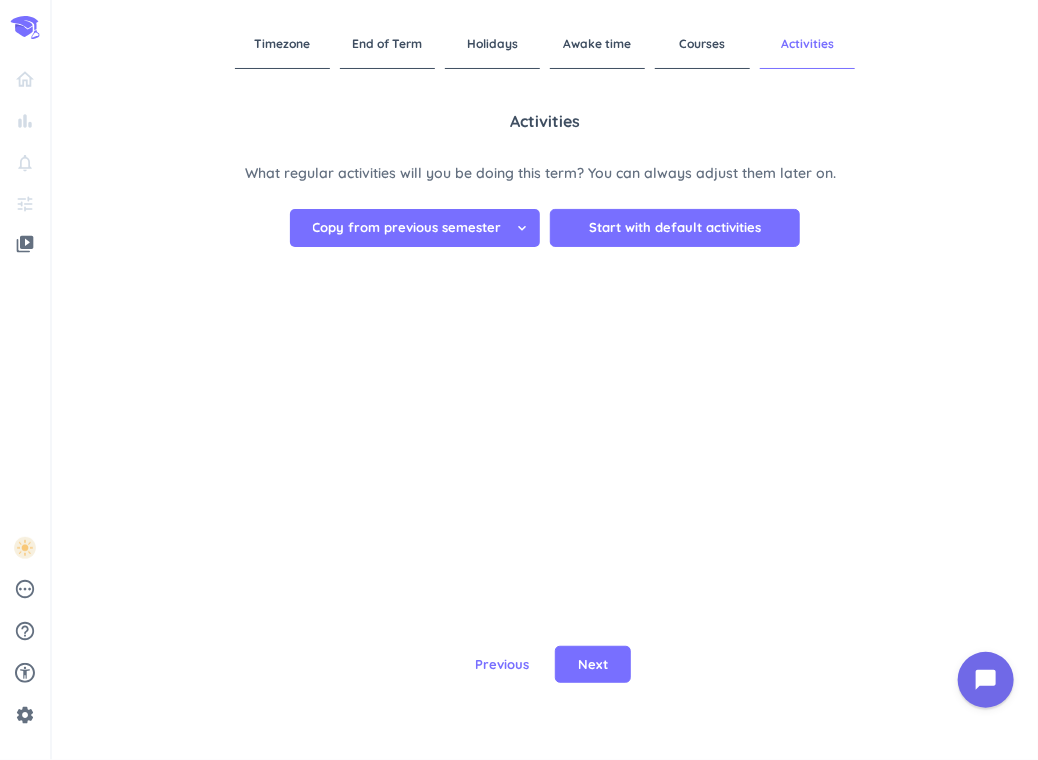 click on "Copy from previous semester" at bounding box center (407, 228) 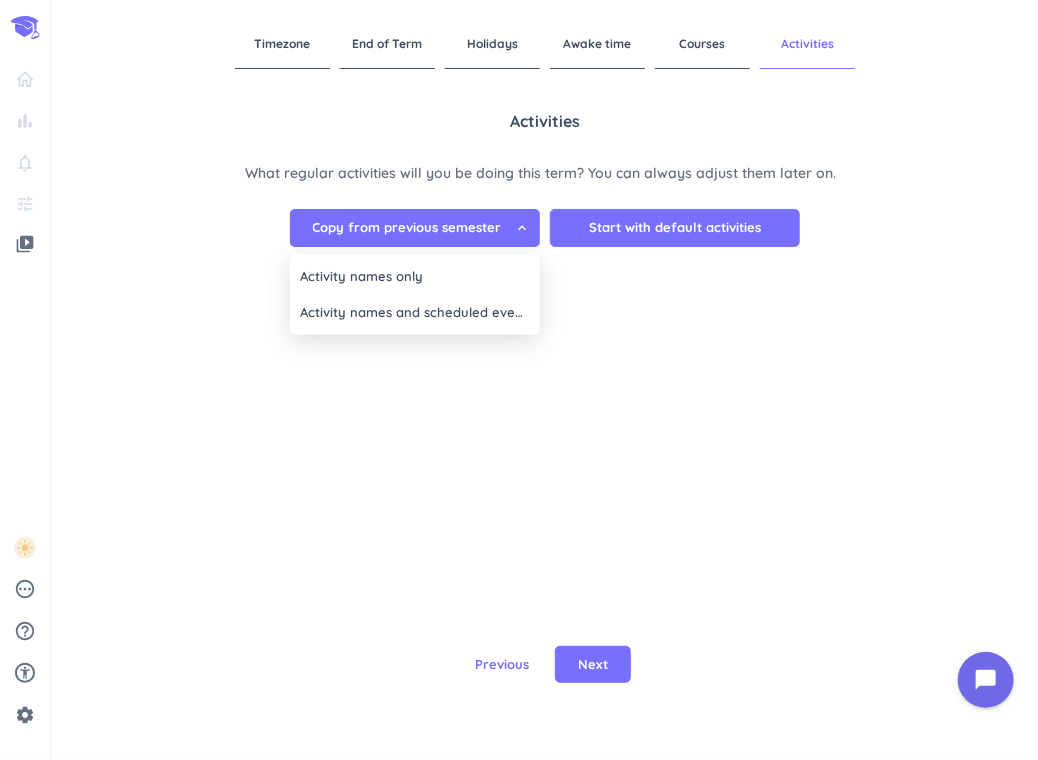 click at bounding box center (519, 380) 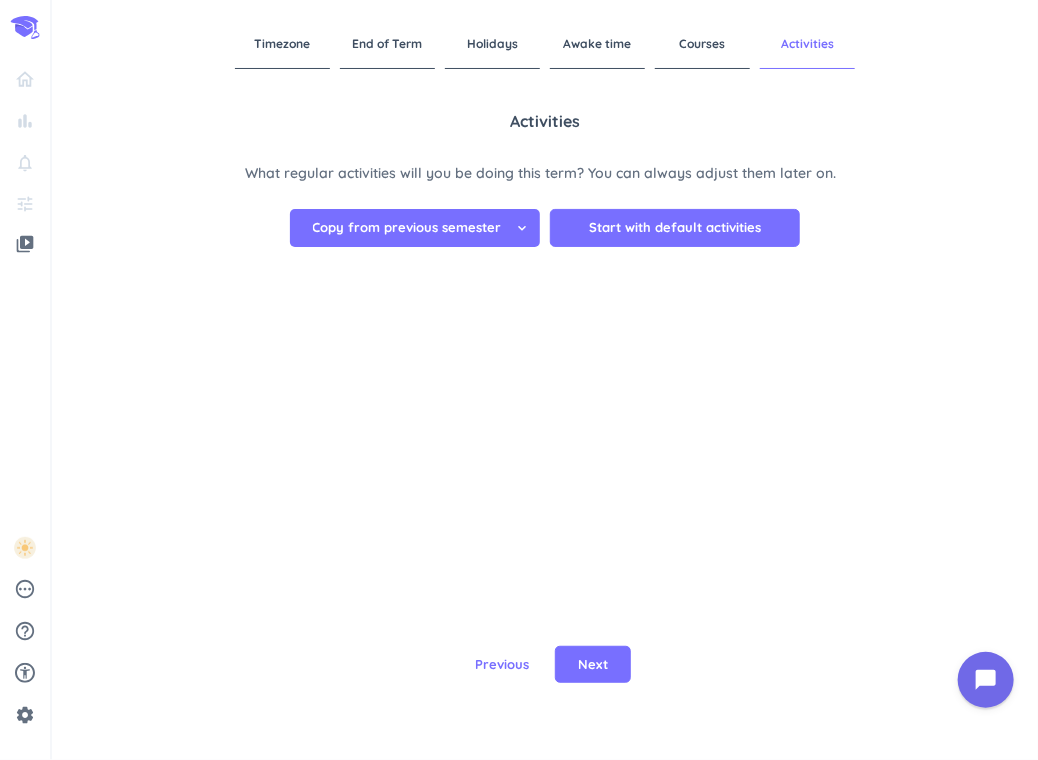 click on "Start with default activities" at bounding box center (675, 228) 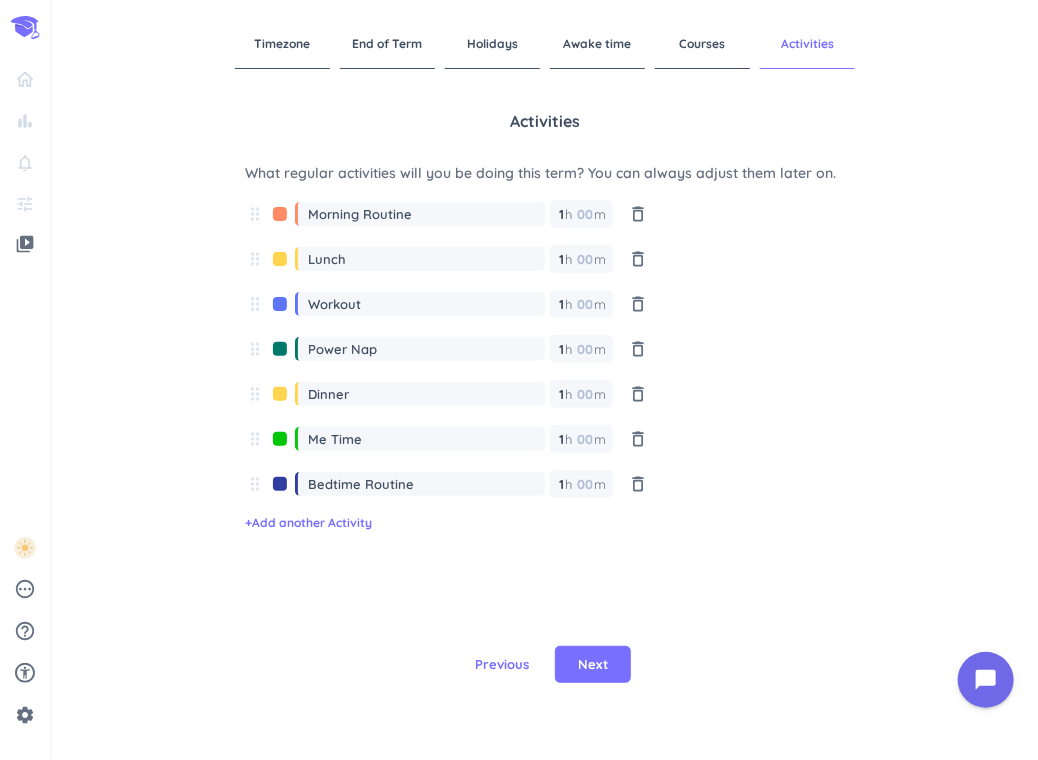 drag, startPoint x: 432, startPoint y: 299, endPoint x: 232, endPoint y: 295, distance: 200.04 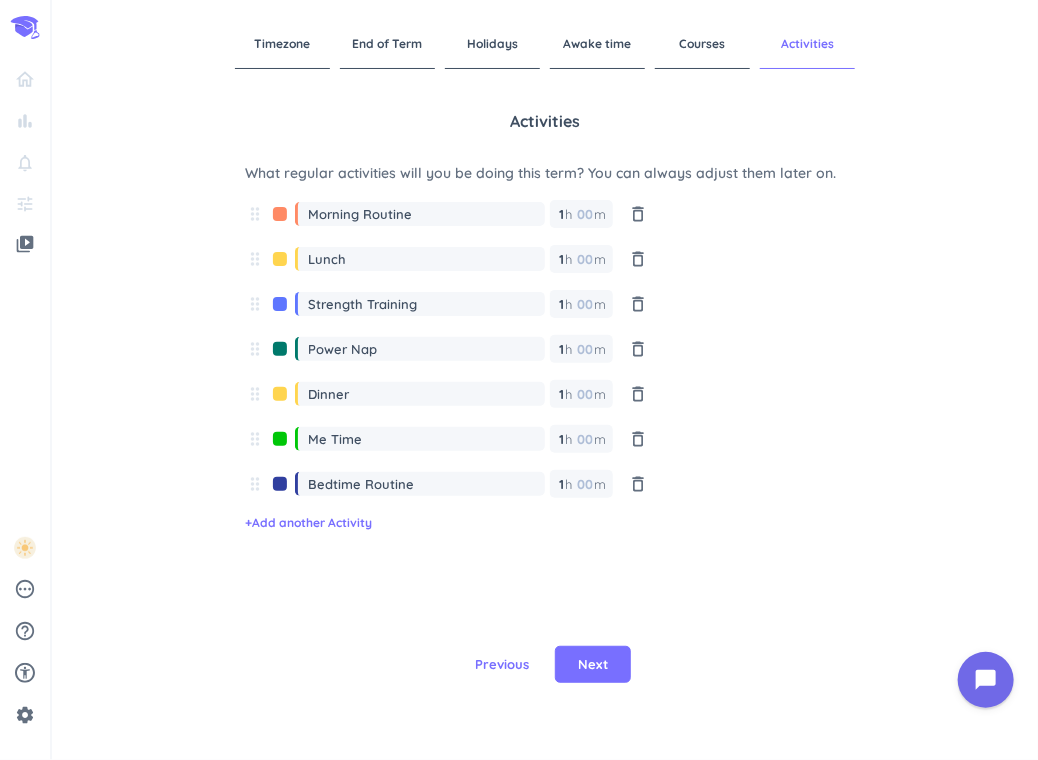 type on "Strength Training" 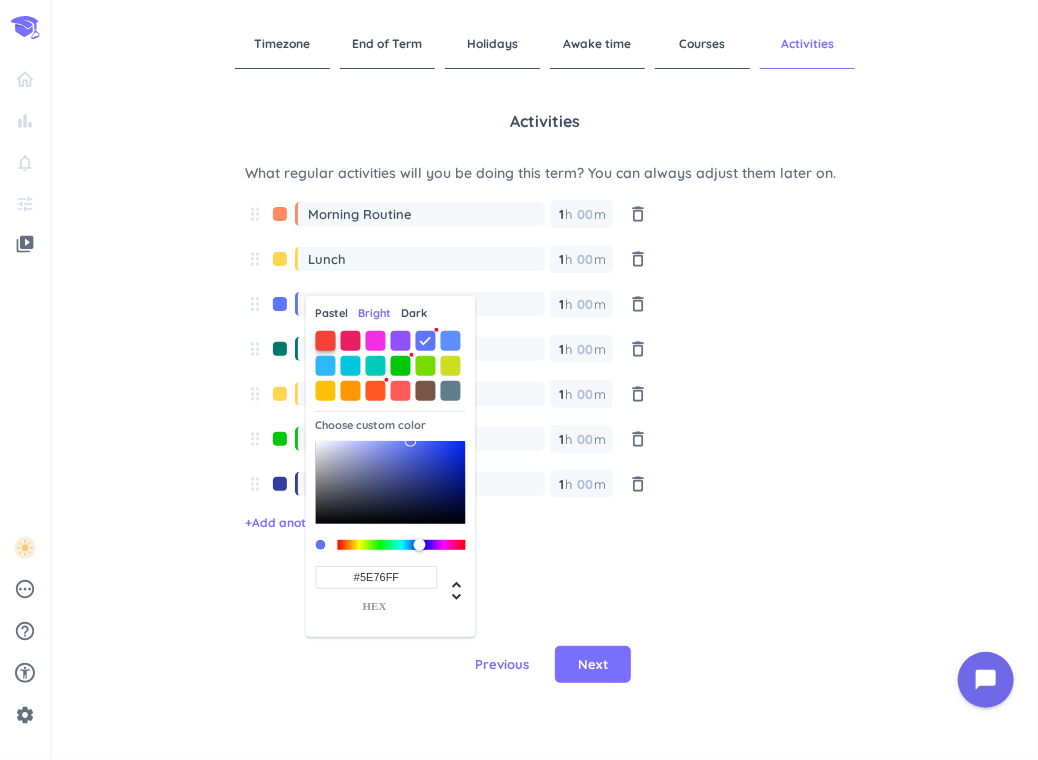 click at bounding box center (326, 341) 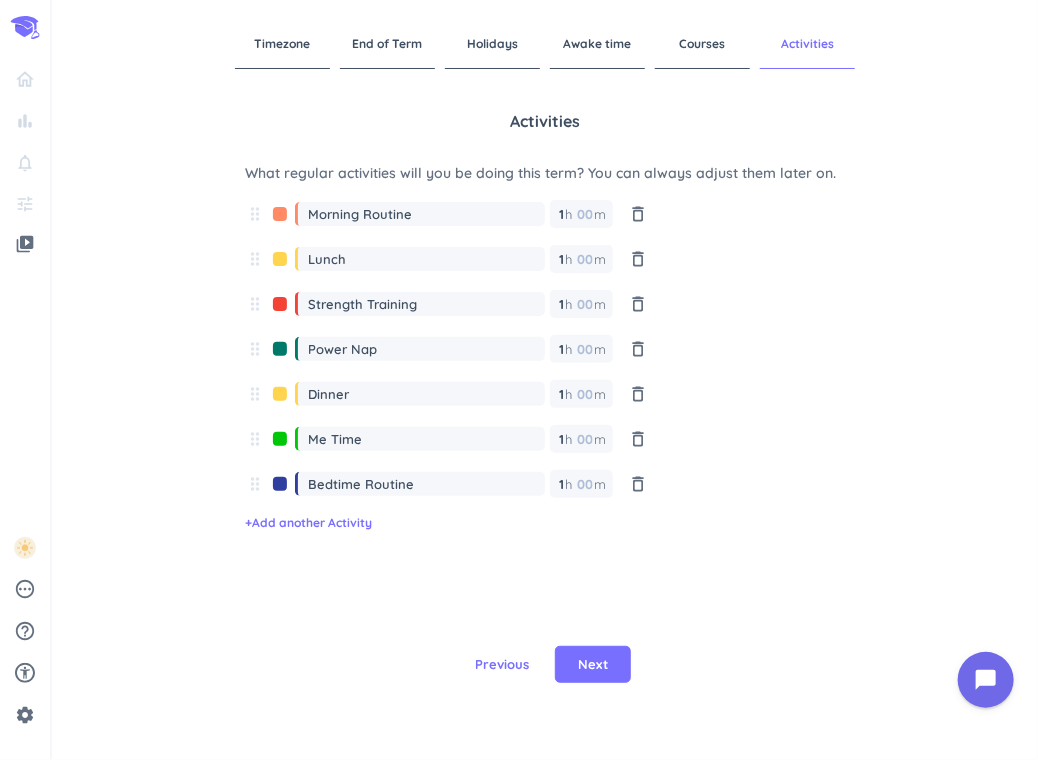 drag, startPoint x: 383, startPoint y: 347, endPoint x: 196, endPoint y: 357, distance: 187.26718 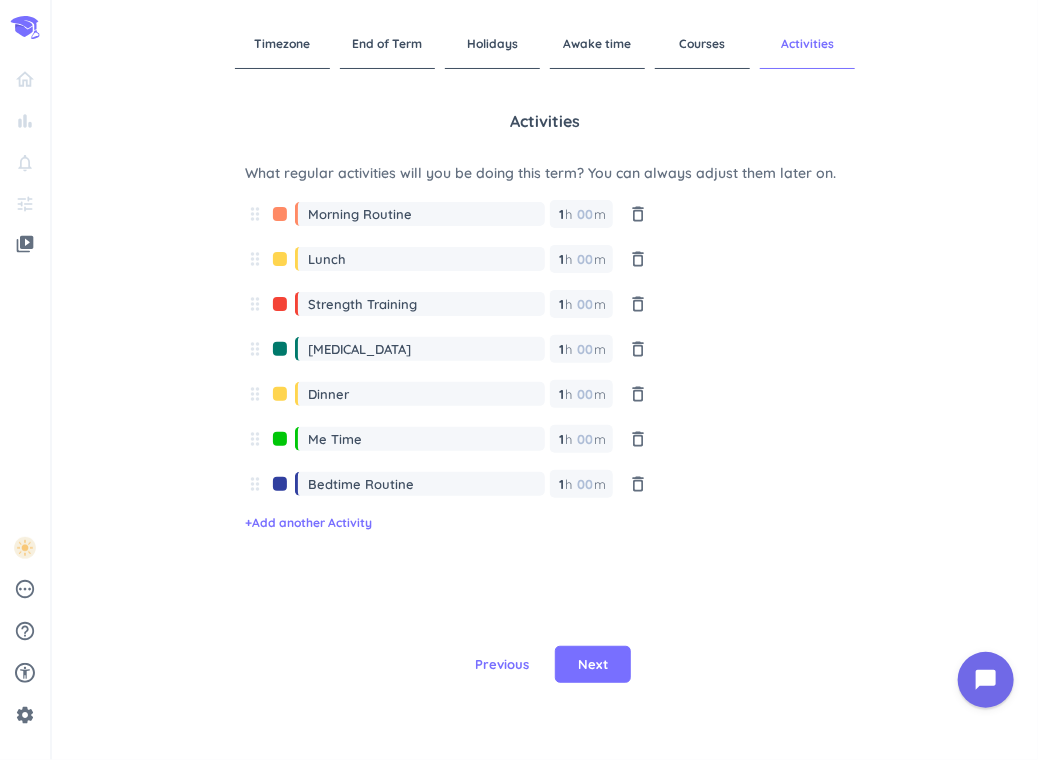 type on "[MEDICAL_DATA]" 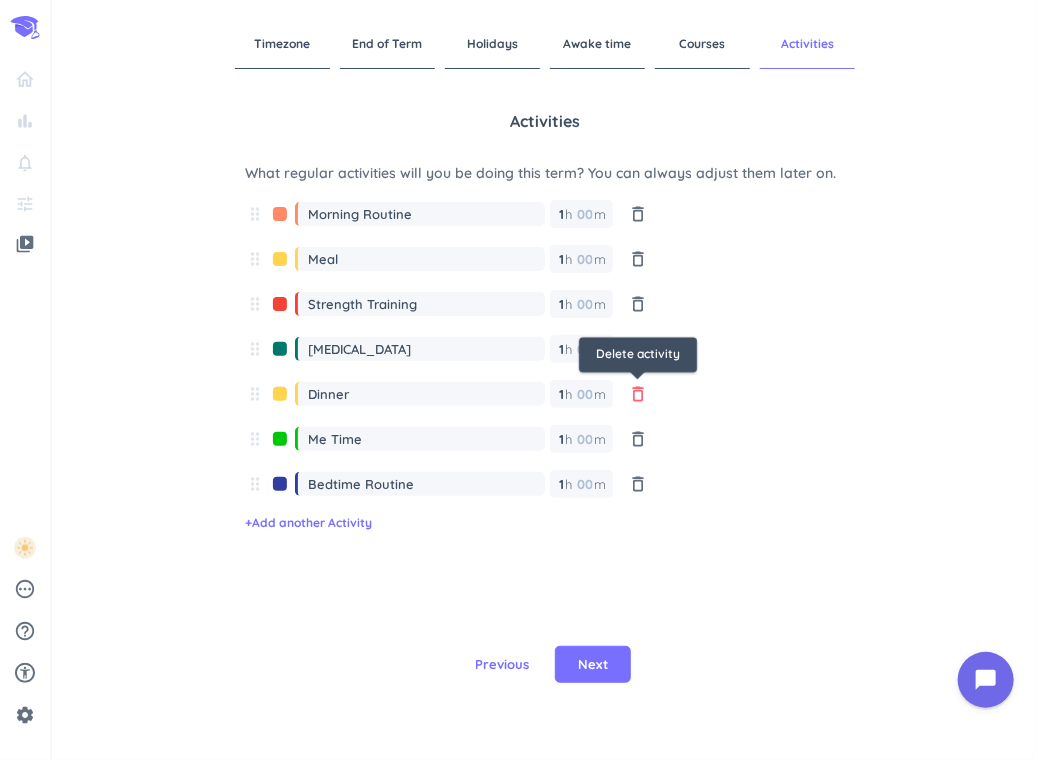 type on "Meal" 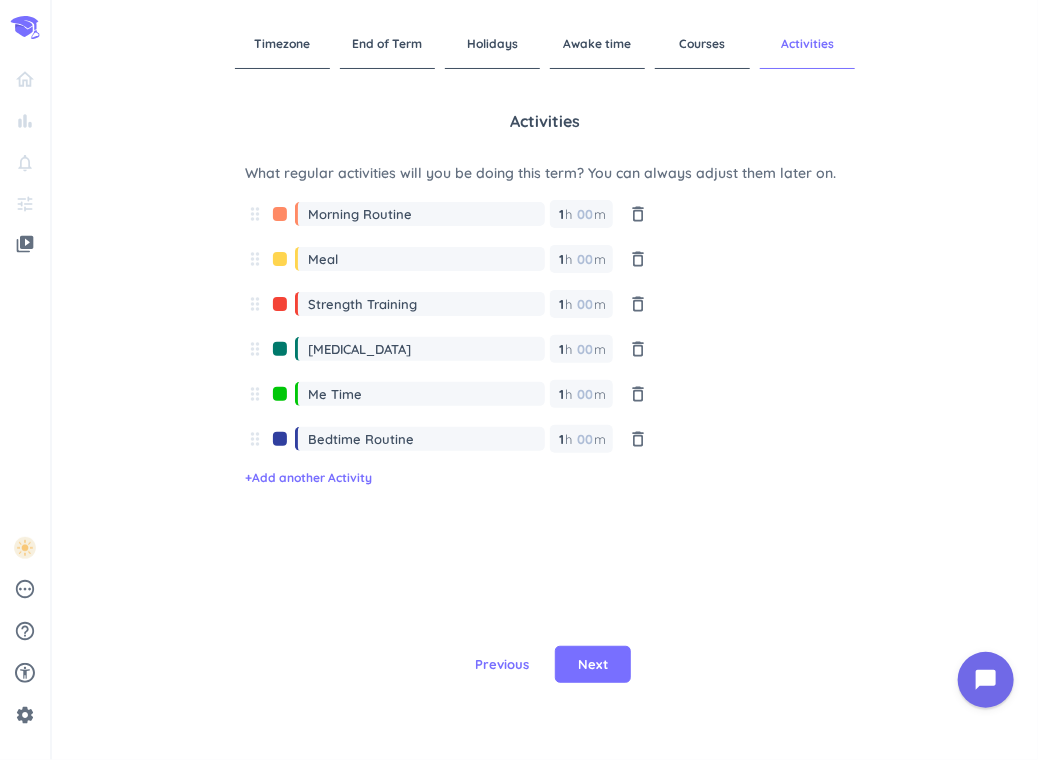 click at bounding box center [280, 399] 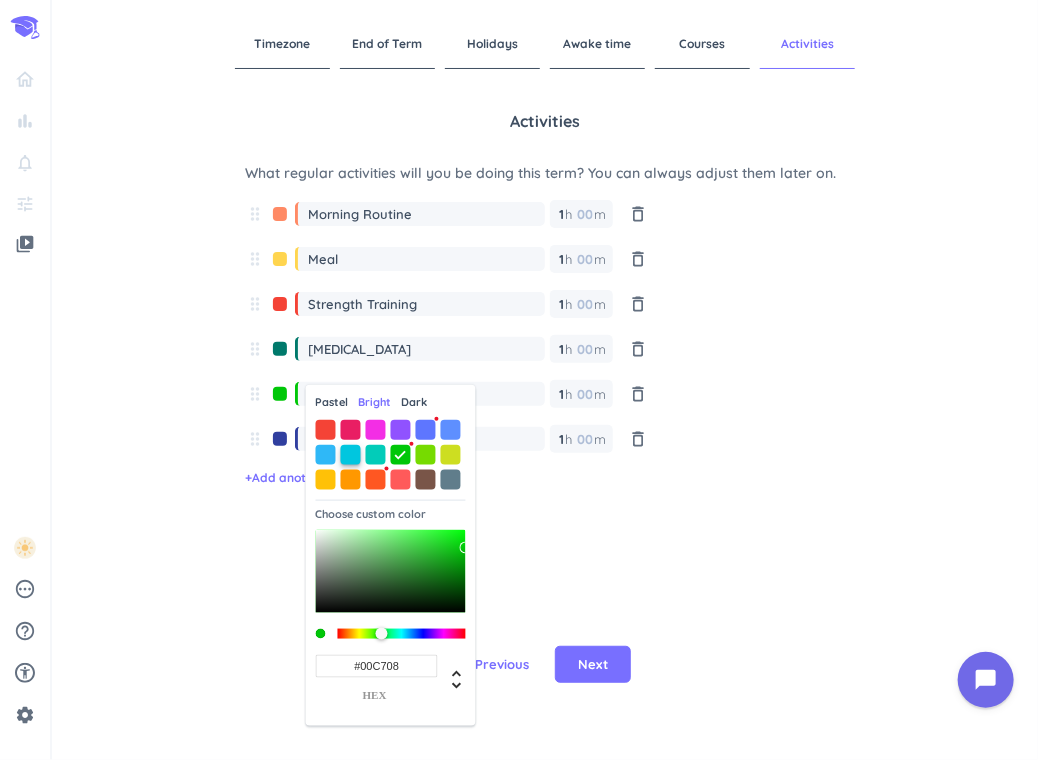 click at bounding box center [351, 454] 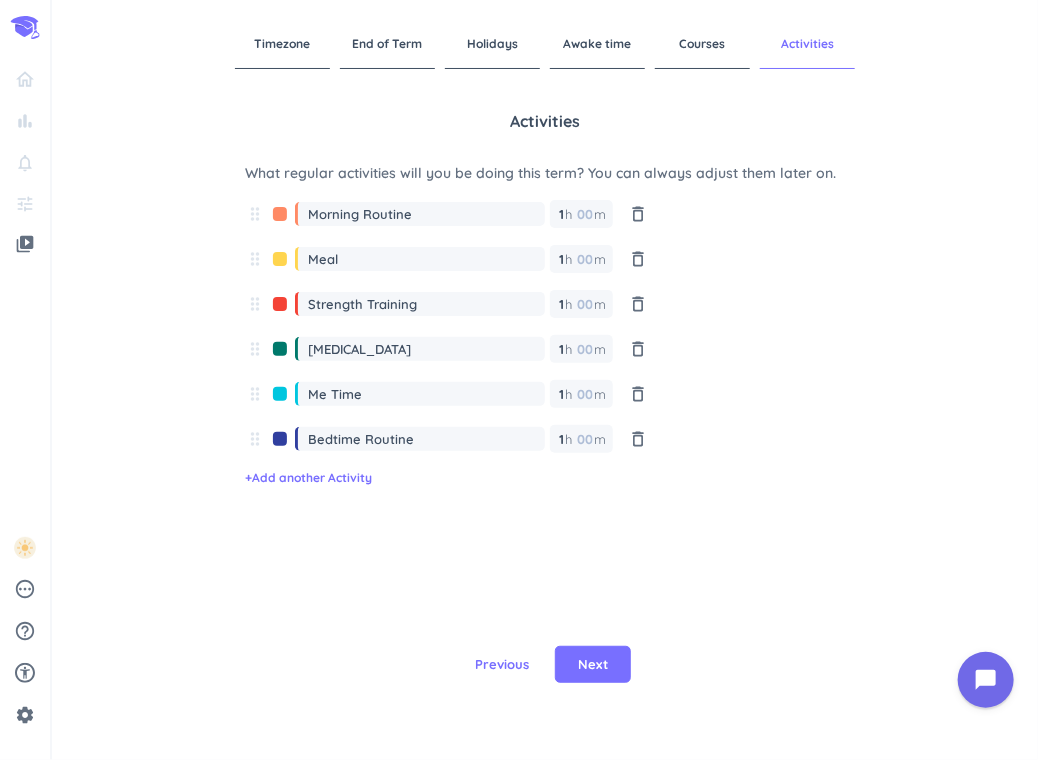 drag, startPoint x: 369, startPoint y: 399, endPoint x: 275, endPoint y: 403, distance: 94.08507 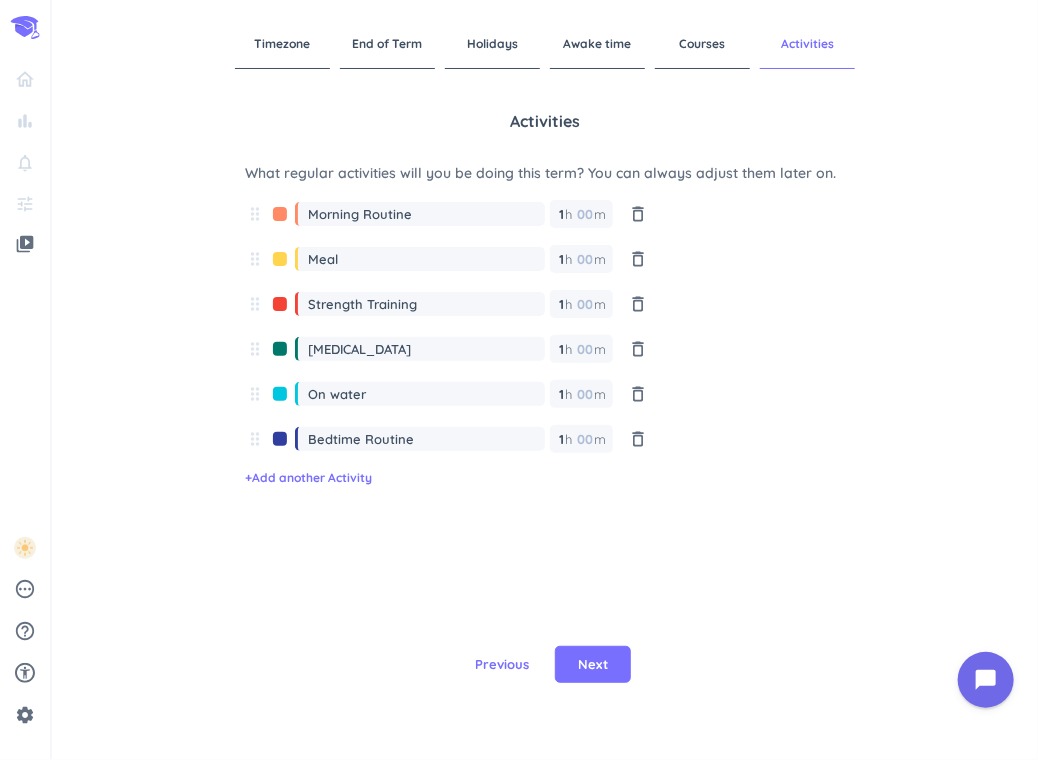 type on "On water" 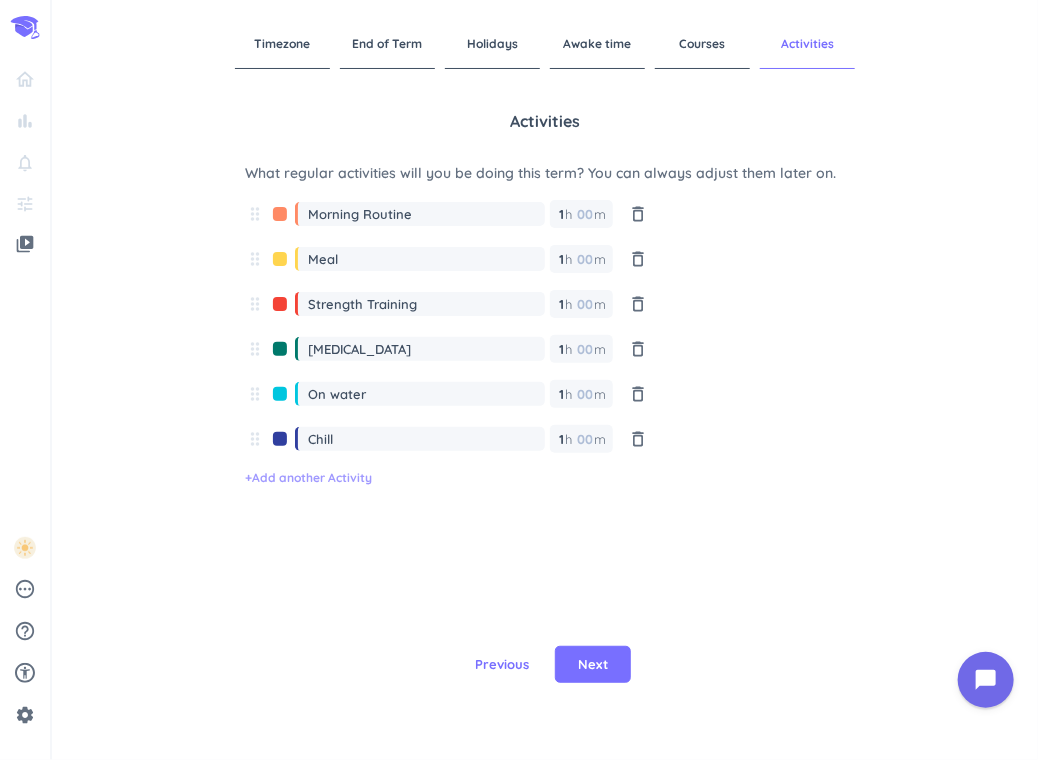type on "Chill" 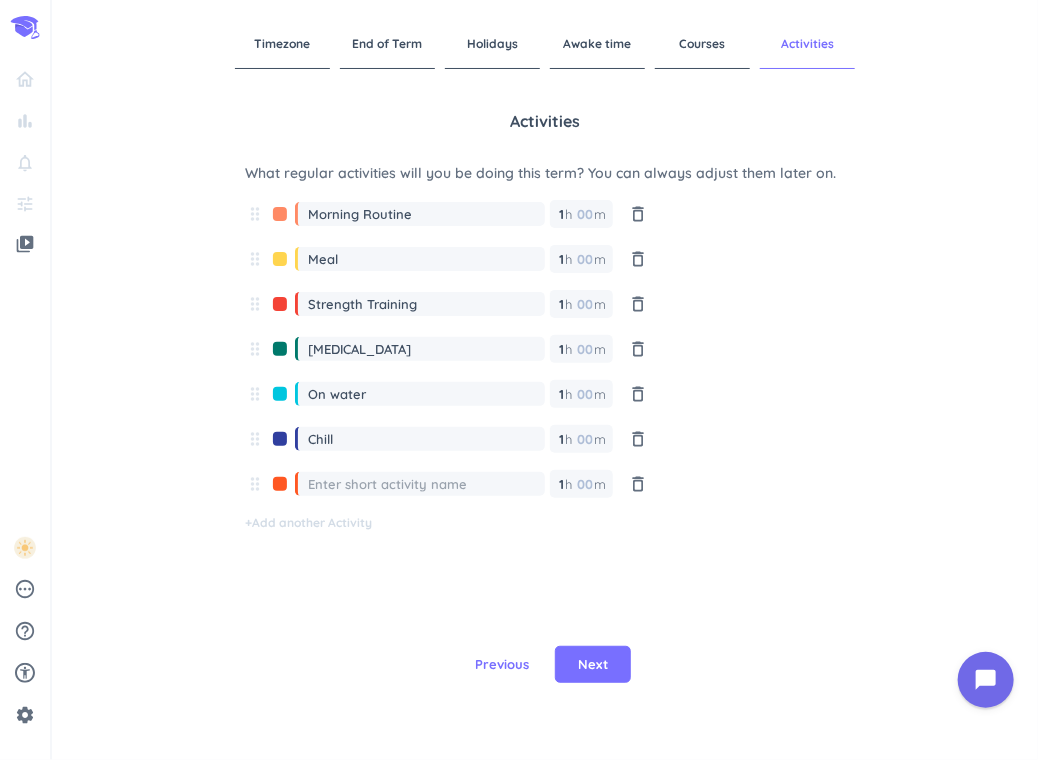 click at bounding box center [280, 354] 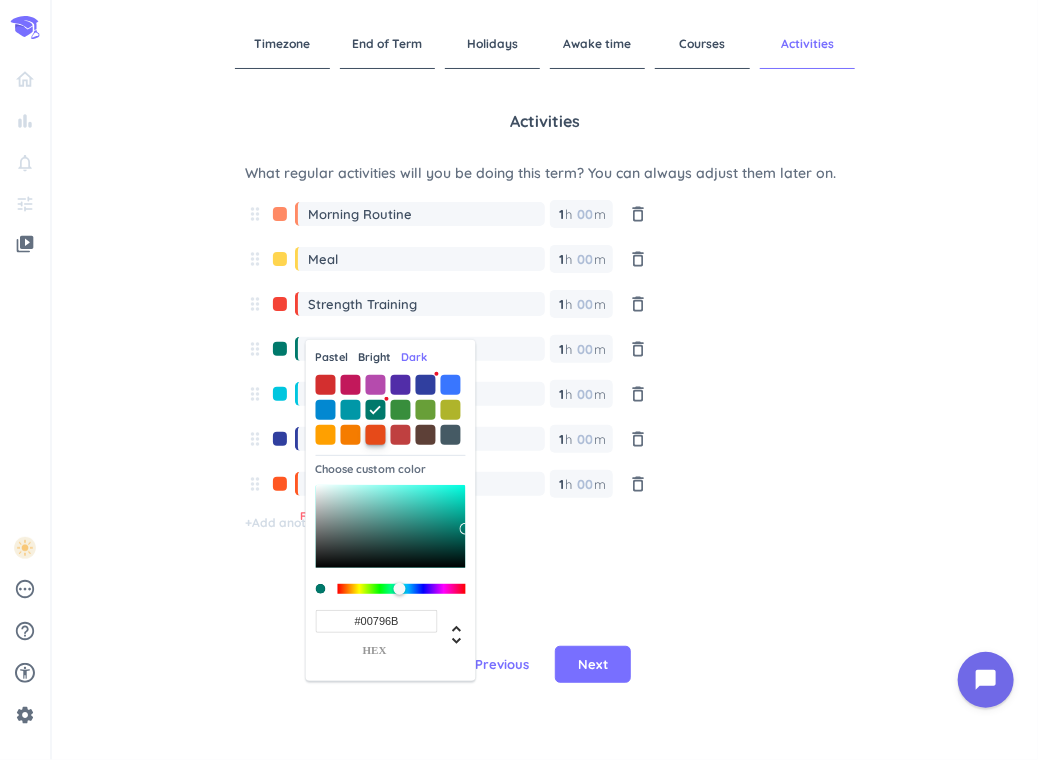 click at bounding box center [376, 435] 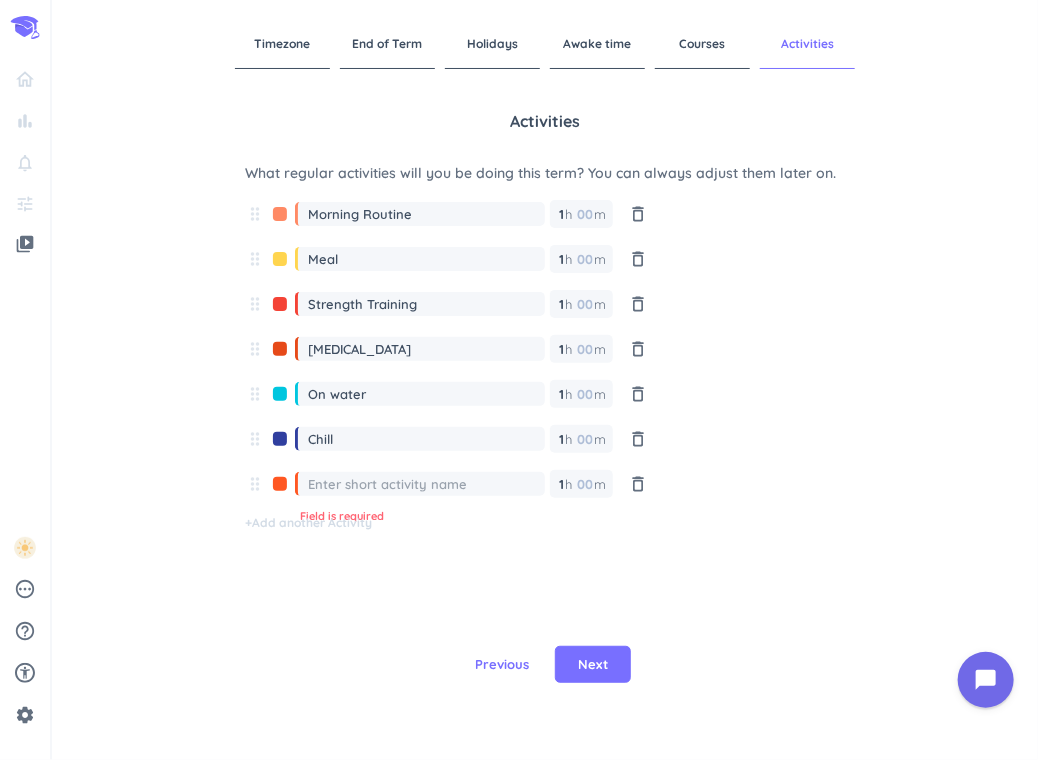 click at bounding box center (280, 354) 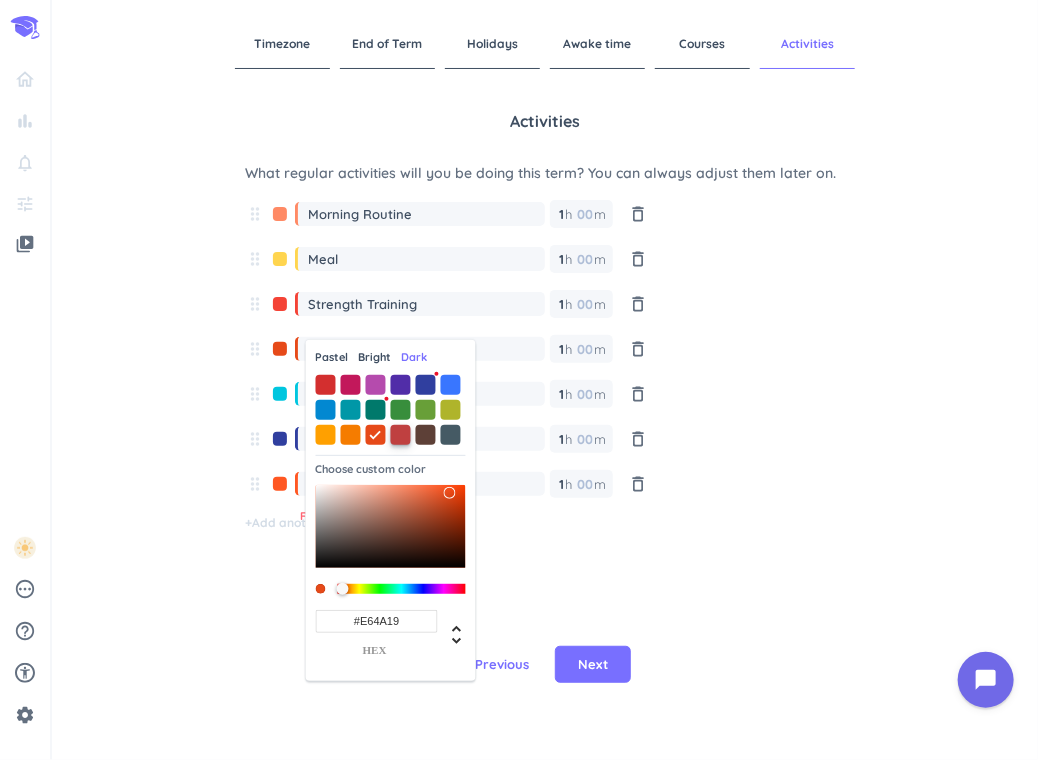 click at bounding box center [401, 435] 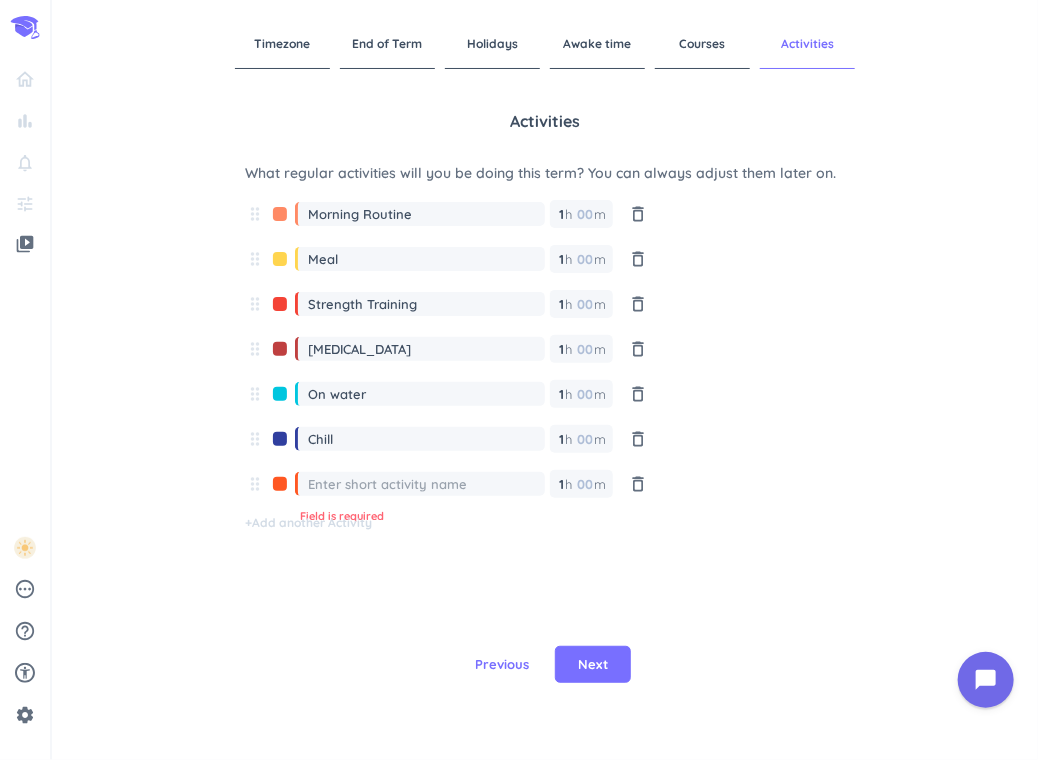 click at bounding box center (280, 354) 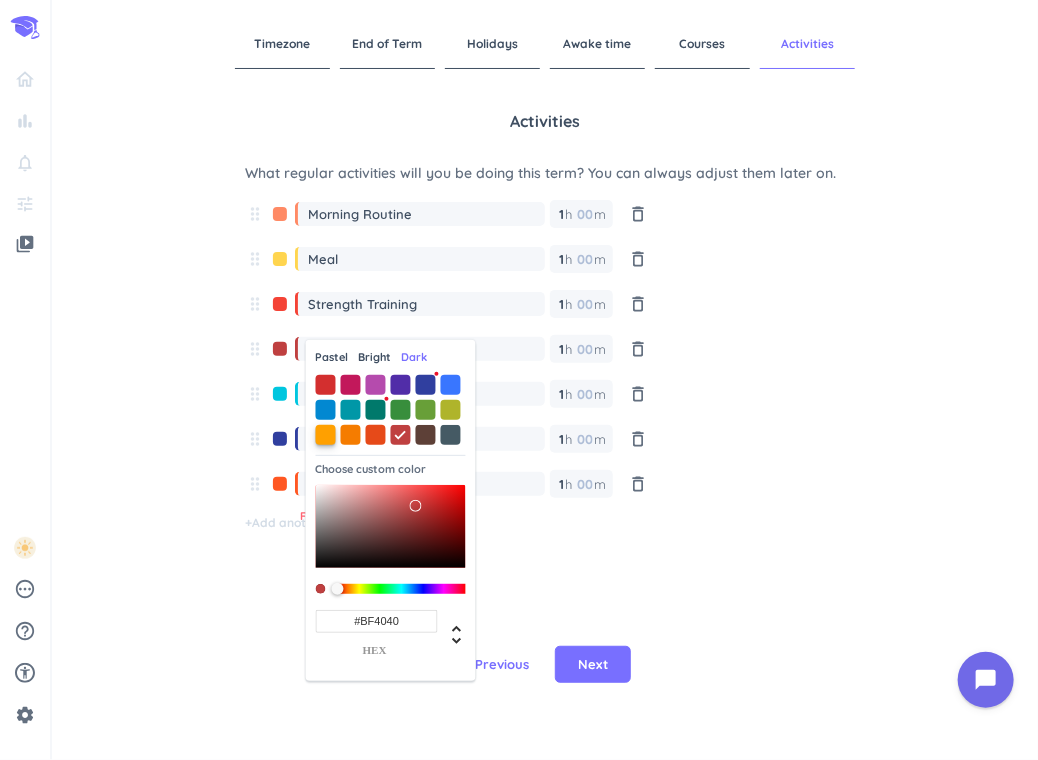 click at bounding box center [326, 435] 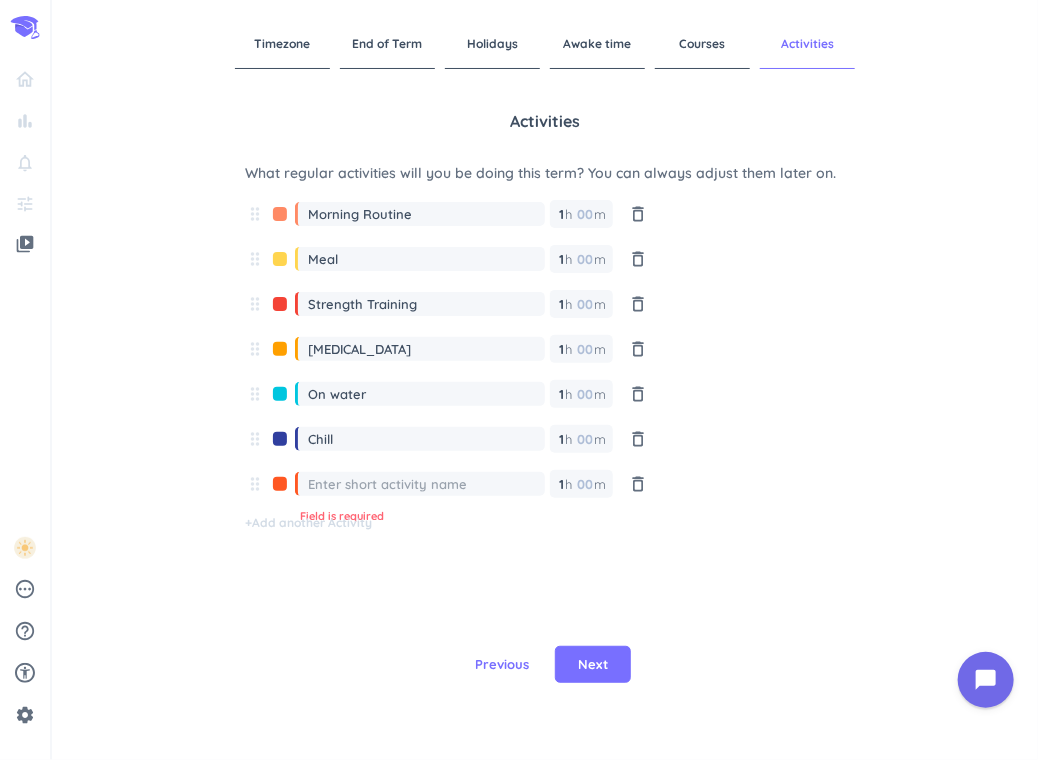 click at bounding box center [280, 219] 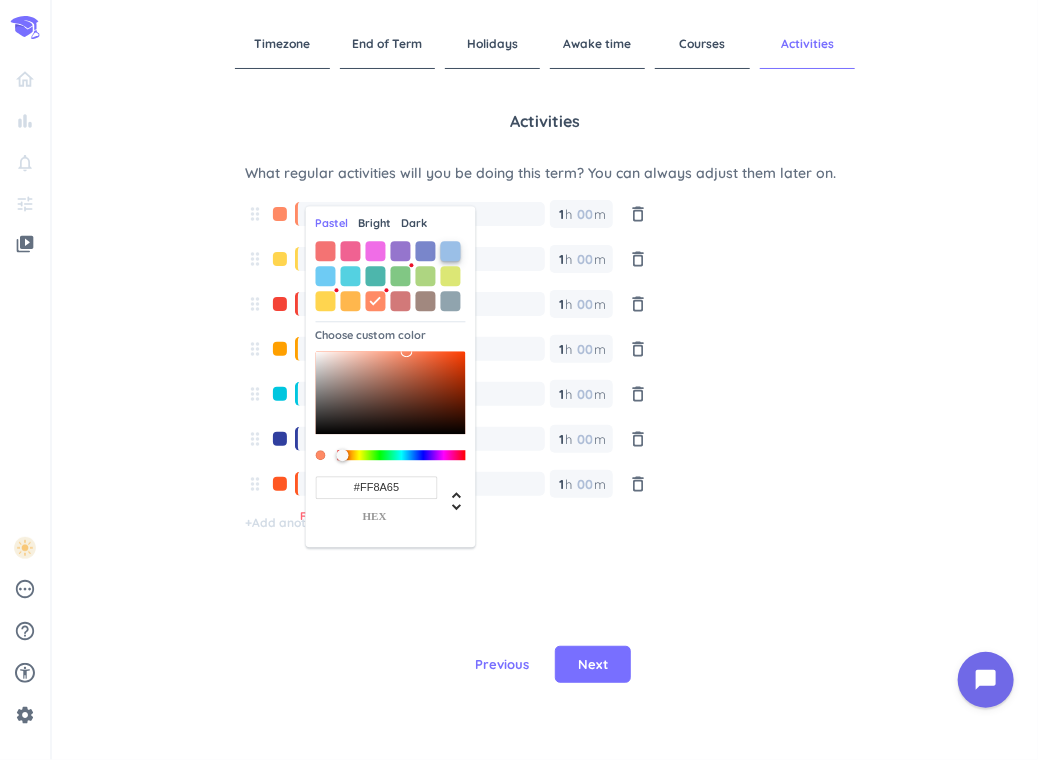 click at bounding box center (451, 251) 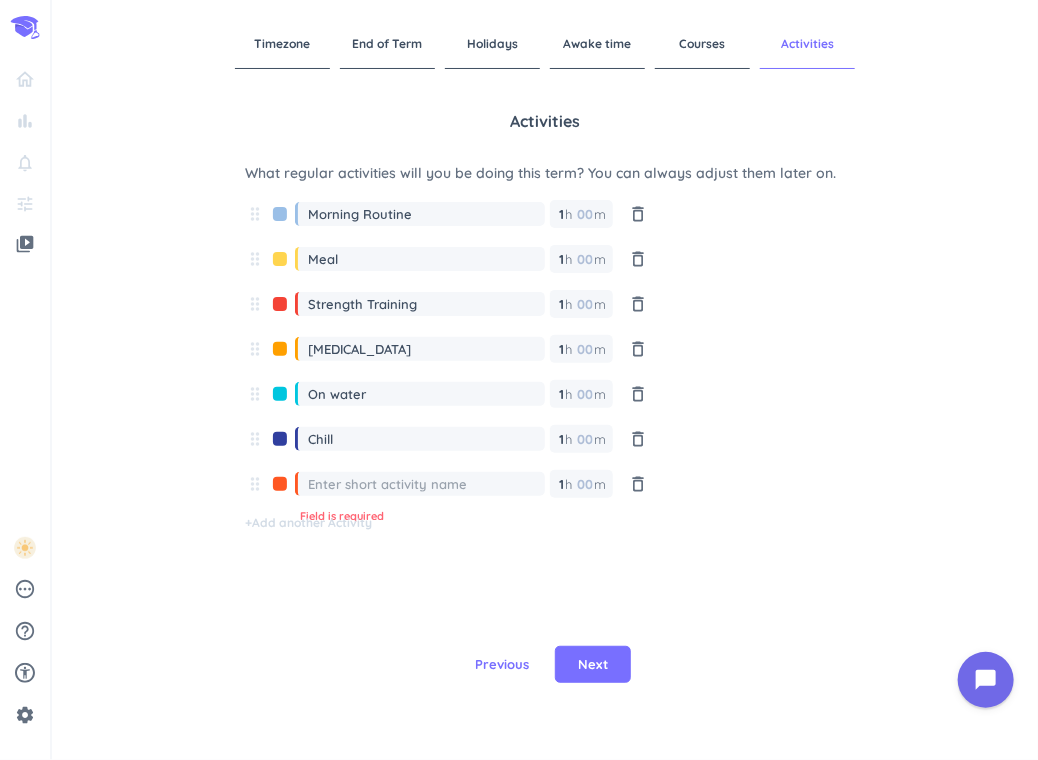 click at bounding box center [280, 264] 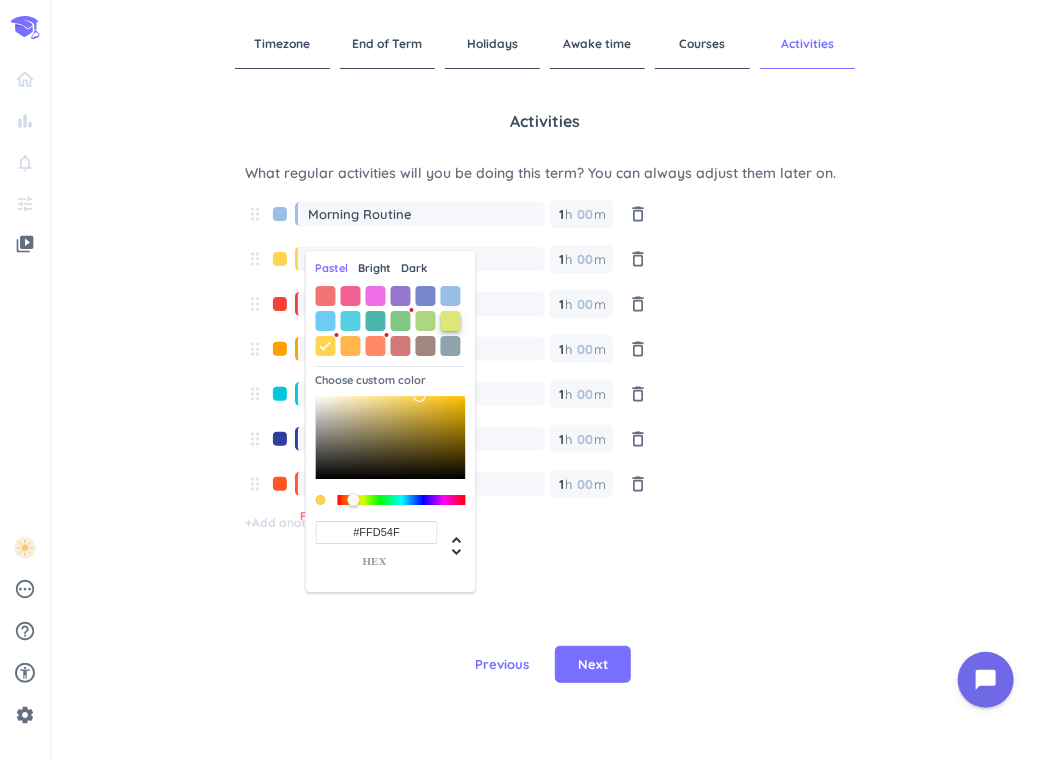 click at bounding box center [451, 321] 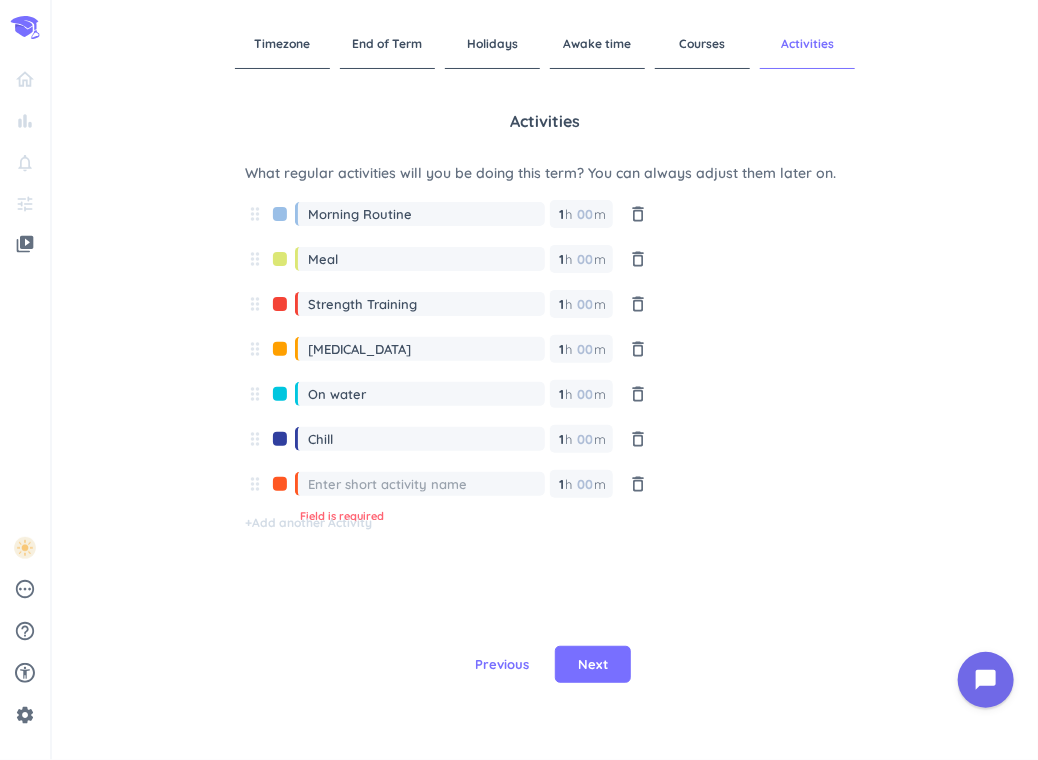 click at bounding box center (426, 484) 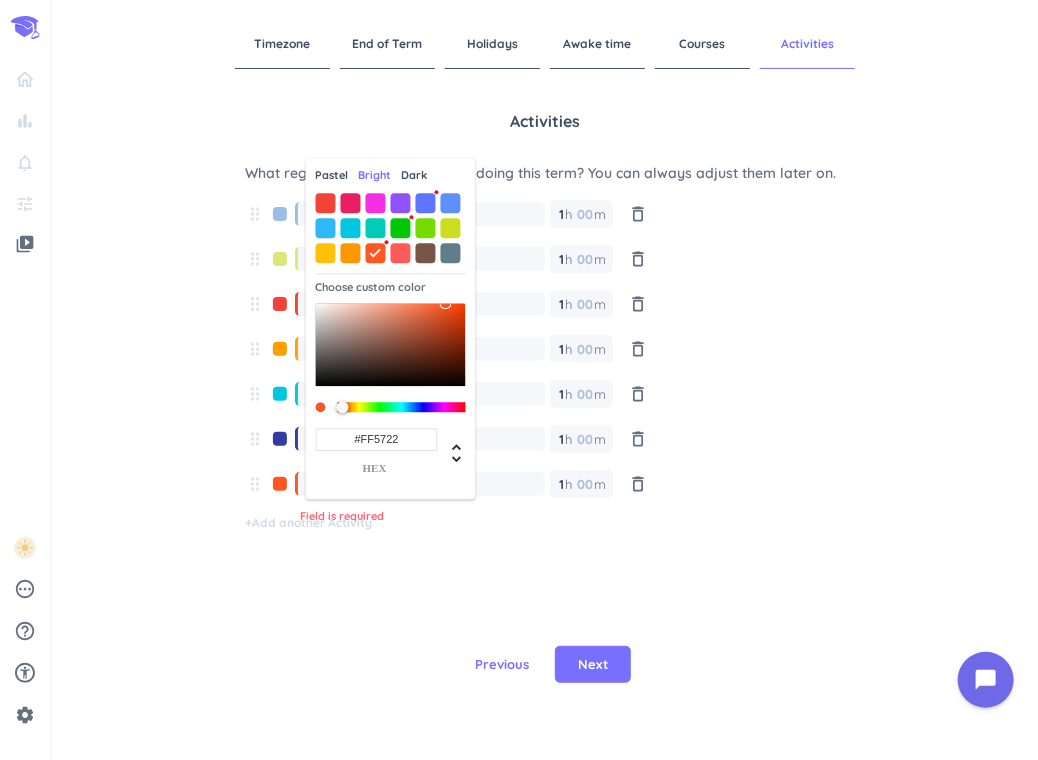 click on "Pastel" at bounding box center [332, 175] 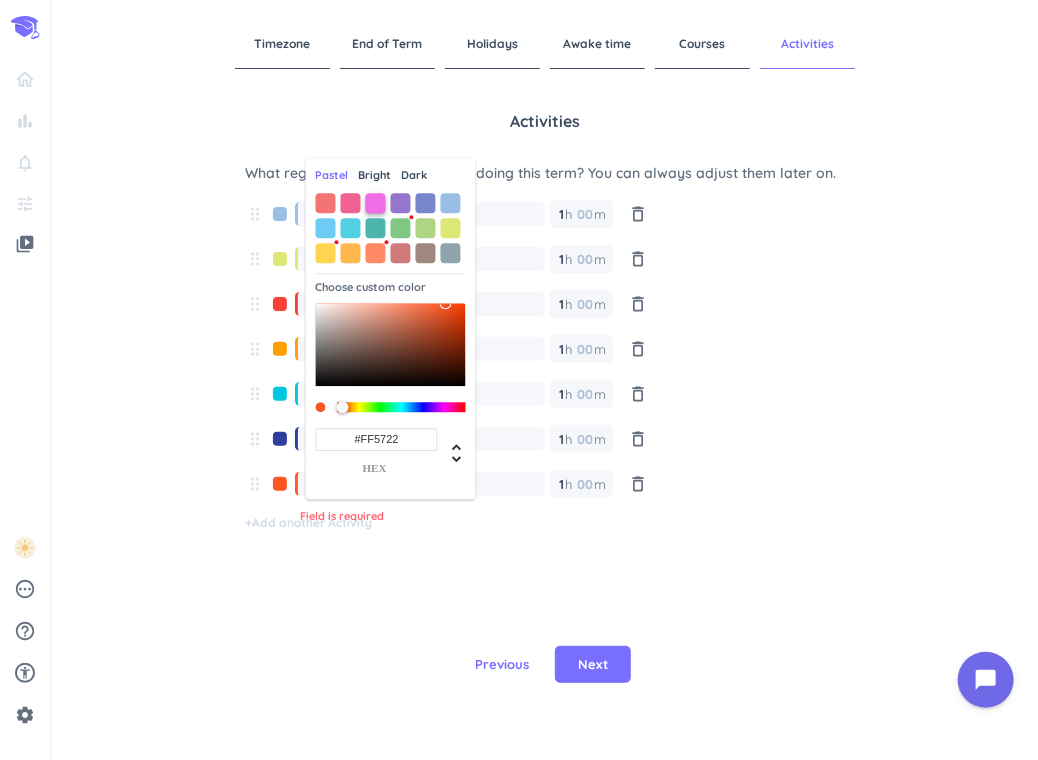 click at bounding box center (376, 203) 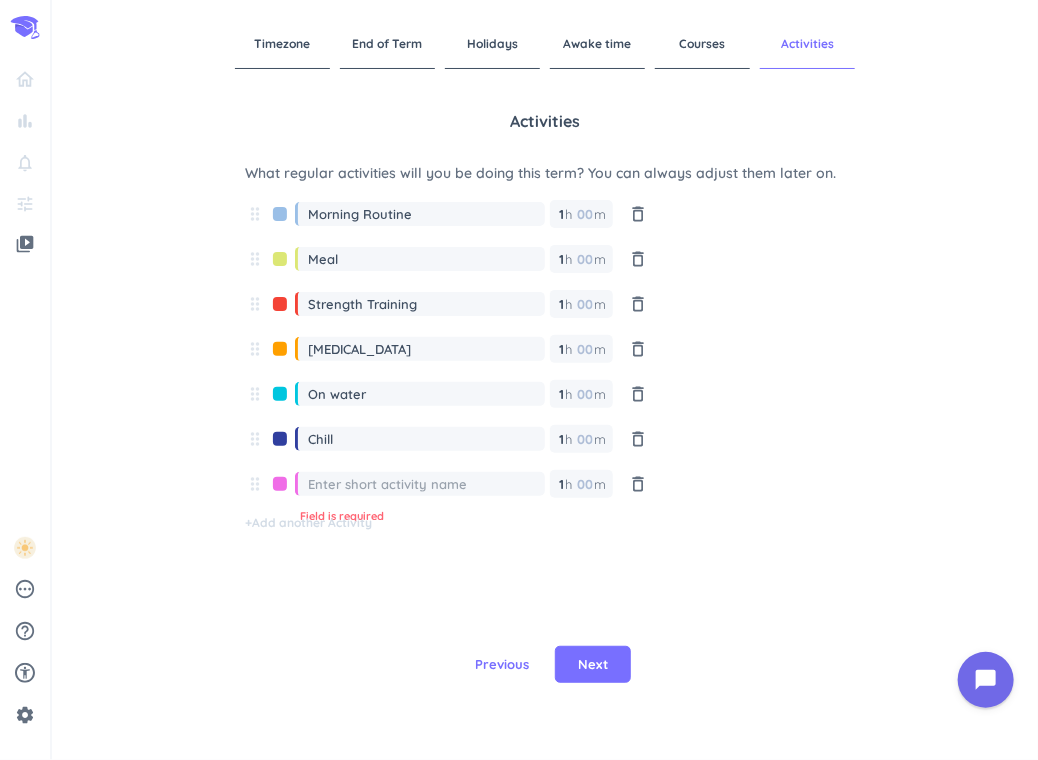 click at bounding box center [426, 484] 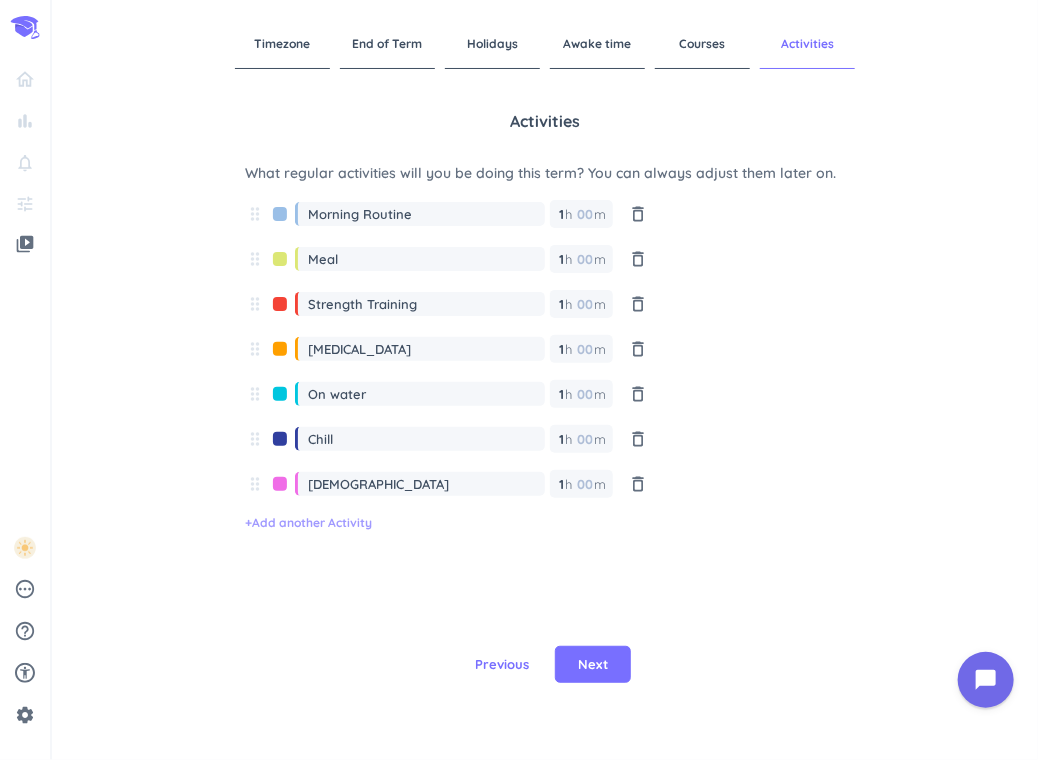 type on "[DEMOGRAPHIC_DATA]" 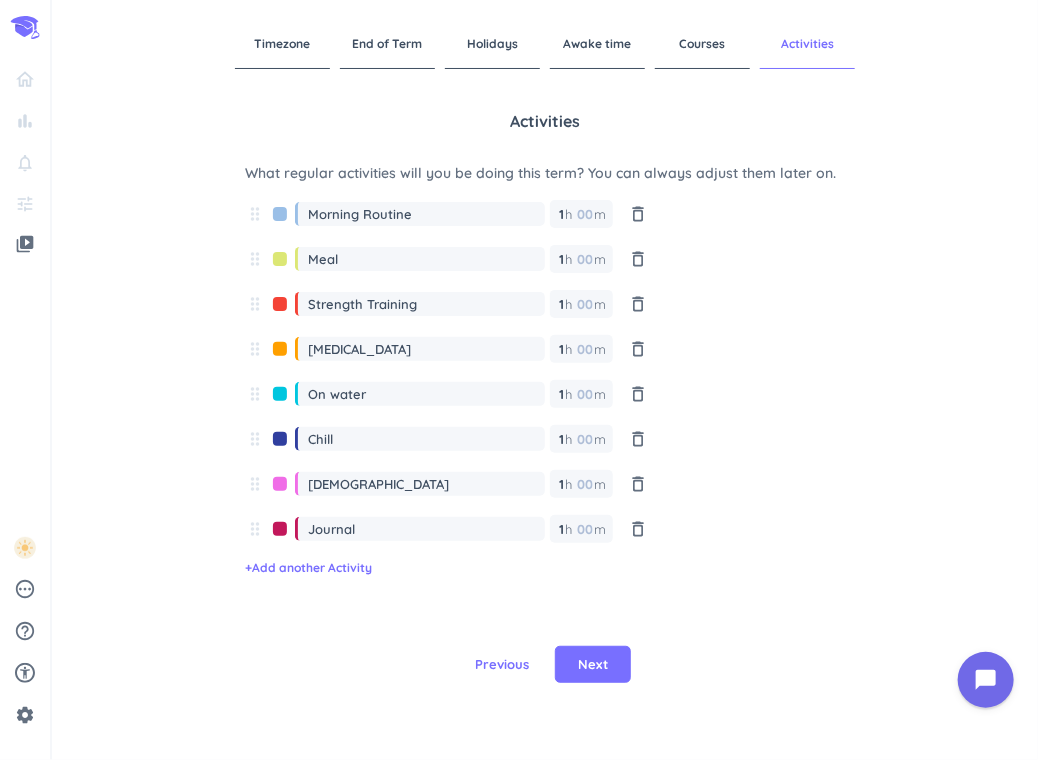 type on "Journal" 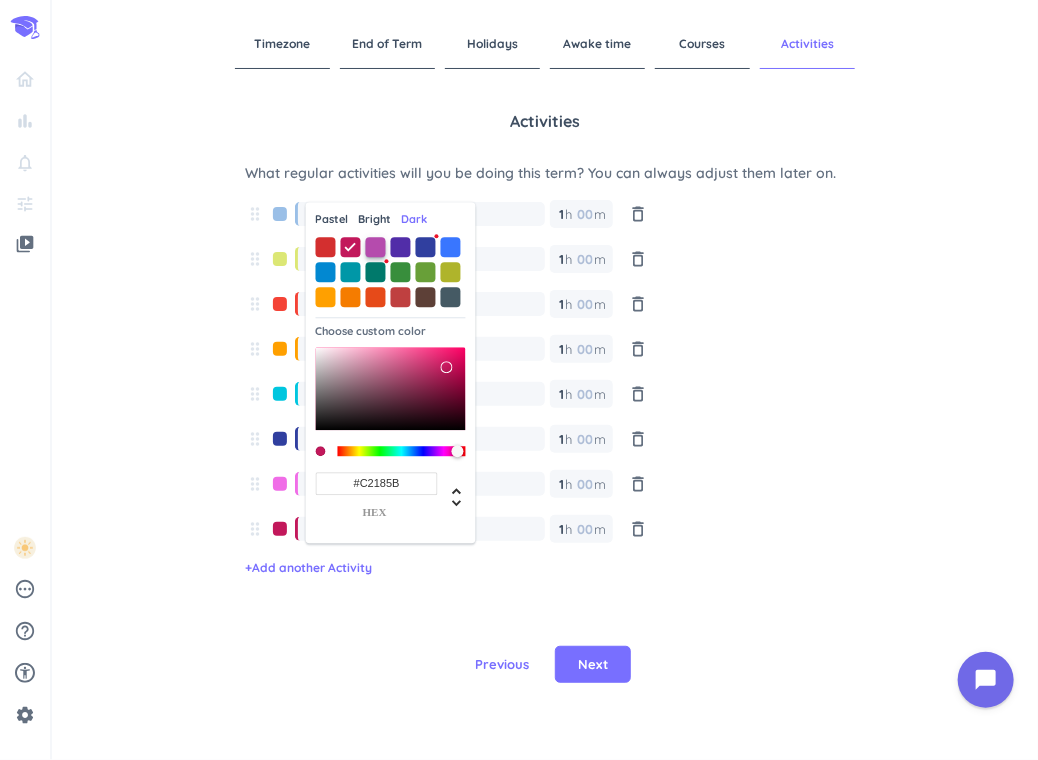 click at bounding box center (376, 247) 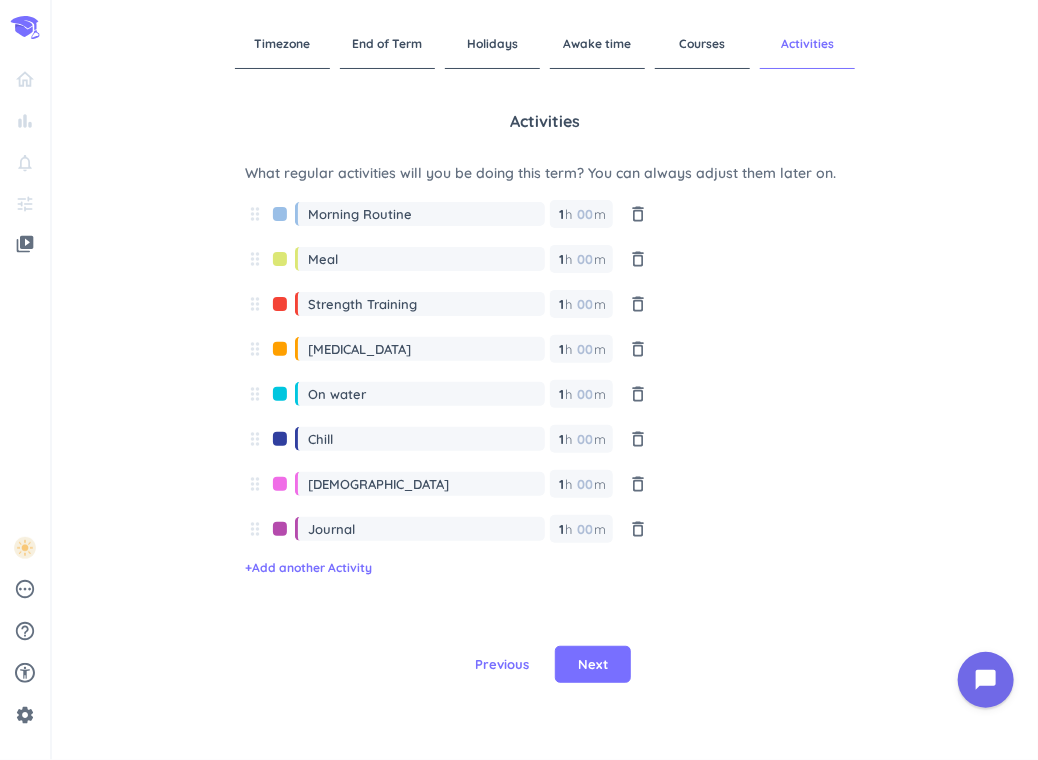 click at bounding box center [280, 534] 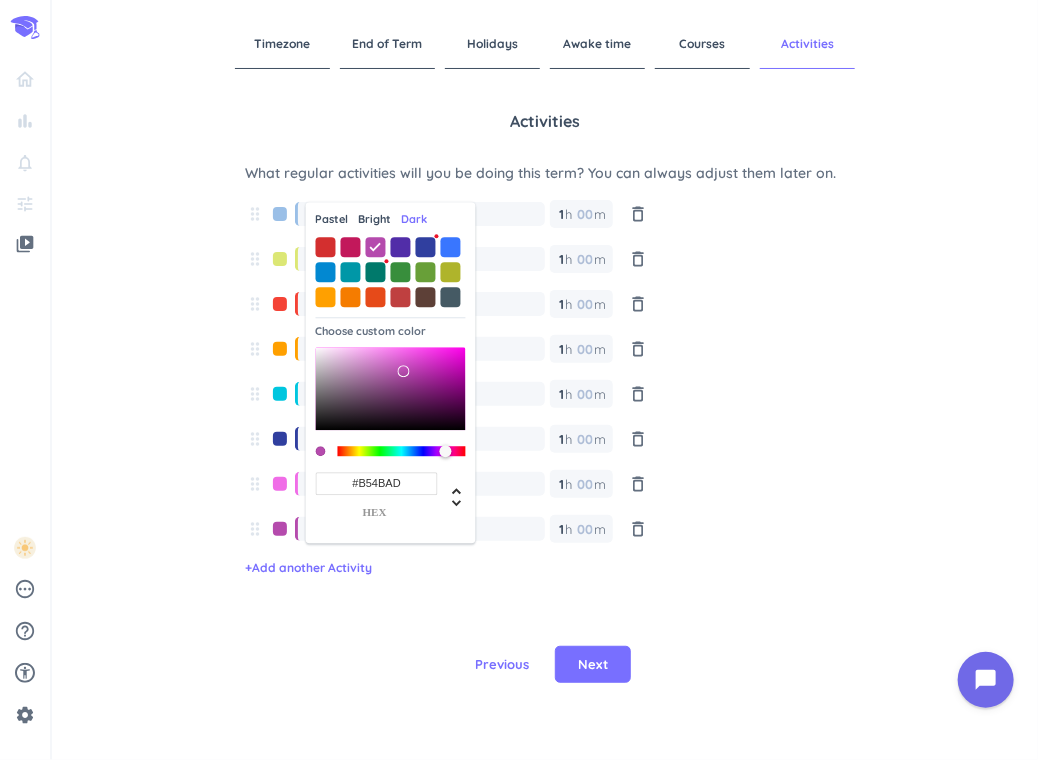 click on "Pastel" at bounding box center (332, 219) 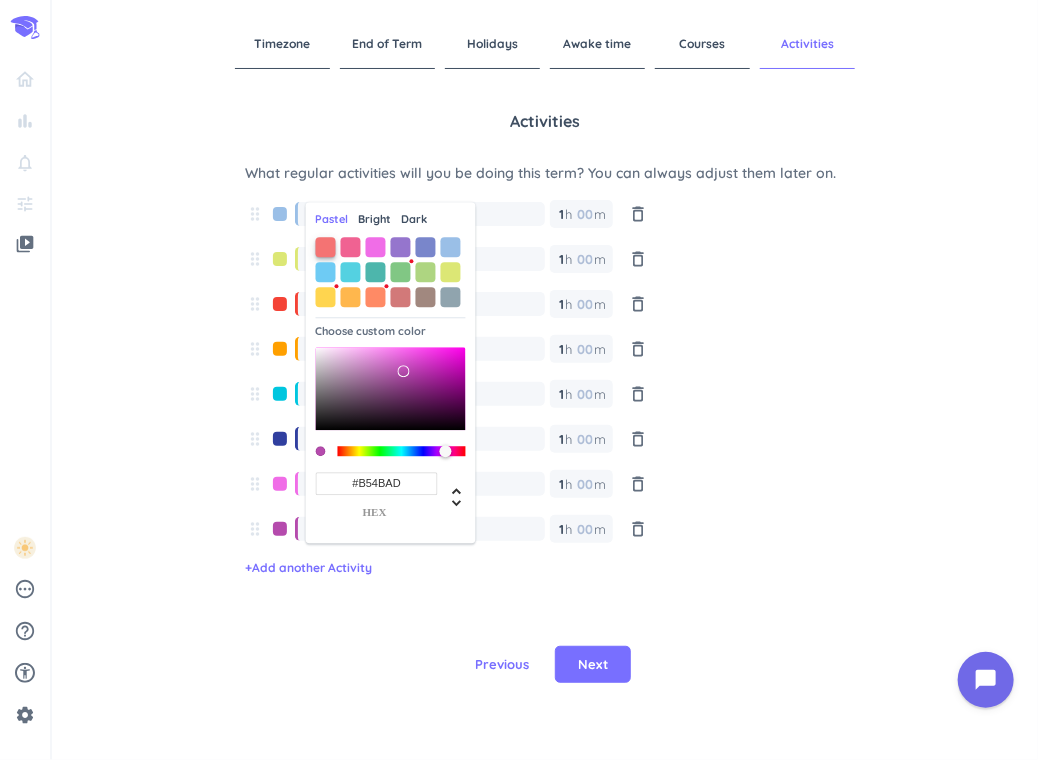 click at bounding box center [326, 247] 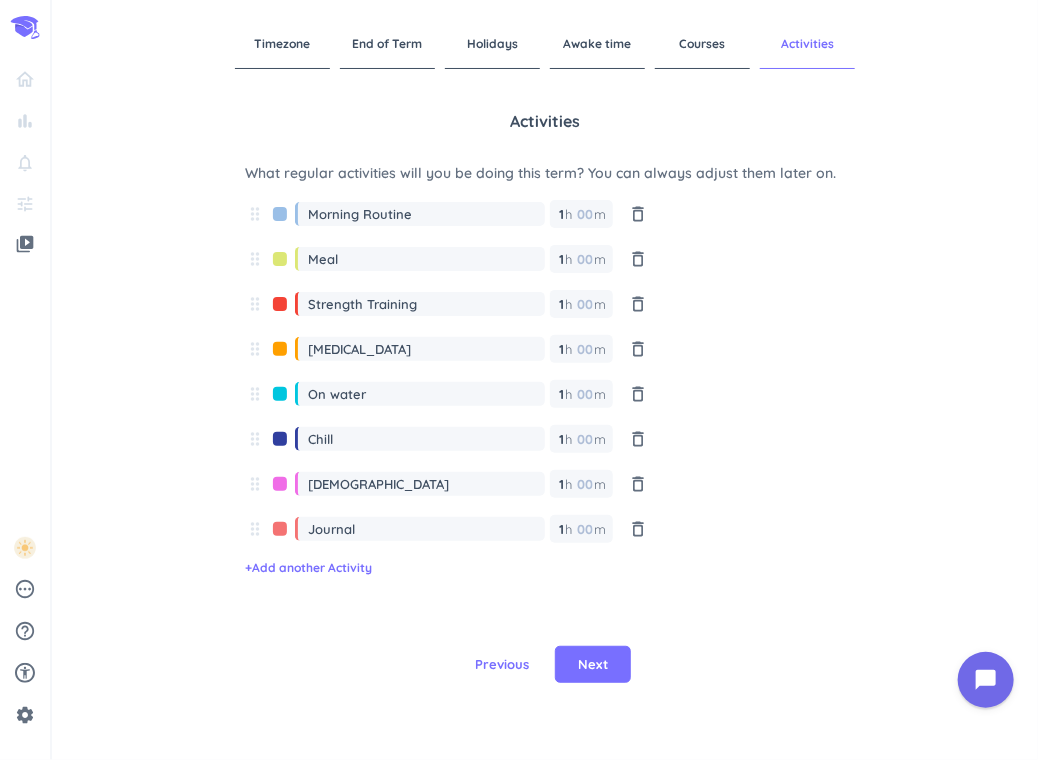 click on "Activities What regular activities will you be doing this term? You can always adjust them later on. drag_indicator Morning Routine 1 1 00 h 00 m delete_outline drag_indicator Meal 1 1 00 h 00 m delete_outline drag_indicator Strength Training 1 1 00 h 00 m delete_outline drag_indicator [MEDICAL_DATA] 1 1 00 h 00 m delete_outline drag_indicator On water 1 1 00 h 00 m delete_outline drag_indicator Chill 1 1 00 h 00 m delete_outline drag_indicator Church 1 1 00 h 00 m delete_outline drag_indicator Journal 1 1 00 h 00 m delete_outline +  Add another Activity" at bounding box center [545, 344] 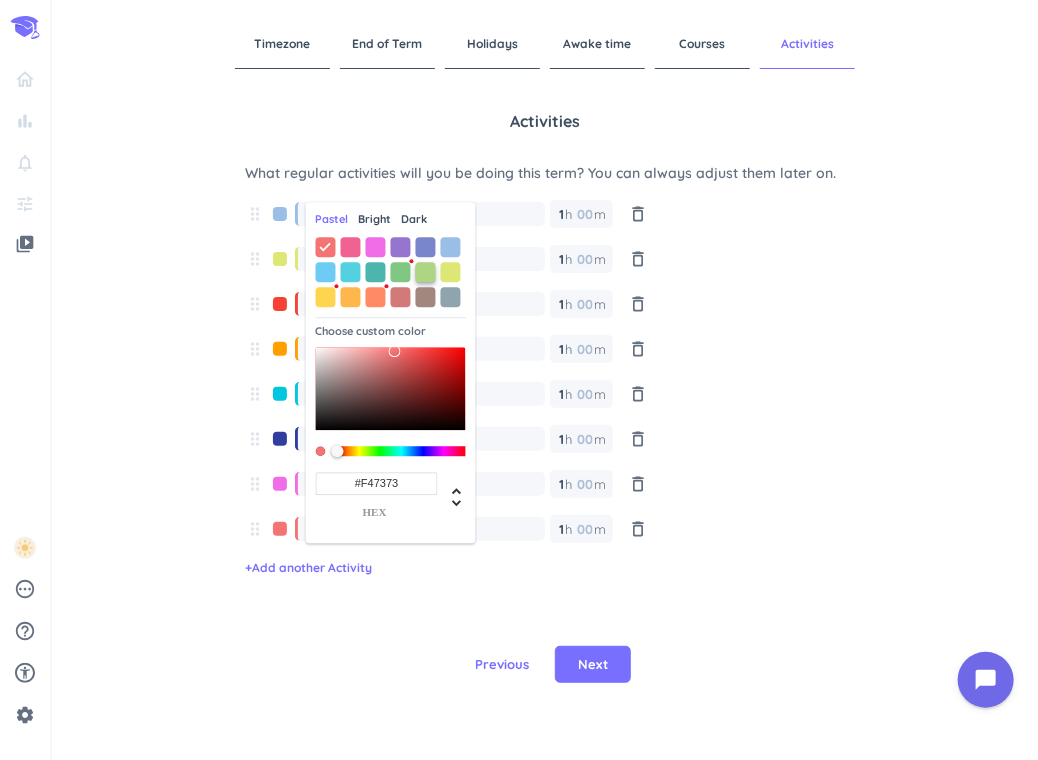 click at bounding box center (426, 272) 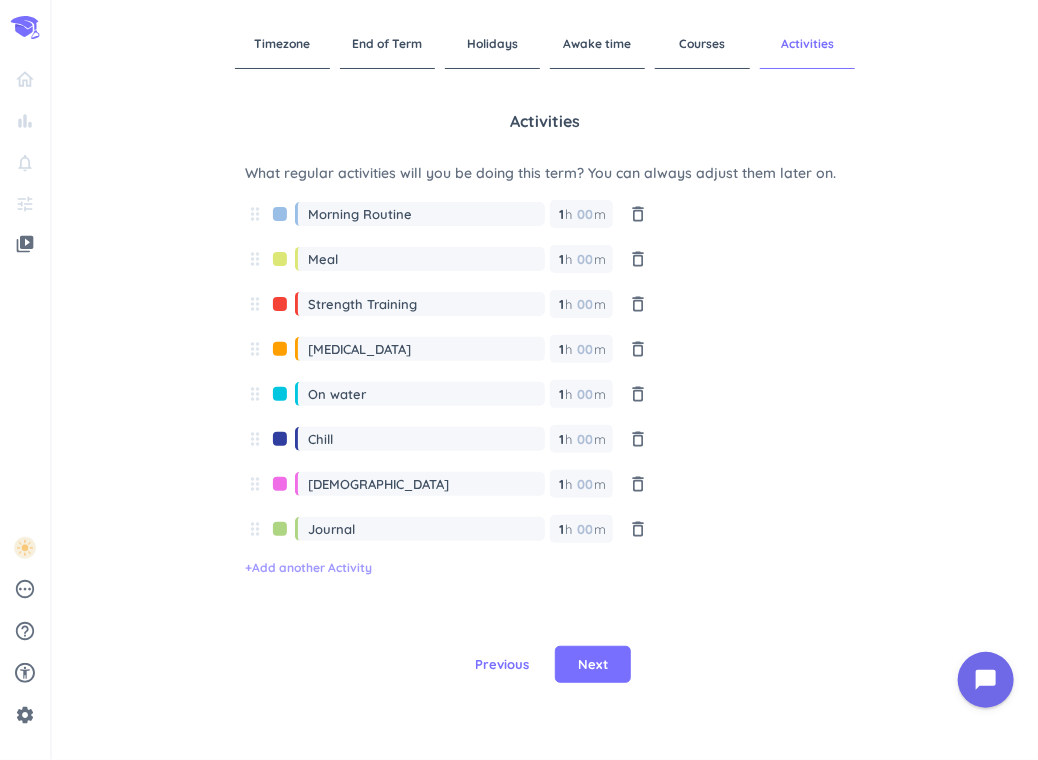 click on "+  Add another Activity" at bounding box center [308, 568] 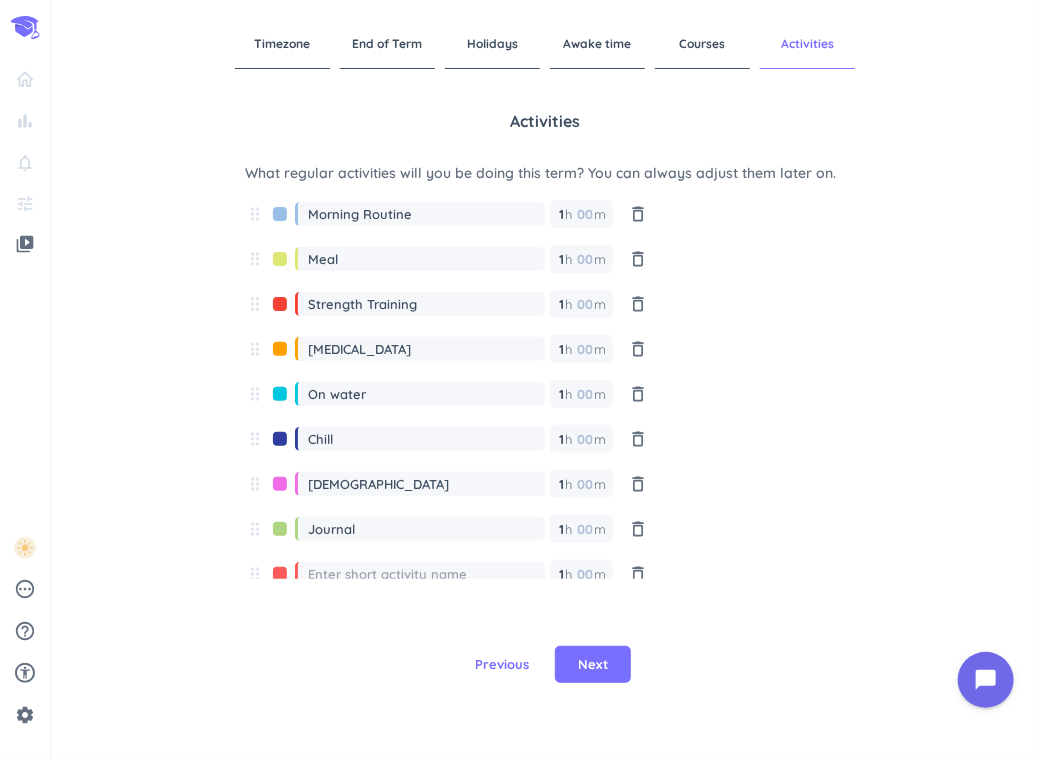 scroll, scrollTop: 4, scrollLeft: 0, axis: vertical 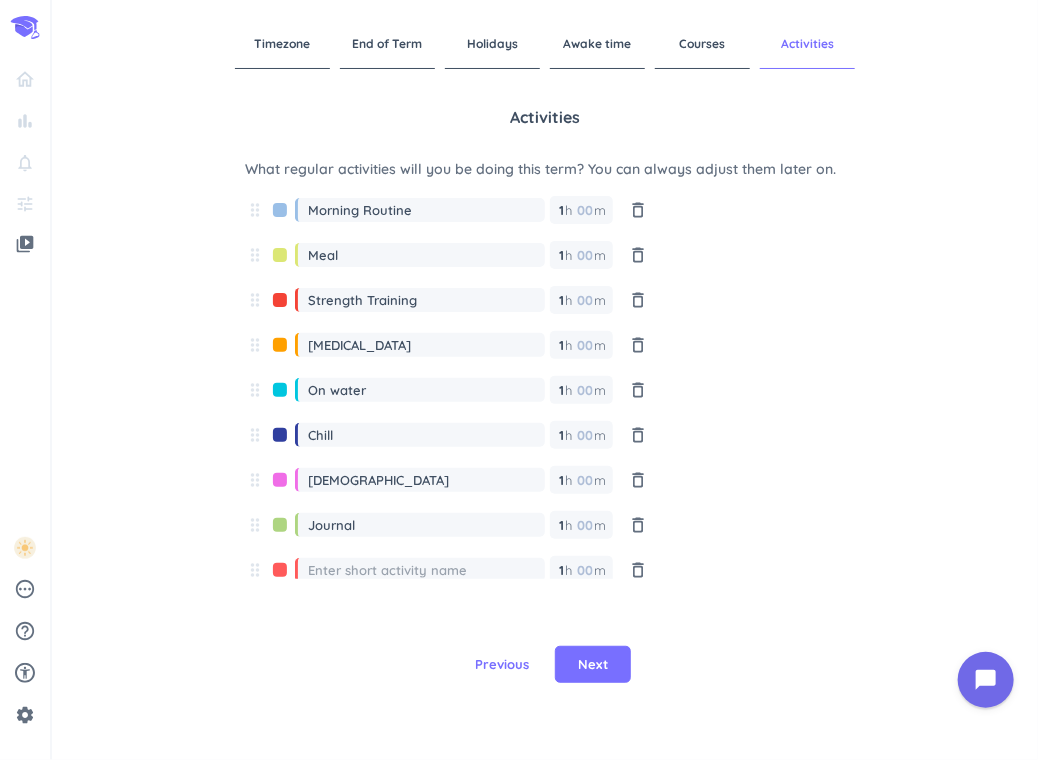 click at bounding box center [280, 530] 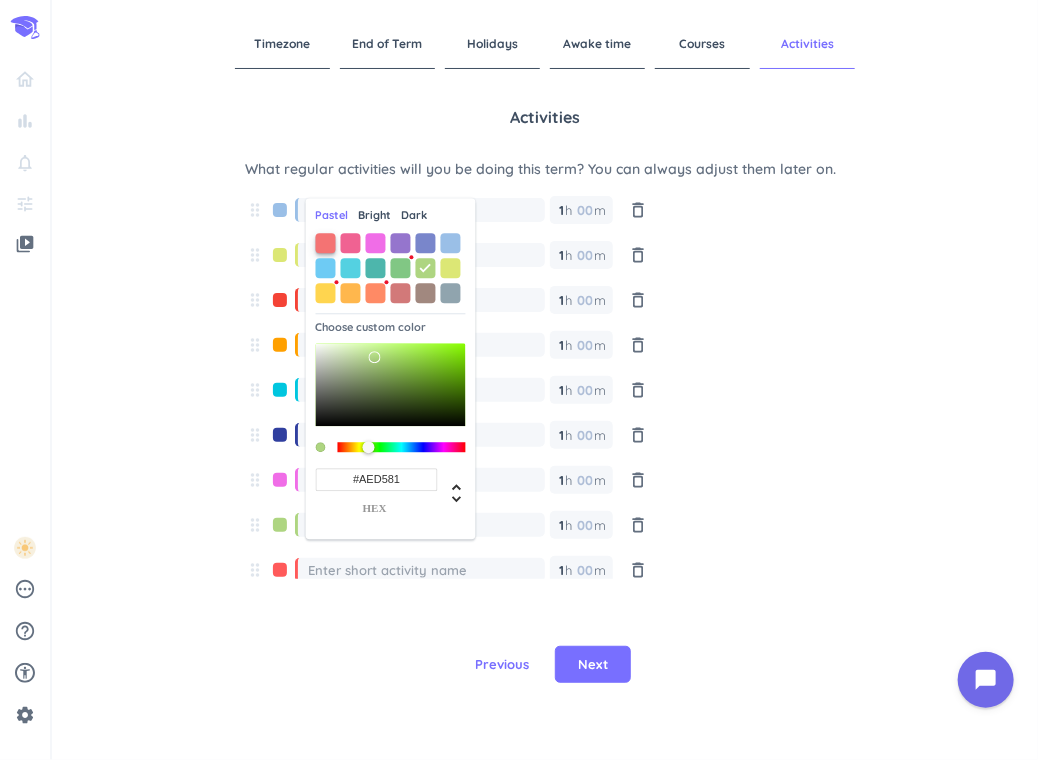 click at bounding box center [326, 243] 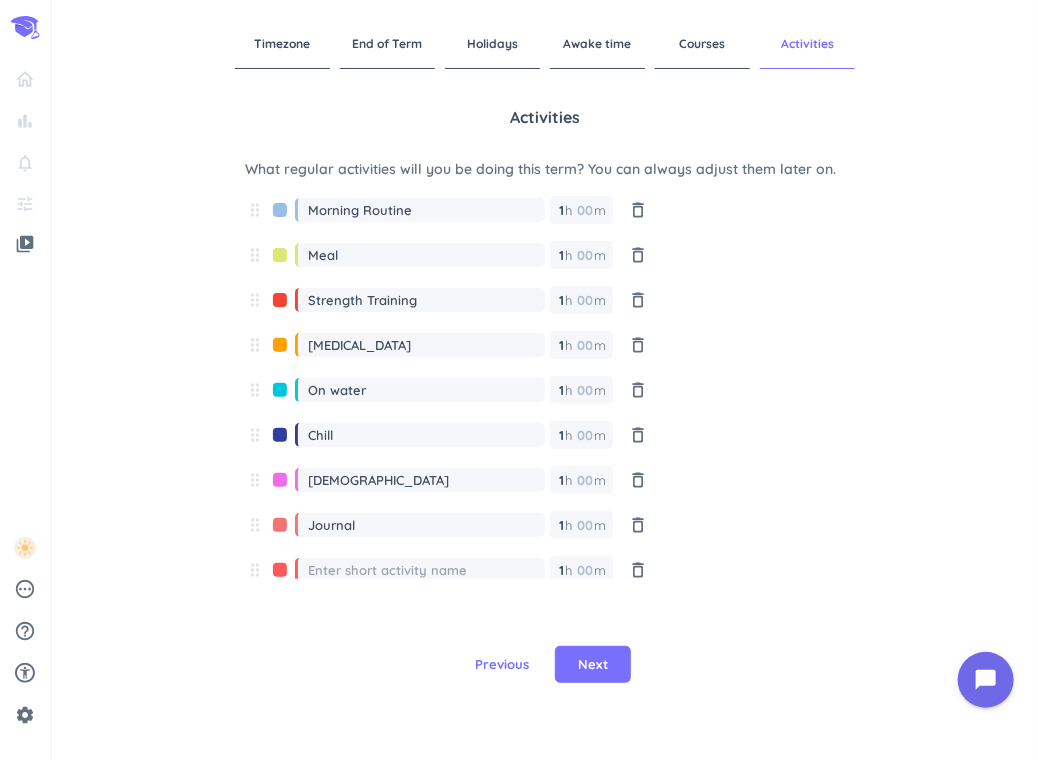 click at bounding box center (426, 570) 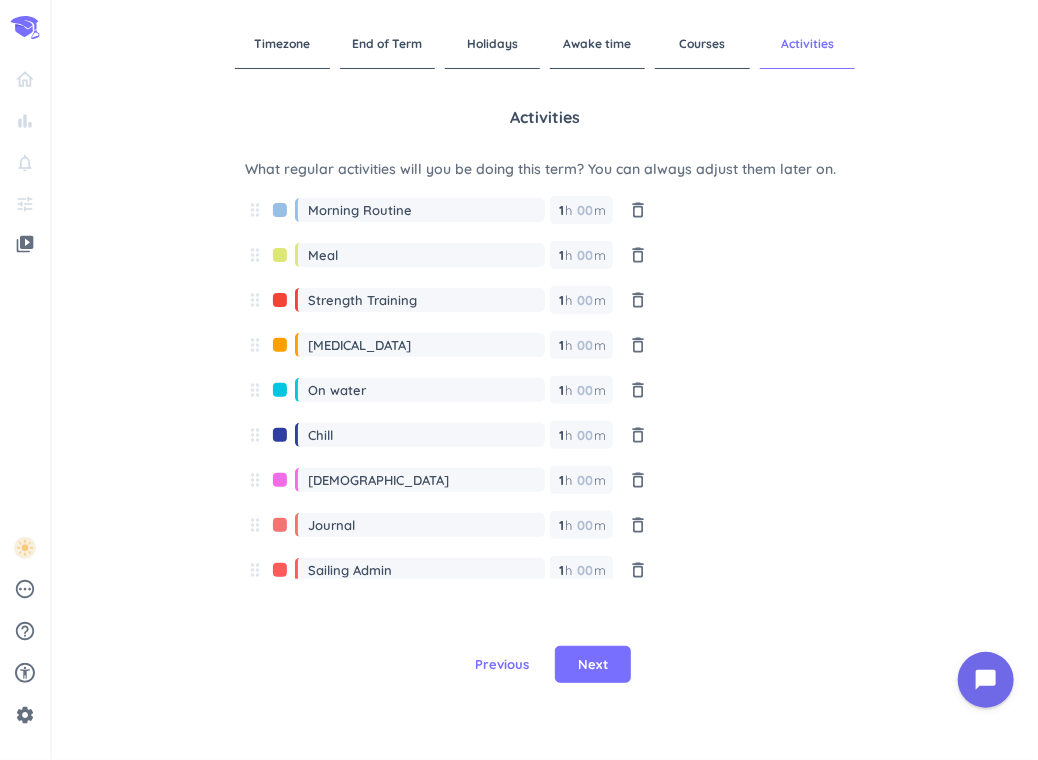 type on "Sailing Admin" 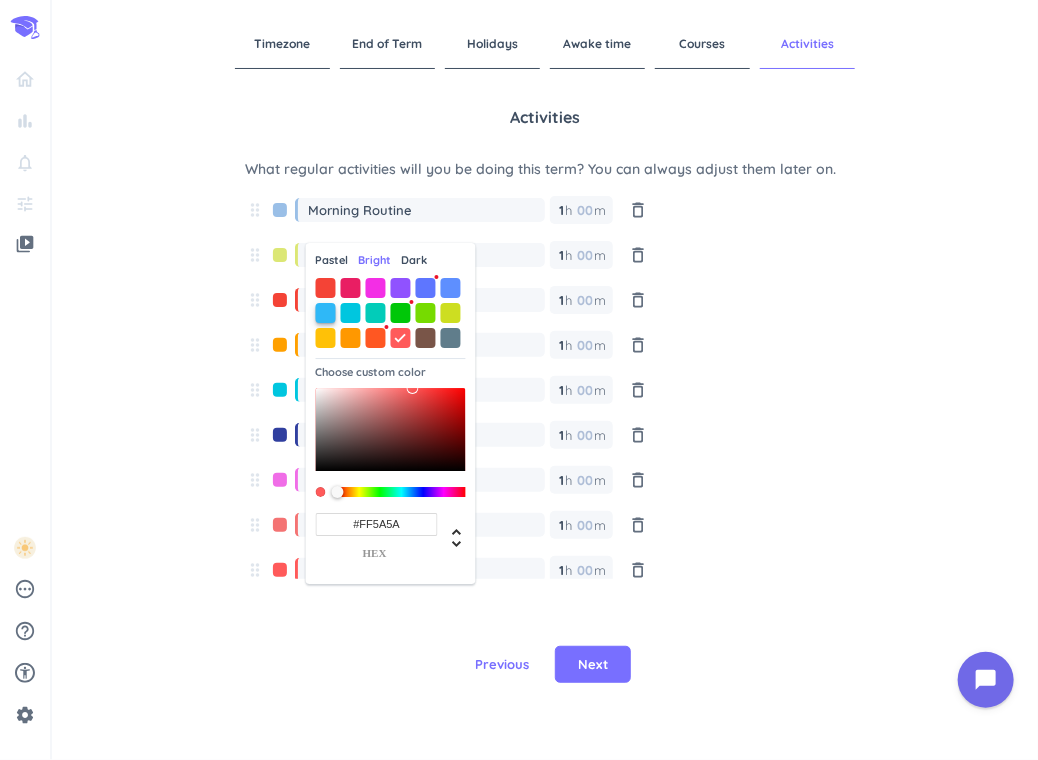 click at bounding box center (326, 313) 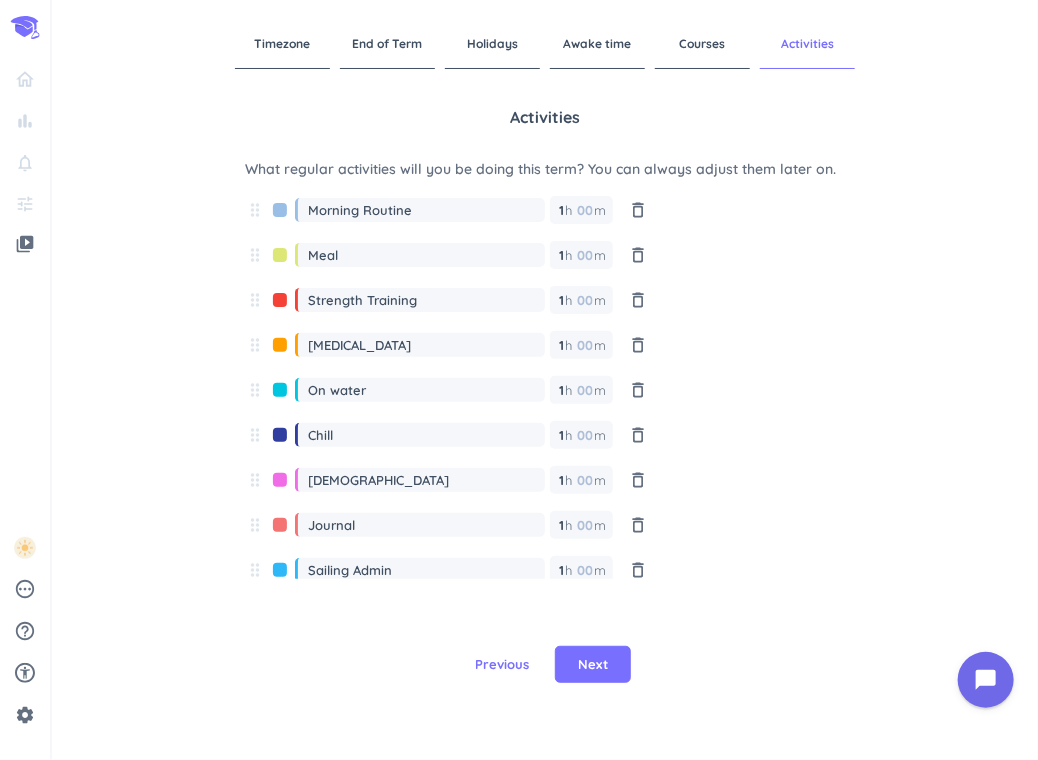 click at bounding box center [280, 575] 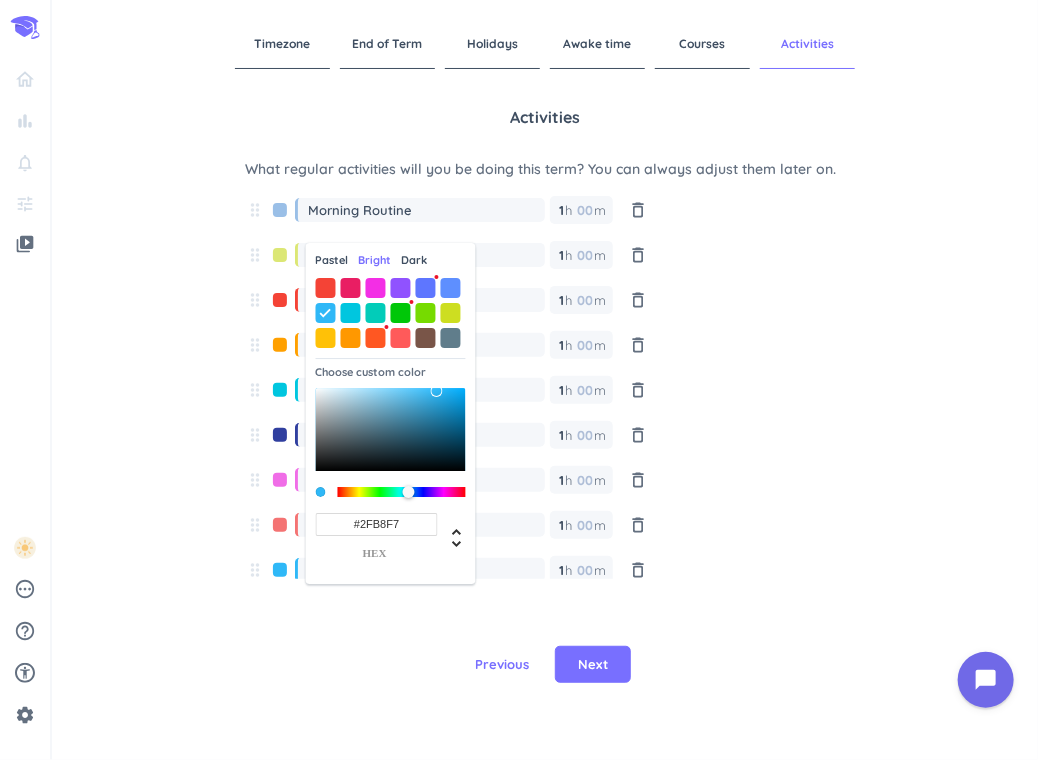 click on "Pastel" at bounding box center (332, 260) 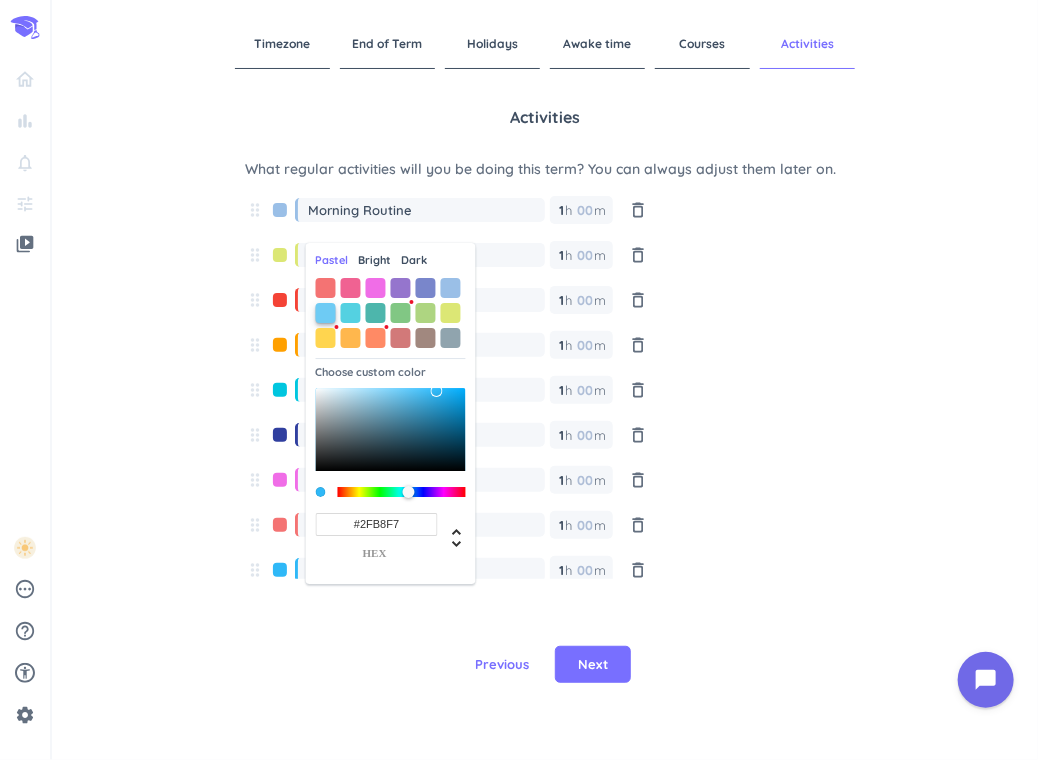 click at bounding box center (326, 313) 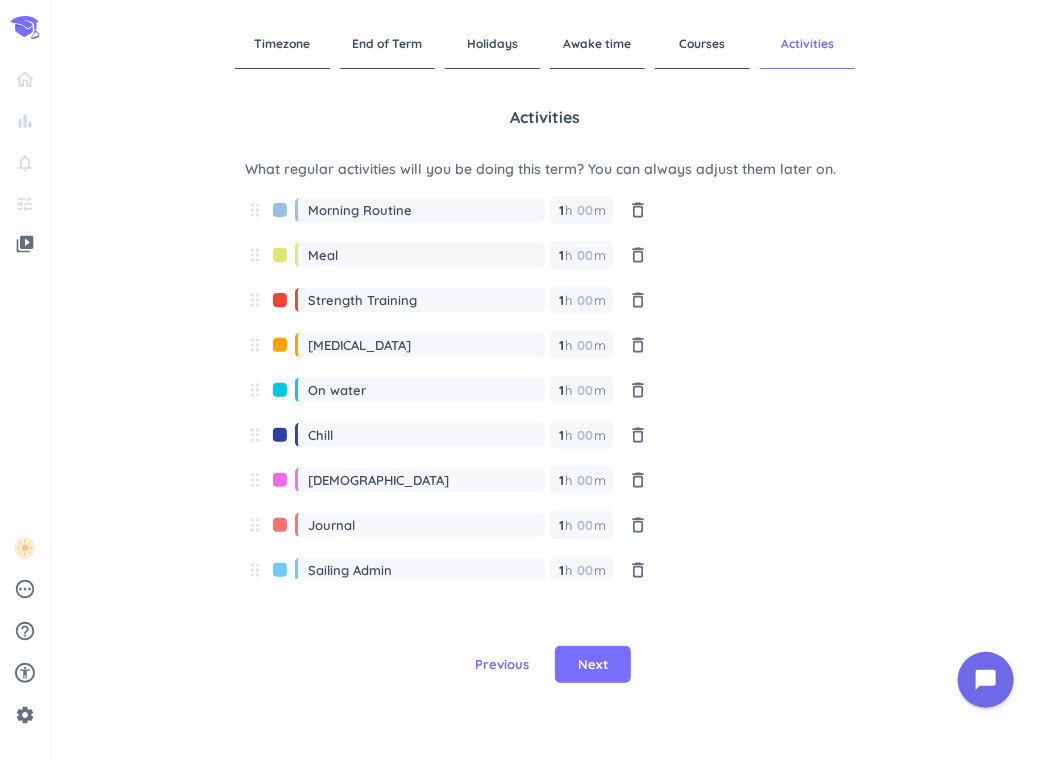 click at bounding box center [280, 575] 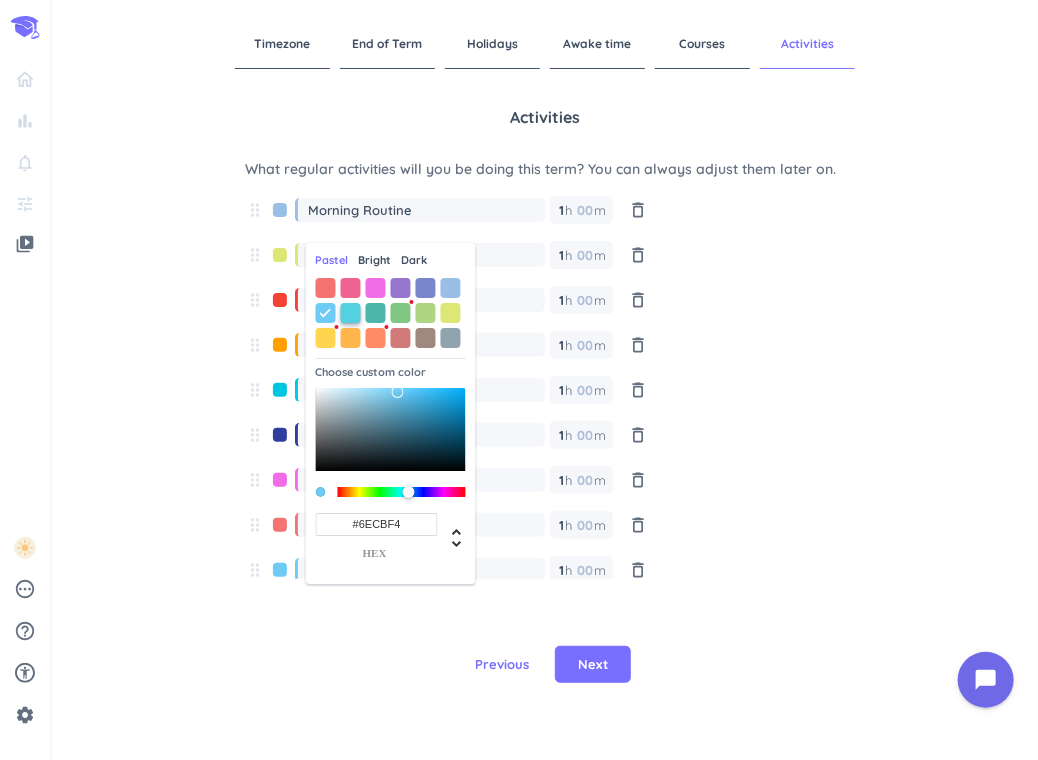 click at bounding box center (351, 313) 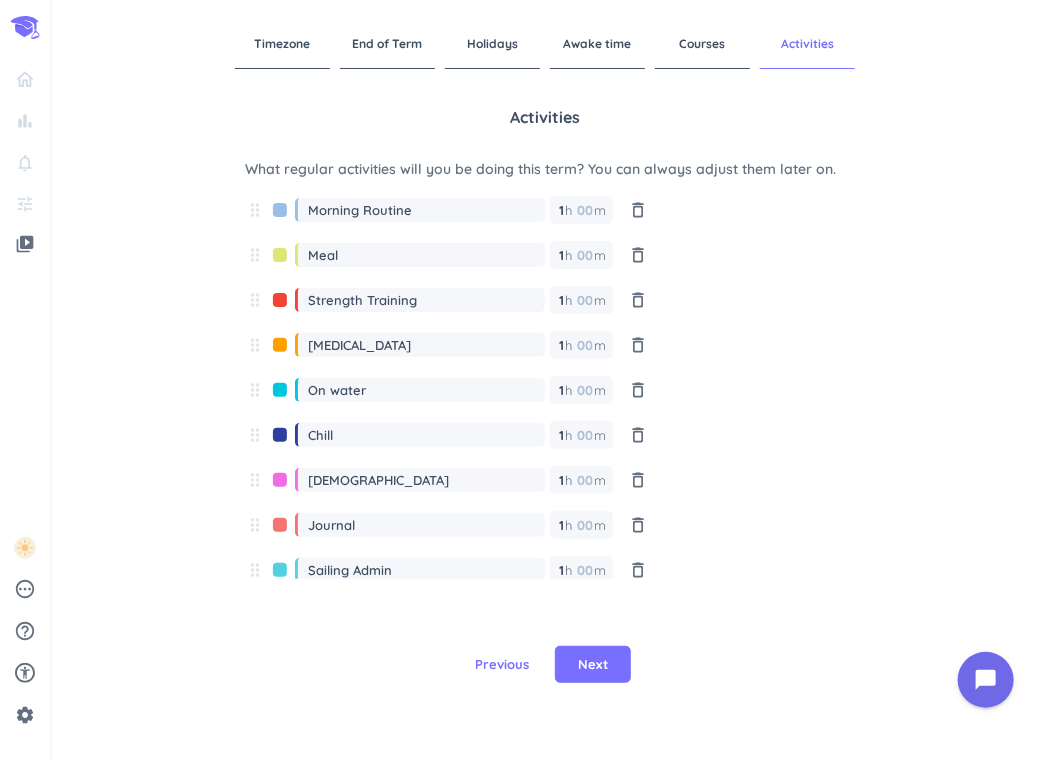 click at bounding box center (280, 575) 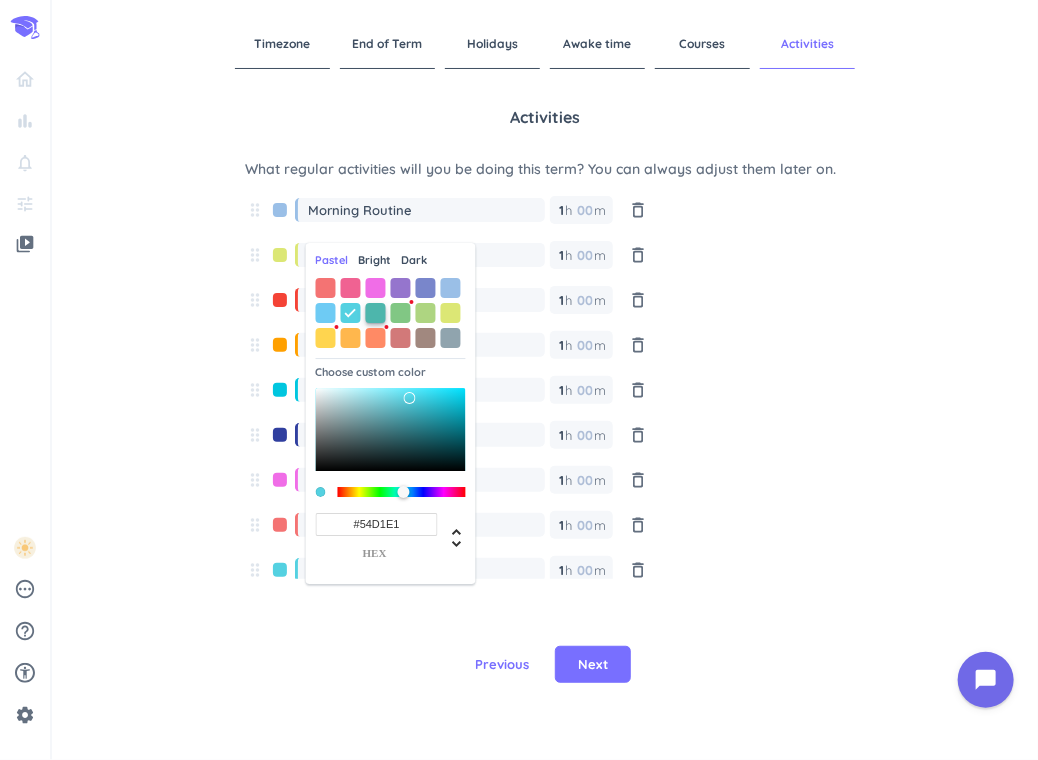 click at bounding box center [376, 313] 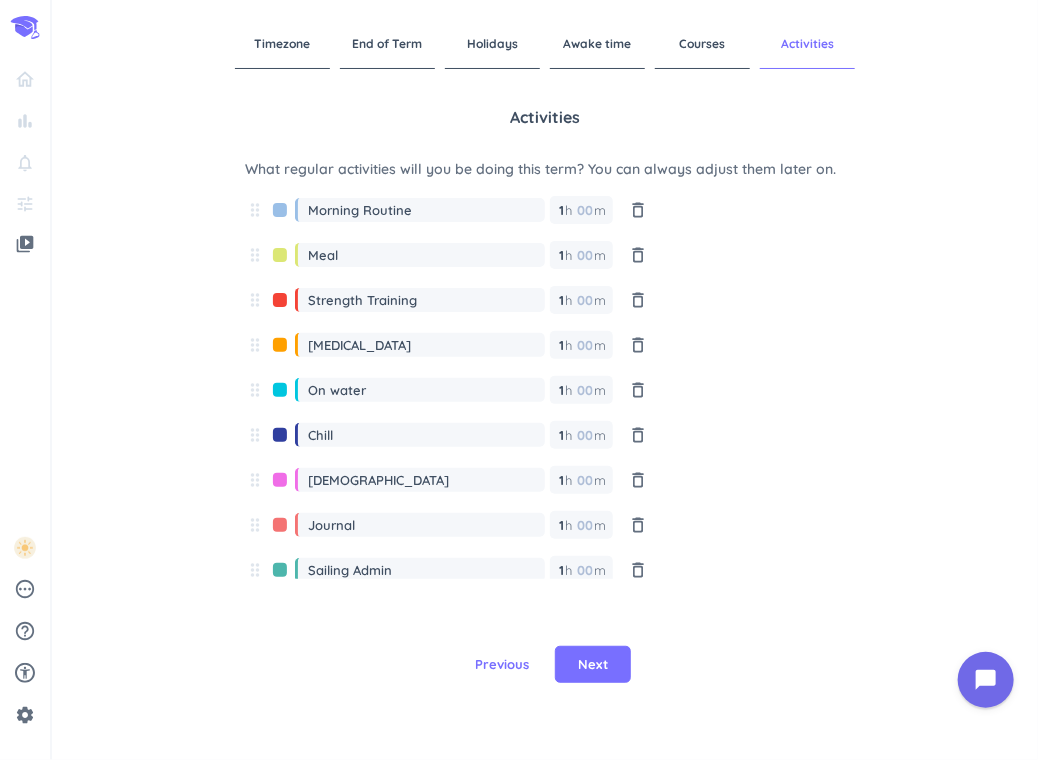 click on "Timezone End of Term Holidays Awake time Courses Activities Activities What regular activities will you be doing this term? You can always adjust them later on. drag_indicator Morning Routine 1 1 00 h 00 m delete_outline drag_indicator Meal 1 1 00 h 00 m delete_outline drag_indicator Strength Training 1 1 00 h 00 m delete_outline drag_indicator [MEDICAL_DATA] 1 1 00 h 00 m delete_outline drag_indicator On water 1 1 00 h 00 m delete_outline drag_indicator Chill 1 1 00 h 00 m delete_outline drag_indicator Church 1 1 00 h 00 m delete_outline drag_indicator Journal 1 1 00 h 00 m delete_outline drag_indicator Sailing Admin 1 1 00 h 00 m delete_outline +  Add another Activity Previous Next" at bounding box center [545, 380] 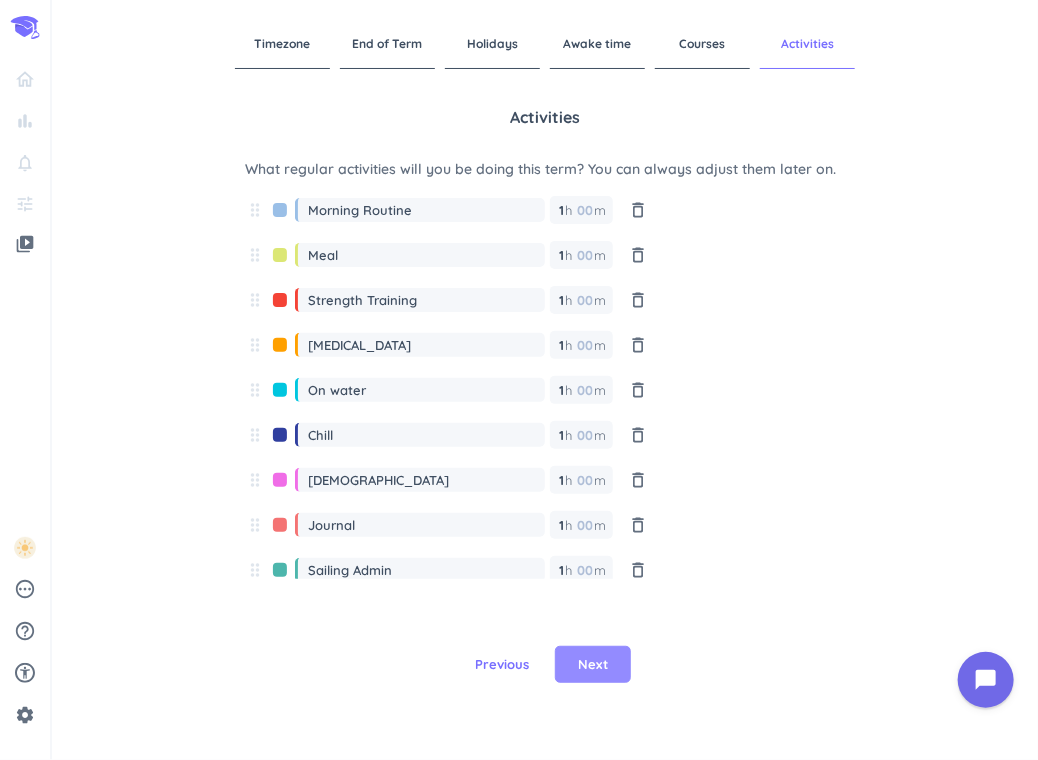 click on "Next" at bounding box center (593, 665) 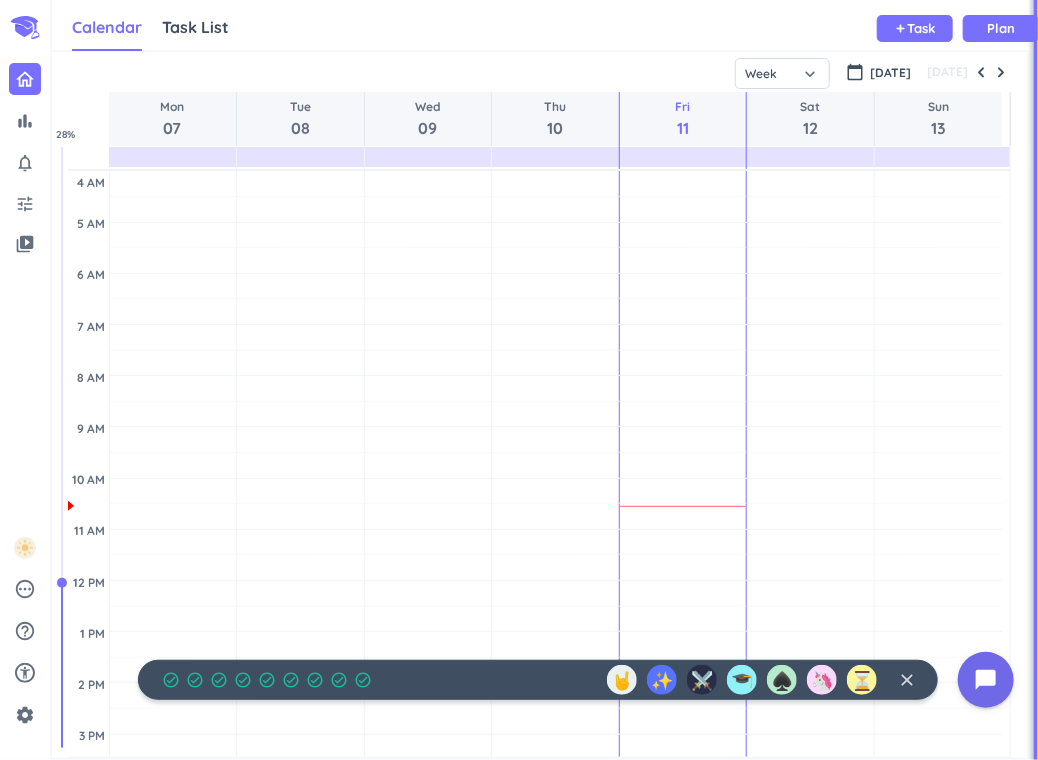 scroll, scrollTop: 8, scrollLeft: 8, axis: both 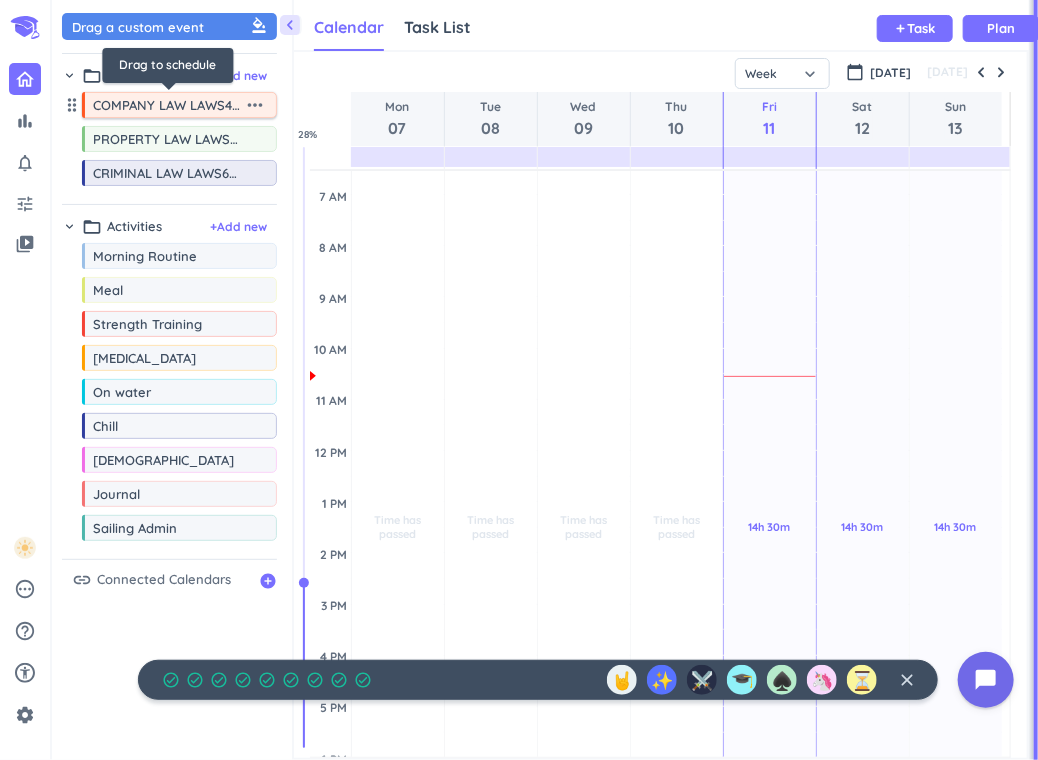 click on "COMPANY LAW LAWS4005" at bounding box center (168, 105) 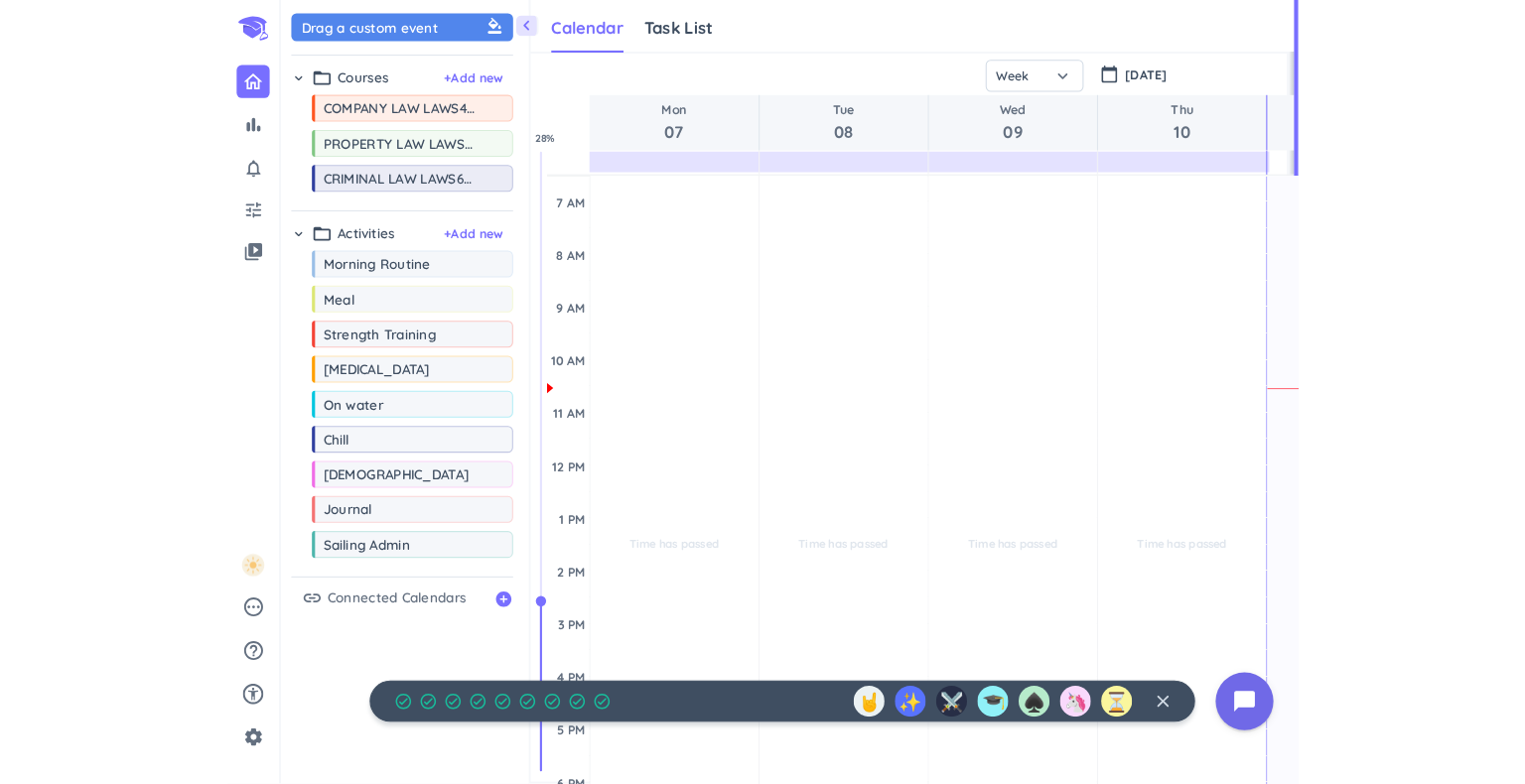 scroll, scrollTop: 8, scrollLeft: 9, axis: both 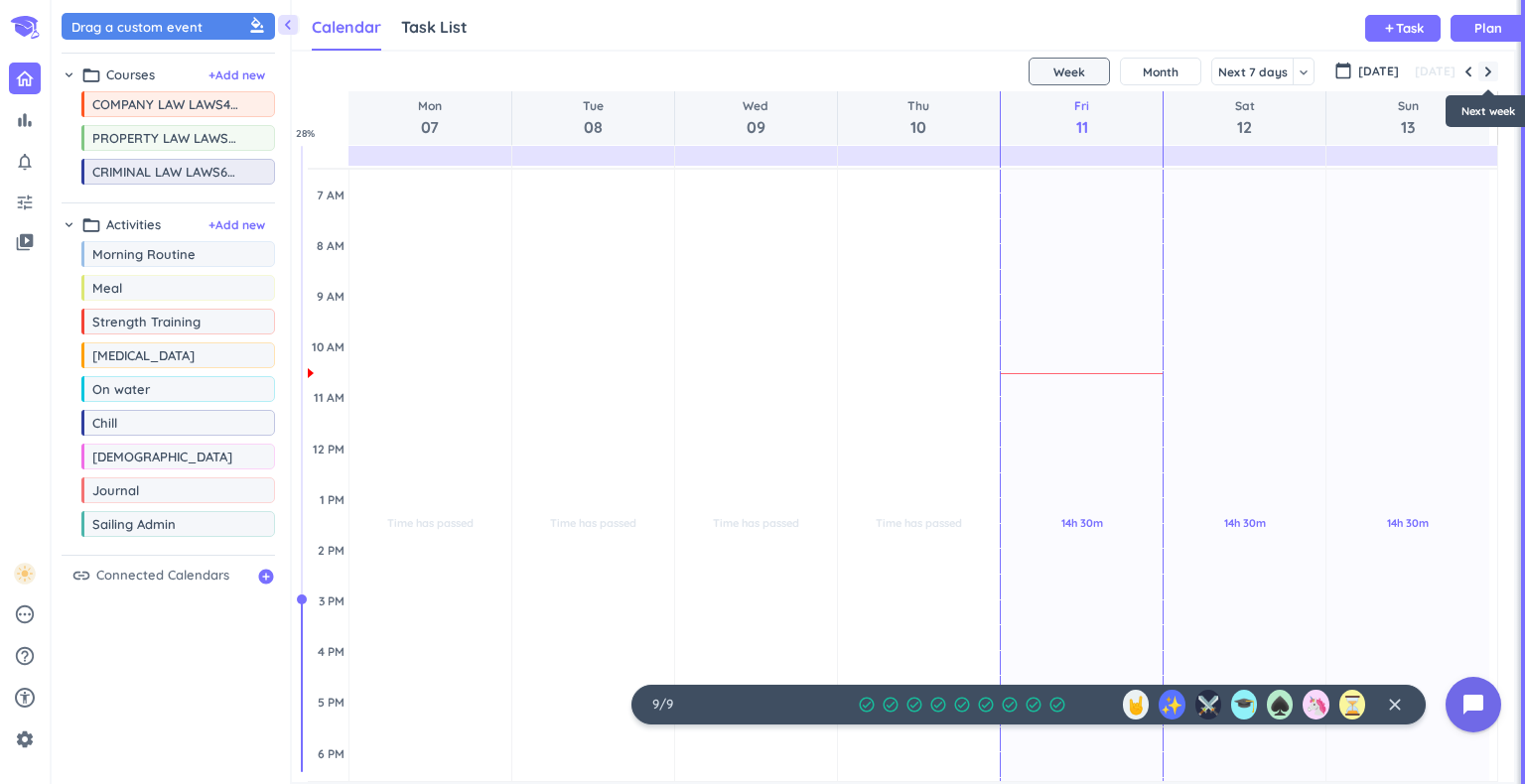 click at bounding box center [1488, 71] 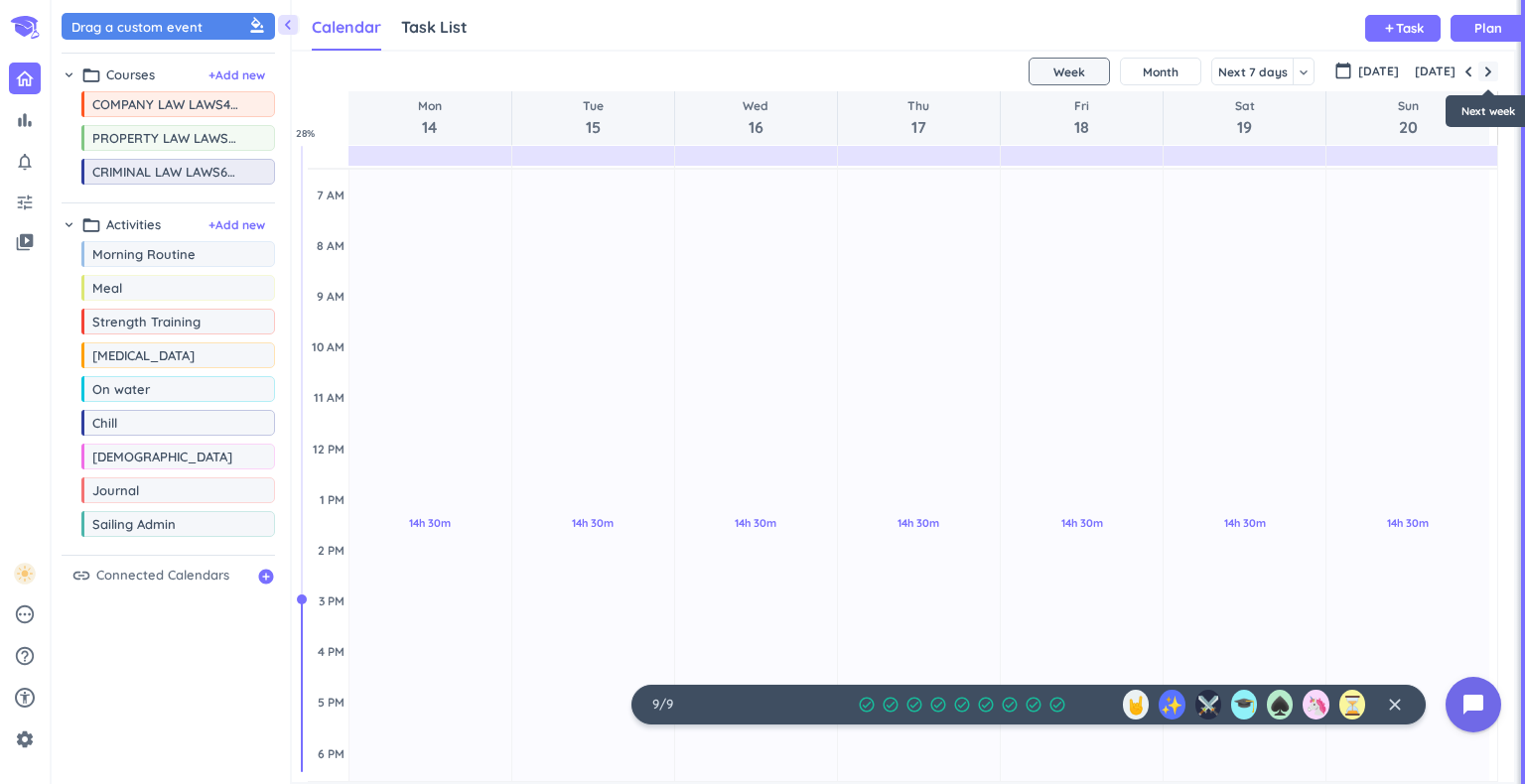 click at bounding box center [1488, 71] 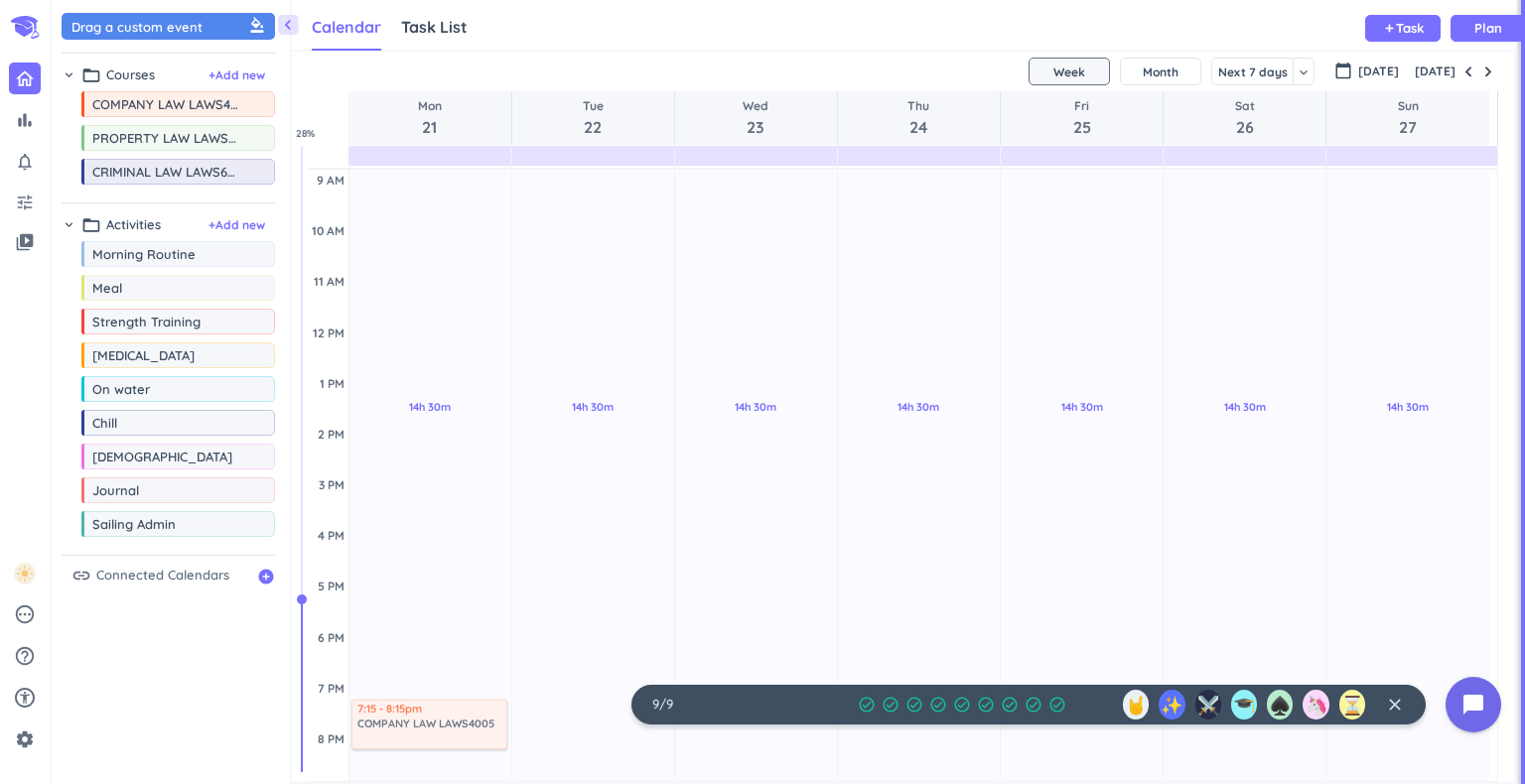 scroll, scrollTop: 290, scrollLeft: 0, axis: vertical 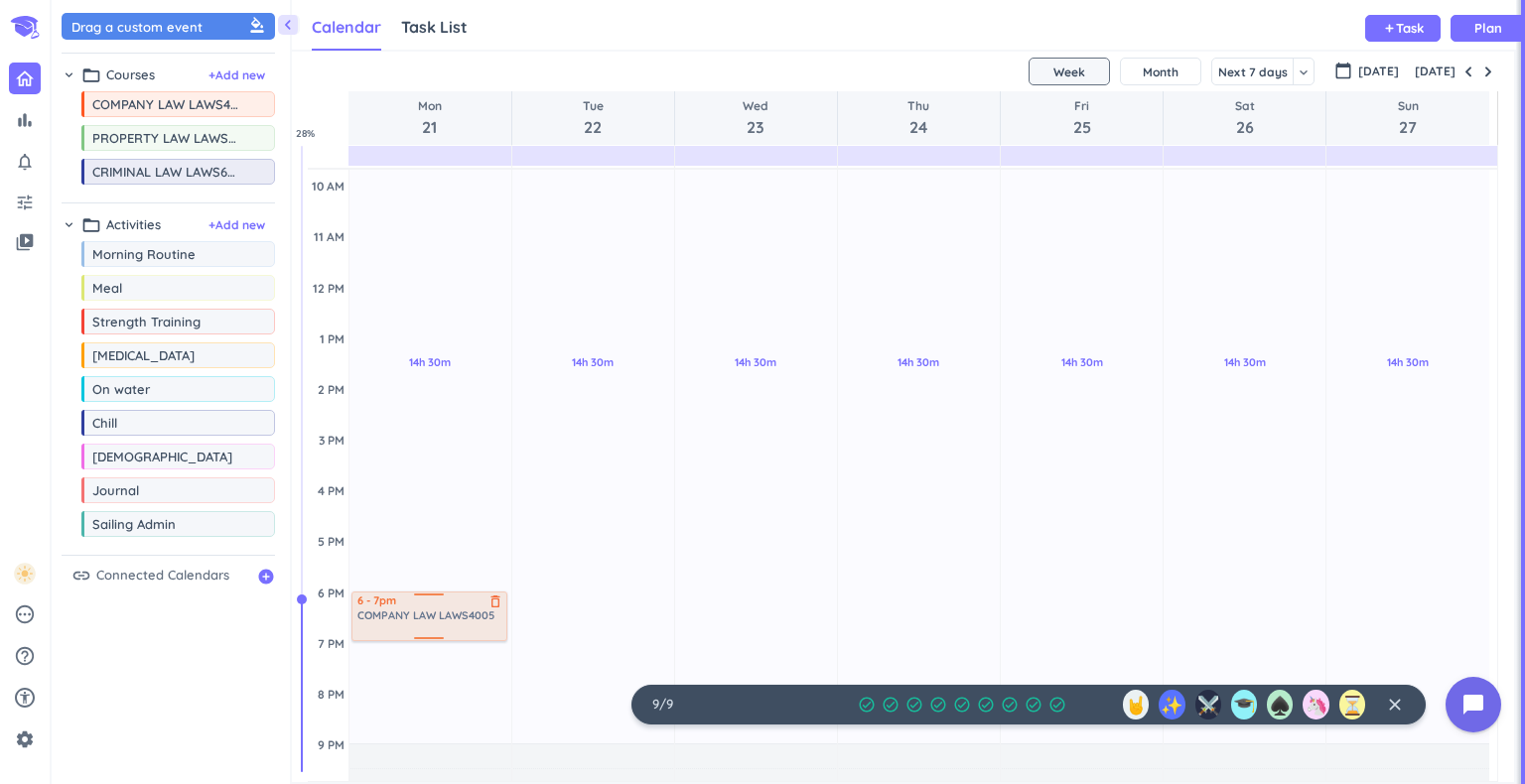 drag, startPoint x: 169, startPoint y: 111, endPoint x: 395, endPoint y: 593, distance: 532.353 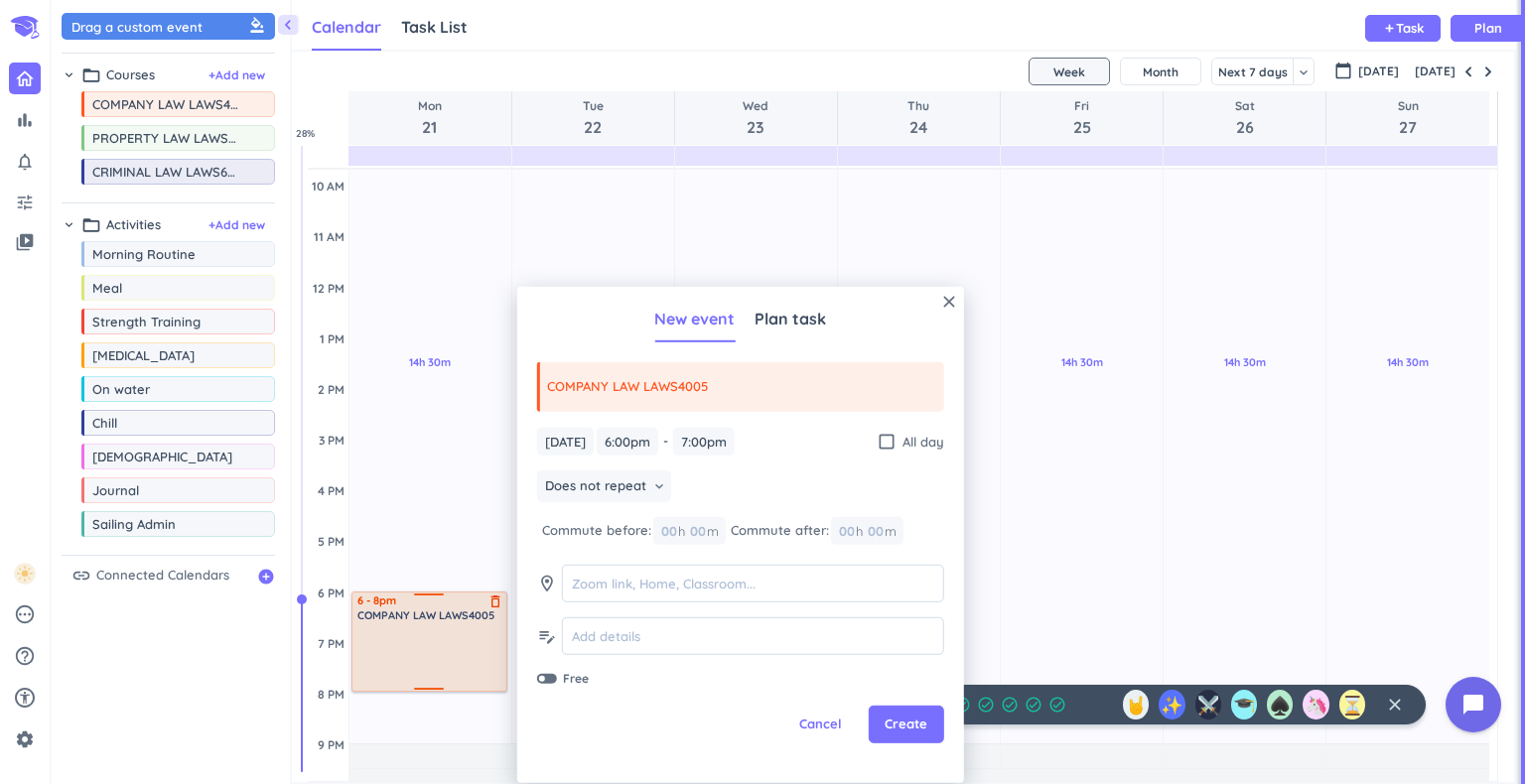 drag, startPoint x: 418, startPoint y: 640, endPoint x: 425, endPoint y: 689, distance: 49.497475 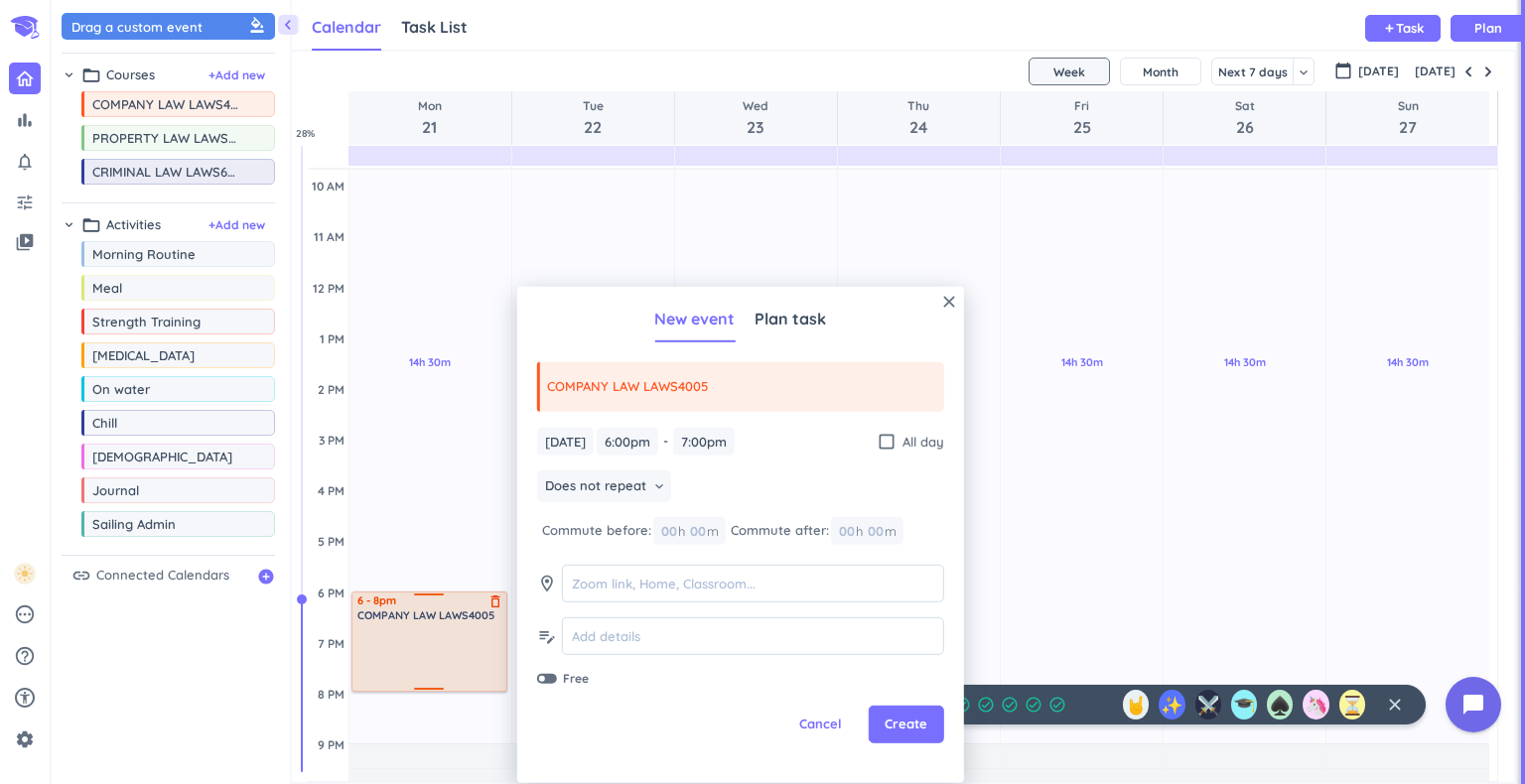 click on "14h 30m Past due Plan Adjust Awake Time Adjust Awake Time 6 - 7pm COMPANY LAW LAWS4005 delete_outline 6 - 8pm COMPANY LAW LAWS4005 delete_outline" at bounding box center [430, 489] 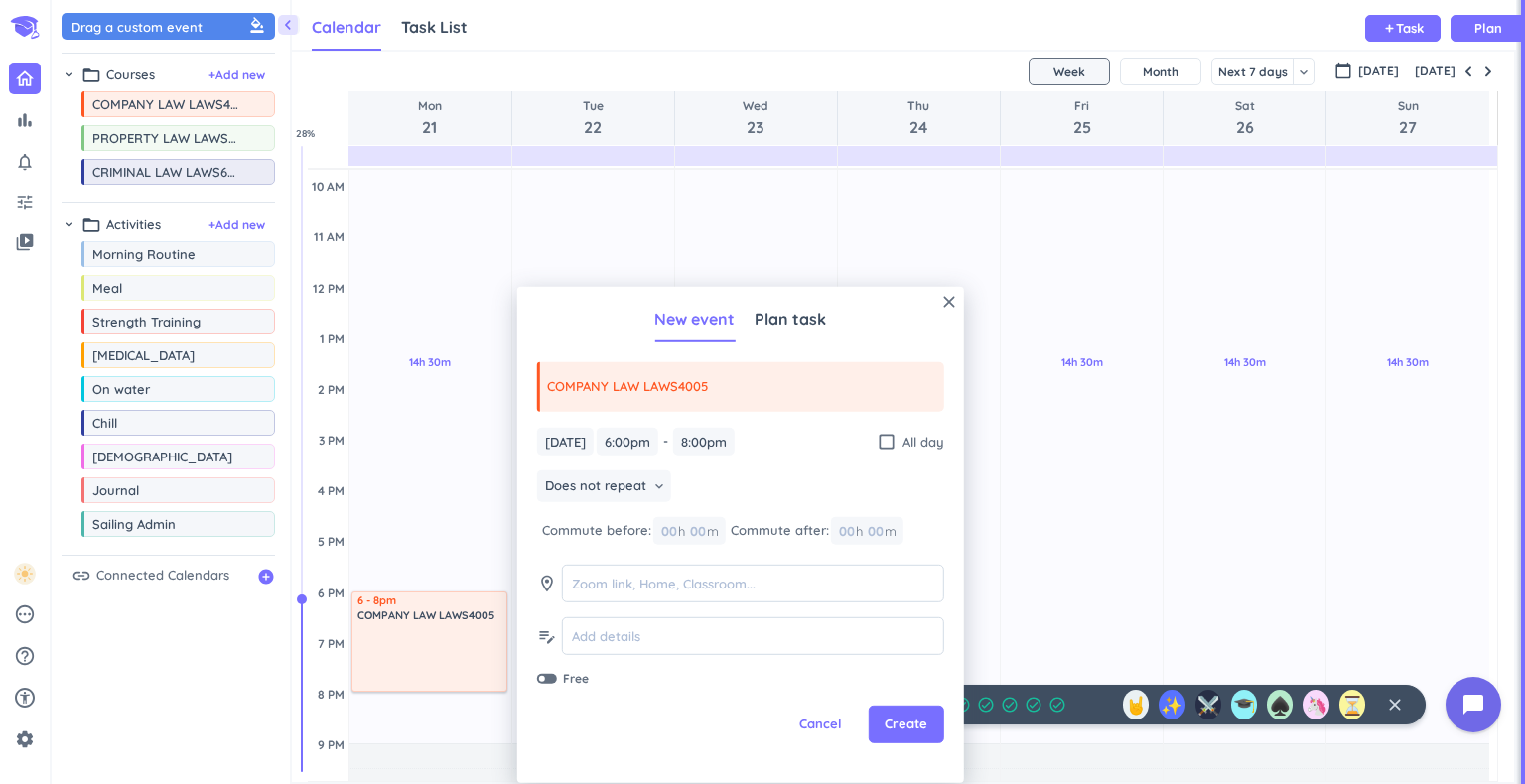 type on "8:00pm" 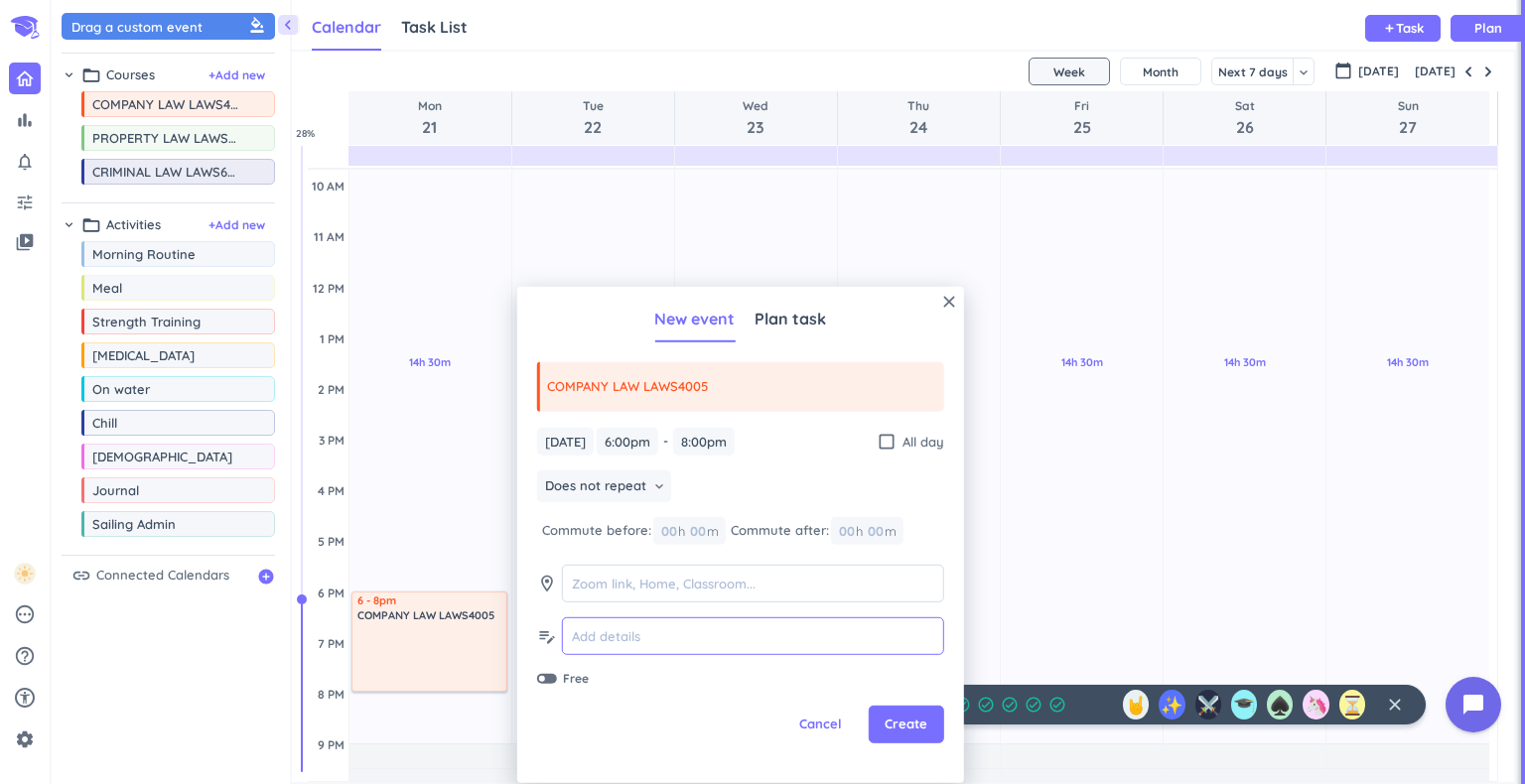 click at bounding box center [753, 636] 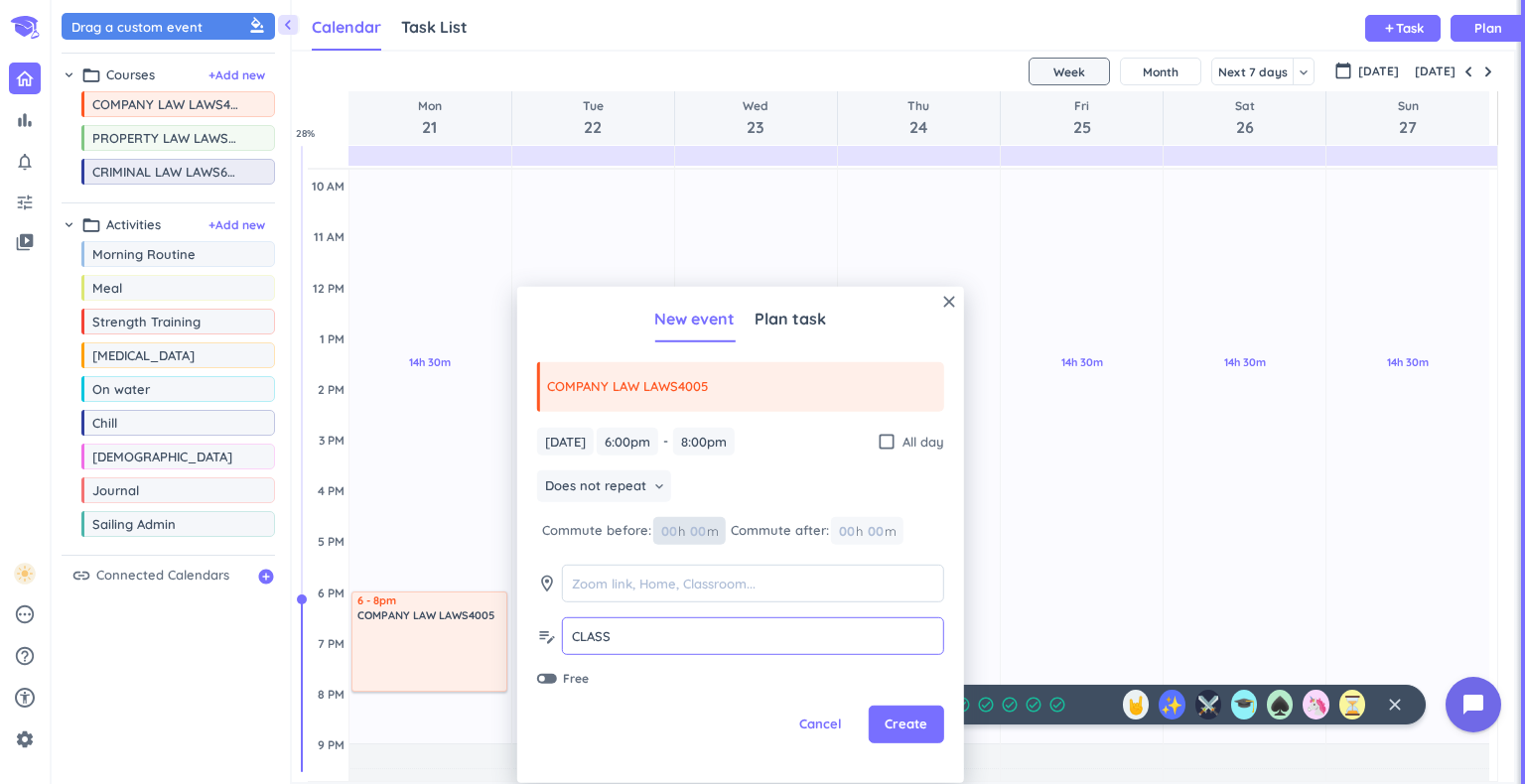 type on "CLASS" 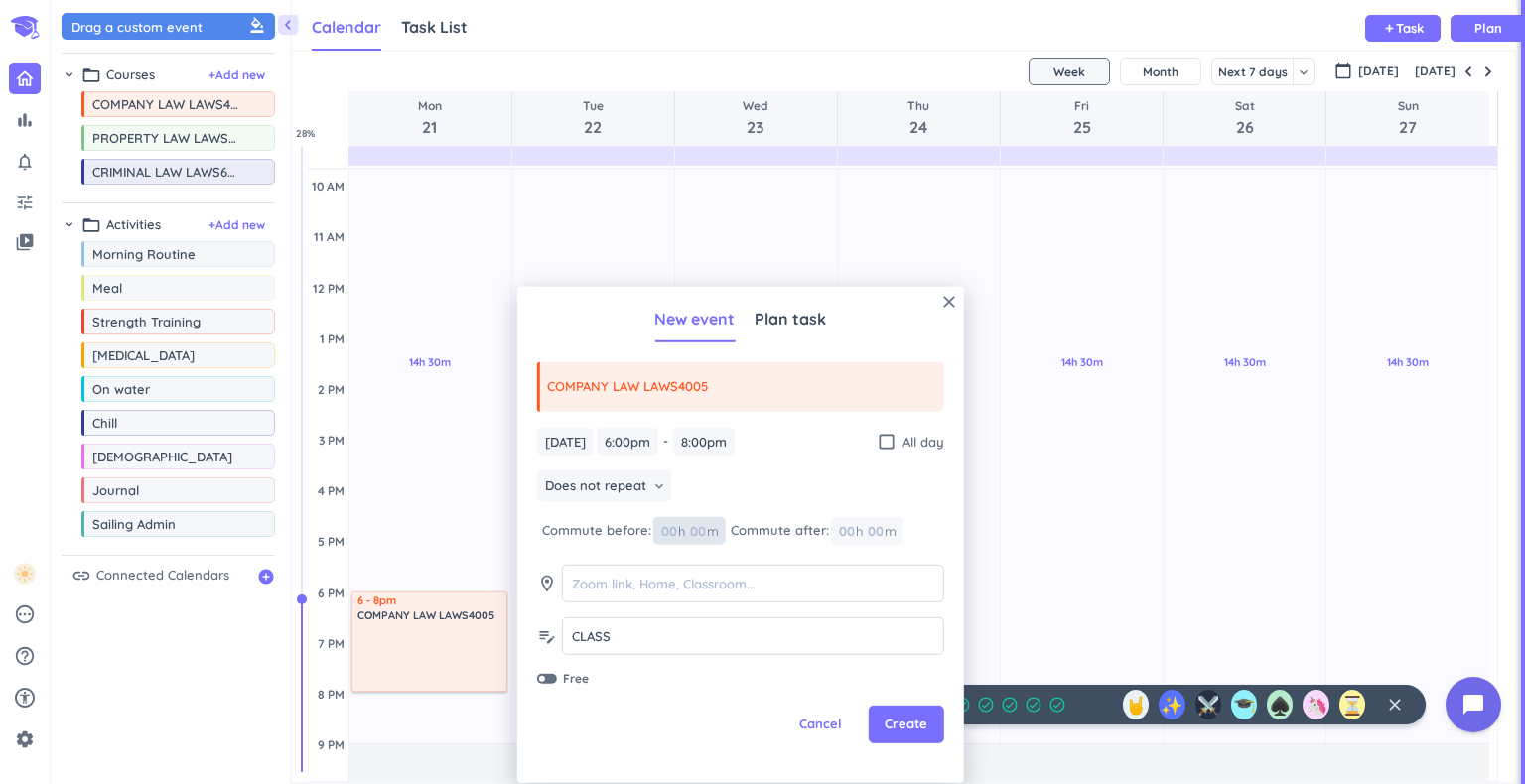 click at bounding box center [697, 531] 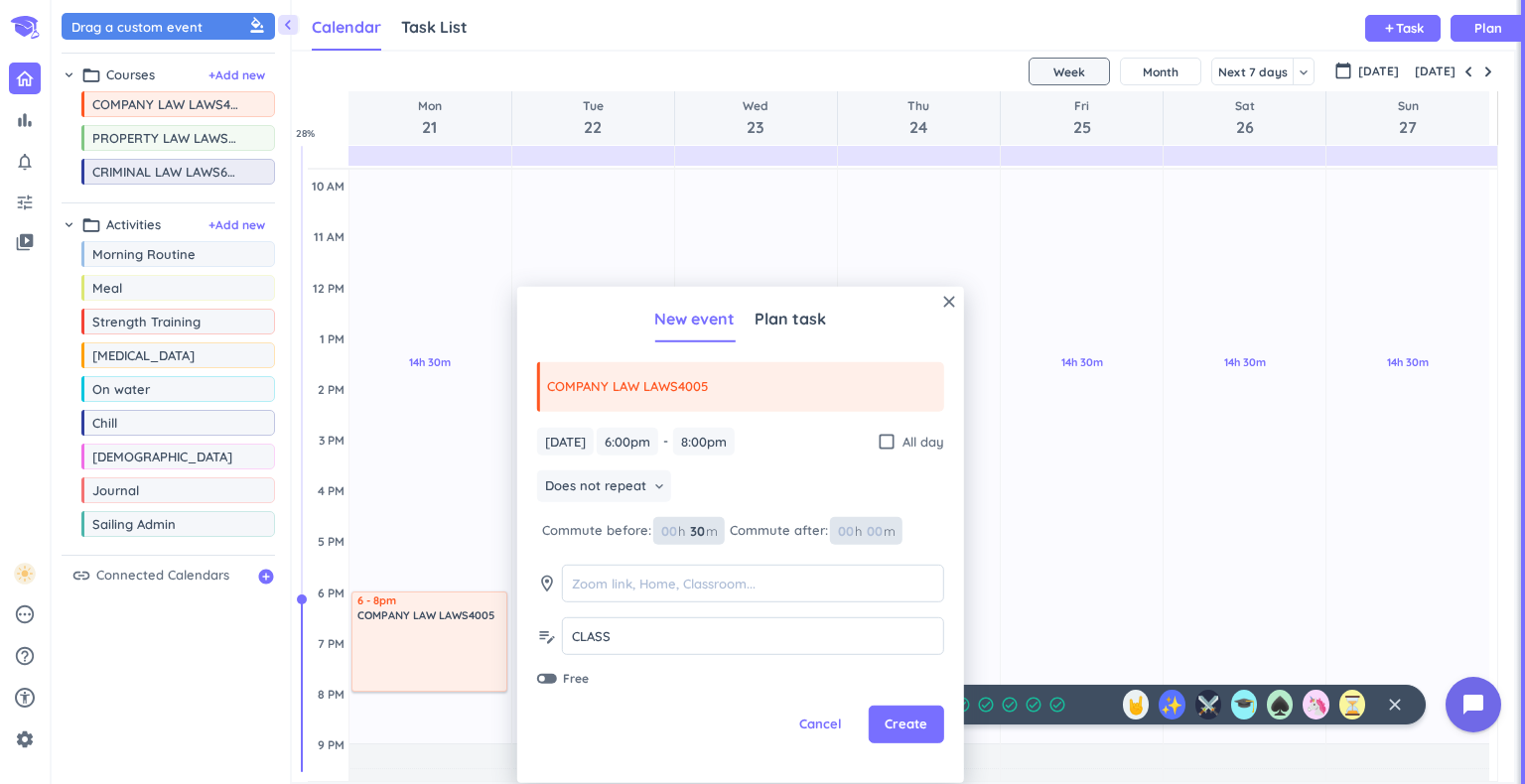 type on "30" 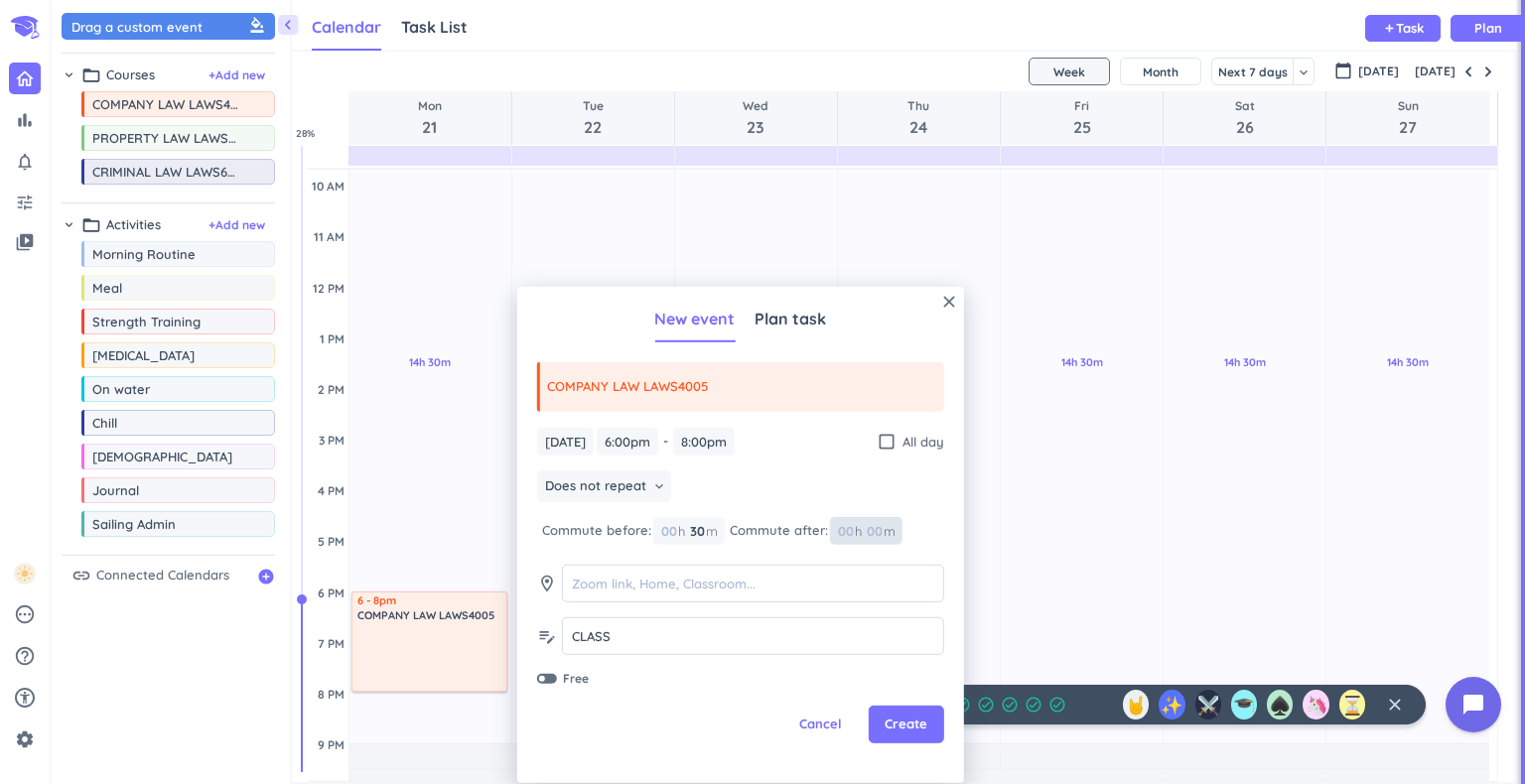click at bounding box center (874, 531) 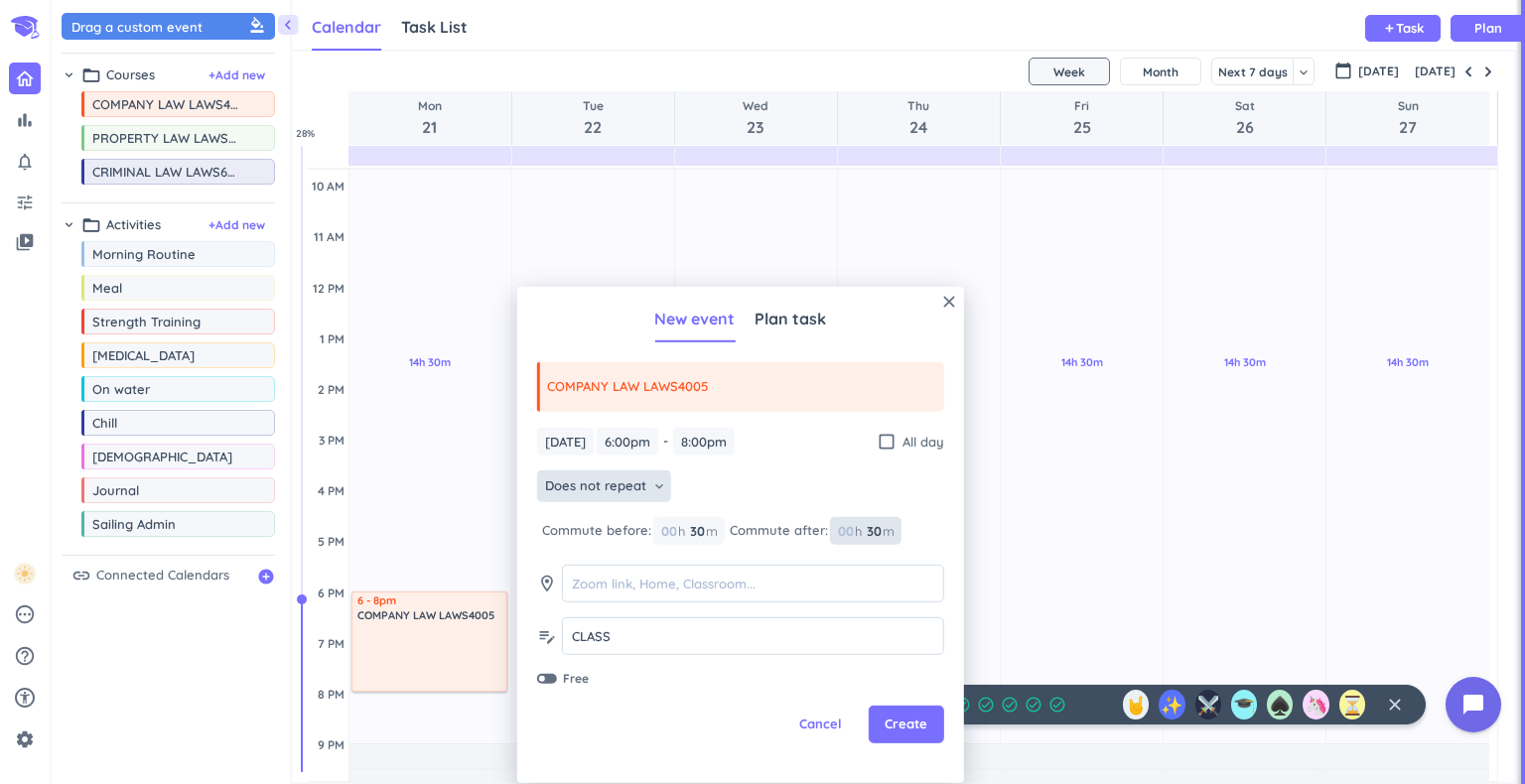 type on "30" 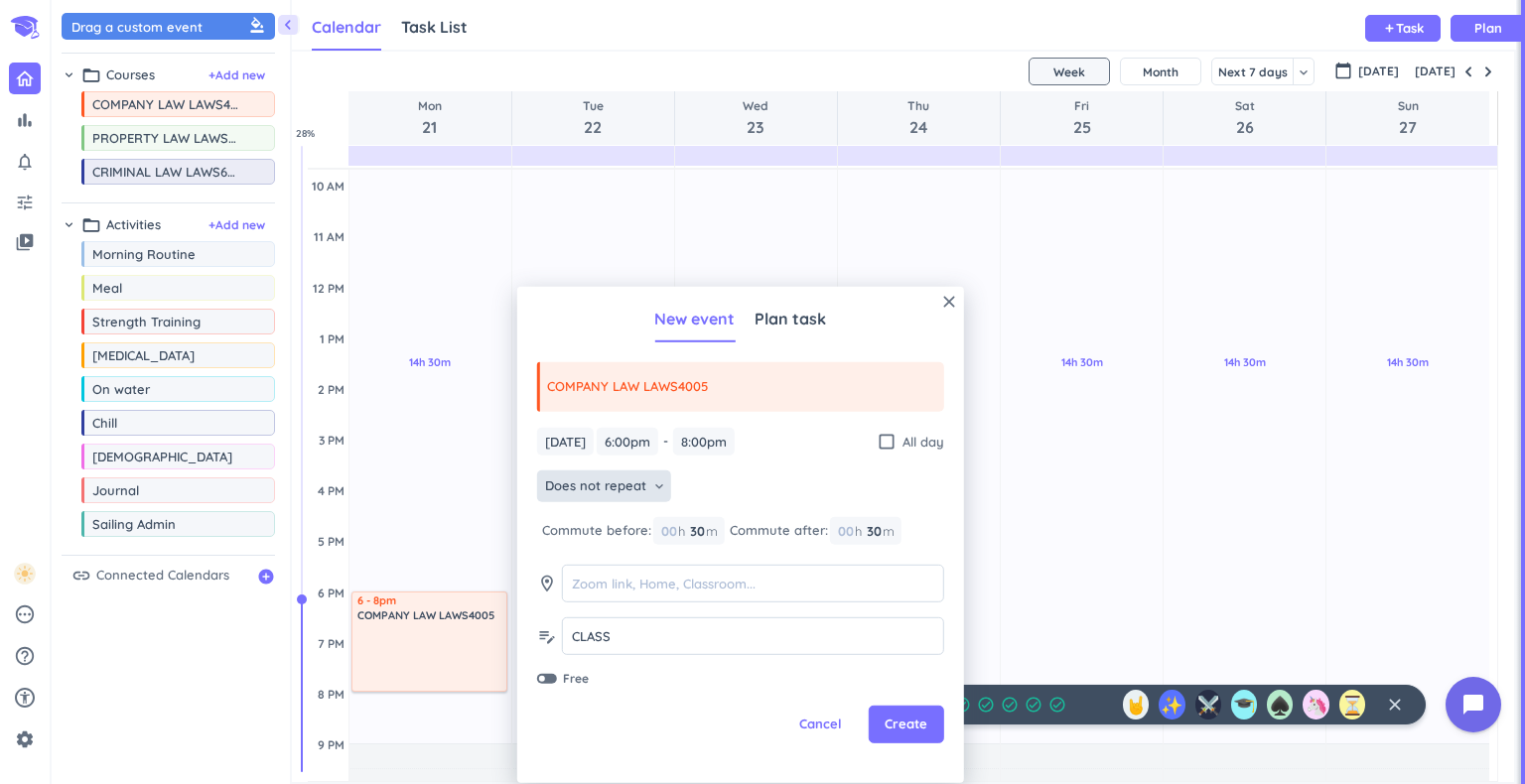click on "Does not repeat" at bounding box center [596, 486] 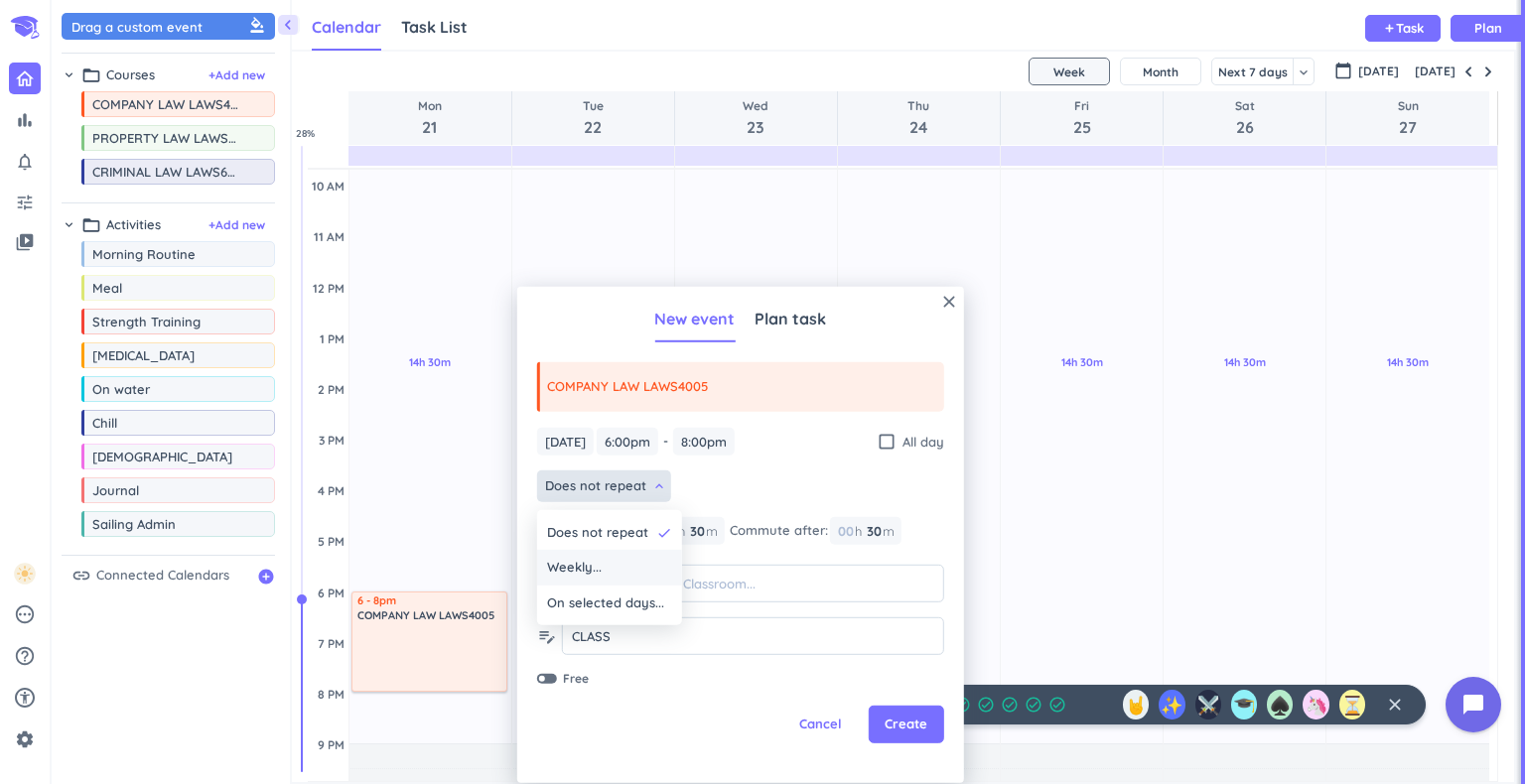 click on "Weekly..." at bounding box center [610, 568] 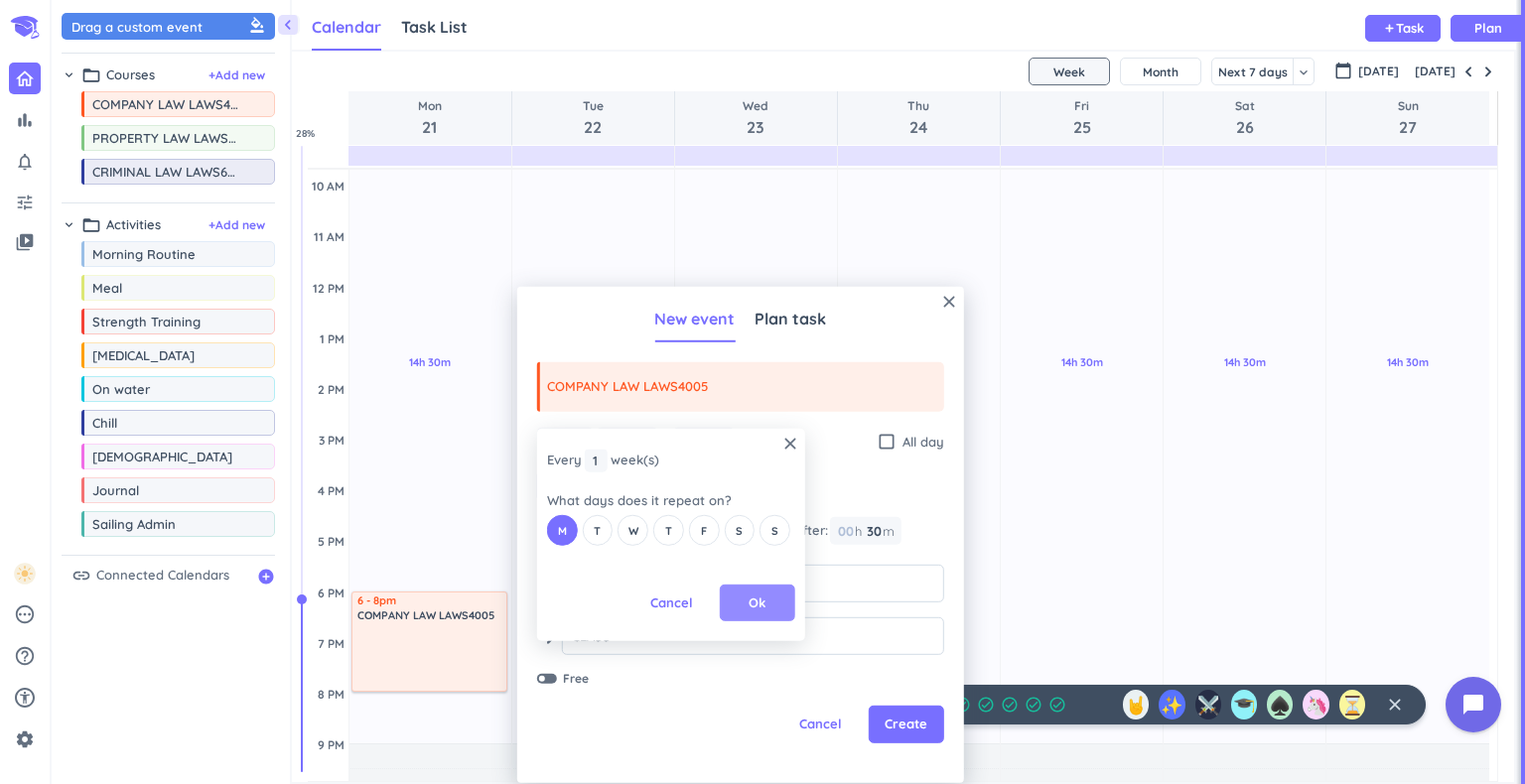 click on "Ok" at bounding box center [758, 603] 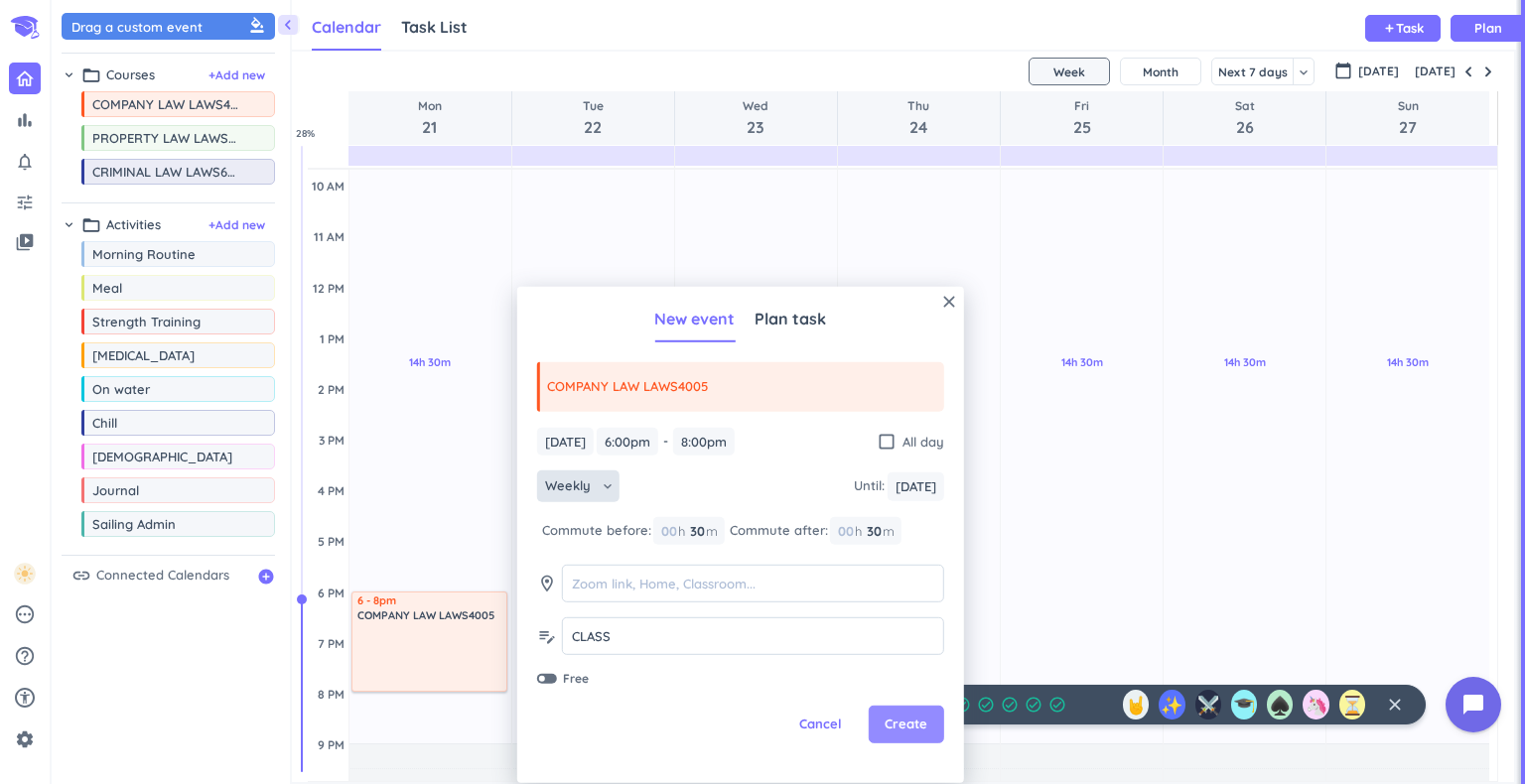 click on "Create" at bounding box center [906, 724] 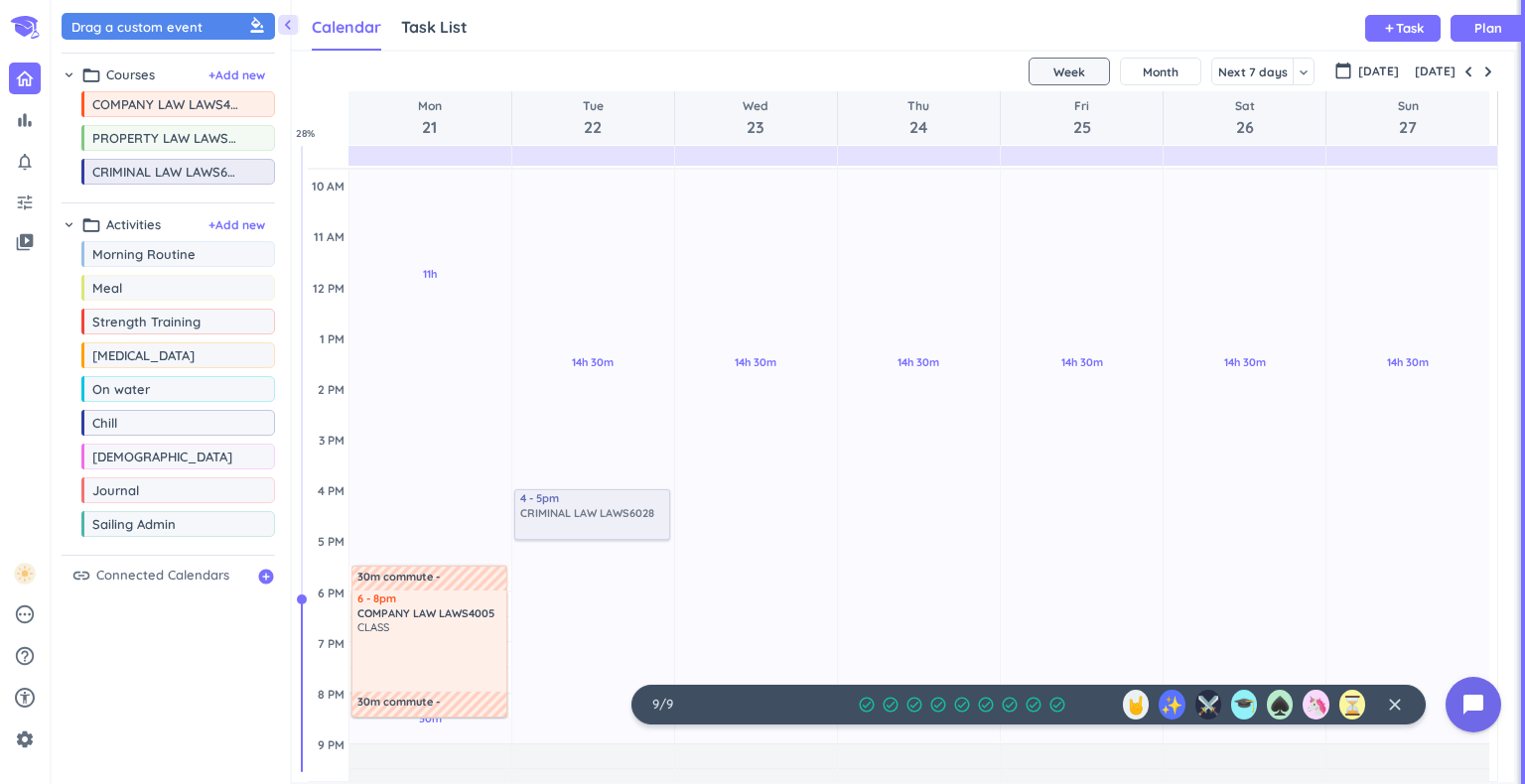 drag, startPoint x: 148, startPoint y: 181, endPoint x: 571, endPoint y: 489, distance: 523.25233 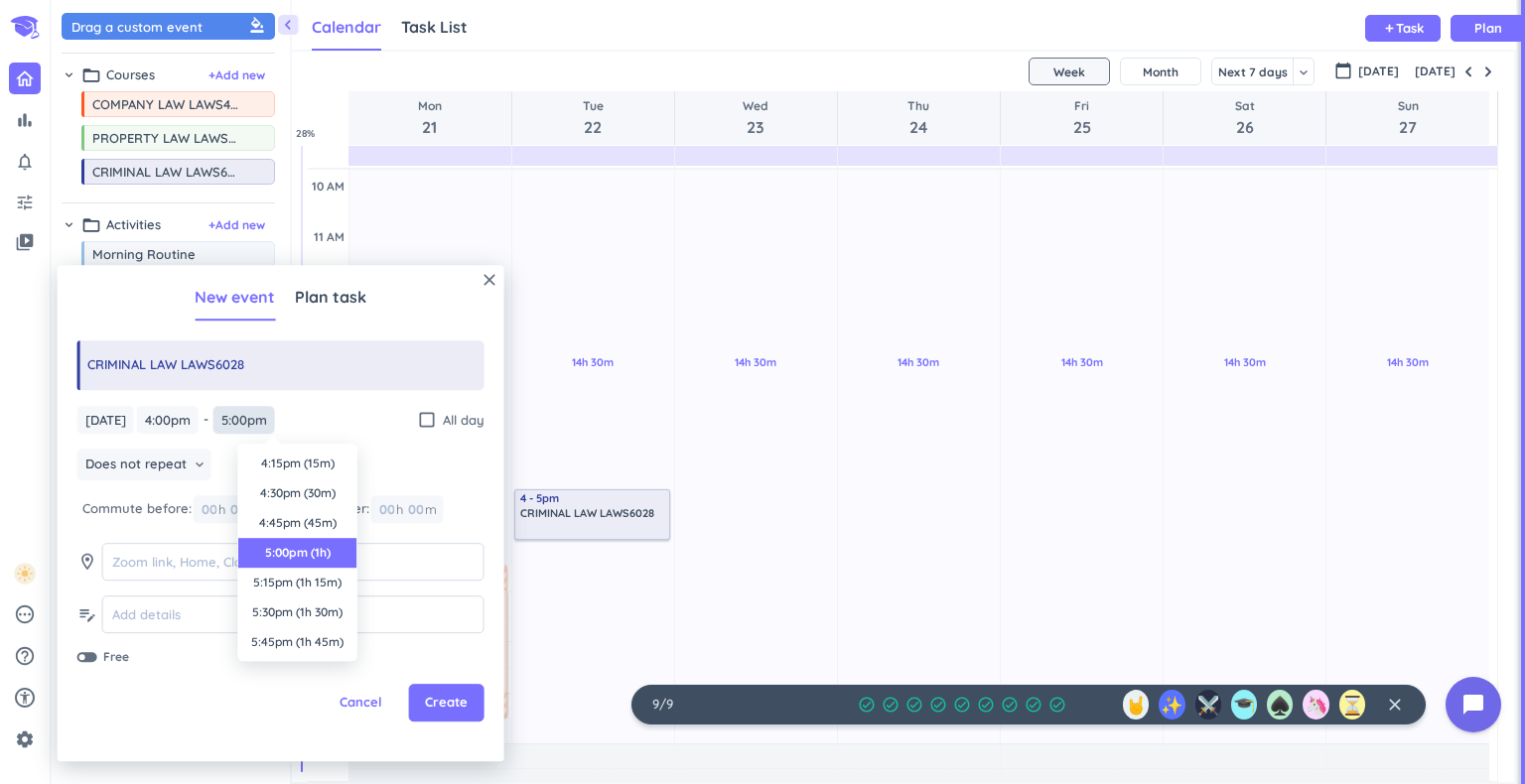 click on "5:00pm" at bounding box center [244, 420] 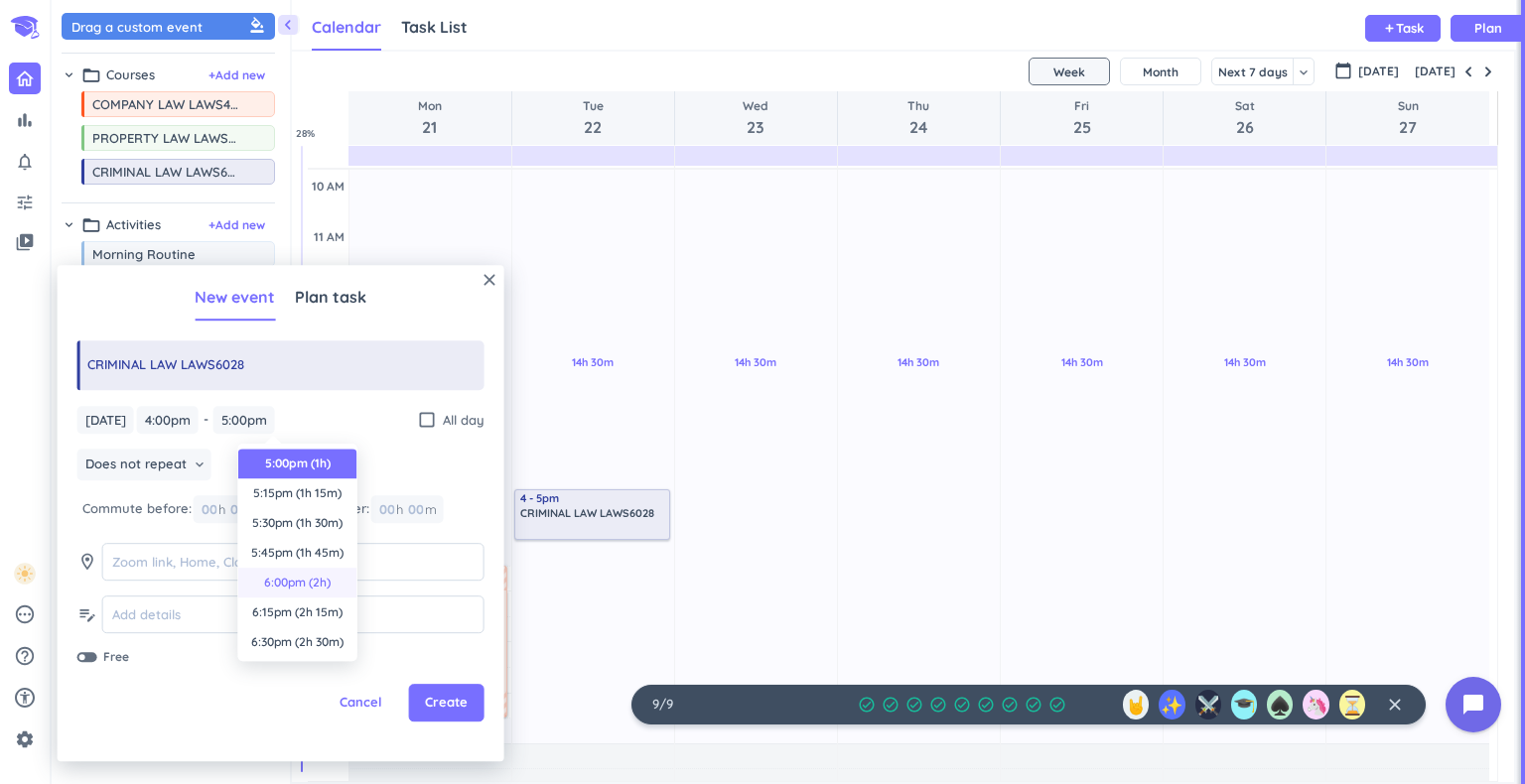 click on "6:00pm (2h)" at bounding box center (298, 583) 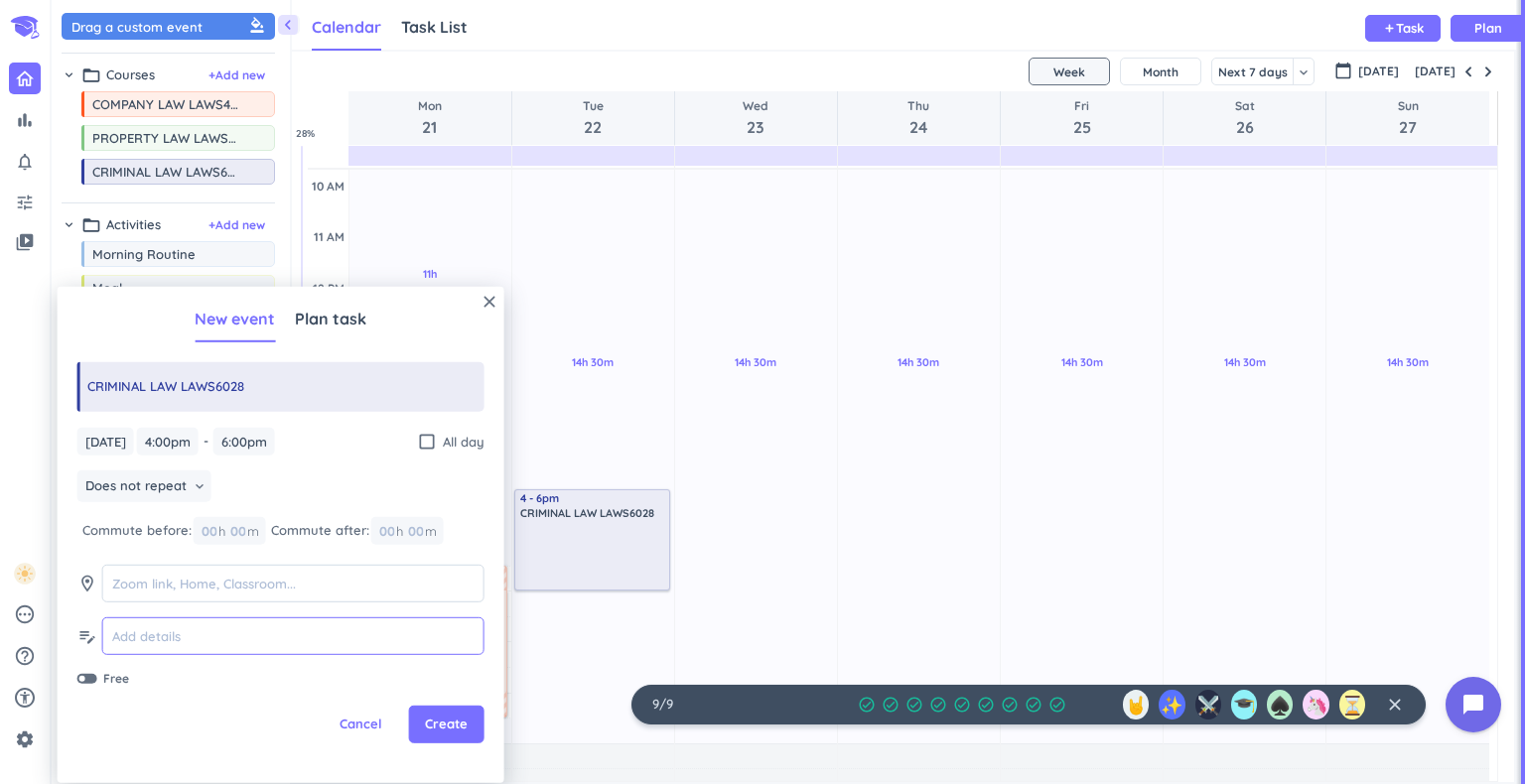 click at bounding box center (293, 636) 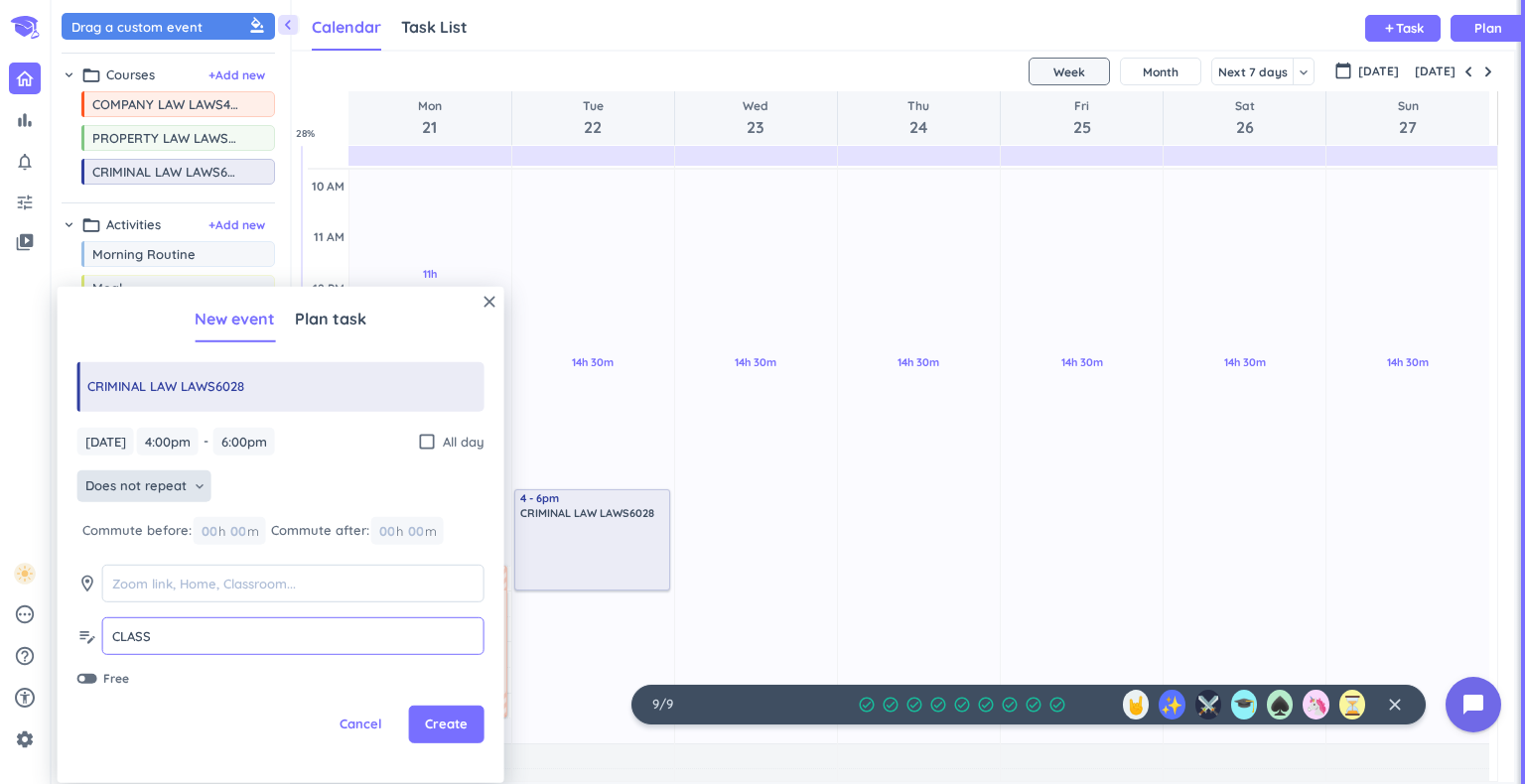 type on "CLASS" 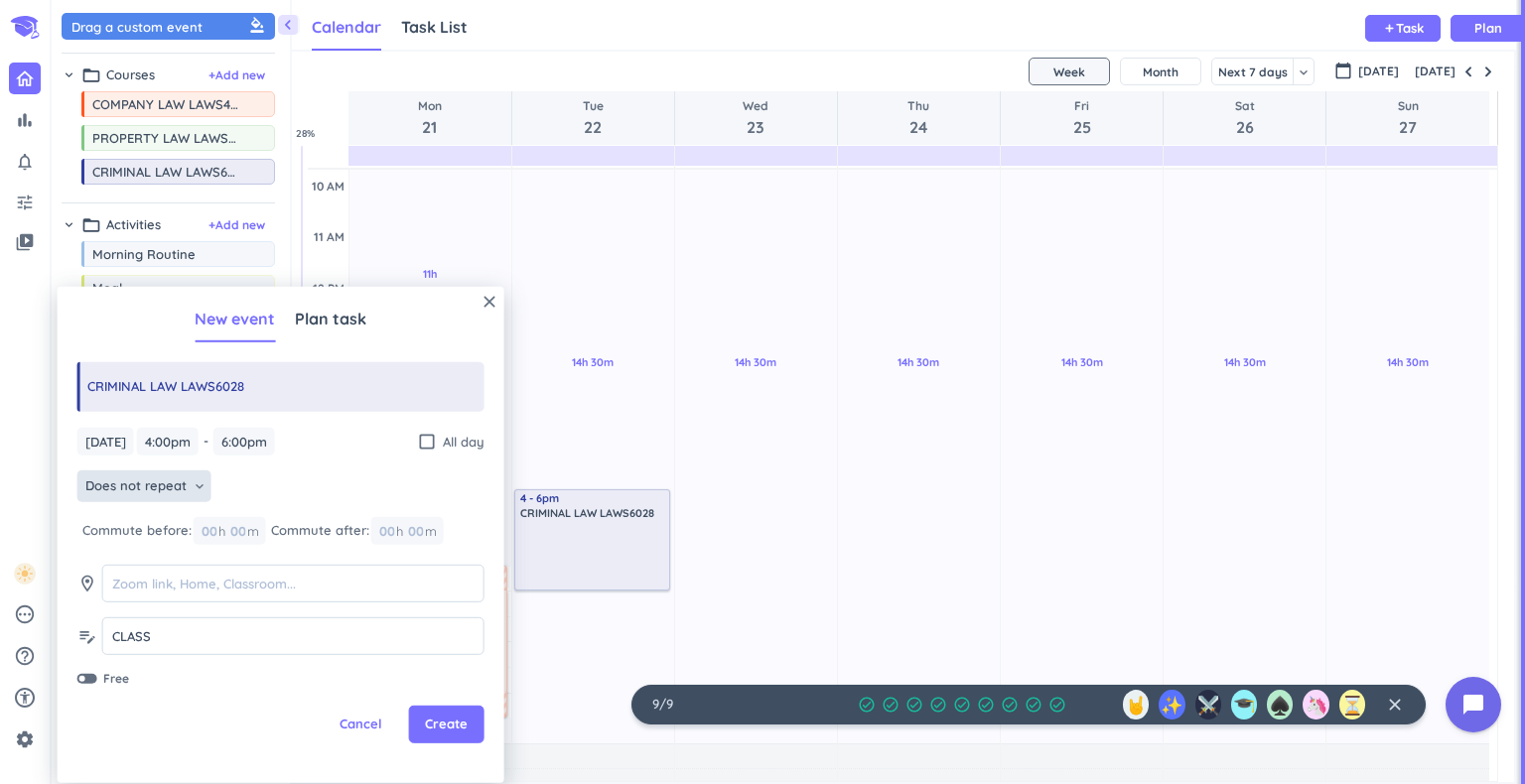 click on "Does not repeat" at bounding box center [136, 486] 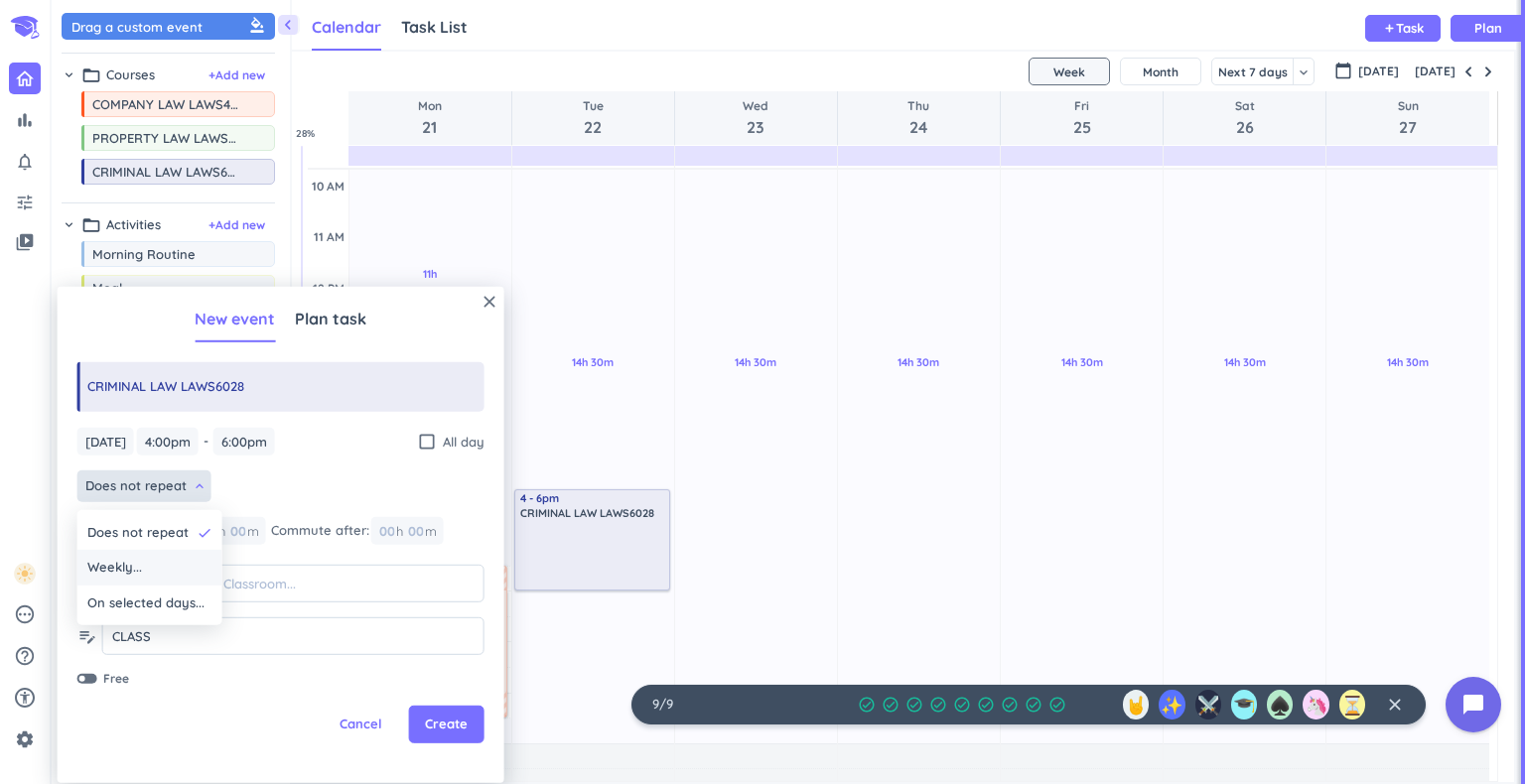 click on "Weekly..." at bounding box center [150, 568] 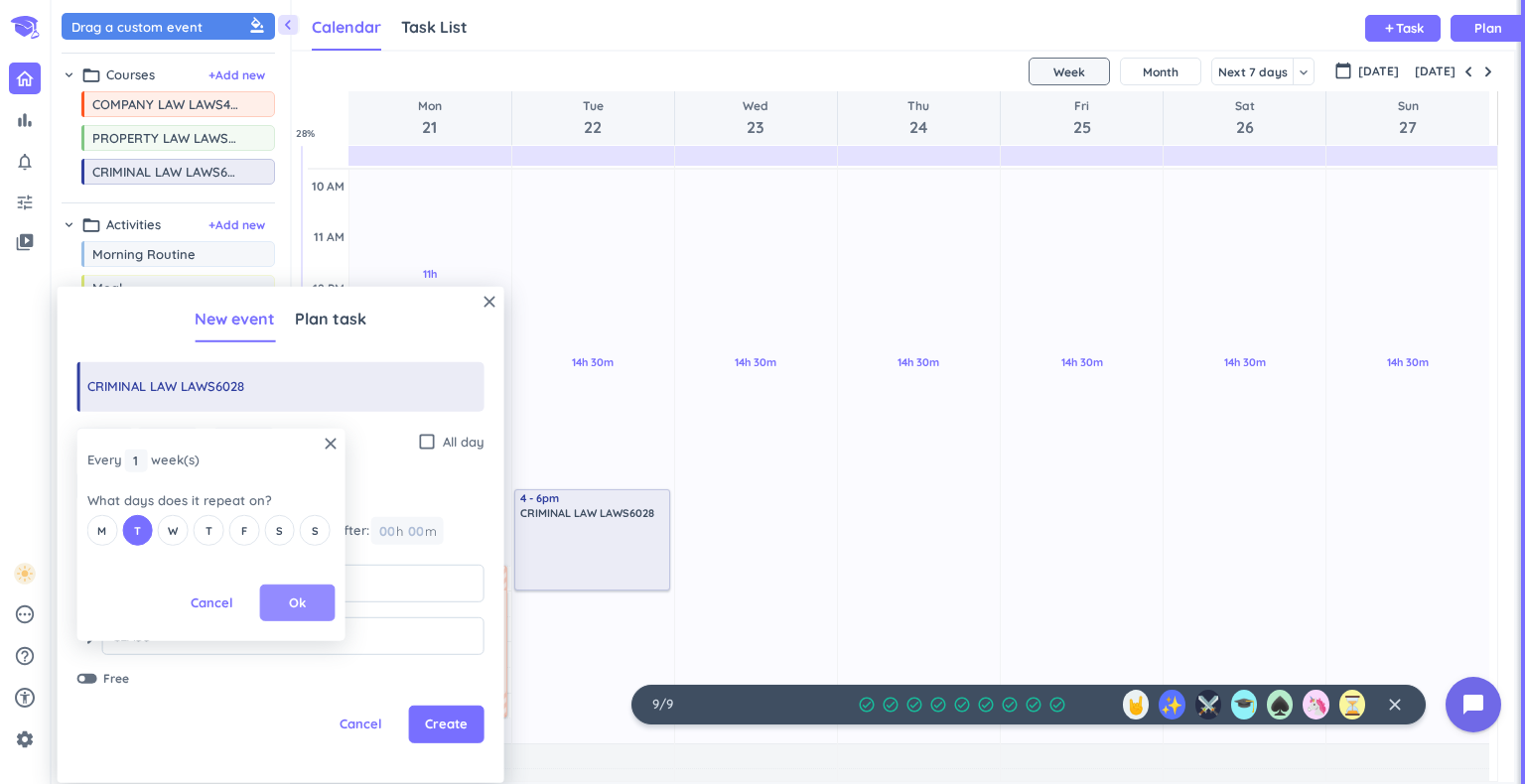 click on "Ok" at bounding box center (298, 603) 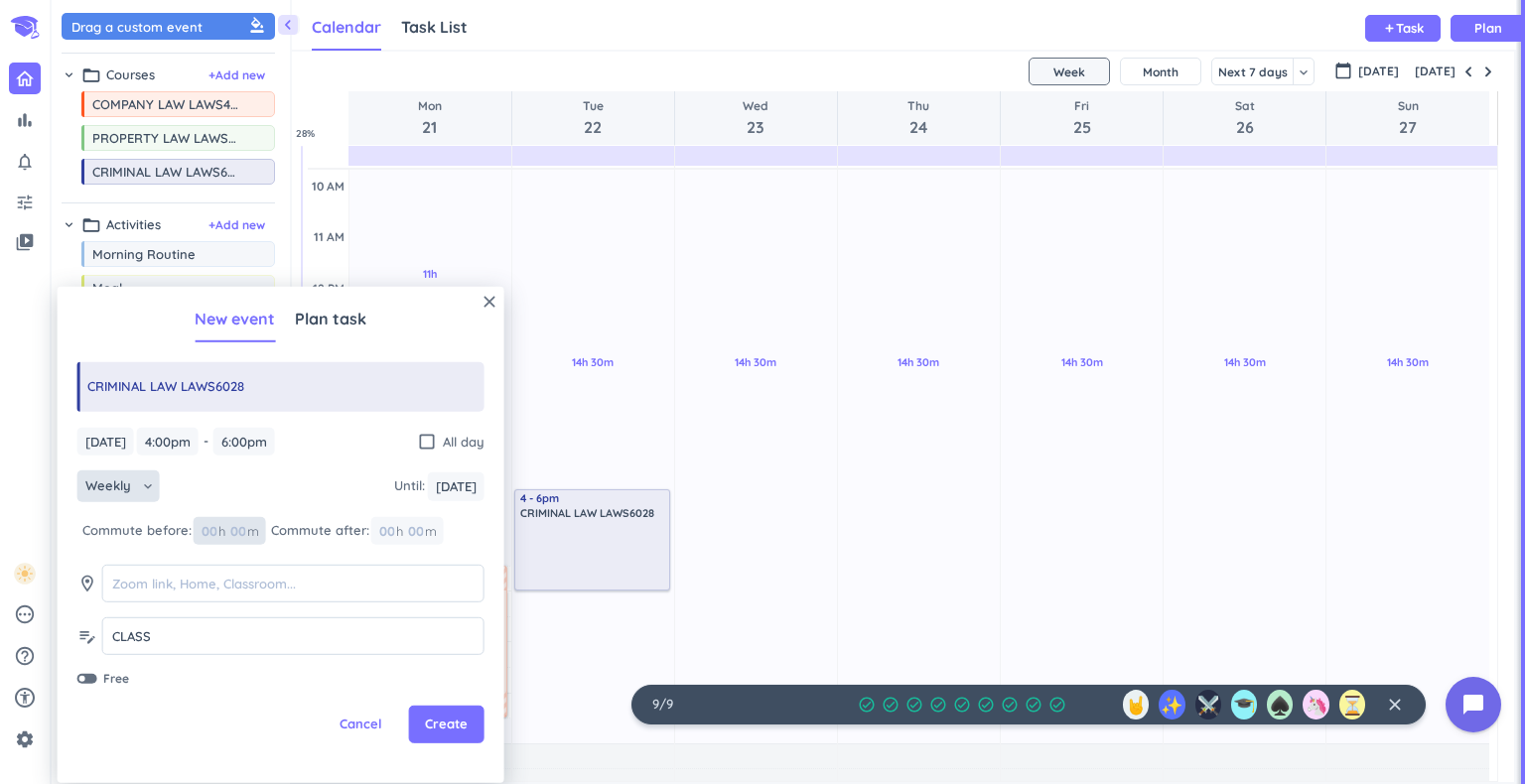 click at bounding box center (237, 531) 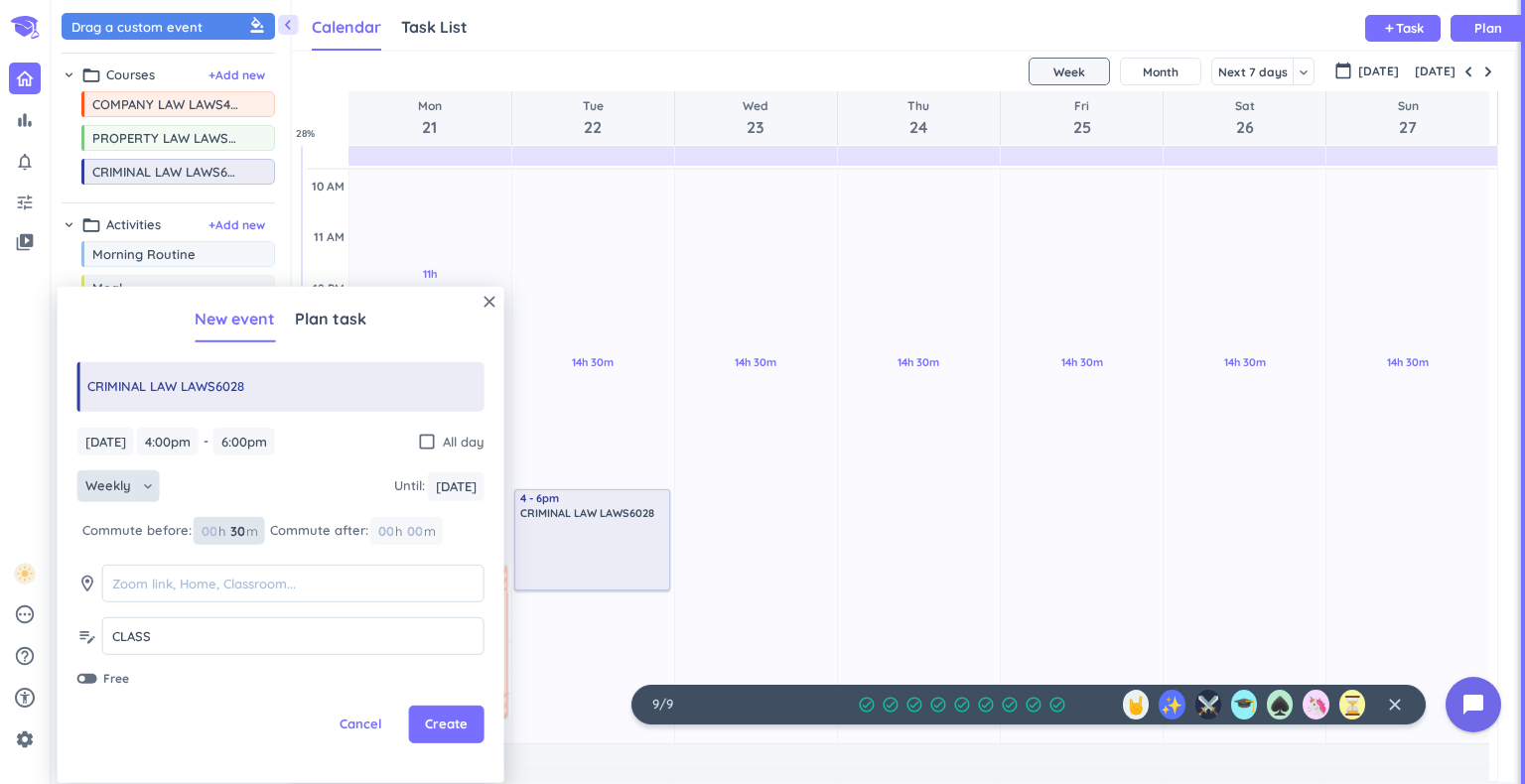 type on "3" 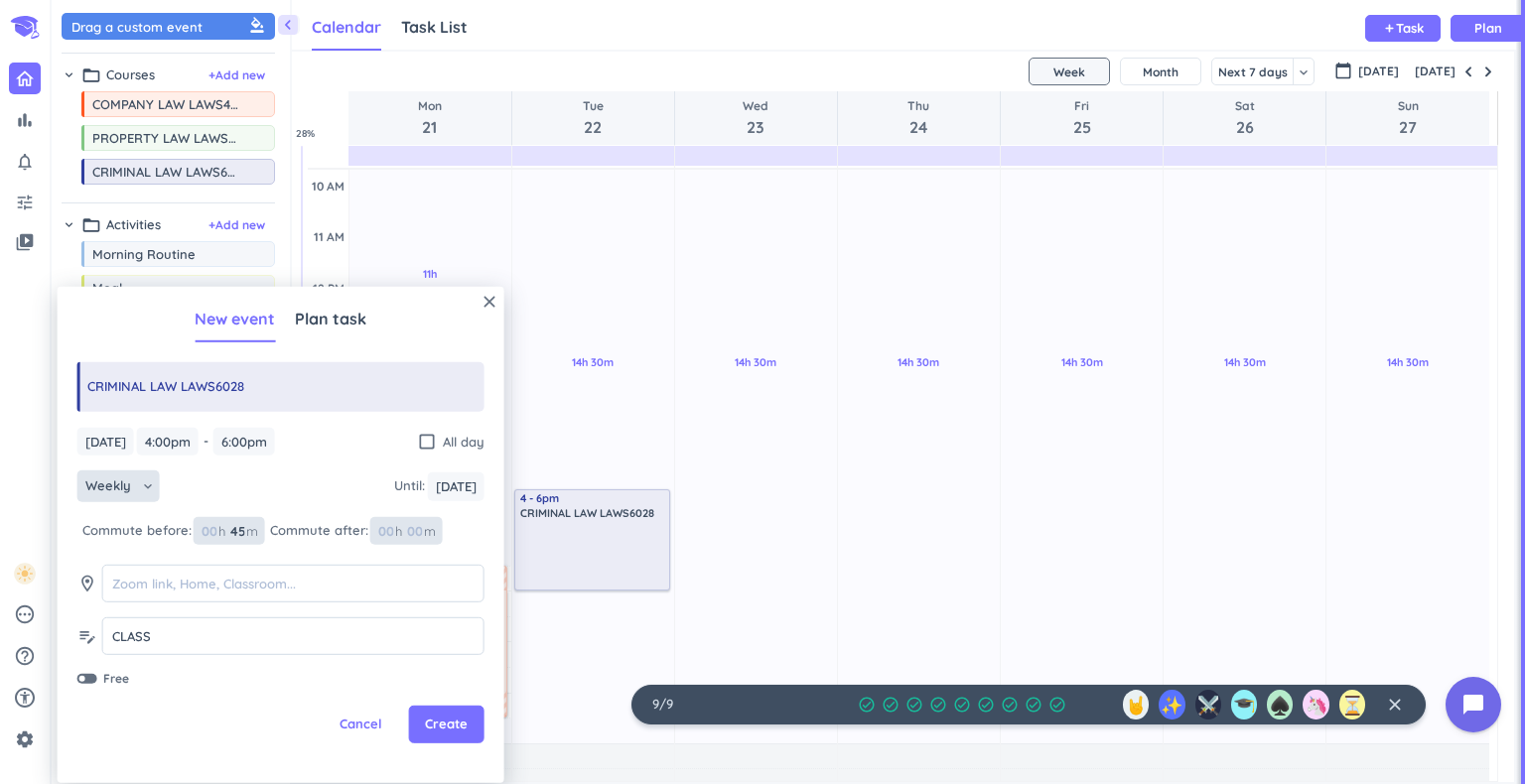 type on "45" 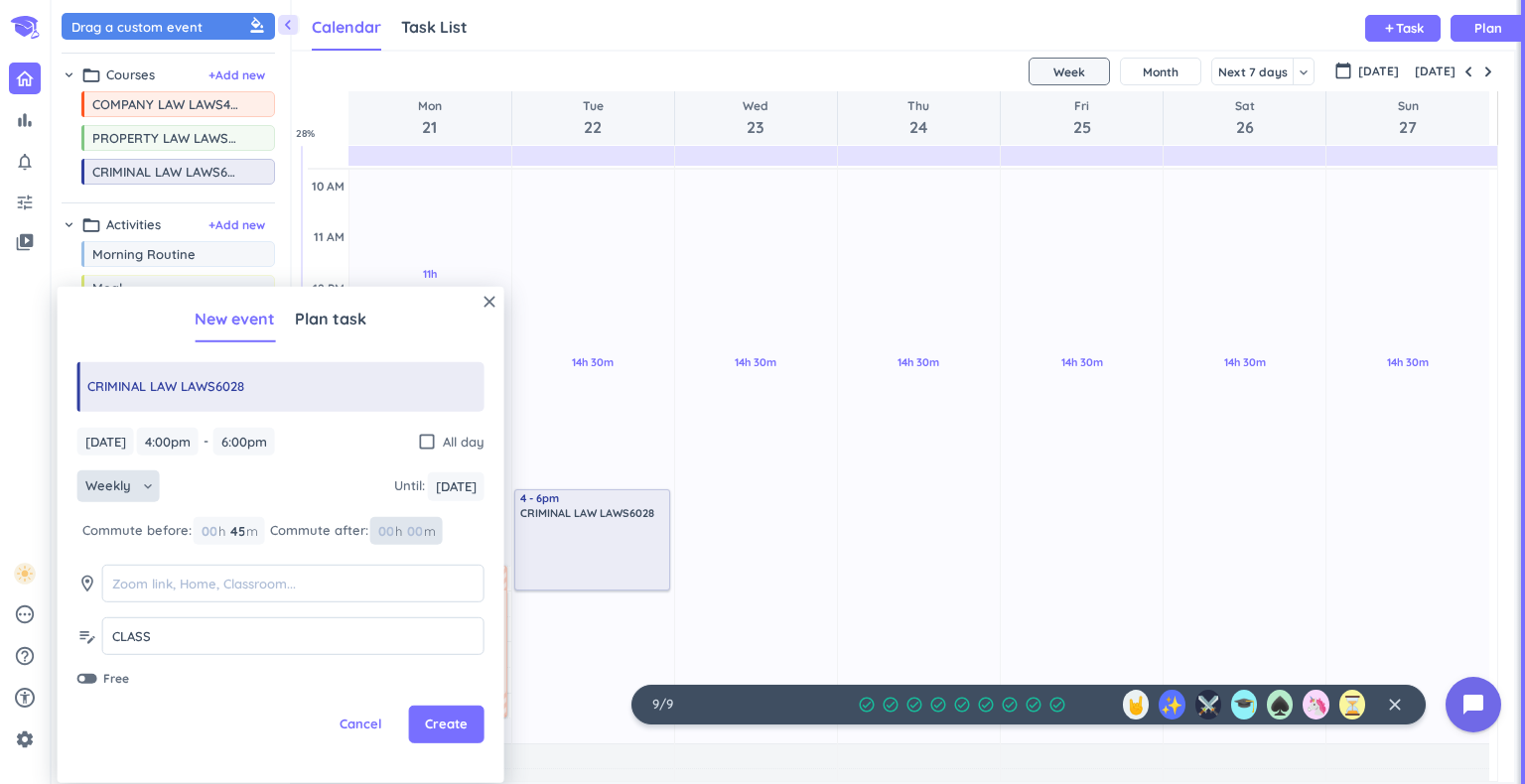 click at bounding box center [414, 531] 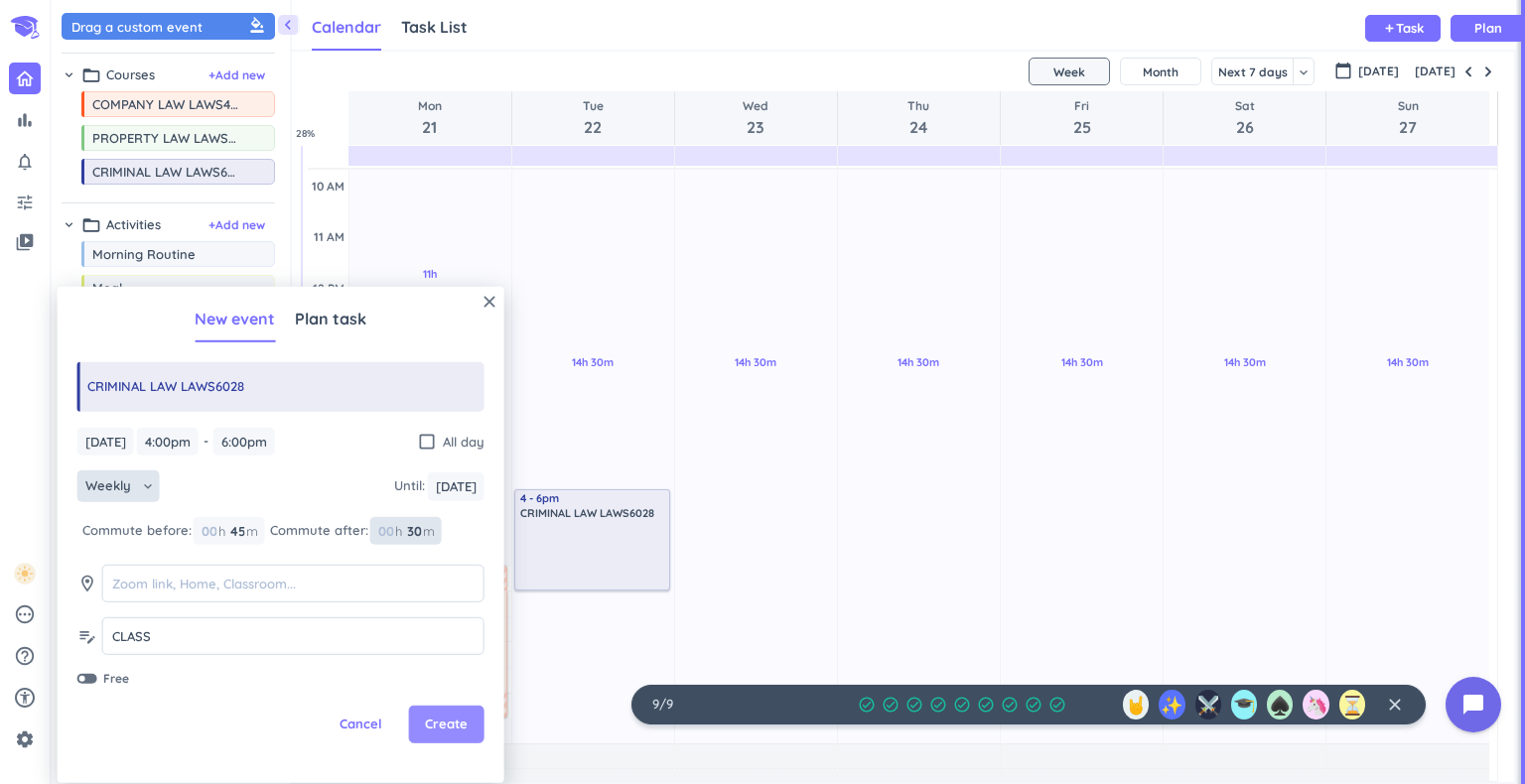 type on "30" 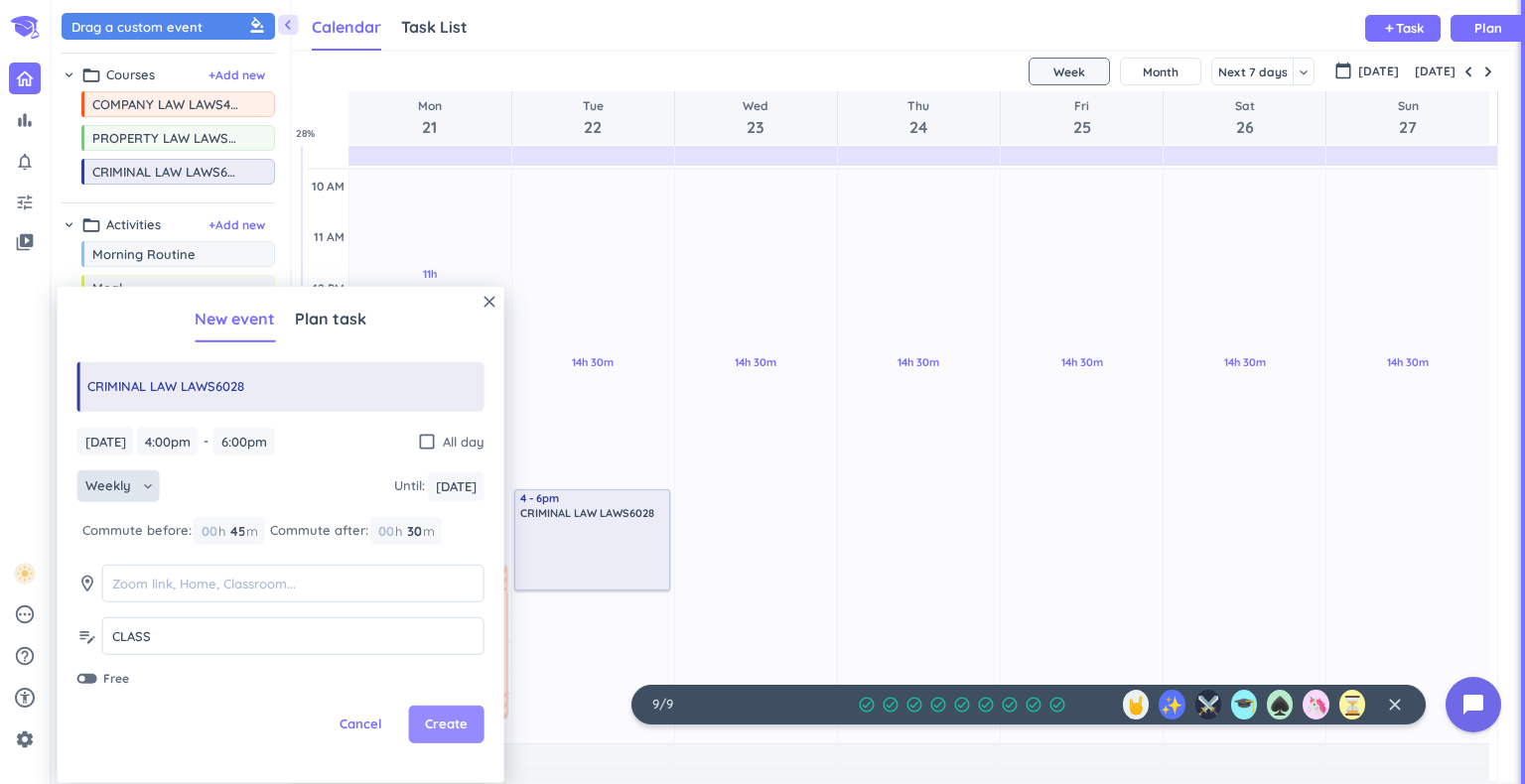 click on "Create" at bounding box center [446, 724] 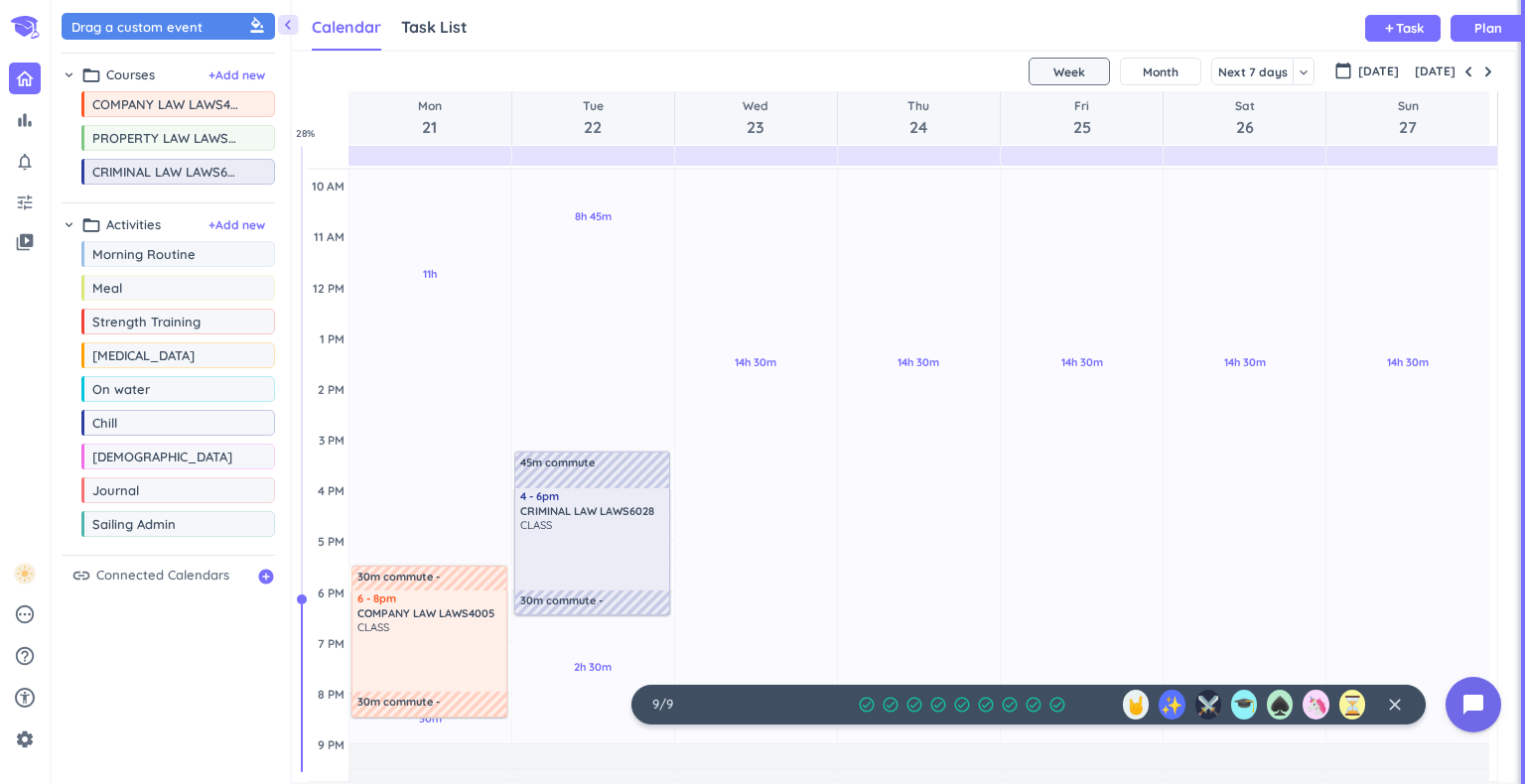 click on "CLASS" at bounding box center (430, 655) 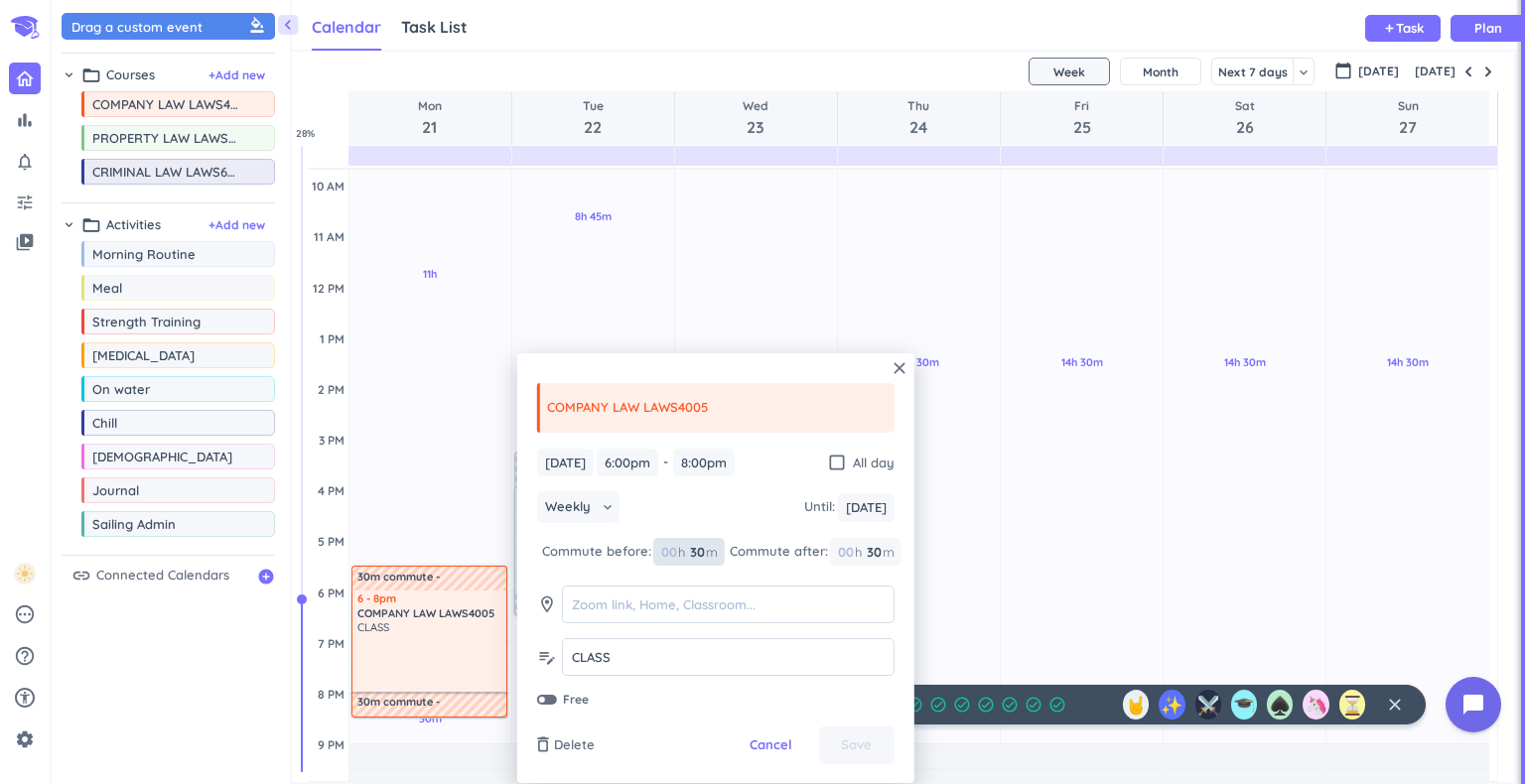 click on "30 30 00" at bounding box center (703, 552) 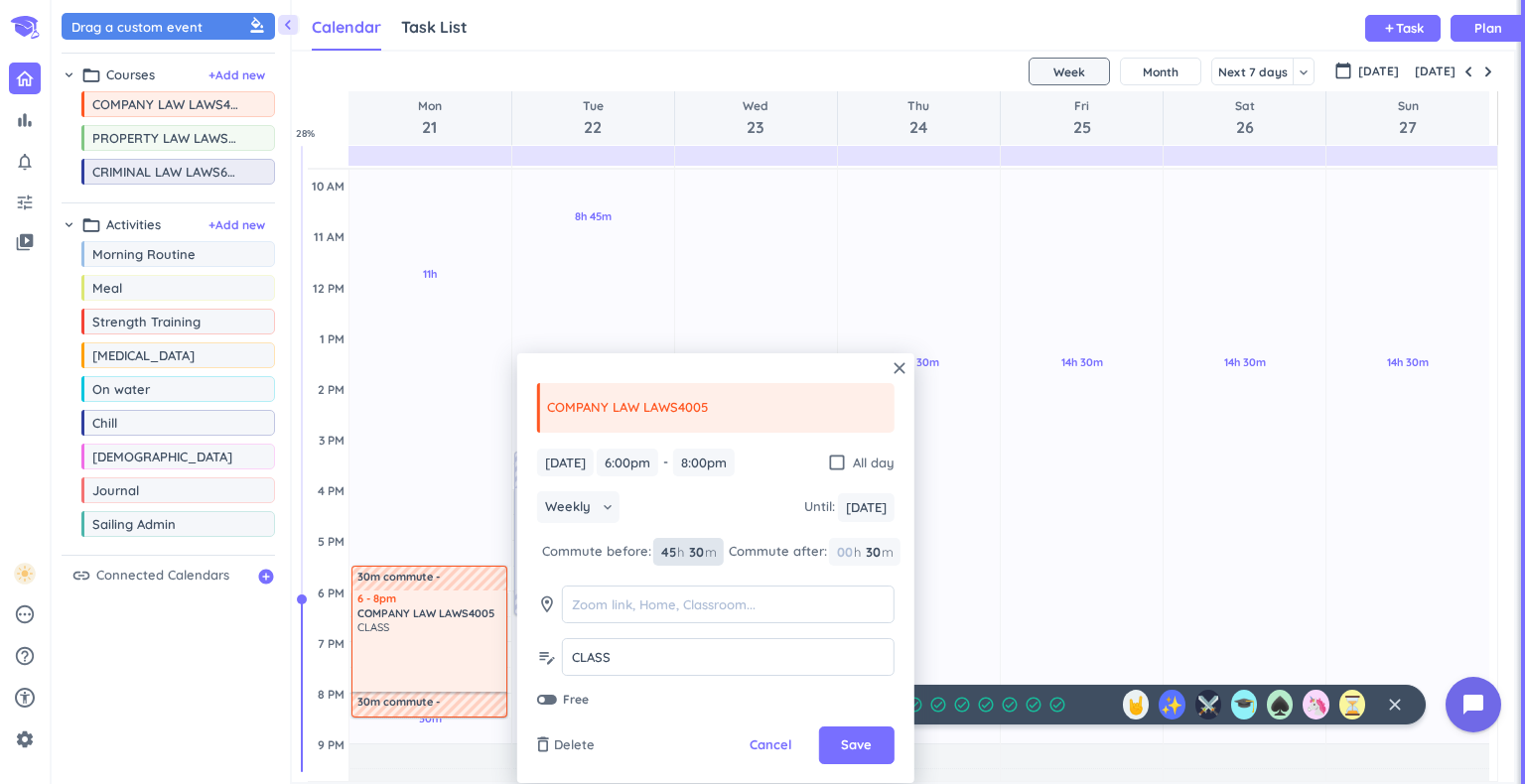 type on "4" 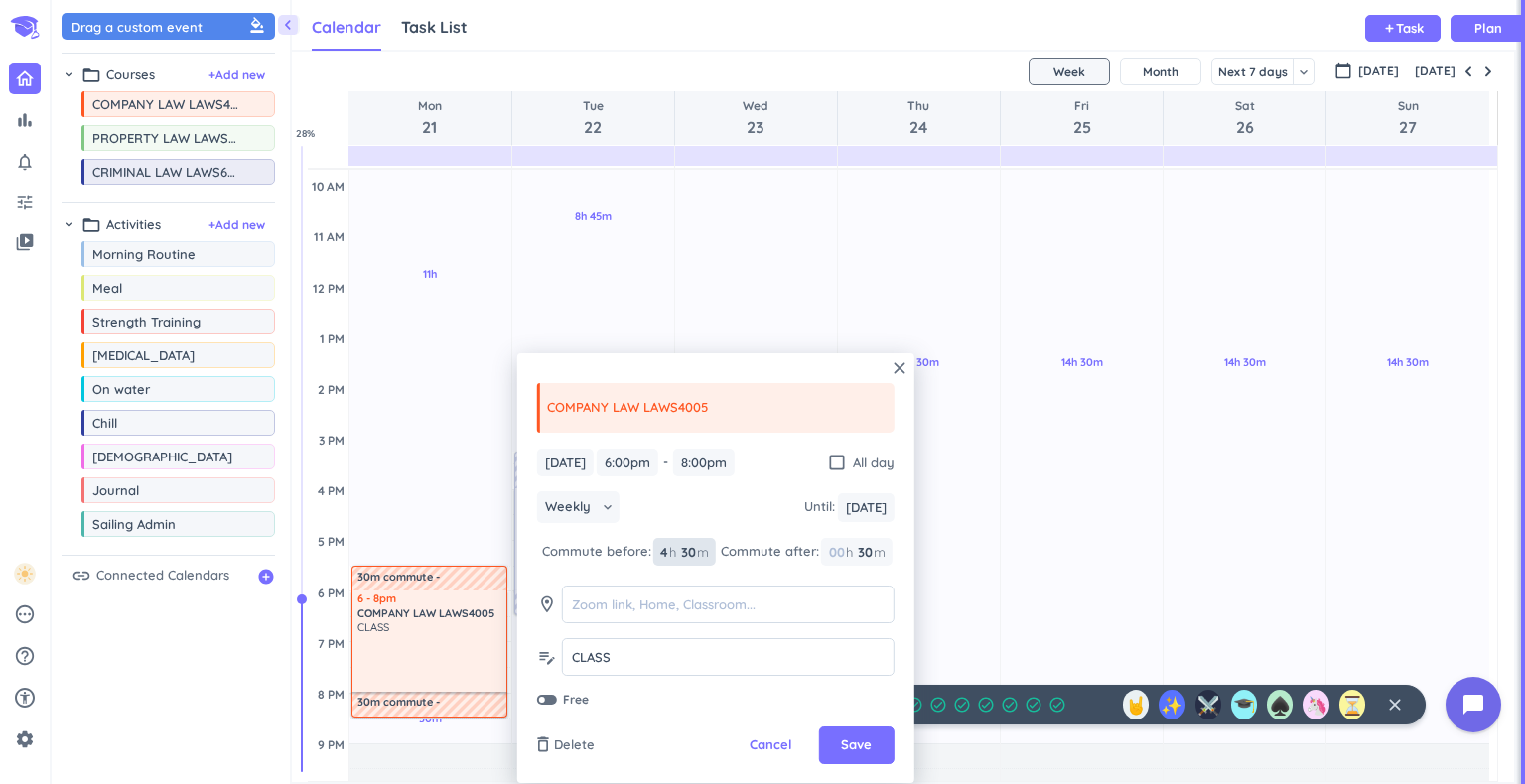 type 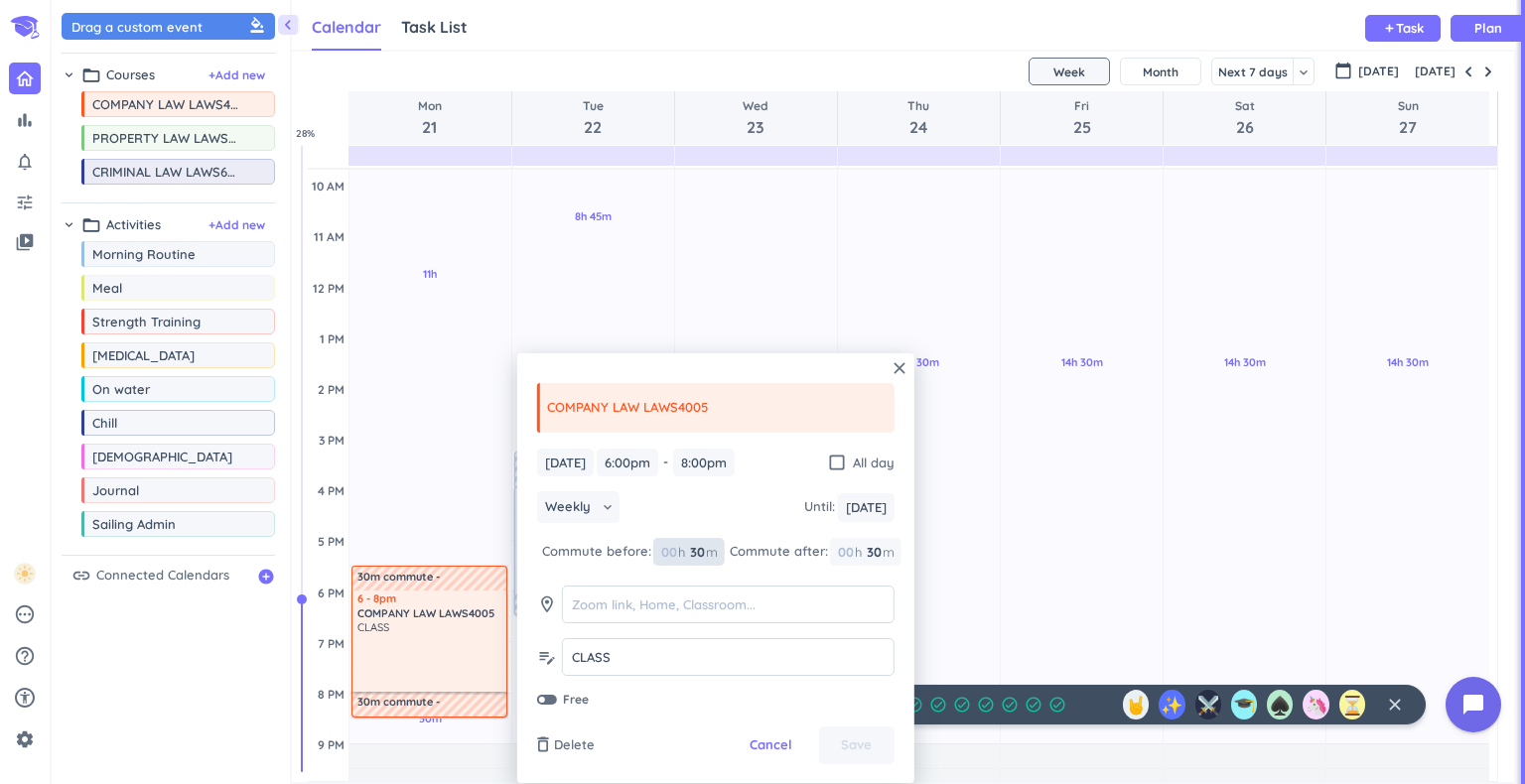 drag, startPoint x: 692, startPoint y: 554, endPoint x: 714, endPoint y: 553, distance: 22.022716 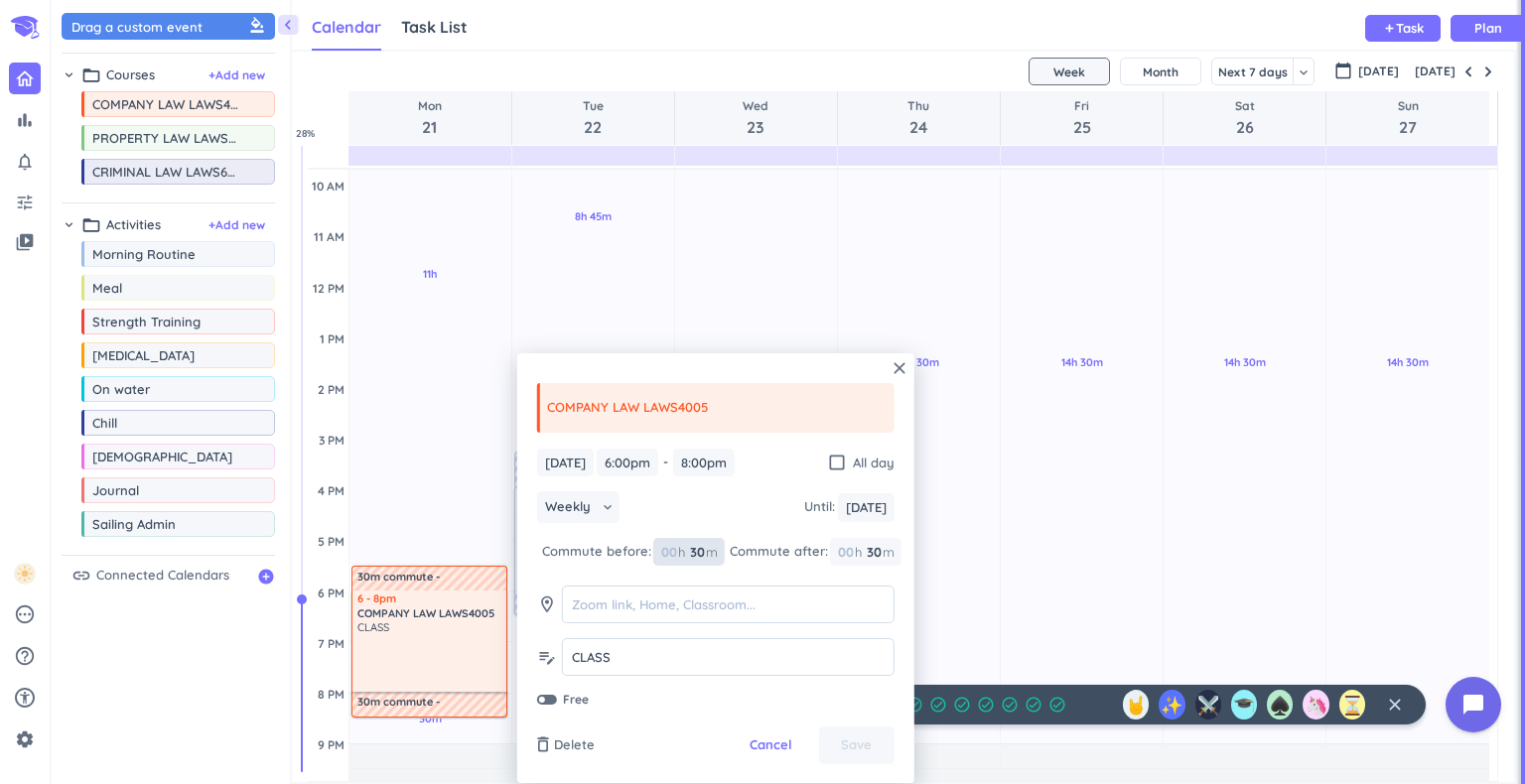 click on "30" at bounding box center [696, 552] 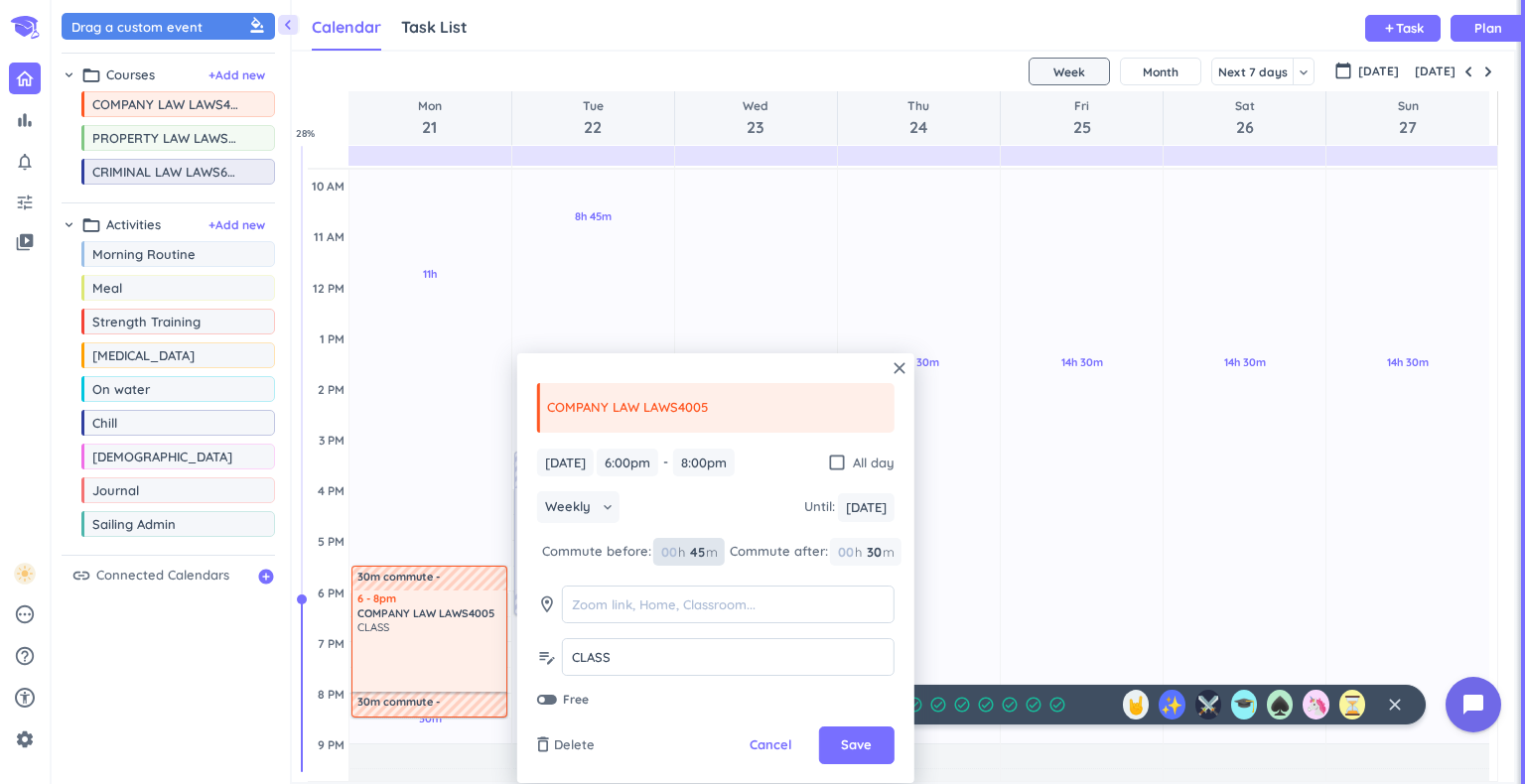 type on "45" 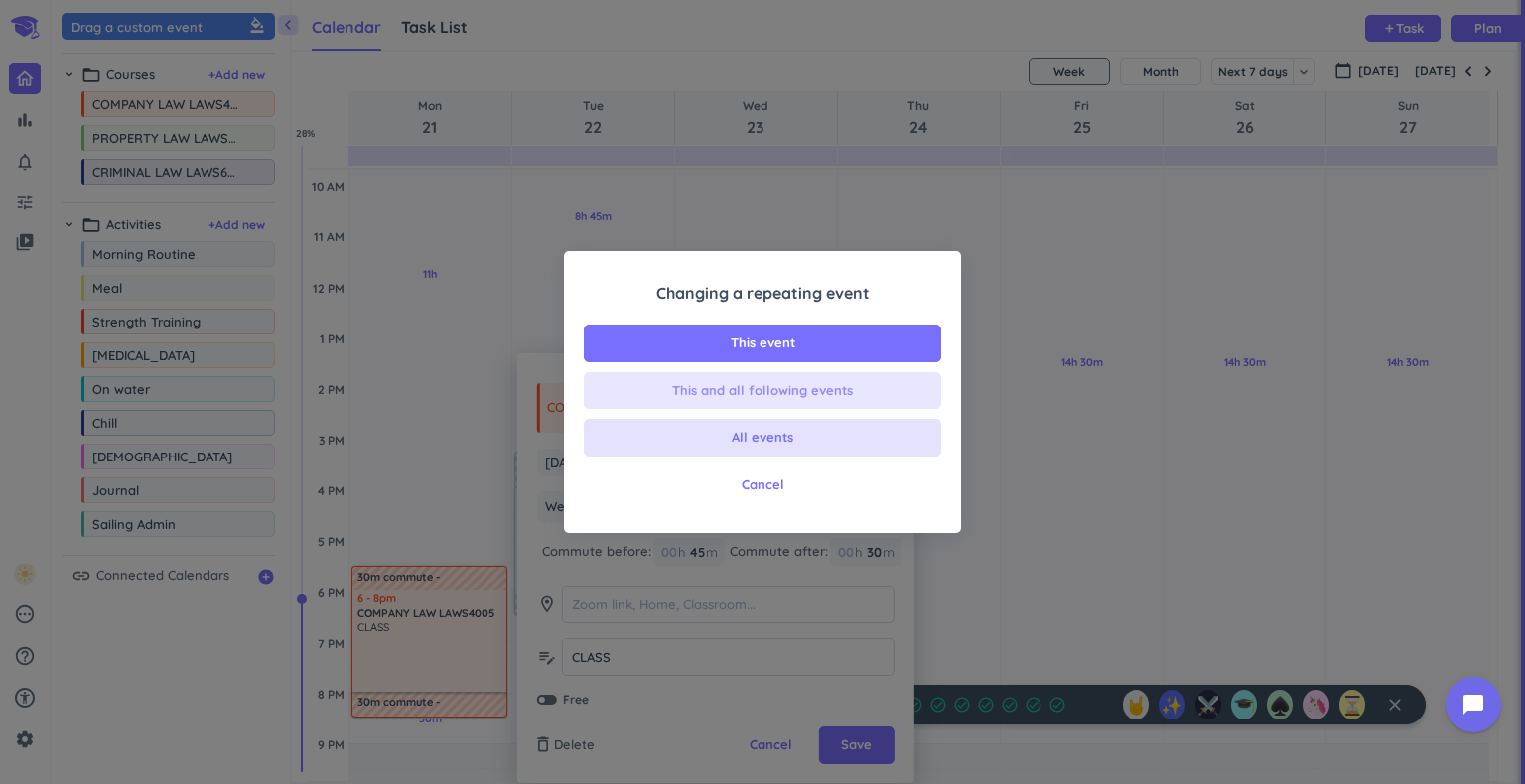 click on "This and all following events" at bounding box center [762, 391] 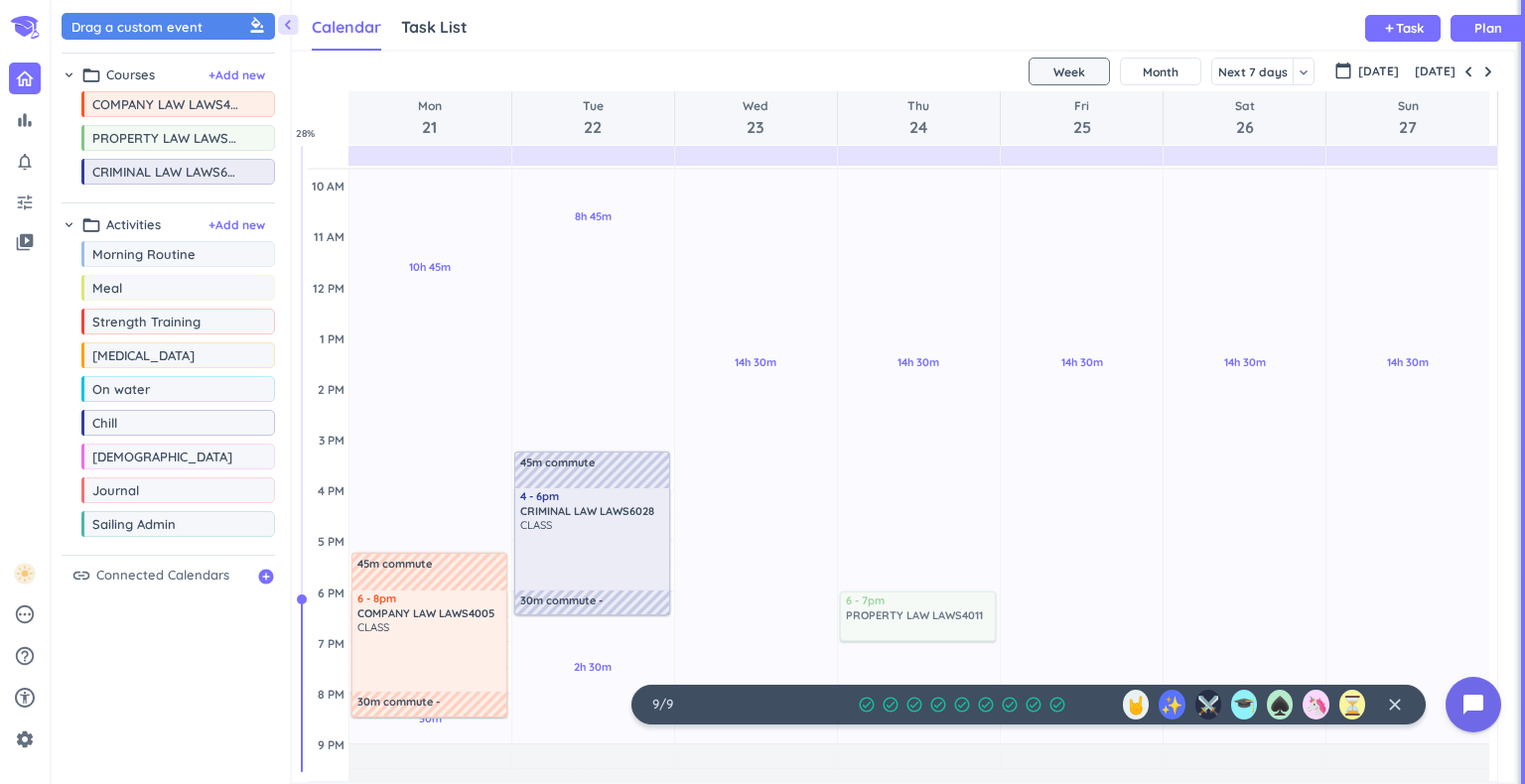 drag, startPoint x: 138, startPoint y: 146, endPoint x: 987, endPoint y: 584, distance: 955.3246 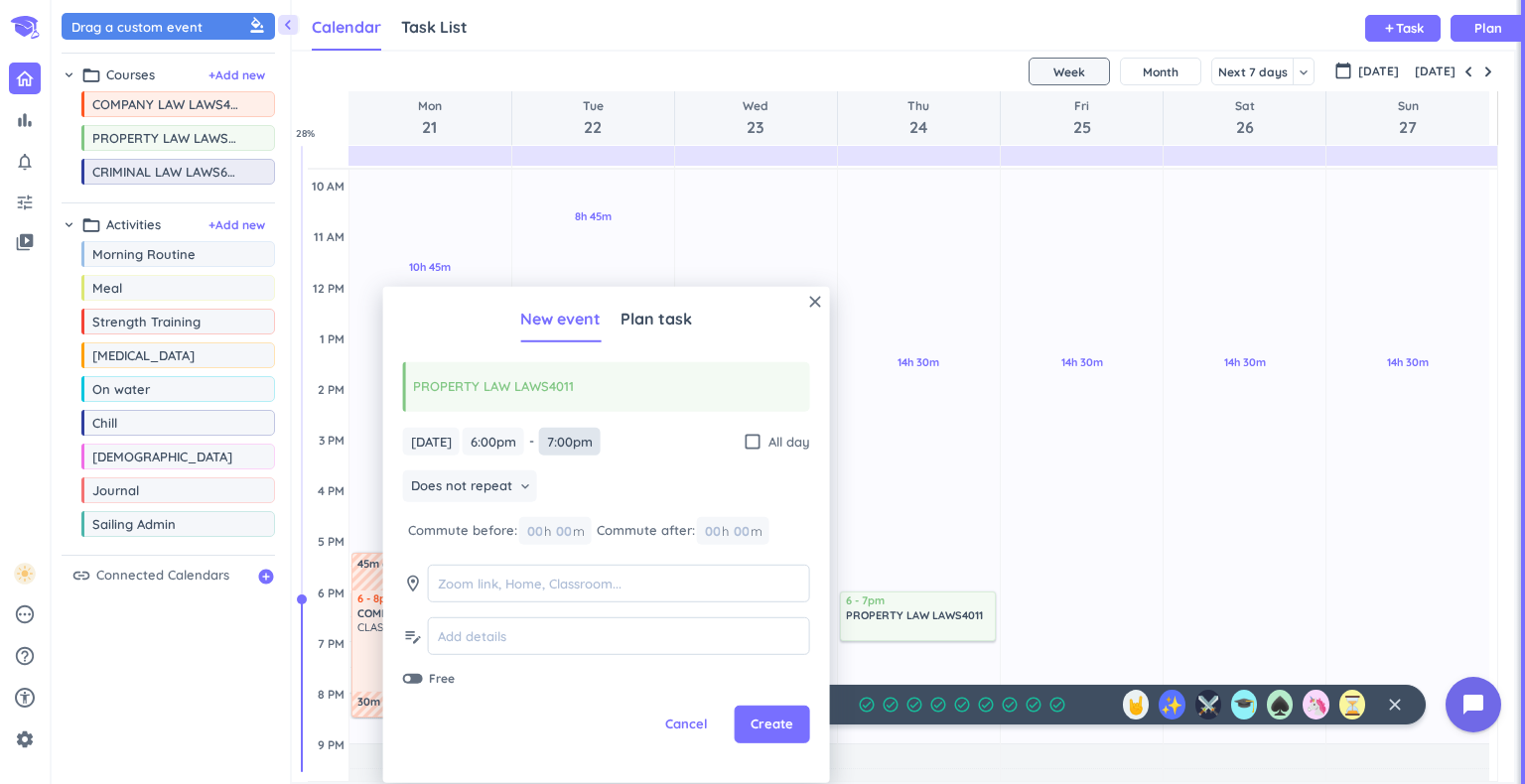 click on "7:00pm" at bounding box center [570, 441] 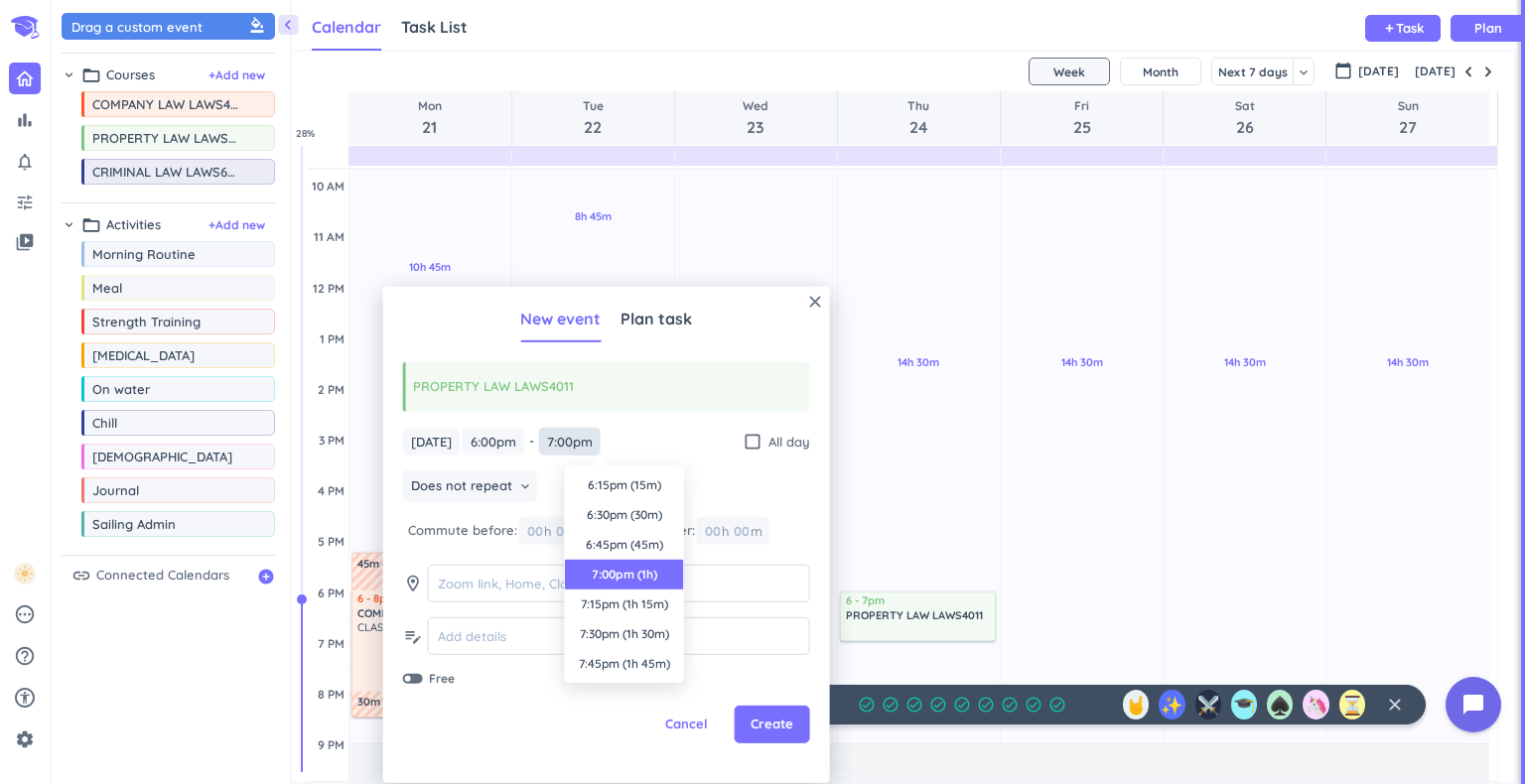 scroll, scrollTop: 89, scrollLeft: 0, axis: vertical 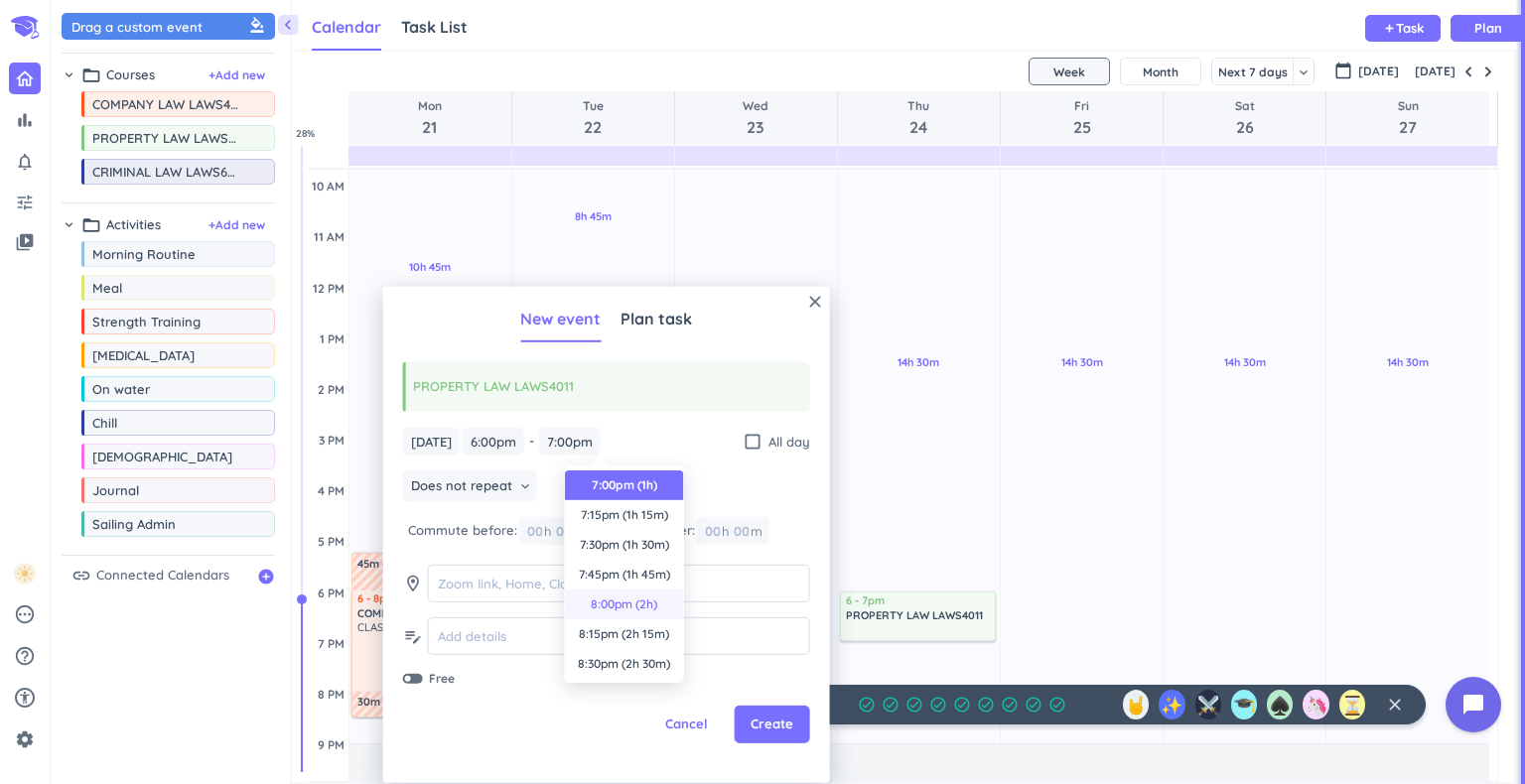click on "8:00pm (2h)" at bounding box center (624, 604) 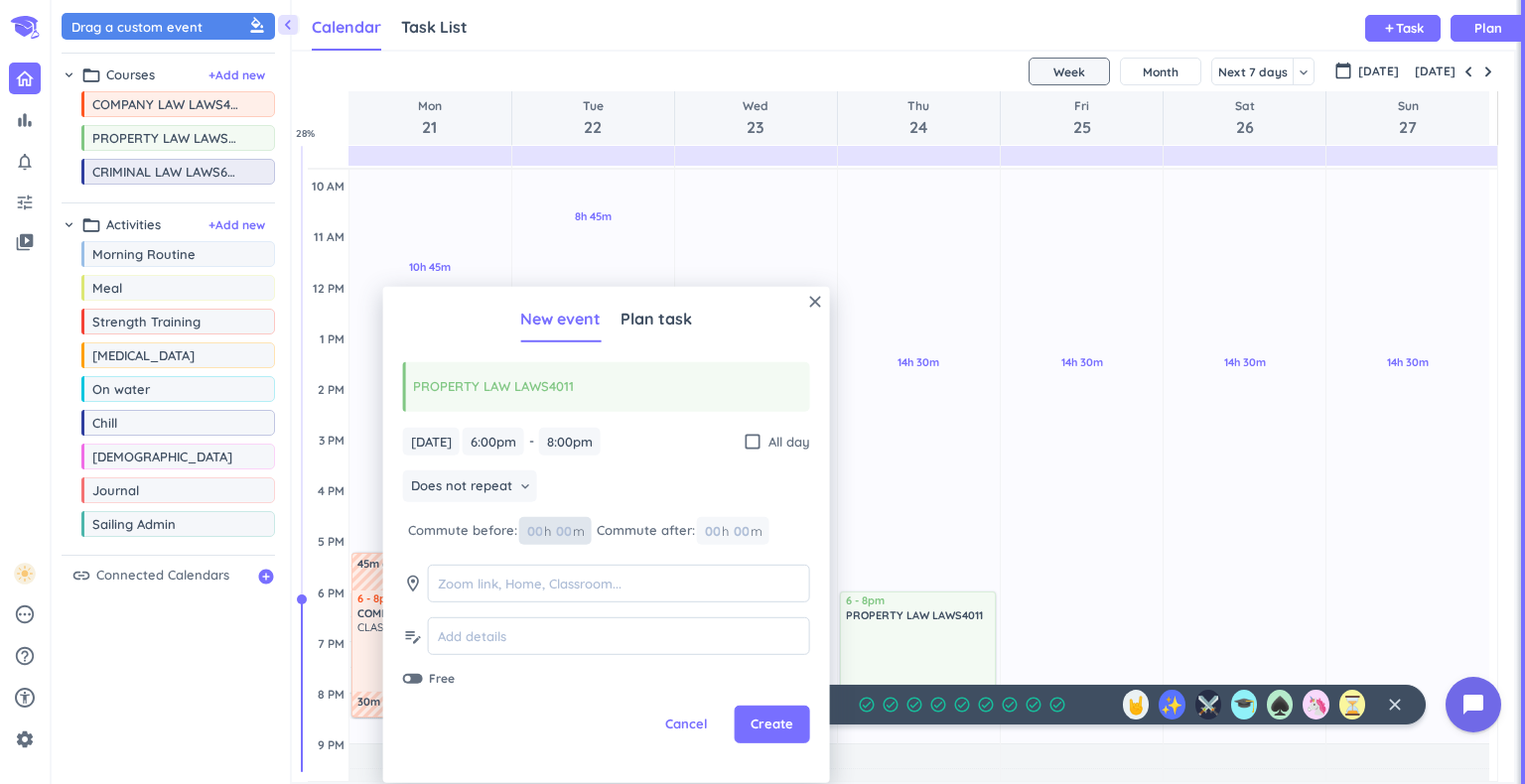 click at bounding box center (563, 531) 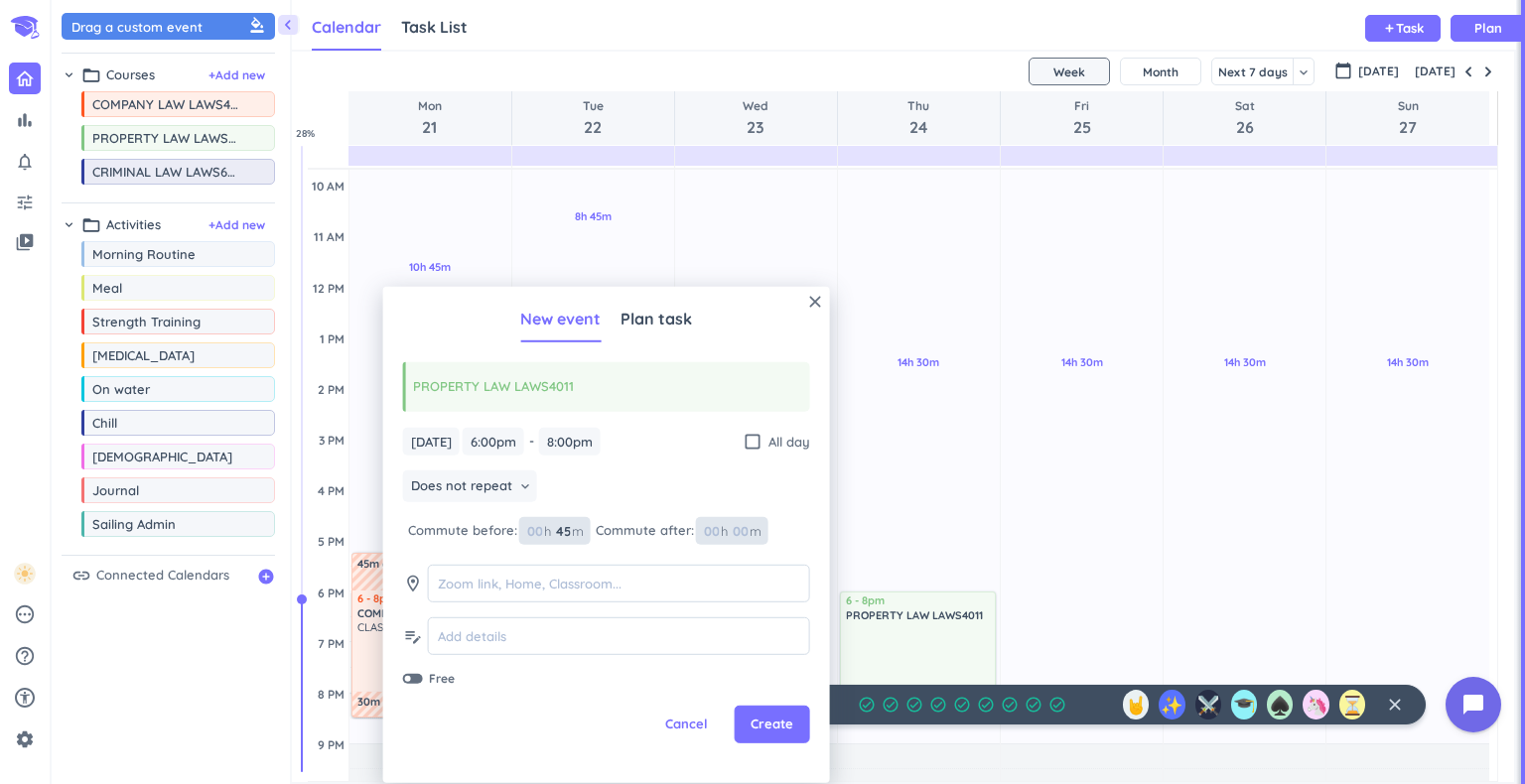 type on "45" 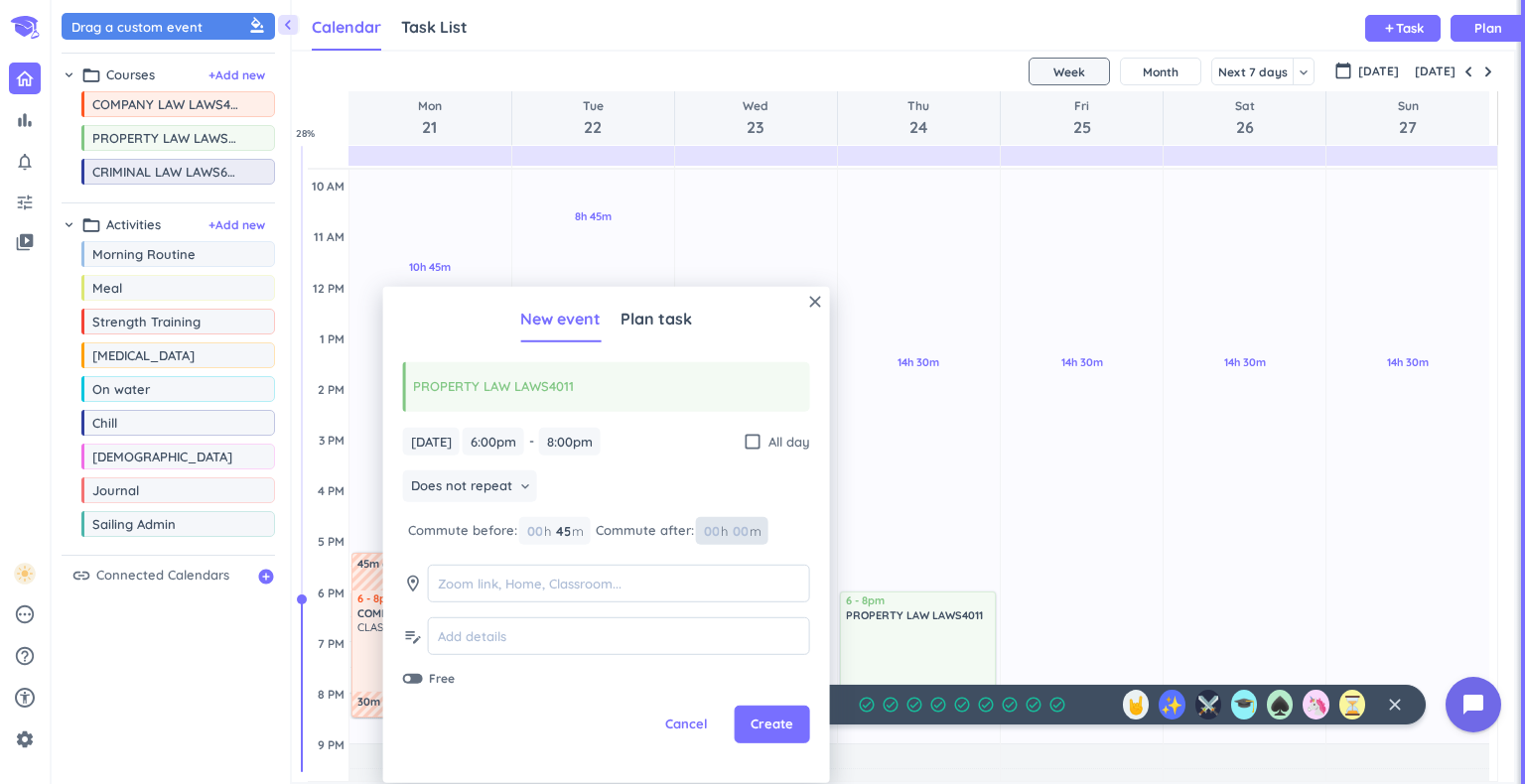click at bounding box center (740, 531) 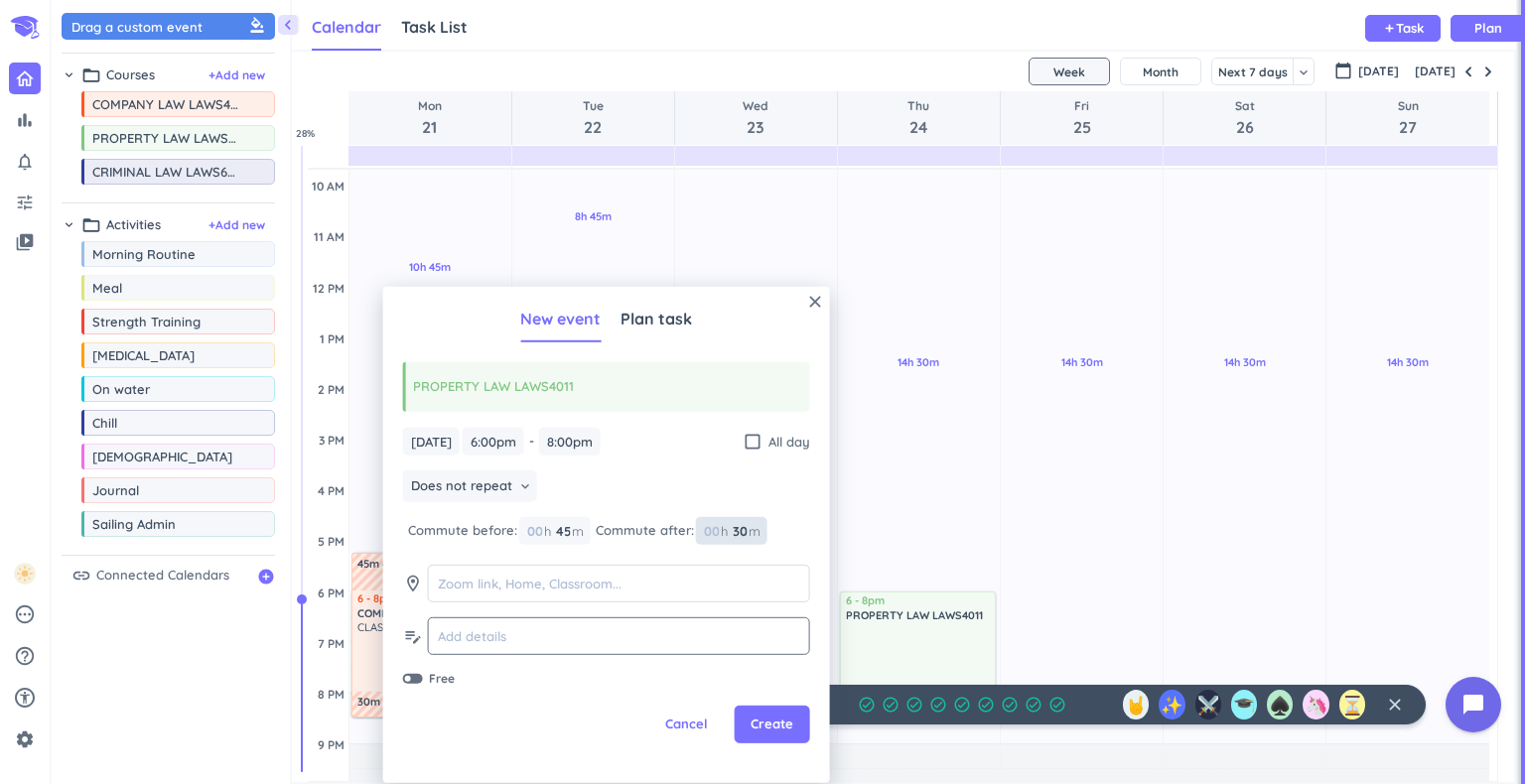 type on "30" 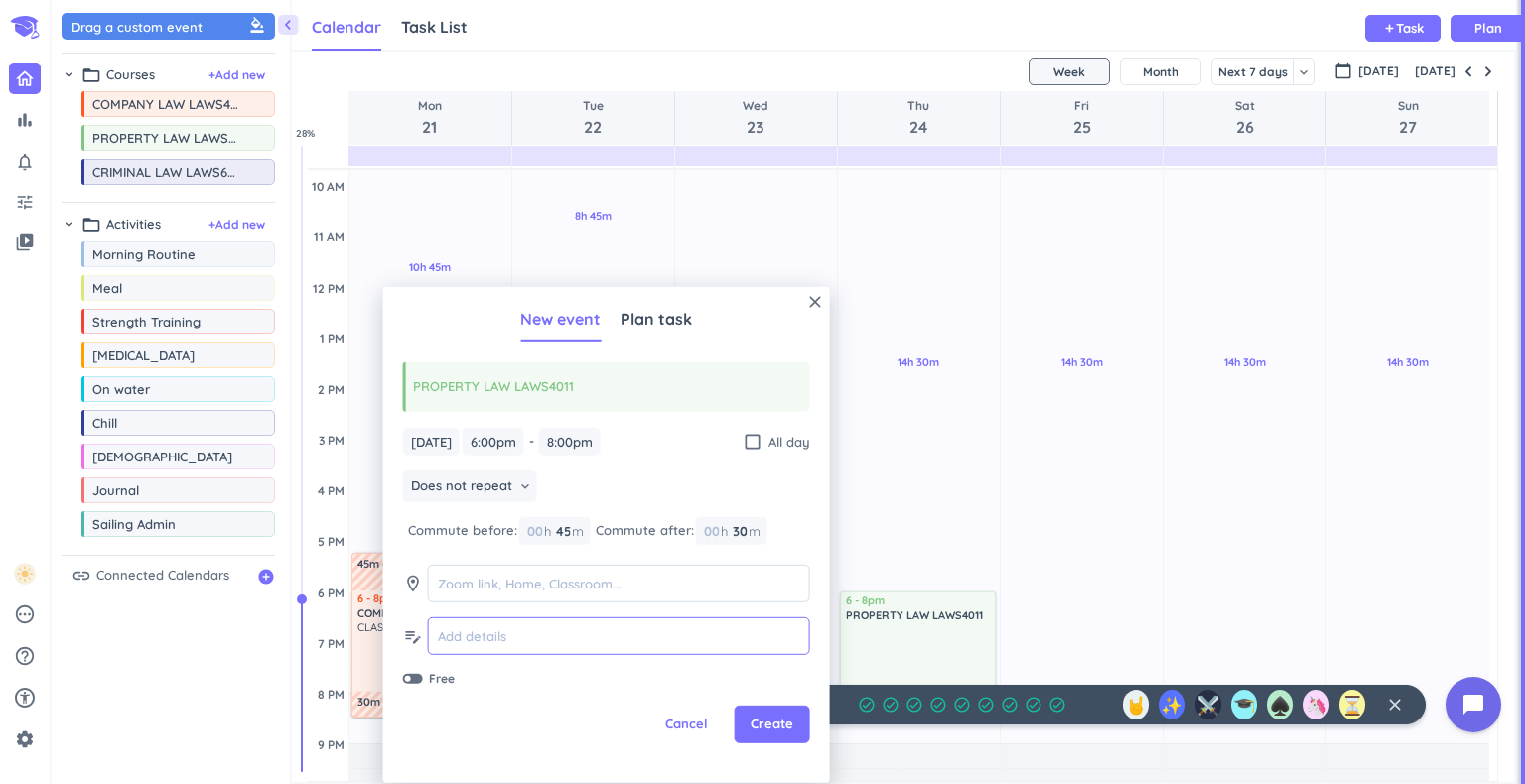 click at bounding box center (619, 636) 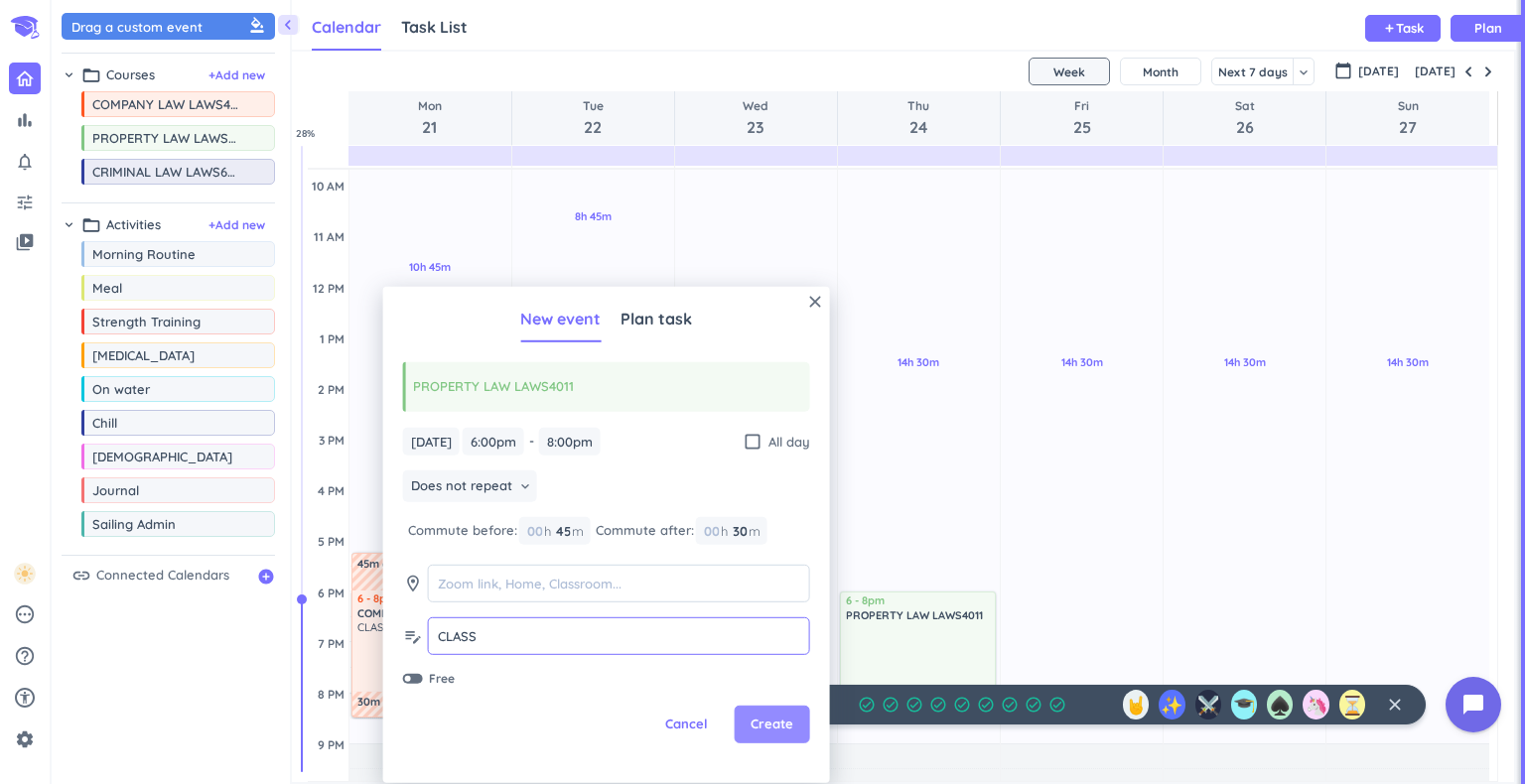 type on "CLASS" 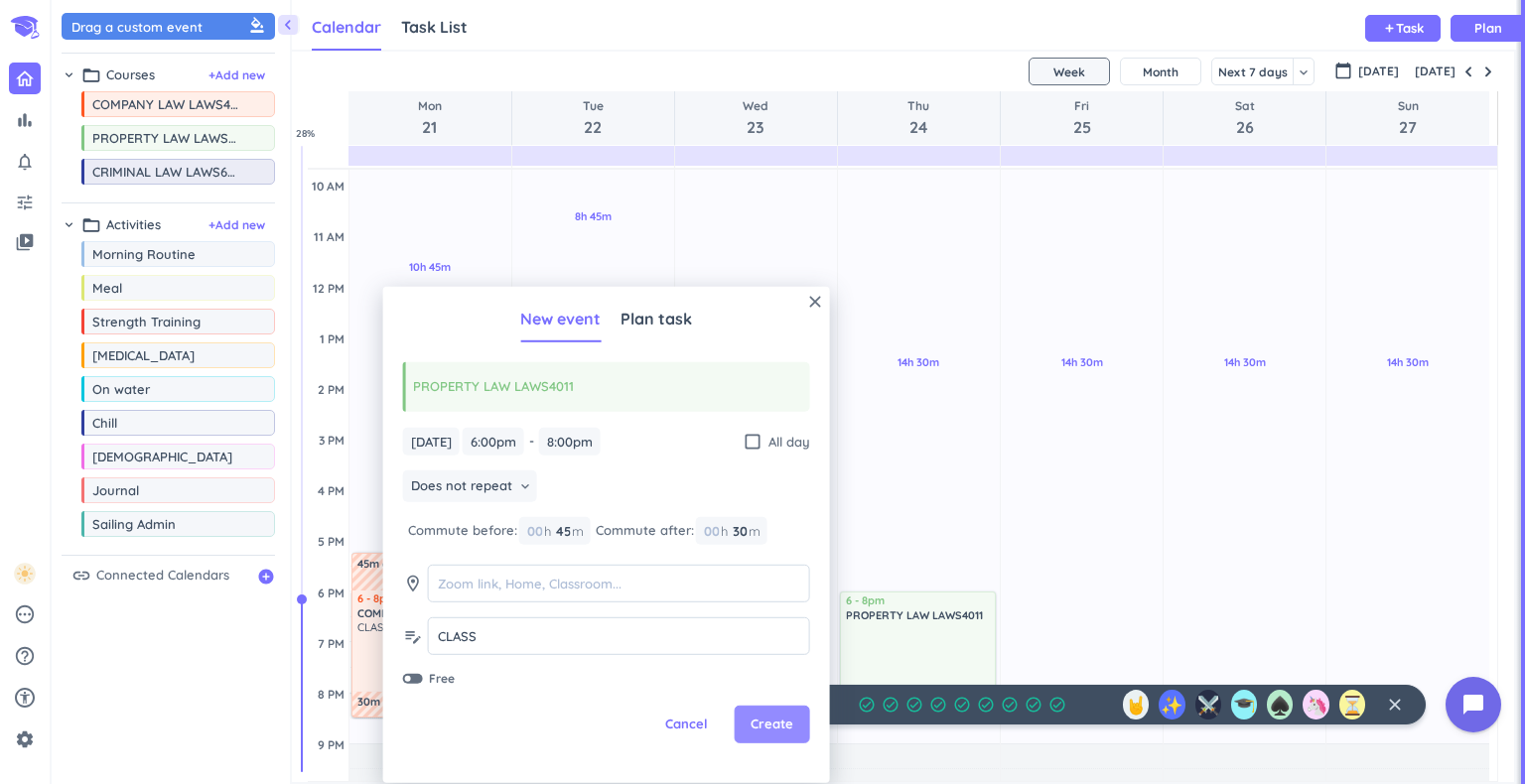 click on "Create" at bounding box center [771, 724] 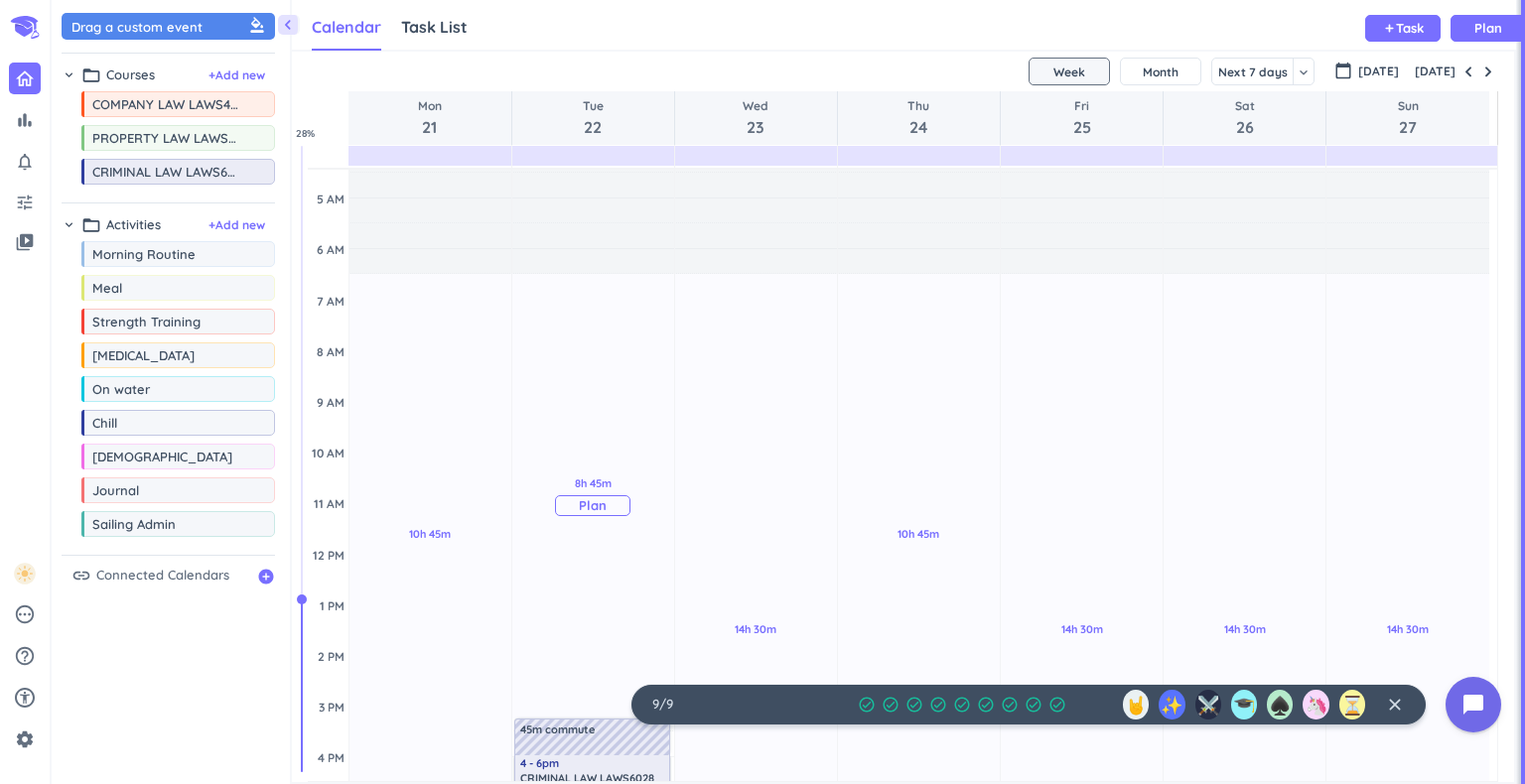 scroll, scrollTop: 7, scrollLeft: 0, axis: vertical 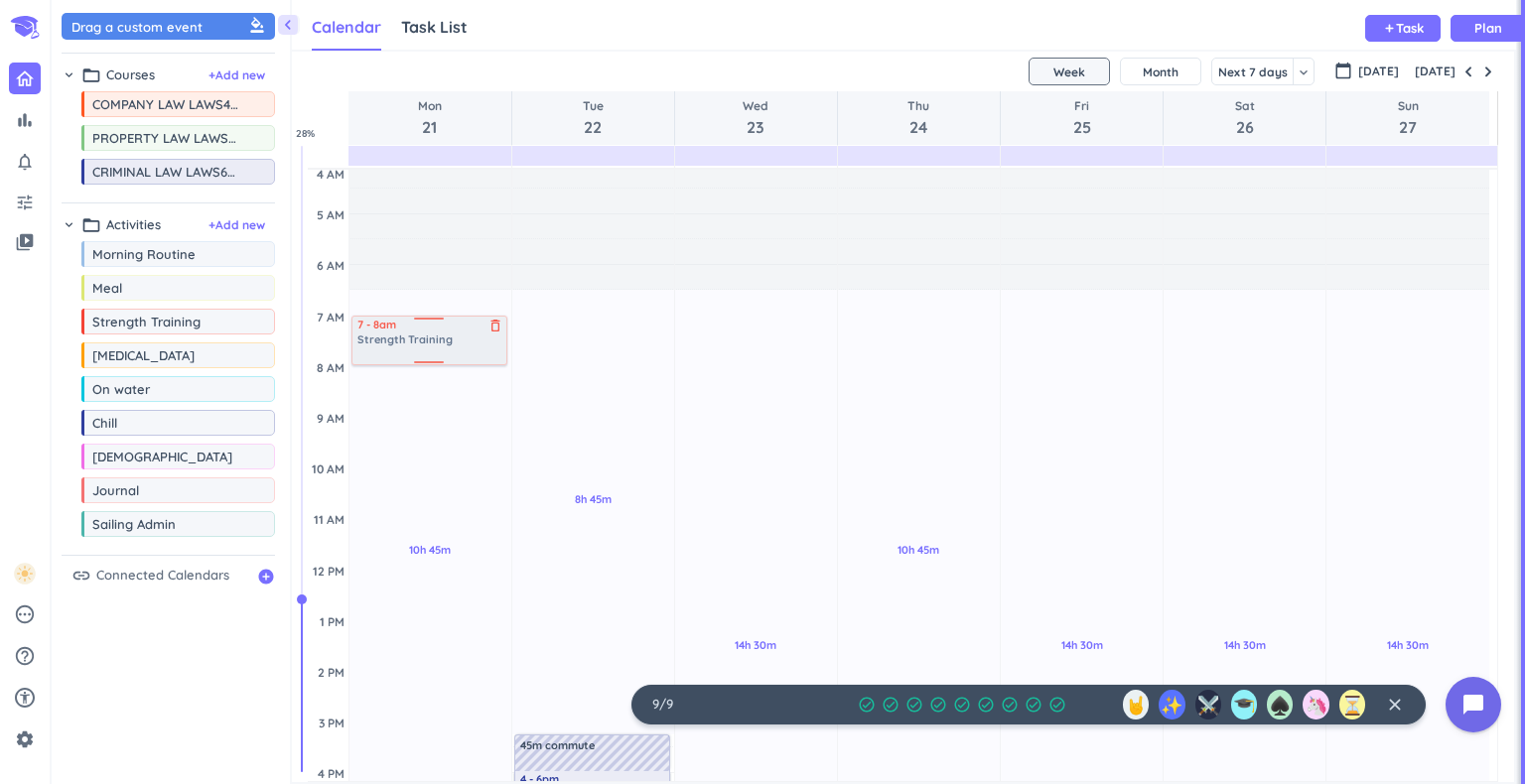 drag, startPoint x: 177, startPoint y: 322, endPoint x: 405, endPoint y: 316, distance: 228.07893 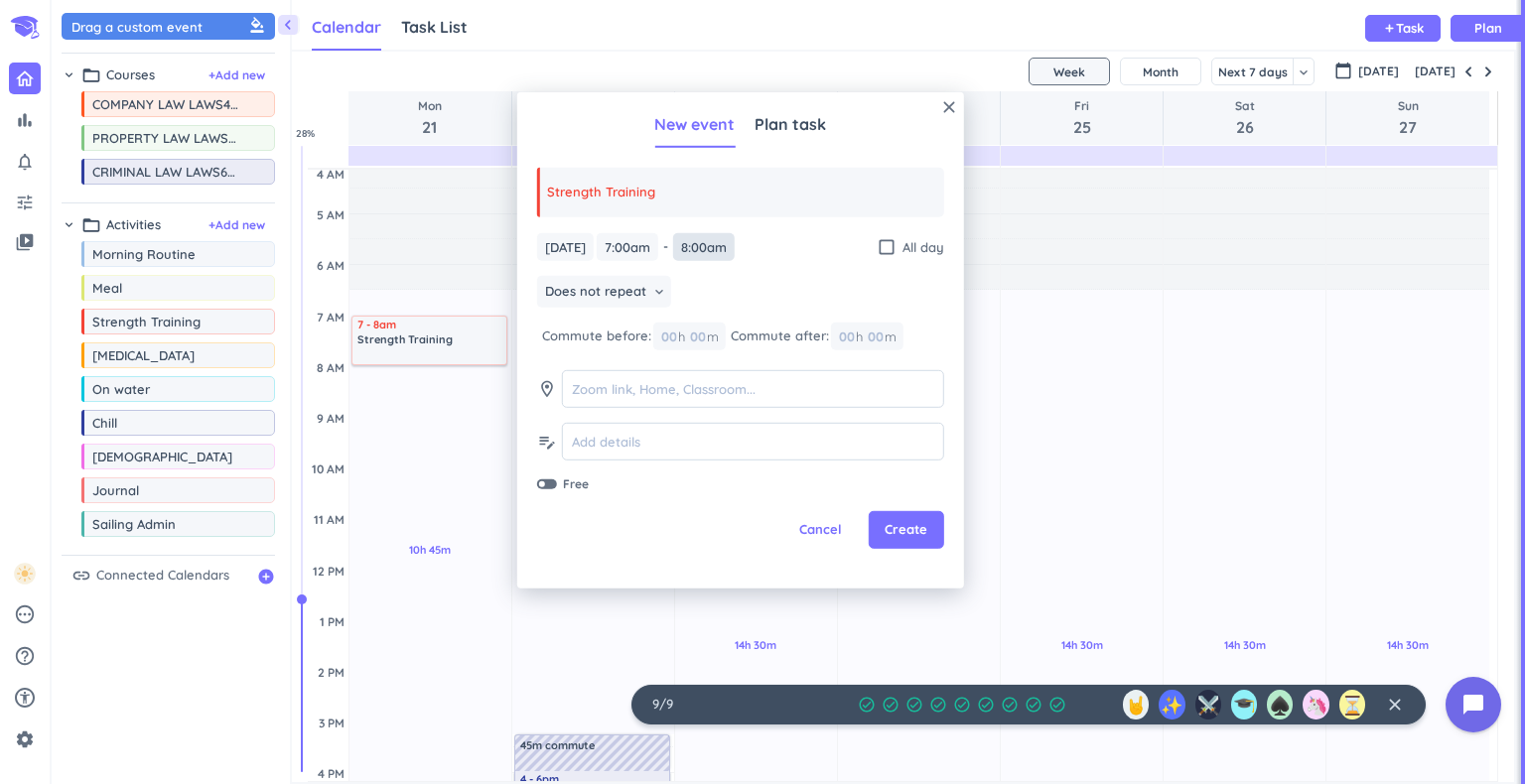 click on "8:00am" at bounding box center [704, 246] 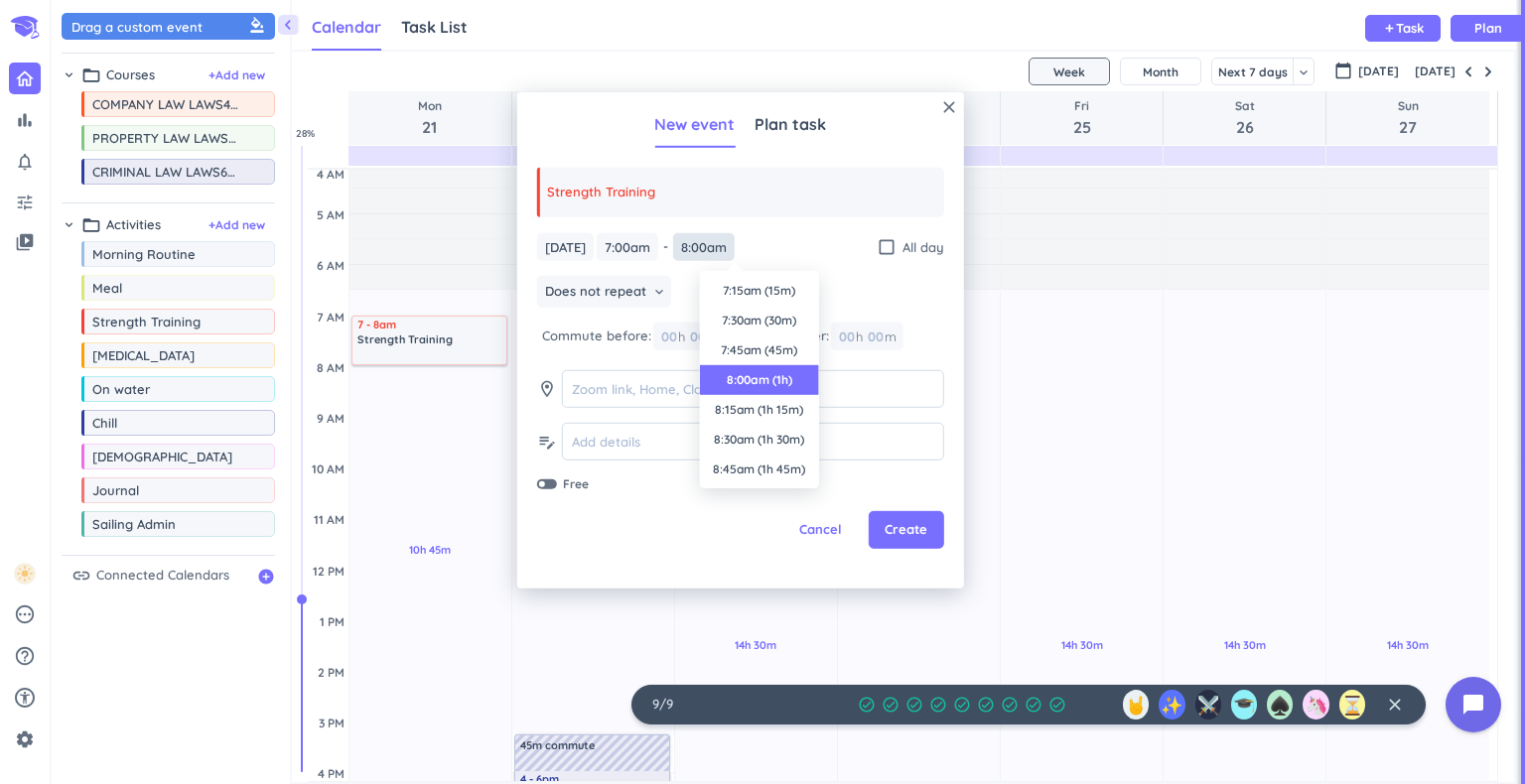 scroll, scrollTop: 89, scrollLeft: 0, axis: vertical 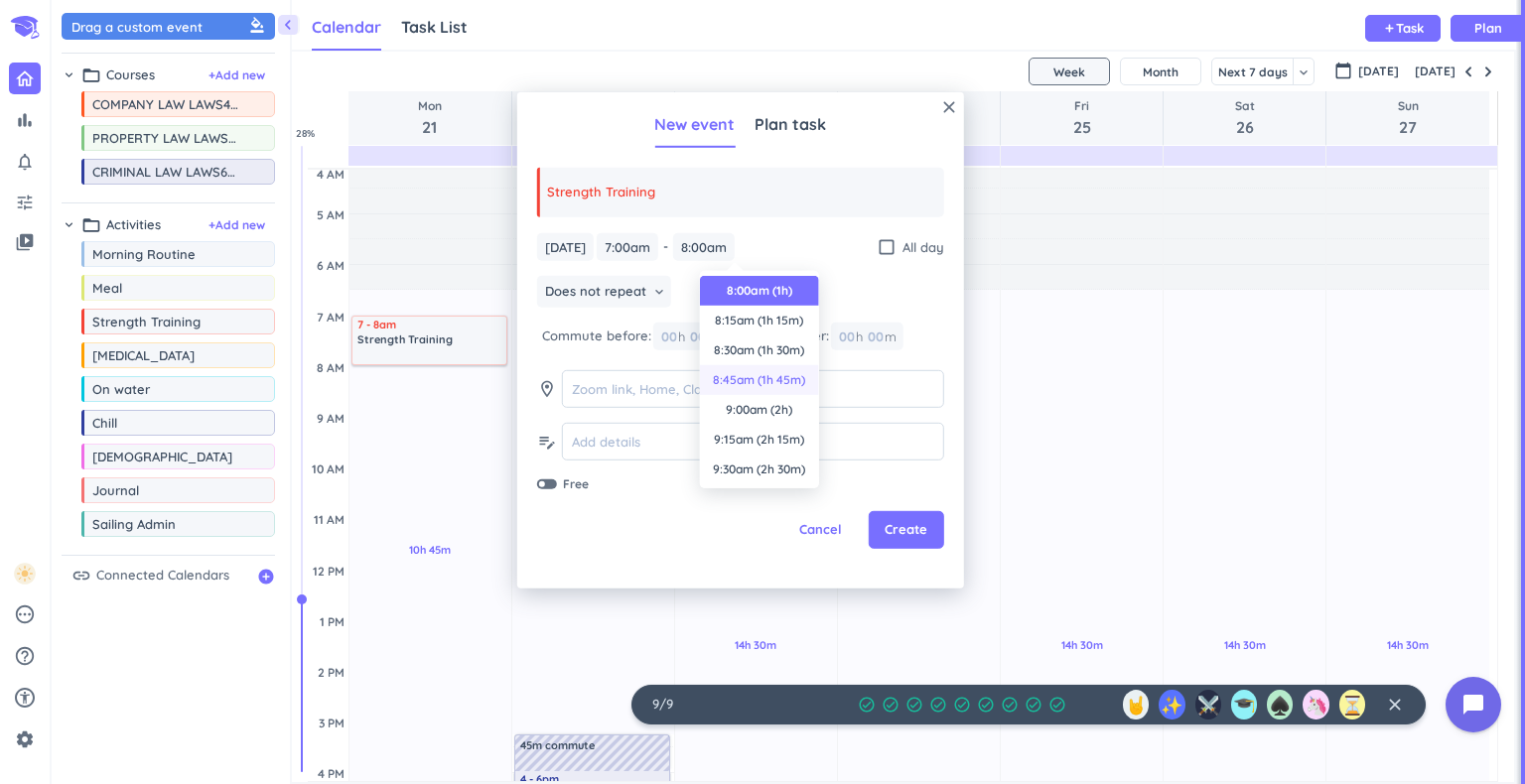 click on "8:45am (1h 45m)" at bounding box center [760, 380] 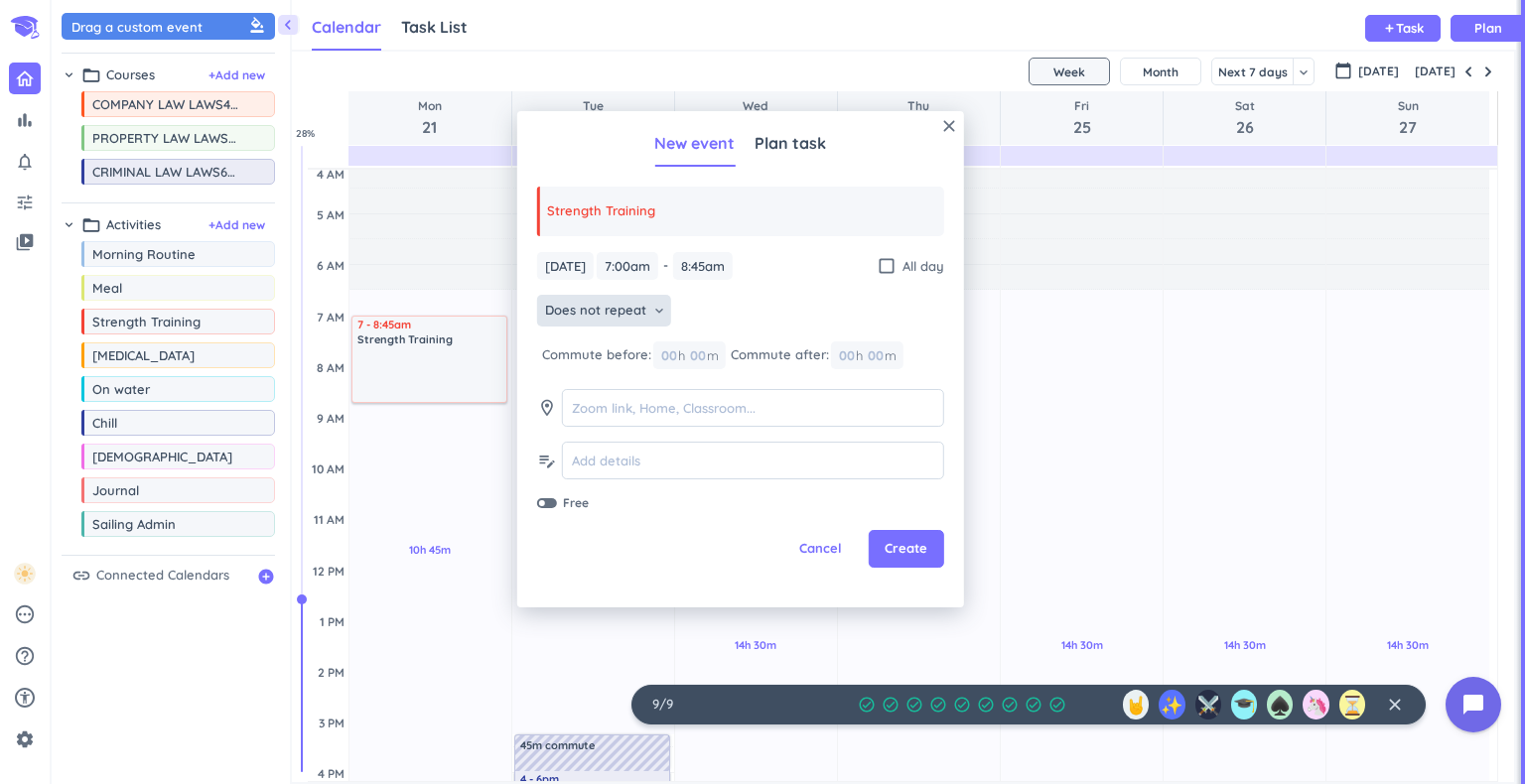 click on "Does not repeat" at bounding box center [596, 311] 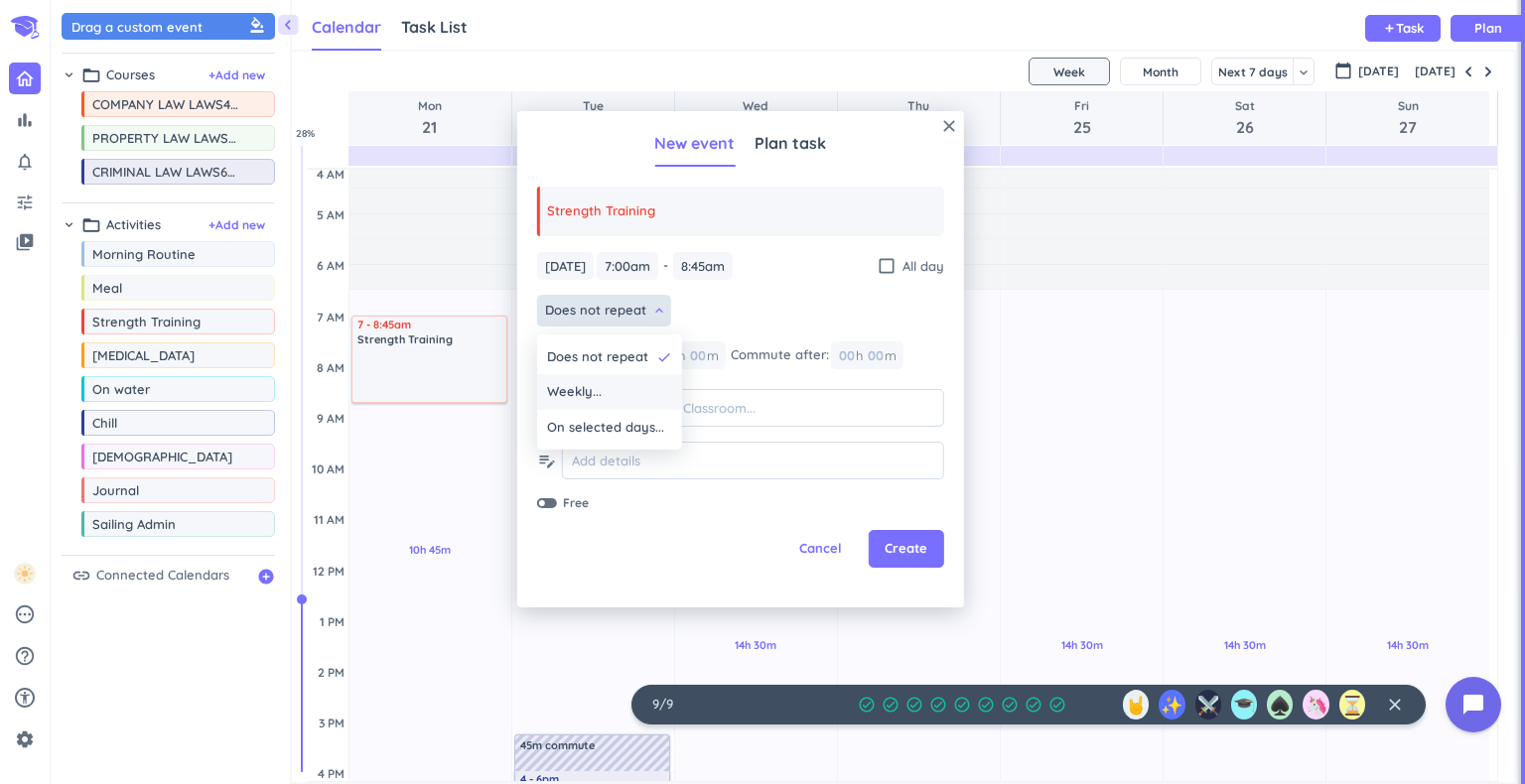 click on "Weekly..." at bounding box center [610, 392] 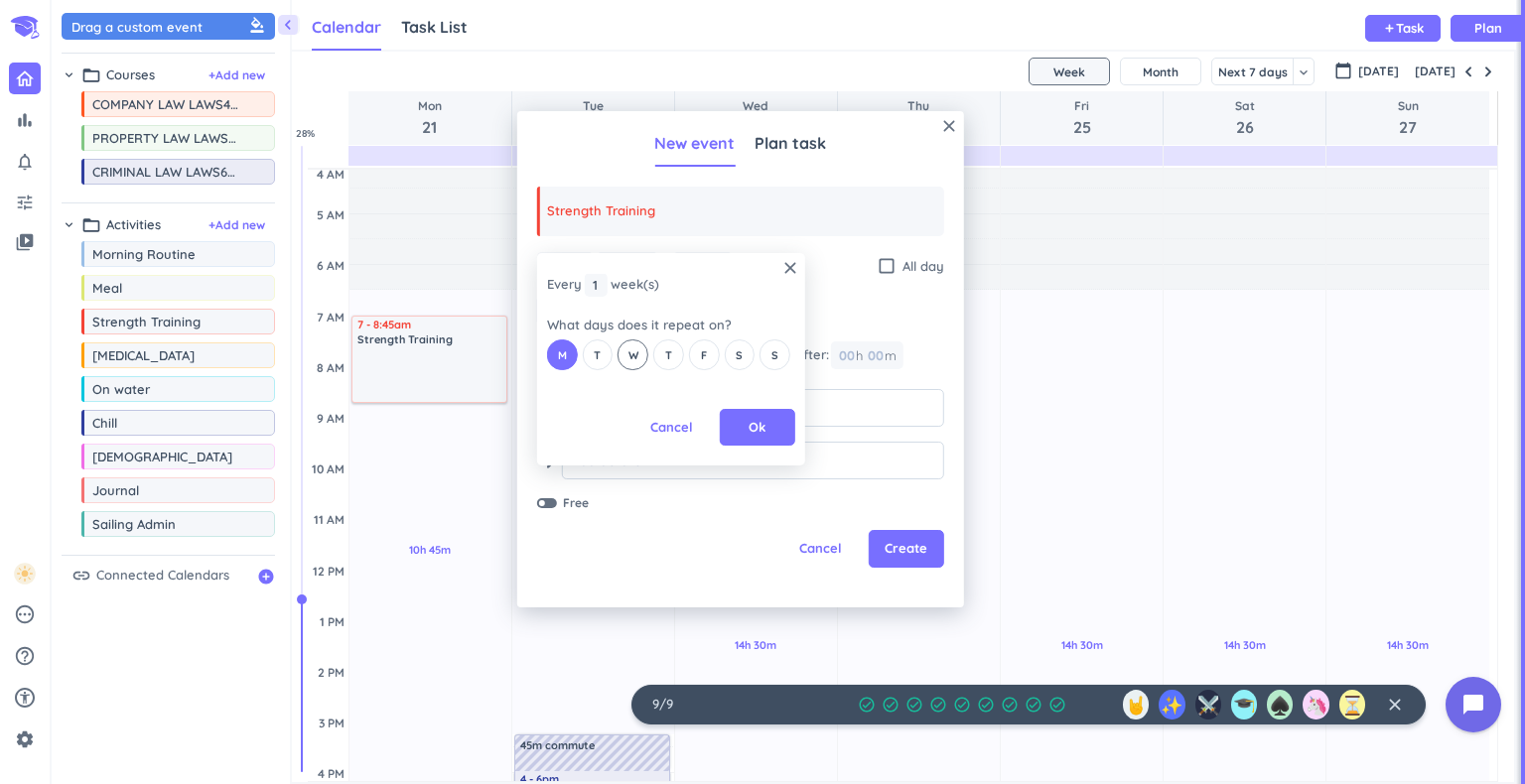 click on "W" at bounding box center [632, 354] 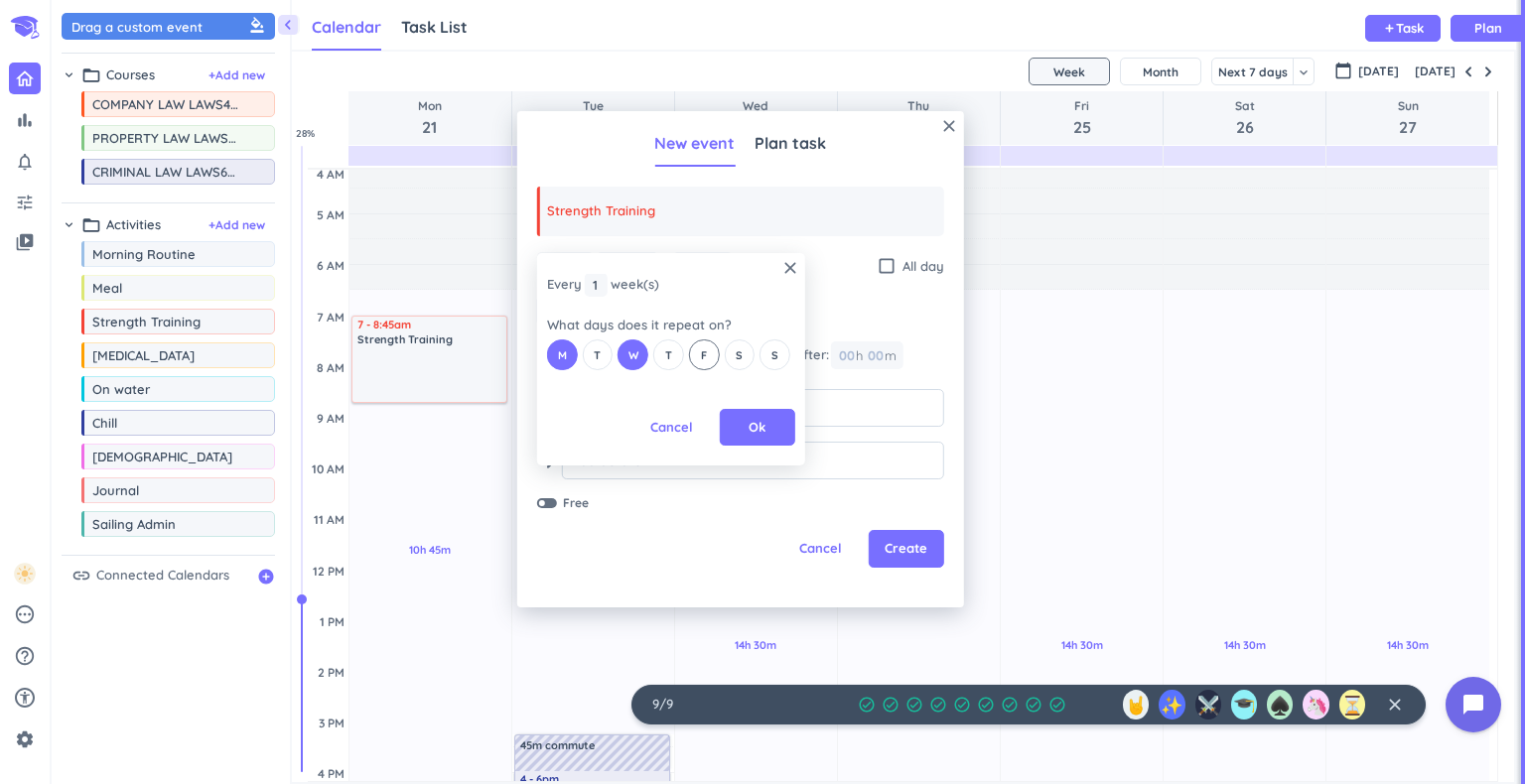 click on "F" at bounding box center [704, 354] 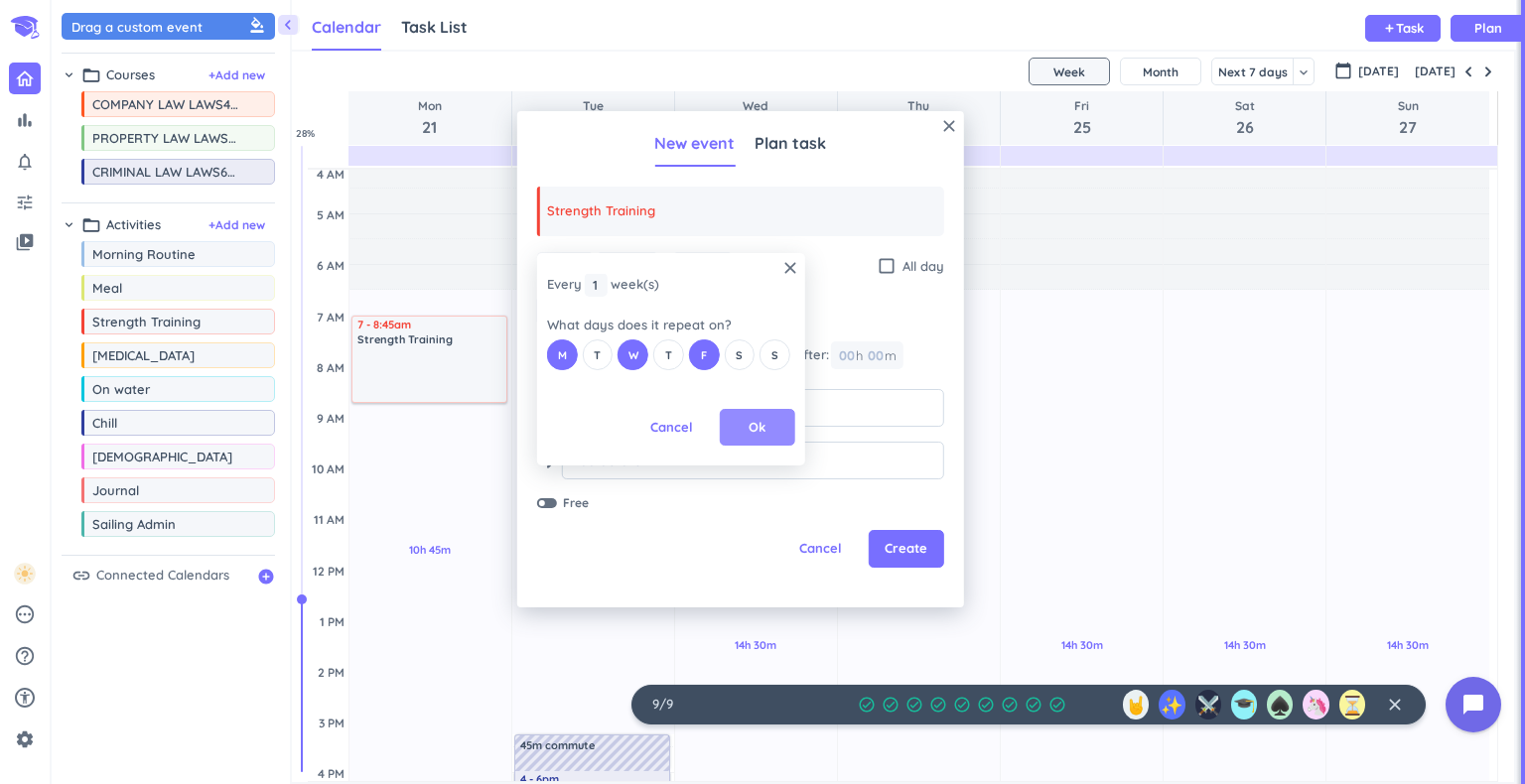 click on "Ok" at bounding box center (758, 428) 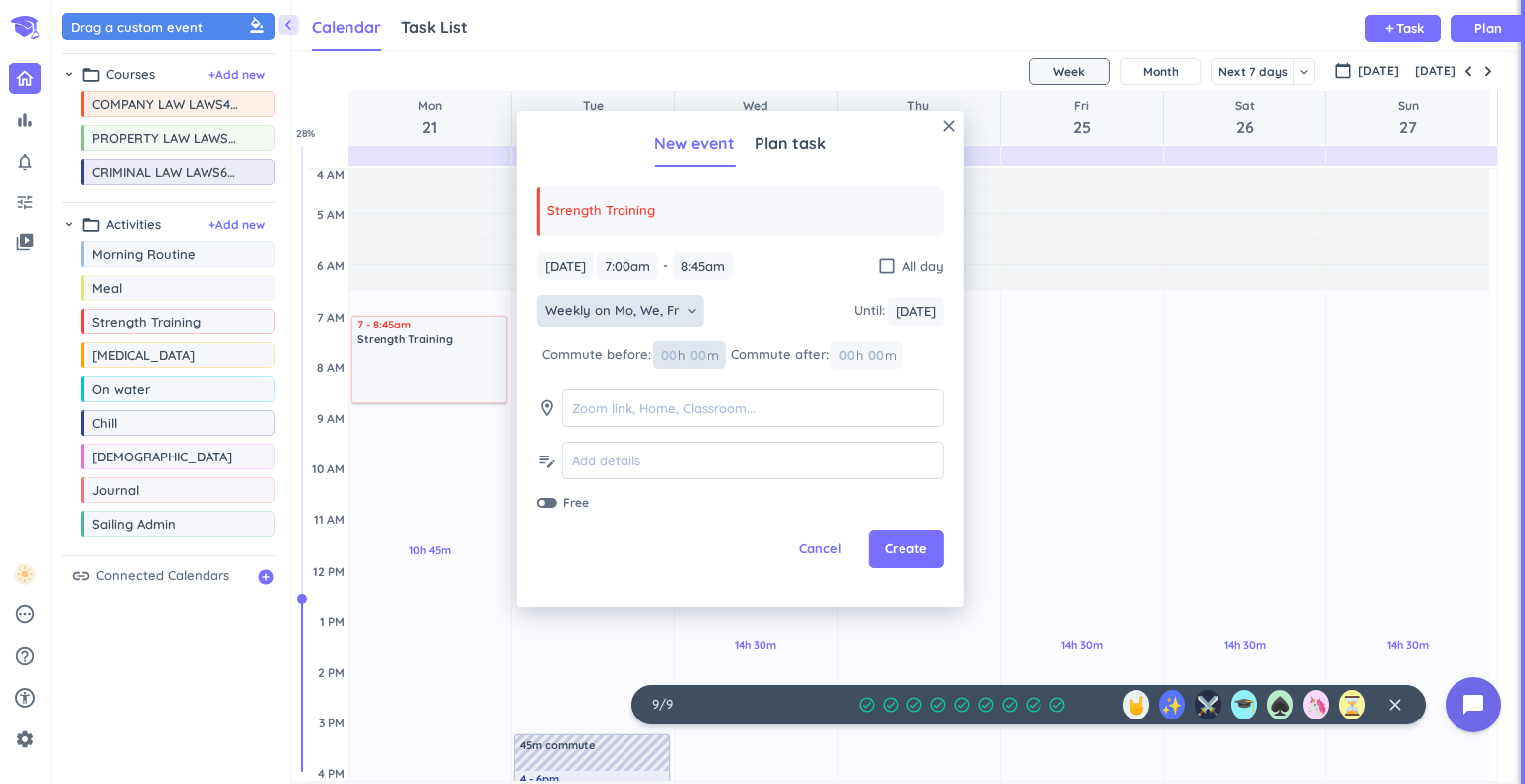 click at bounding box center [697, 355] 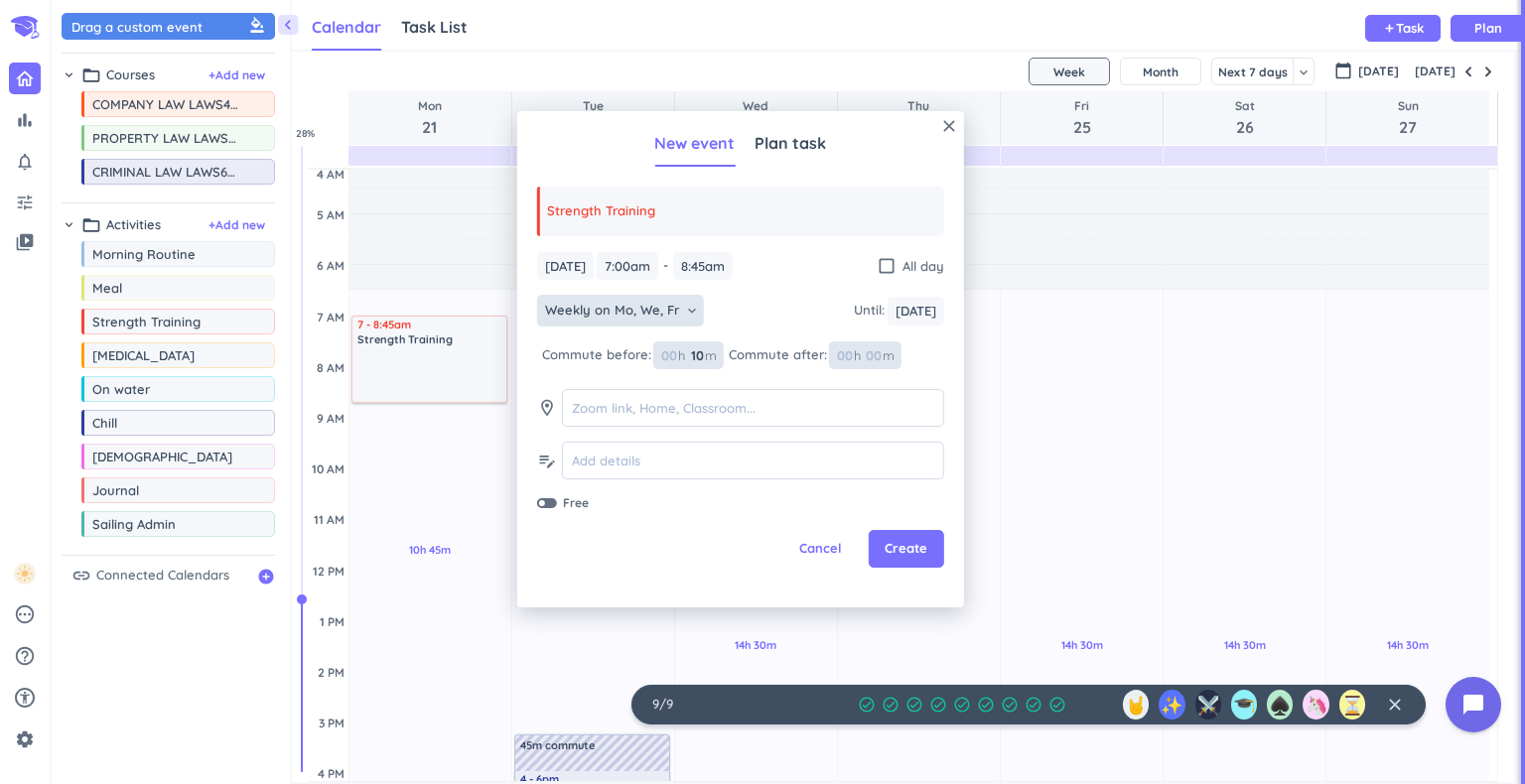 type on "10" 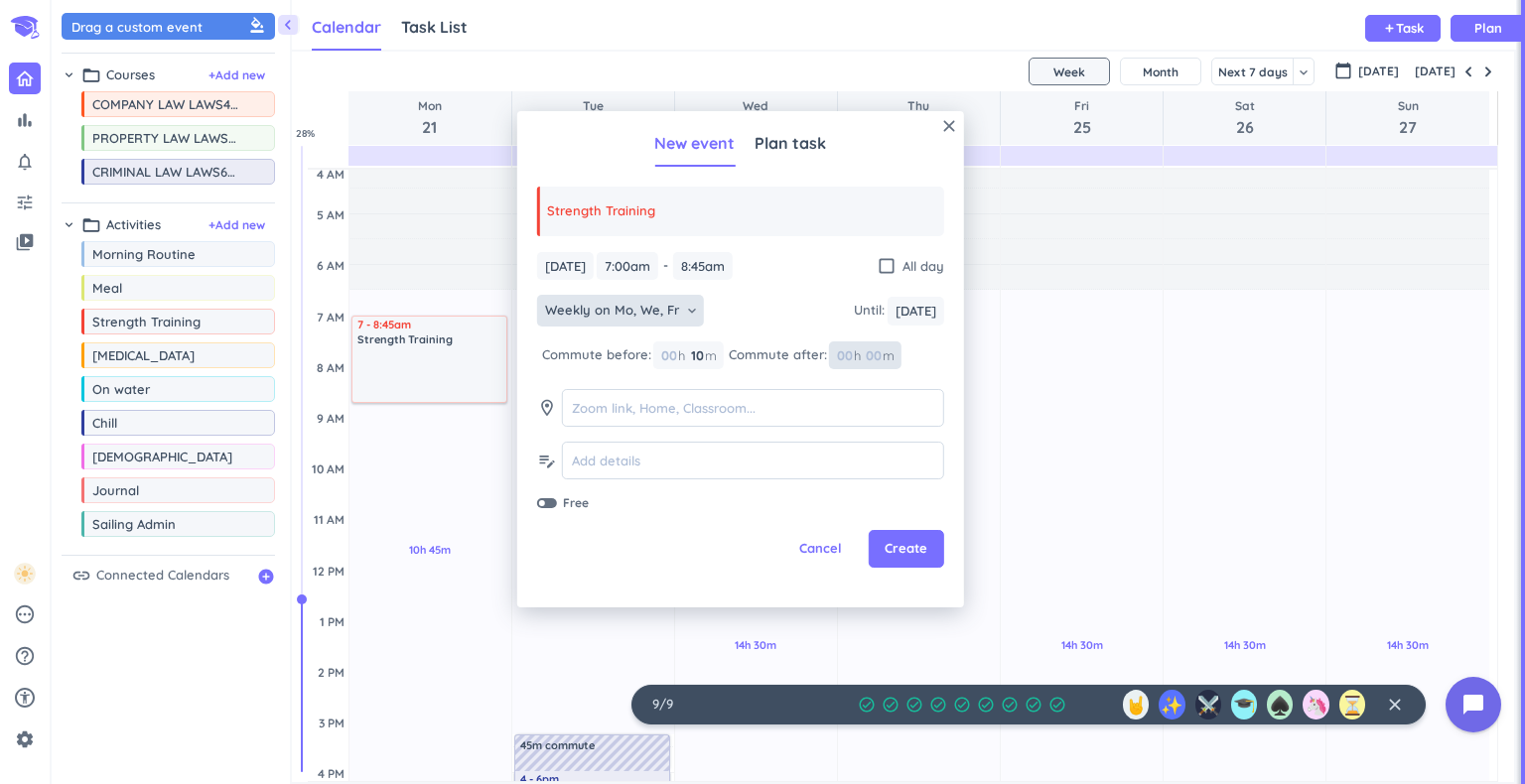 click at bounding box center (873, 355) 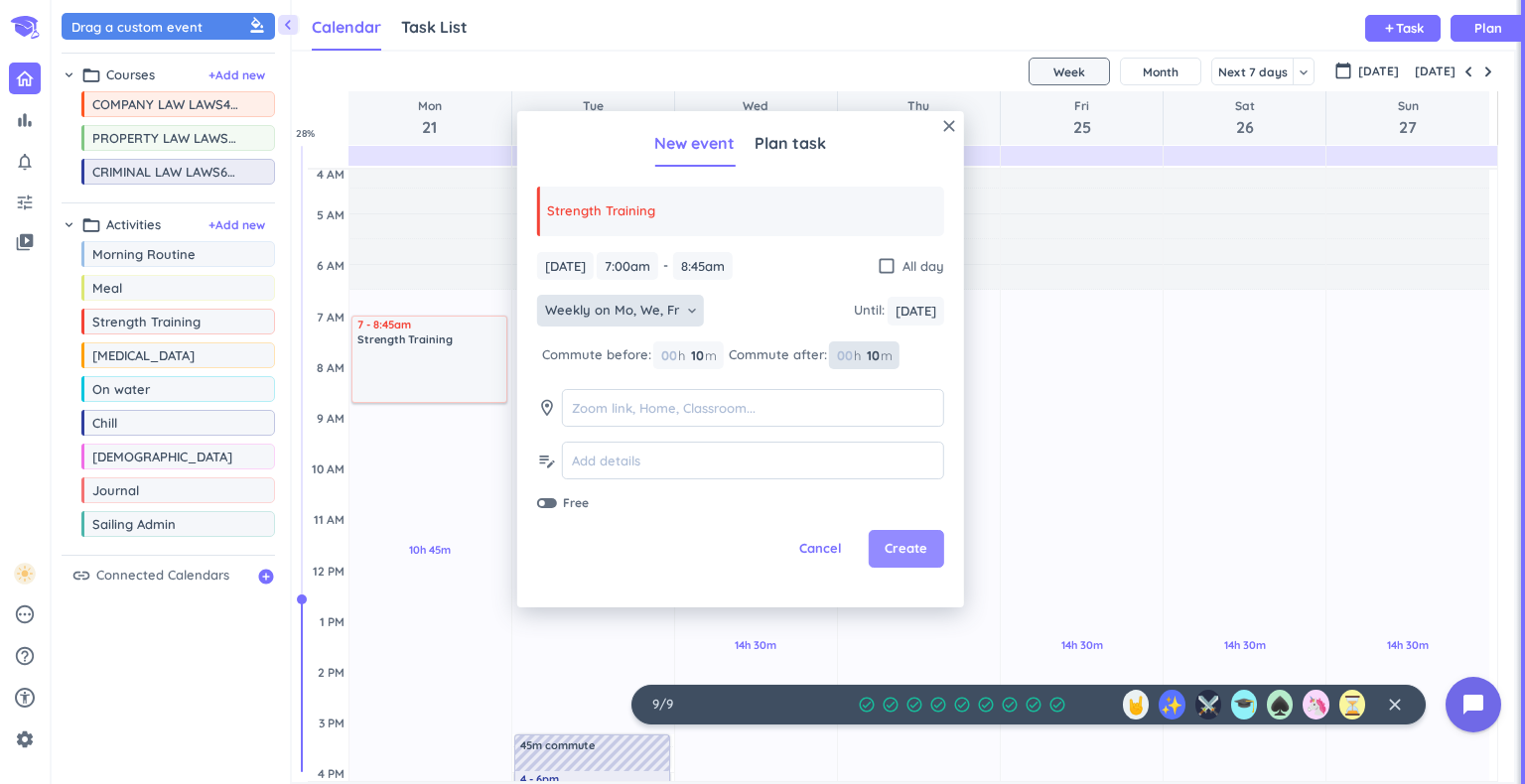 type on "10" 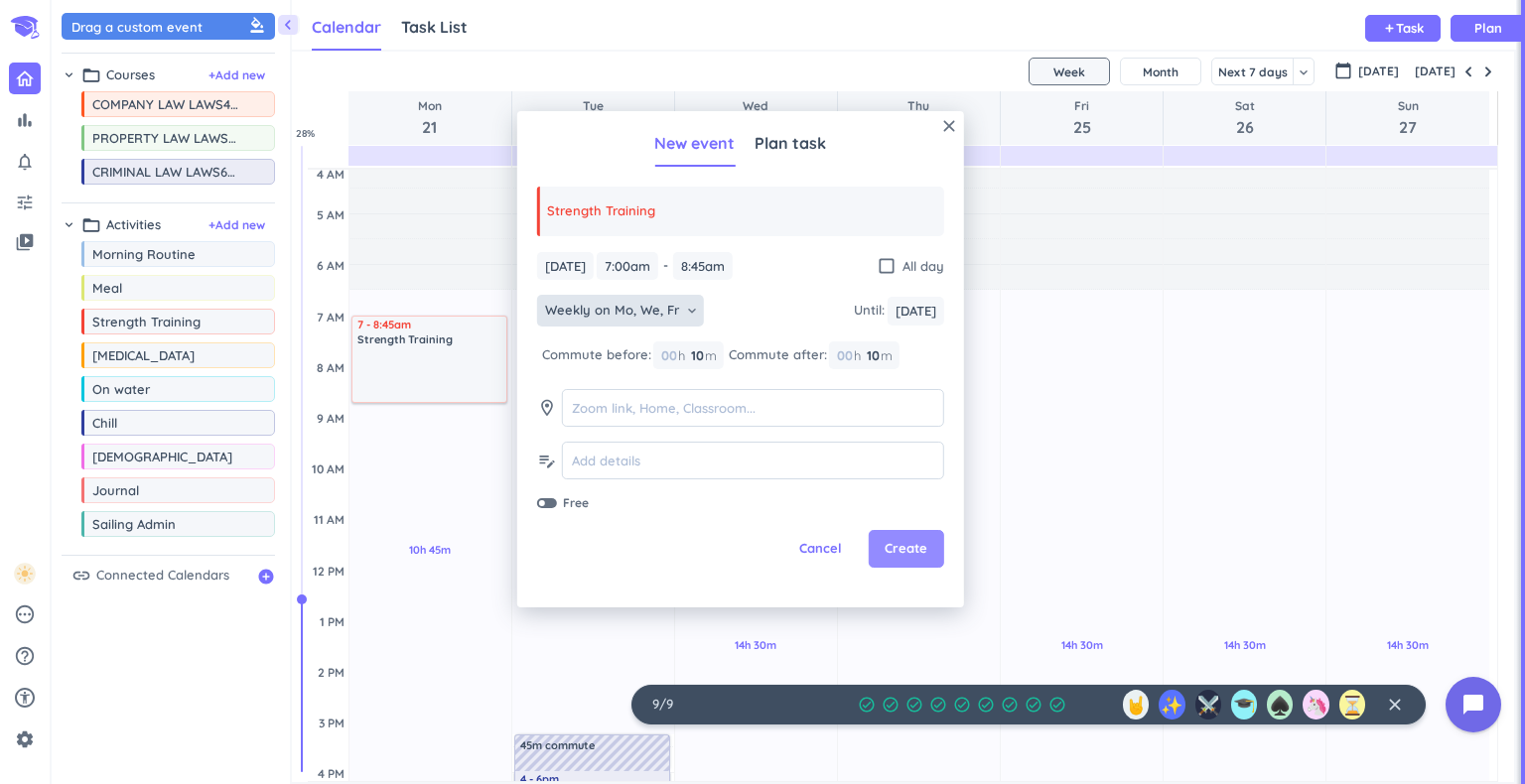 click on "Create" at bounding box center [905, 549] 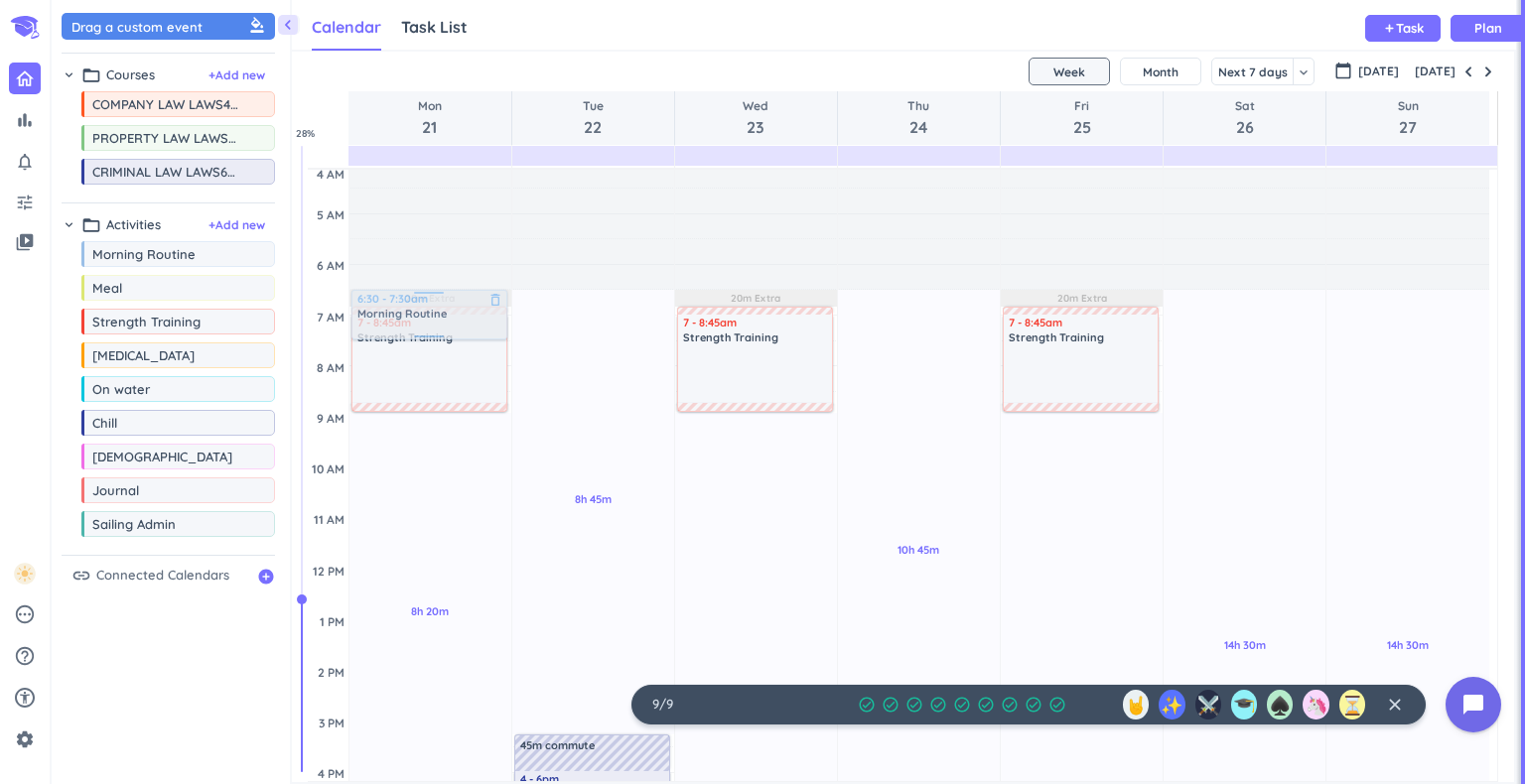 drag, startPoint x: 214, startPoint y: 254, endPoint x: 387, endPoint y: 292, distance: 177.12425 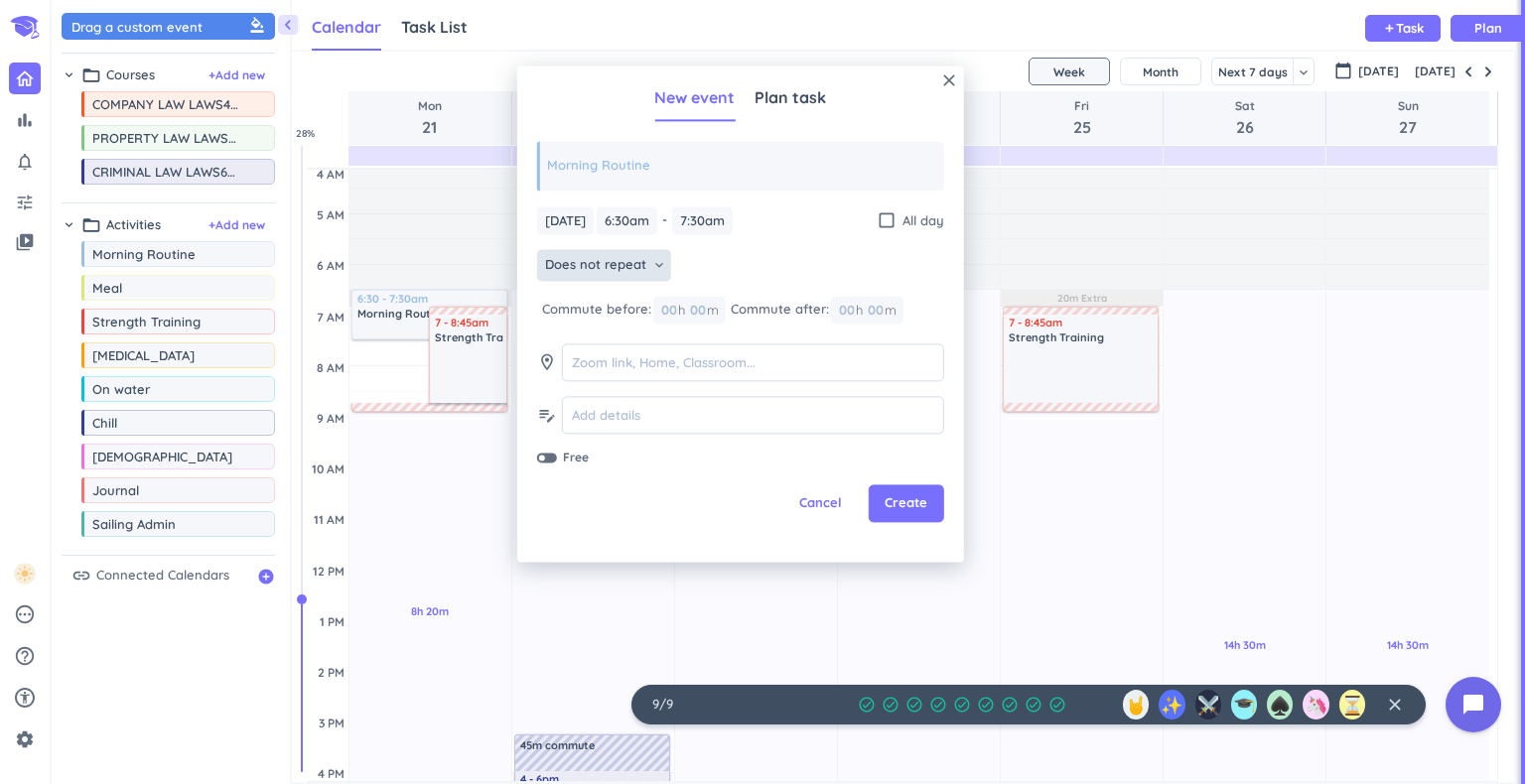 click on "Does not repeat" at bounding box center [596, 266] 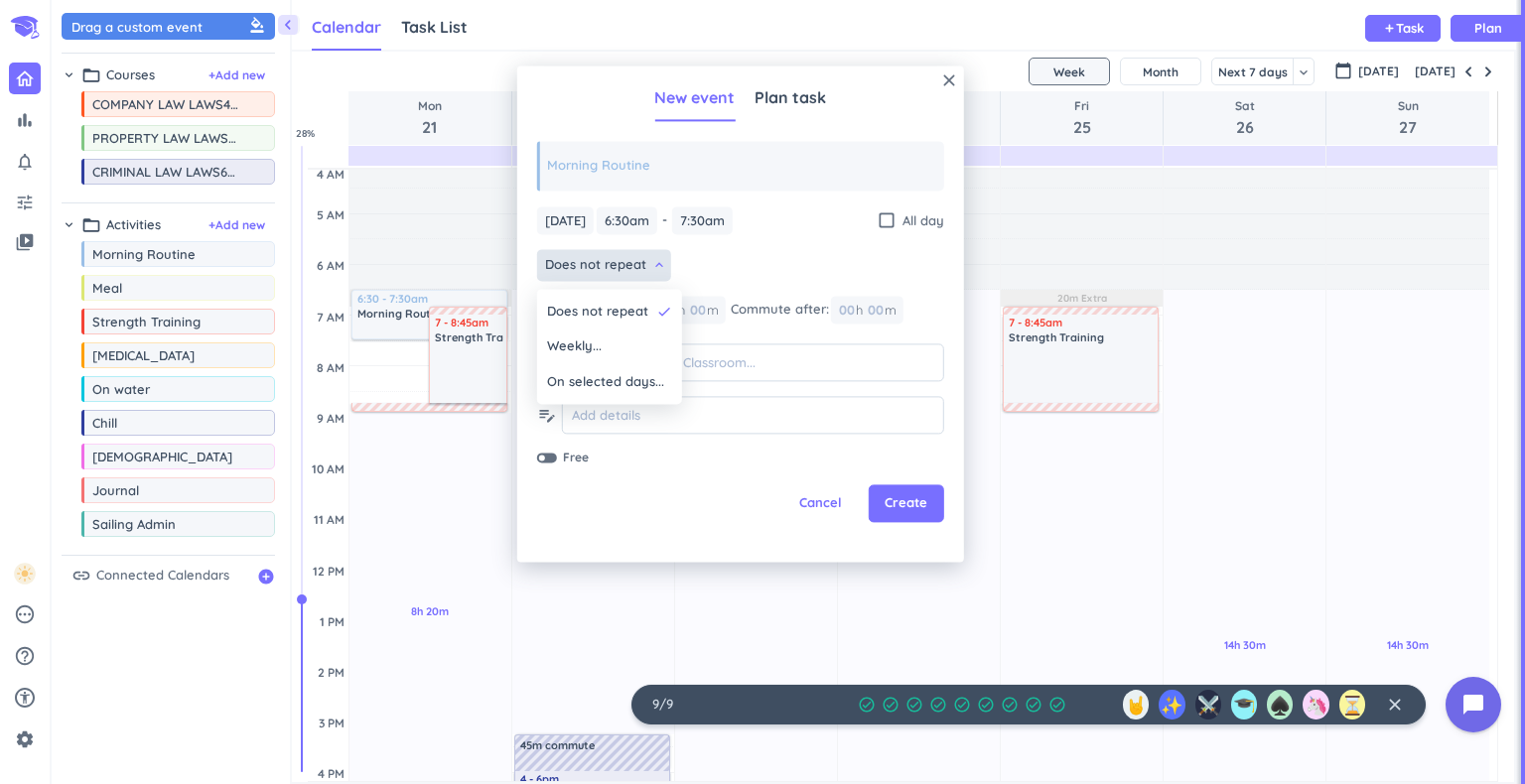 click at bounding box center [741, 314] 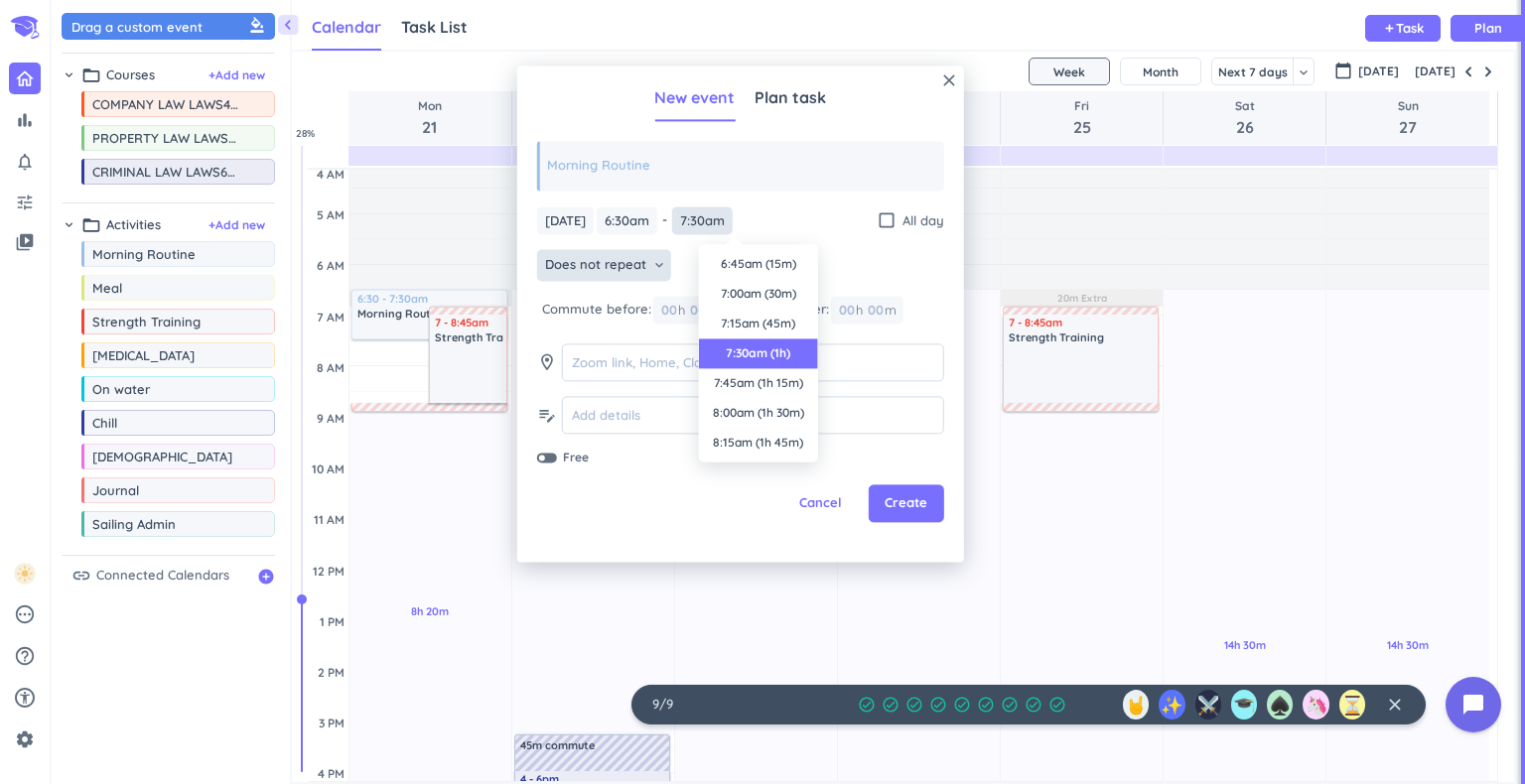click on "7:30am" at bounding box center [702, 220] 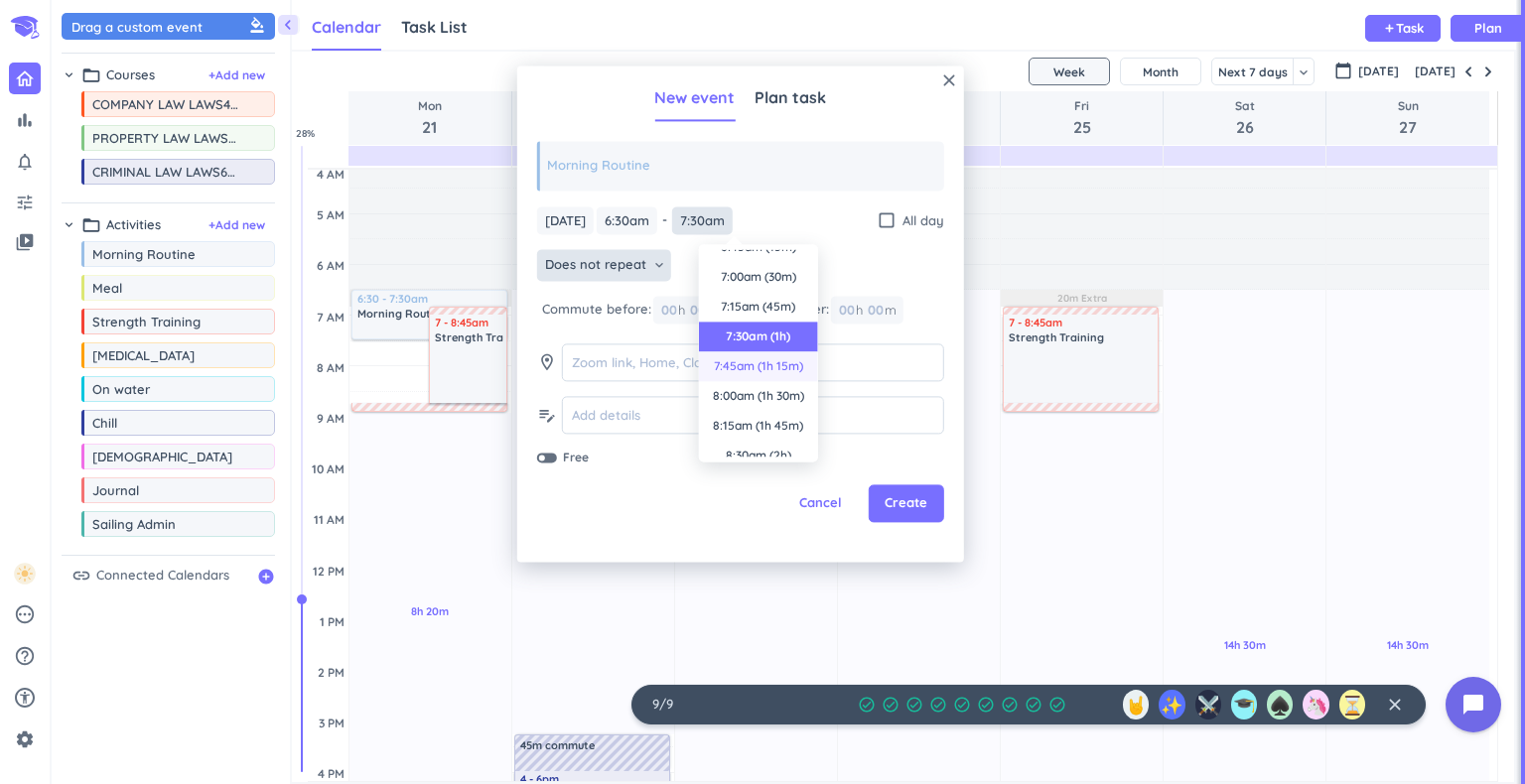 scroll, scrollTop: 0, scrollLeft: 0, axis: both 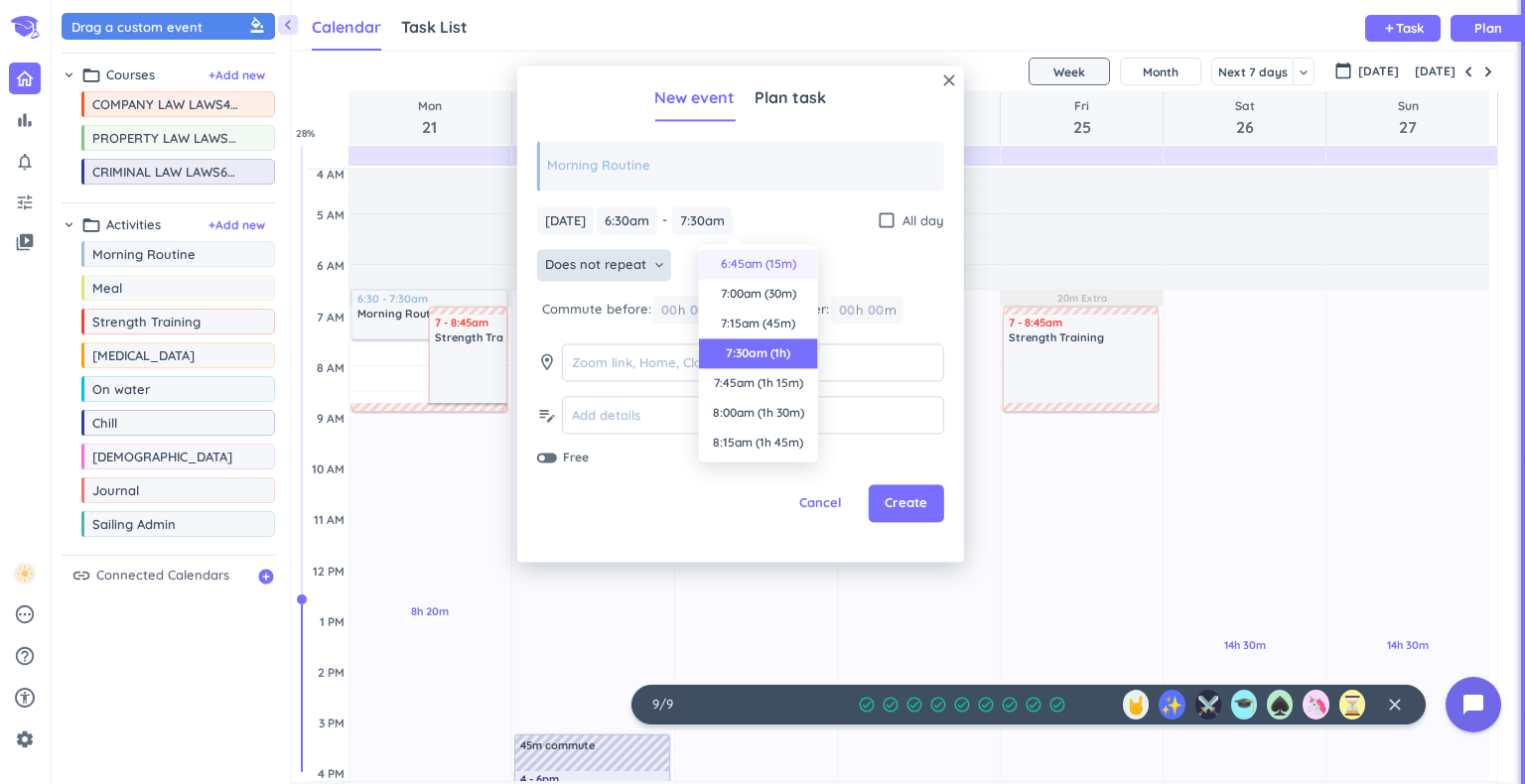 click on "6:45am (15m)" at bounding box center (759, 264) 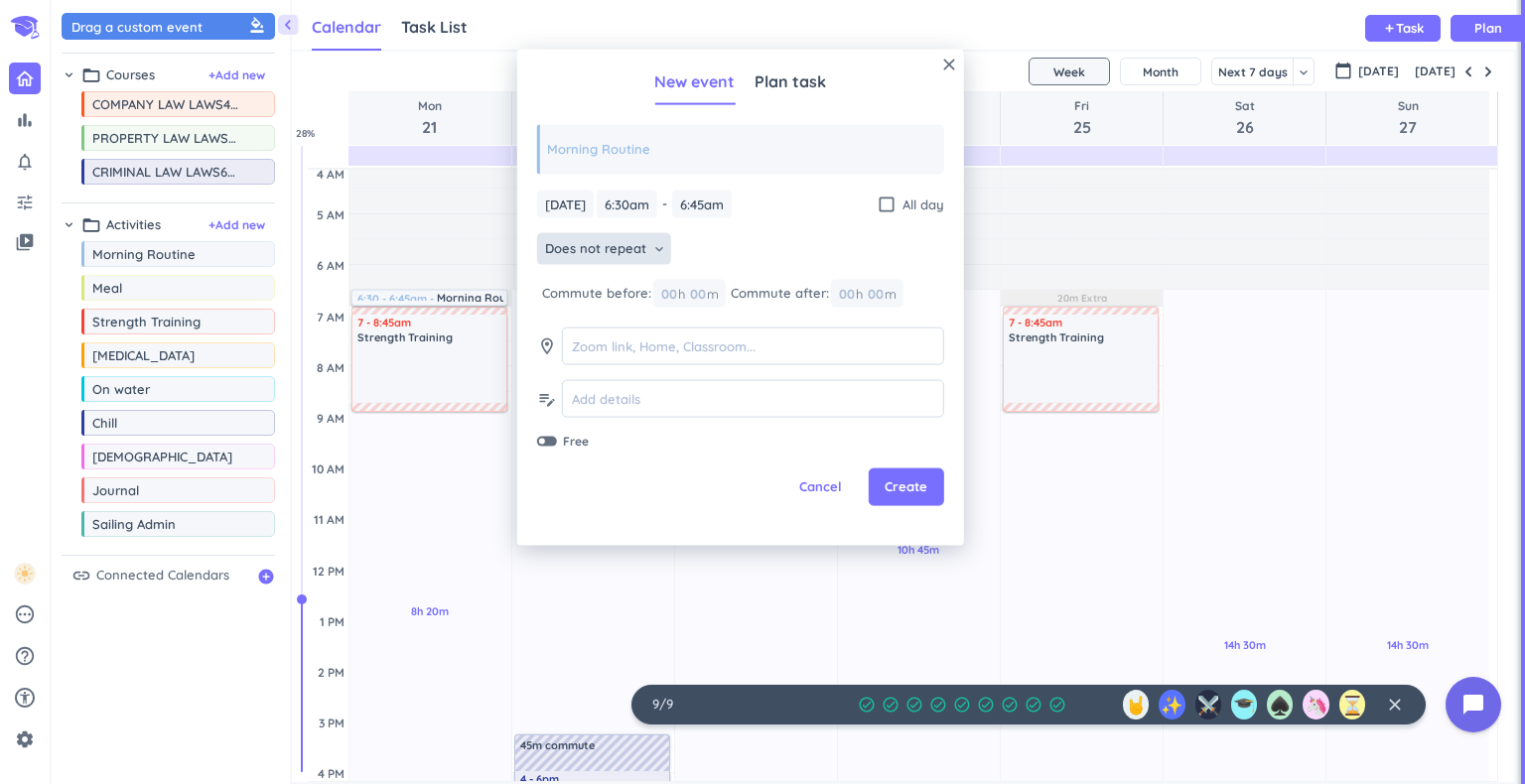 click on "Does not repeat keyboard_arrow_down" at bounding box center (604, 249) 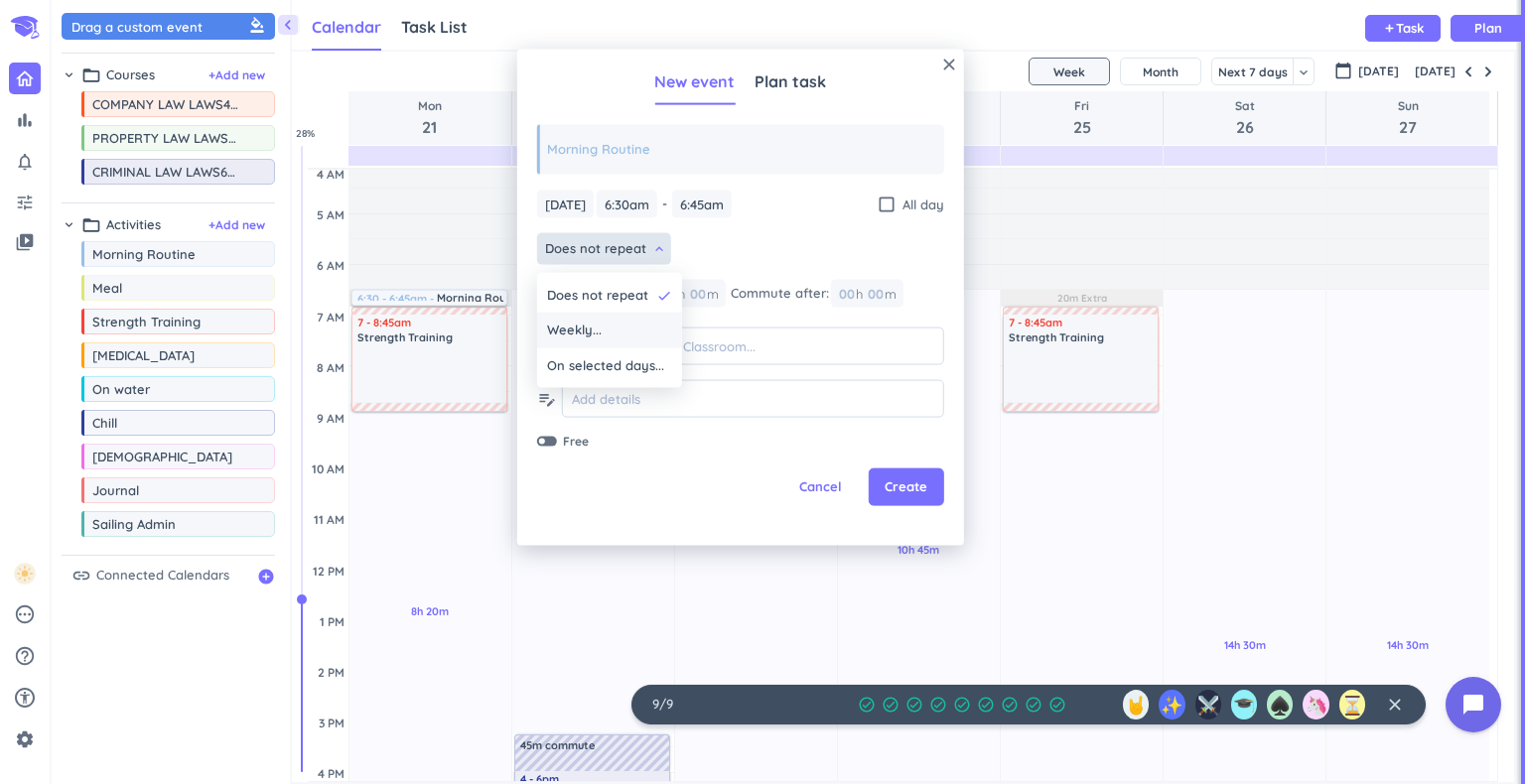 click on "Weekly..." at bounding box center [610, 330] 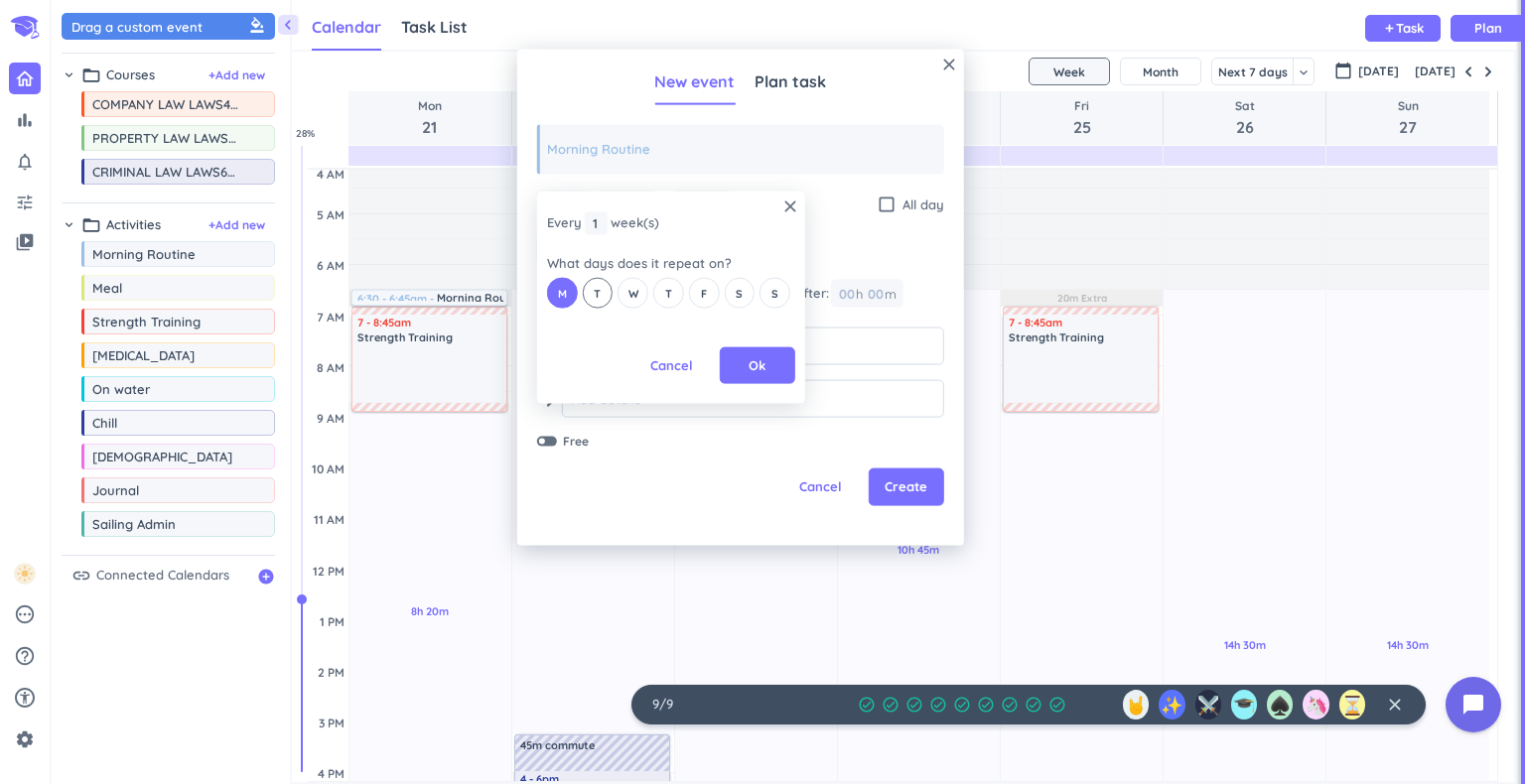 click on "T" at bounding box center (597, 293) 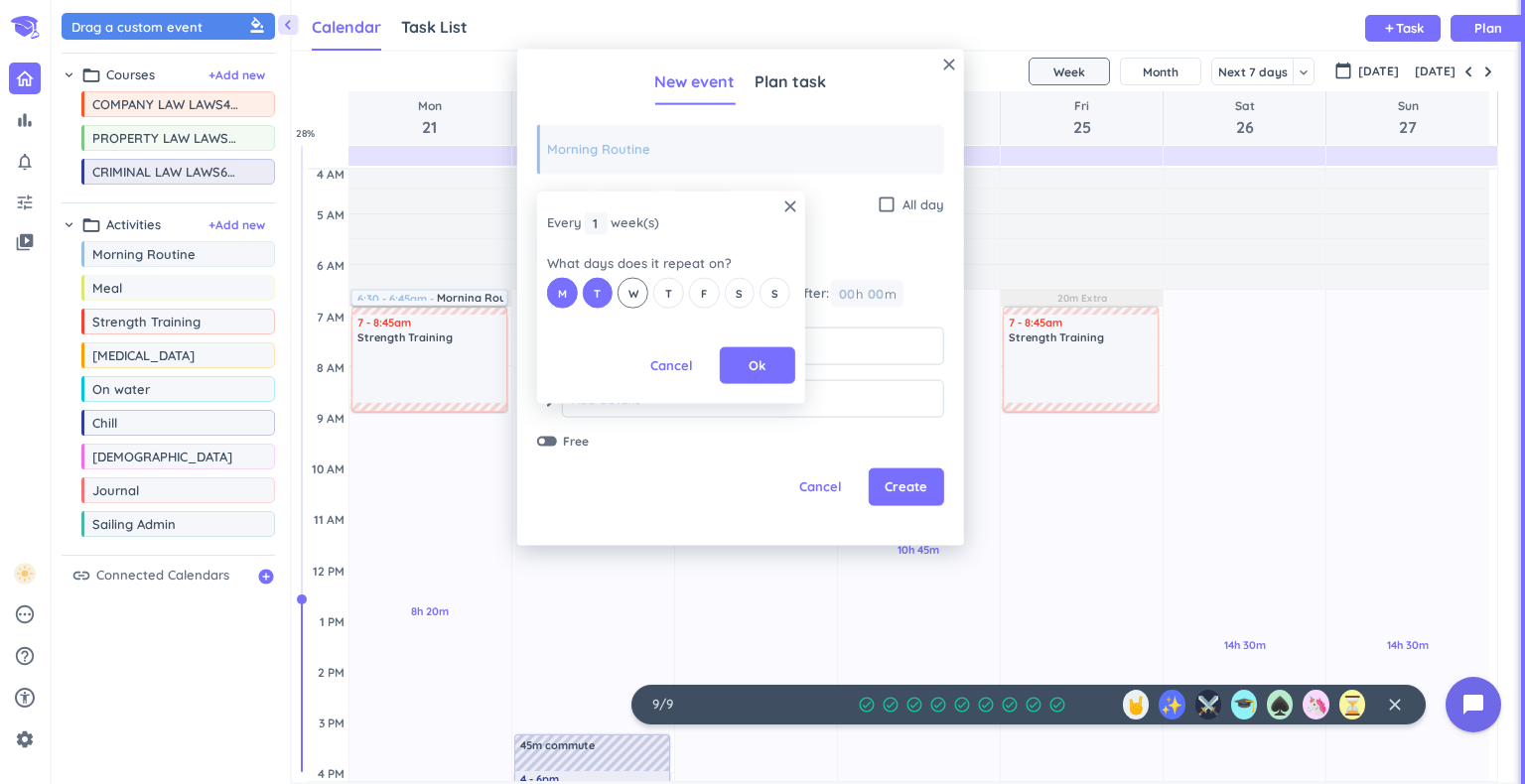 click on "W" at bounding box center [633, 293] 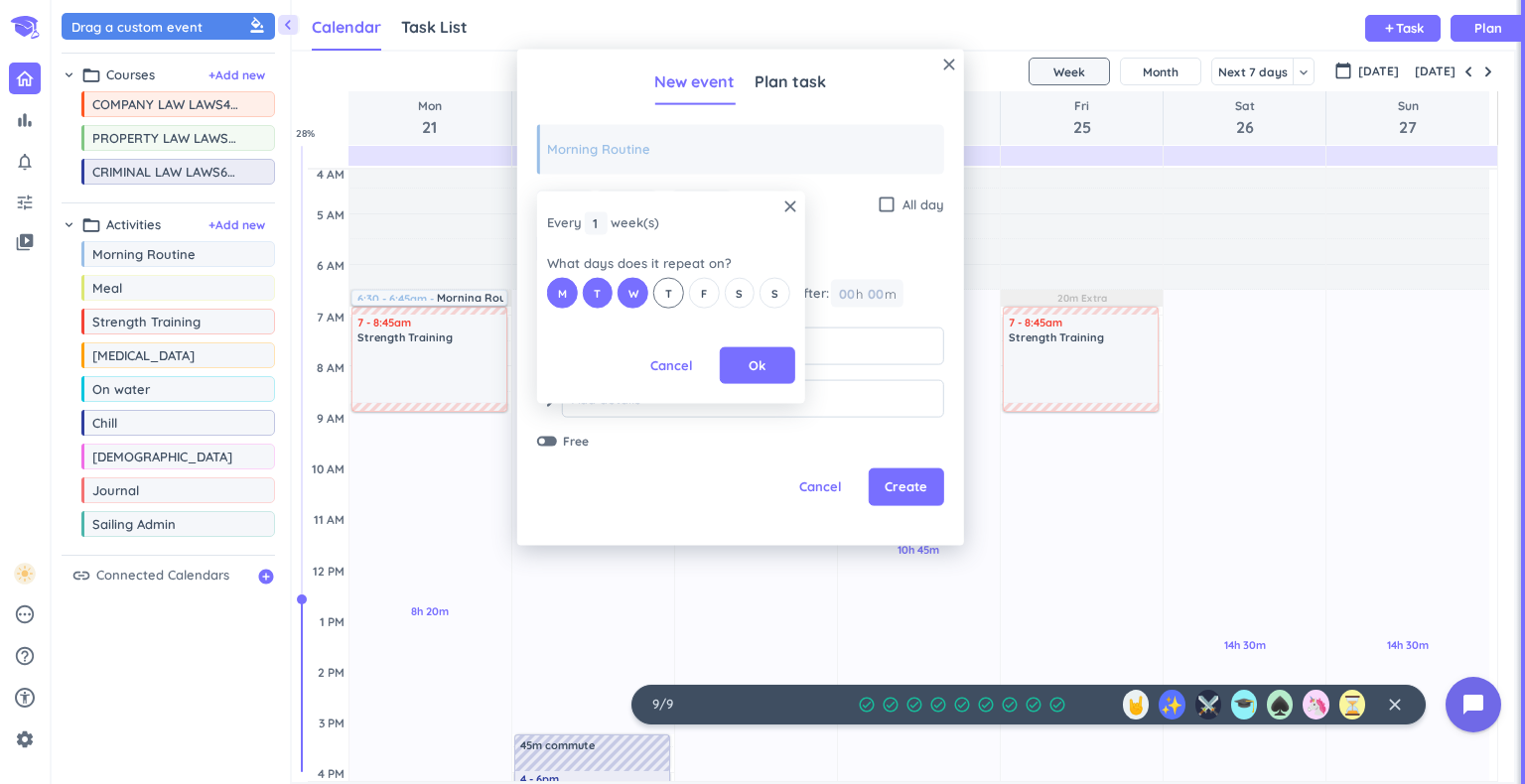 click on "T" at bounding box center (668, 293) 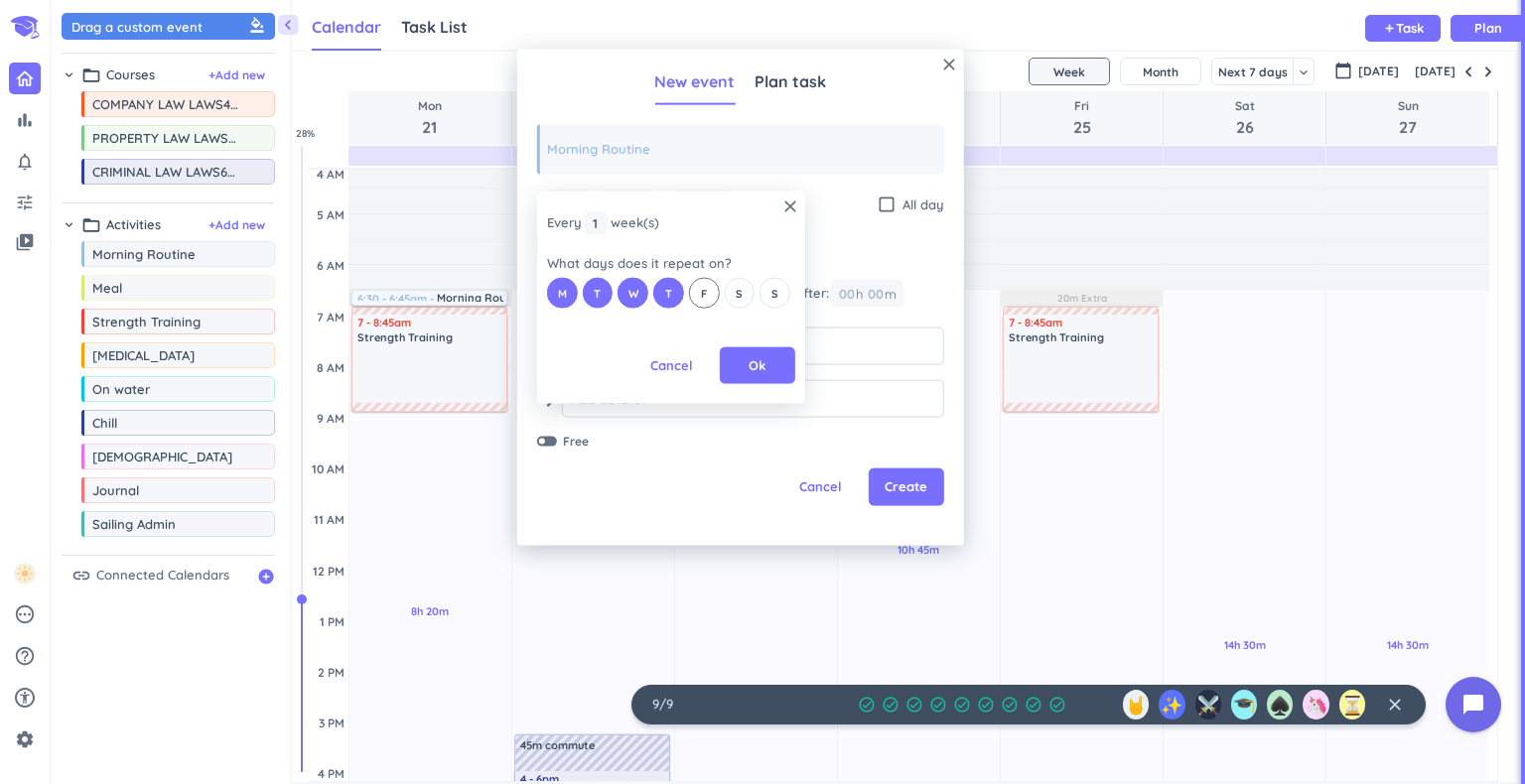 click on "F" at bounding box center [704, 293] 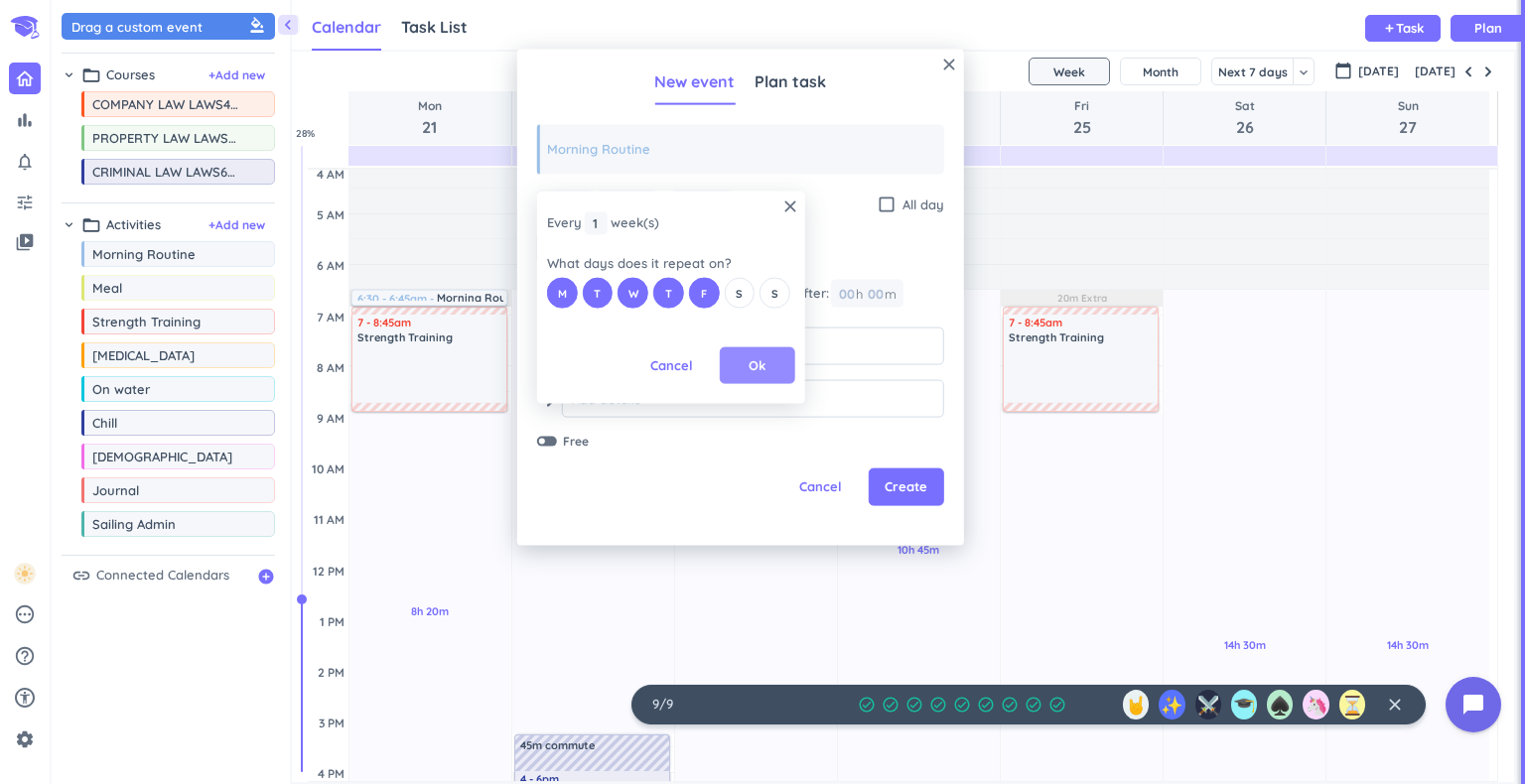 click on "Ok" at bounding box center [758, 365] 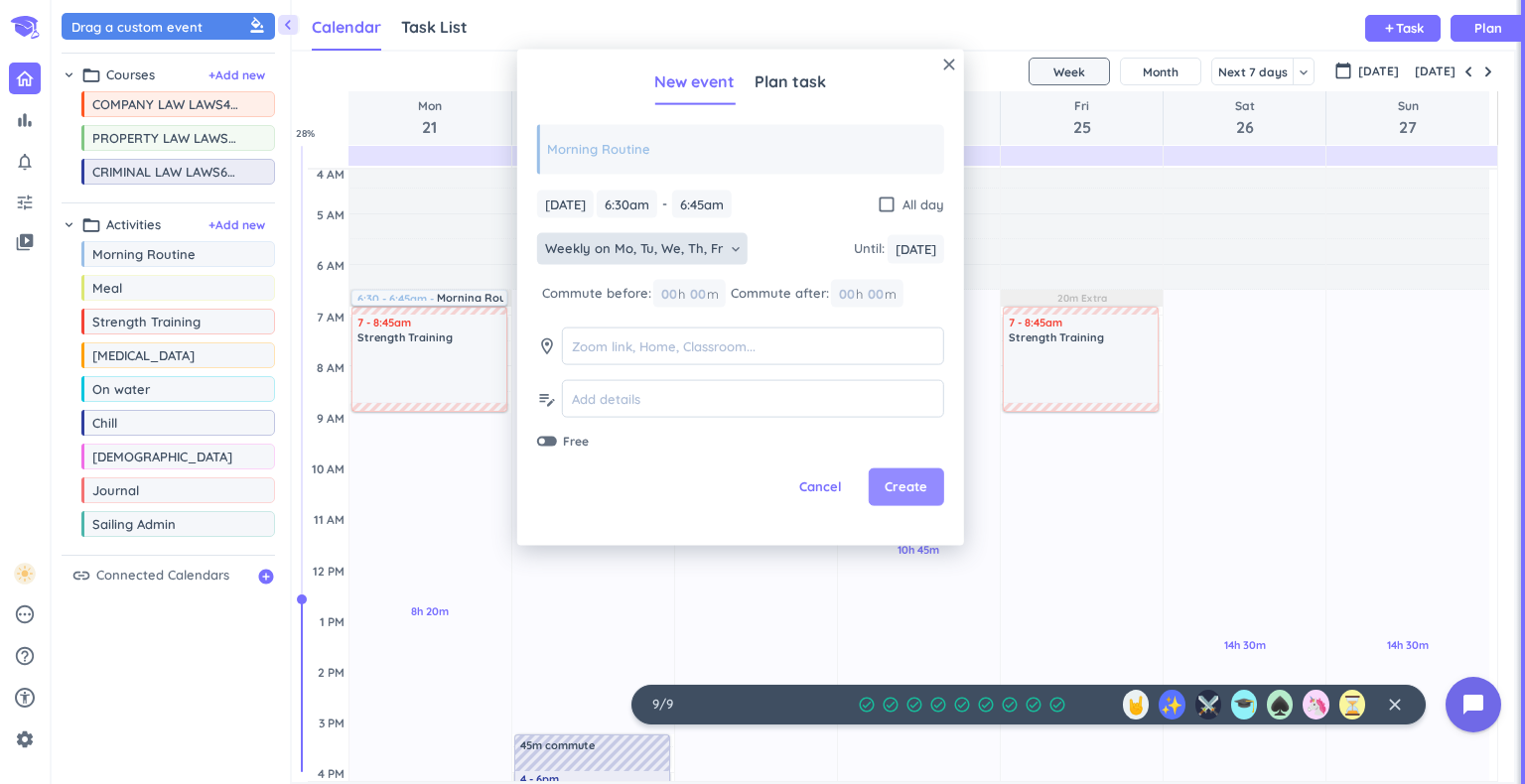 click on "Create" at bounding box center (905, 487) 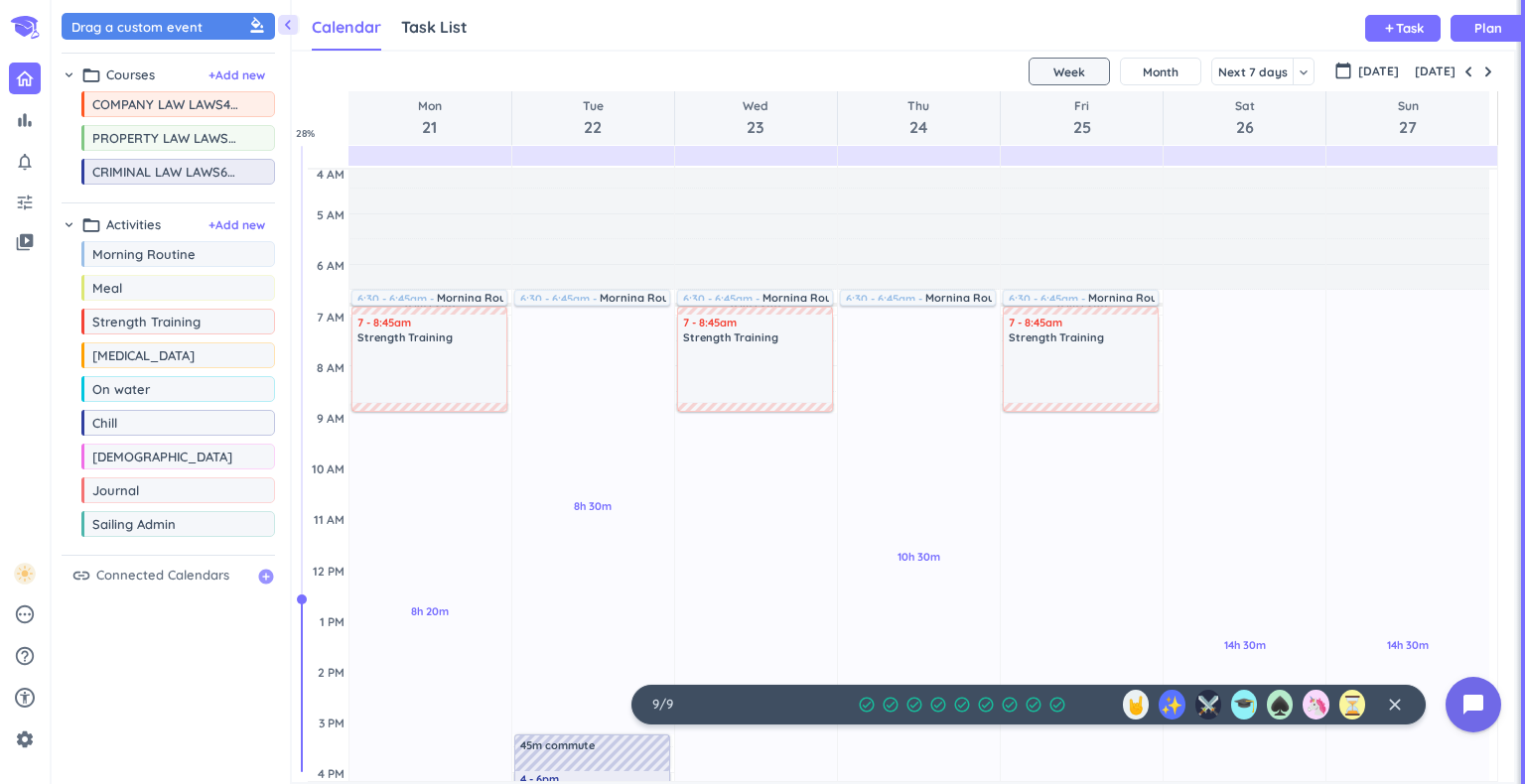 click on "add_circle" at bounding box center (266, 577) 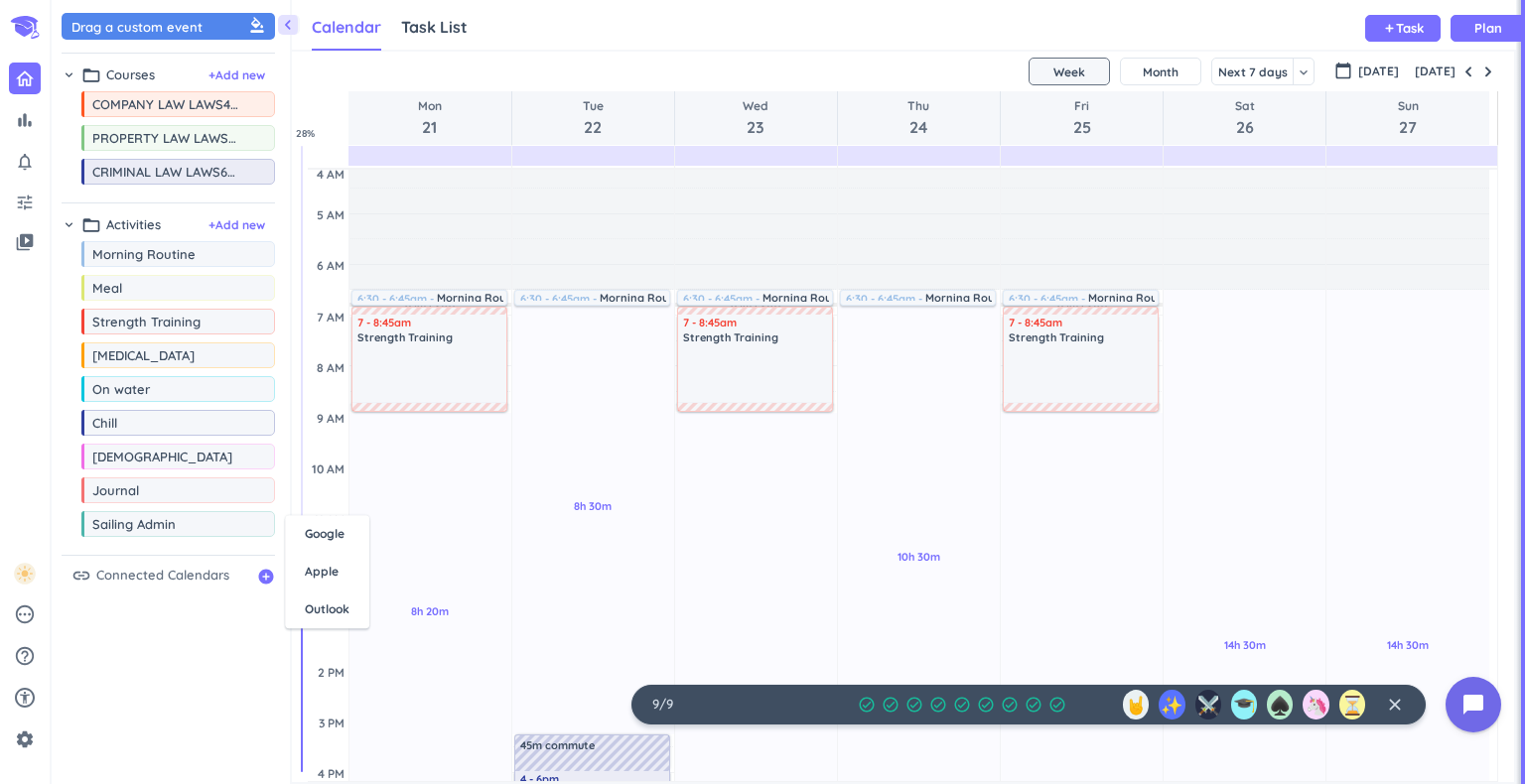 click on "chevron_right folder_open Activities   +  Add new drag_indicator Morning Routine more_horiz drag_indicator Meal more_horiz drag_indicator Strength Training  more_horiz drag_indicator [MEDICAL_DATA] more_horiz drag_indicator On water more_horiz drag_indicator Chill more_horiz drag_indicator Church more_horiz drag_indicator Journal more_horiz drag_indicator Sailing Admin more_horiz link Connected Calendars add_circle" at bounding box center (168, 414) 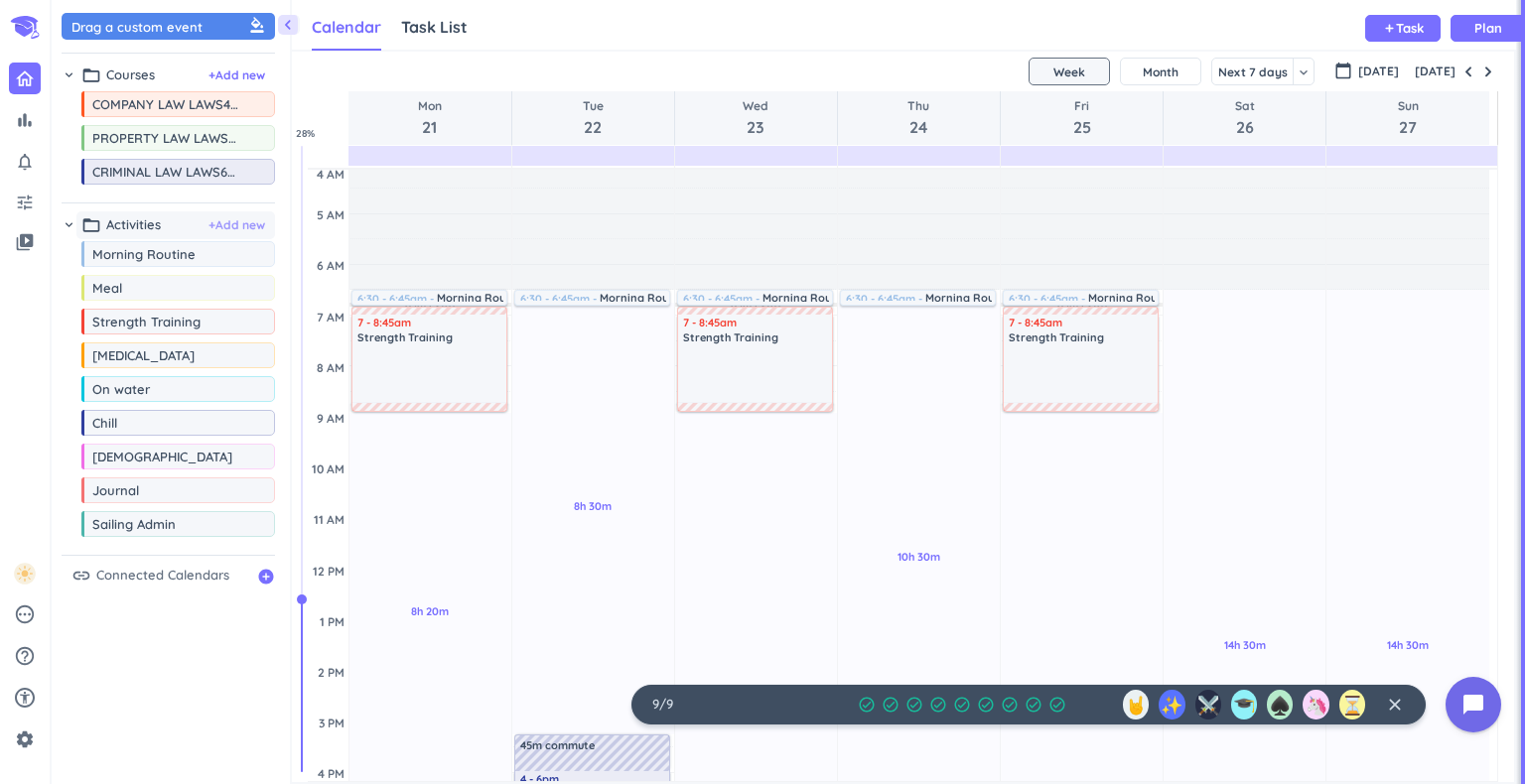 click on "+  Add new" at bounding box center (236, 225) 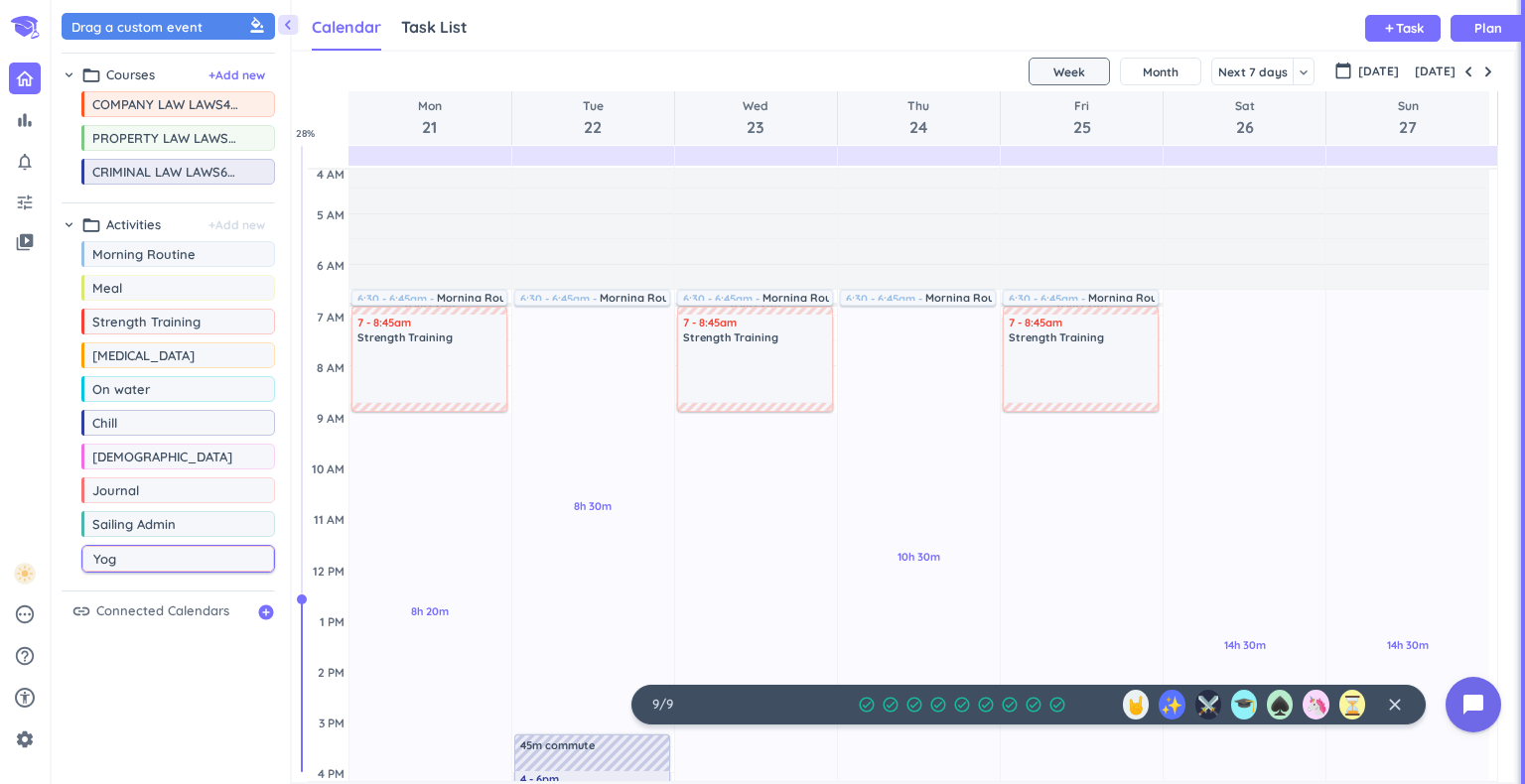 type on "Yoga" 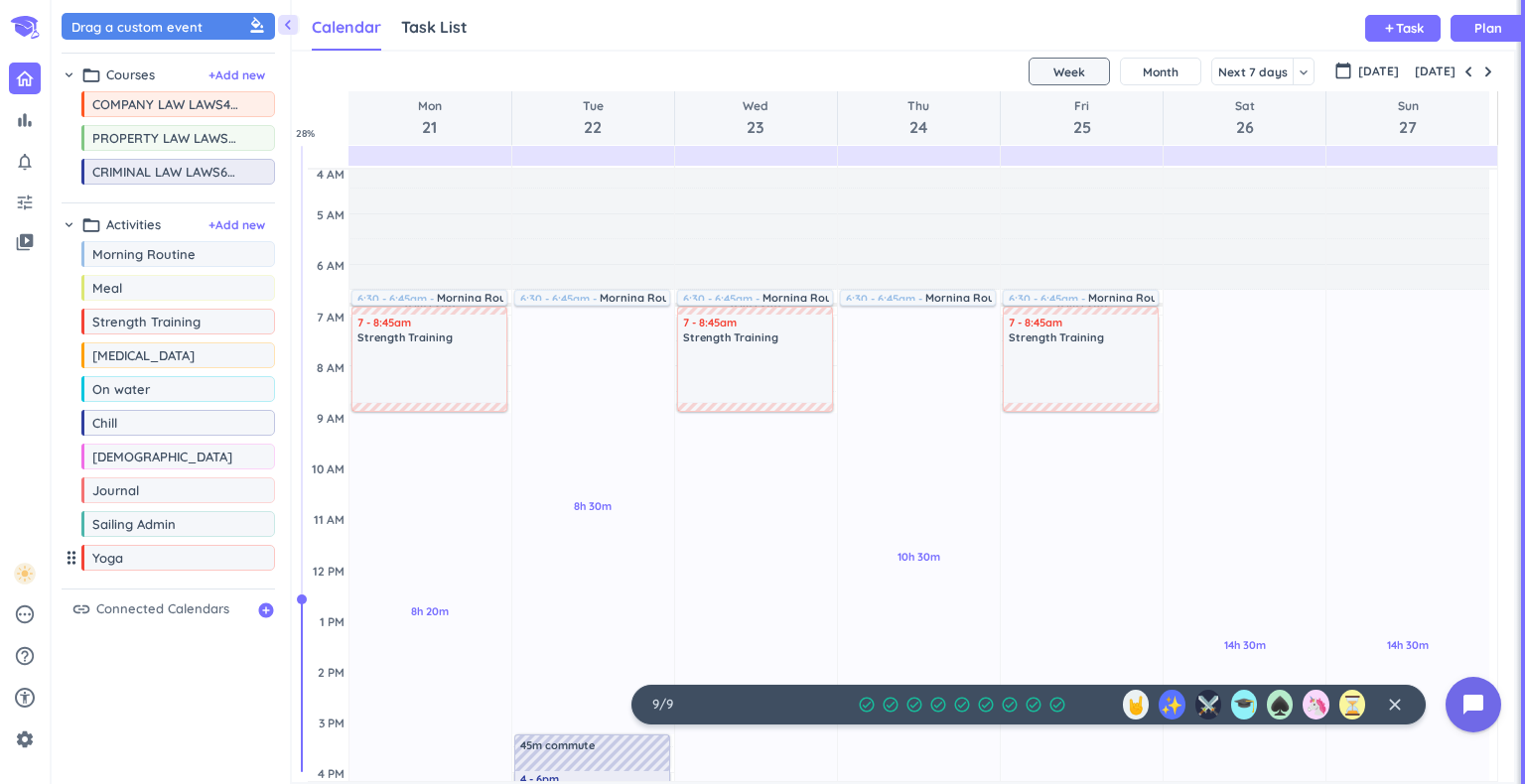 click on "drag_indicator" at bounding box center [71, 558] 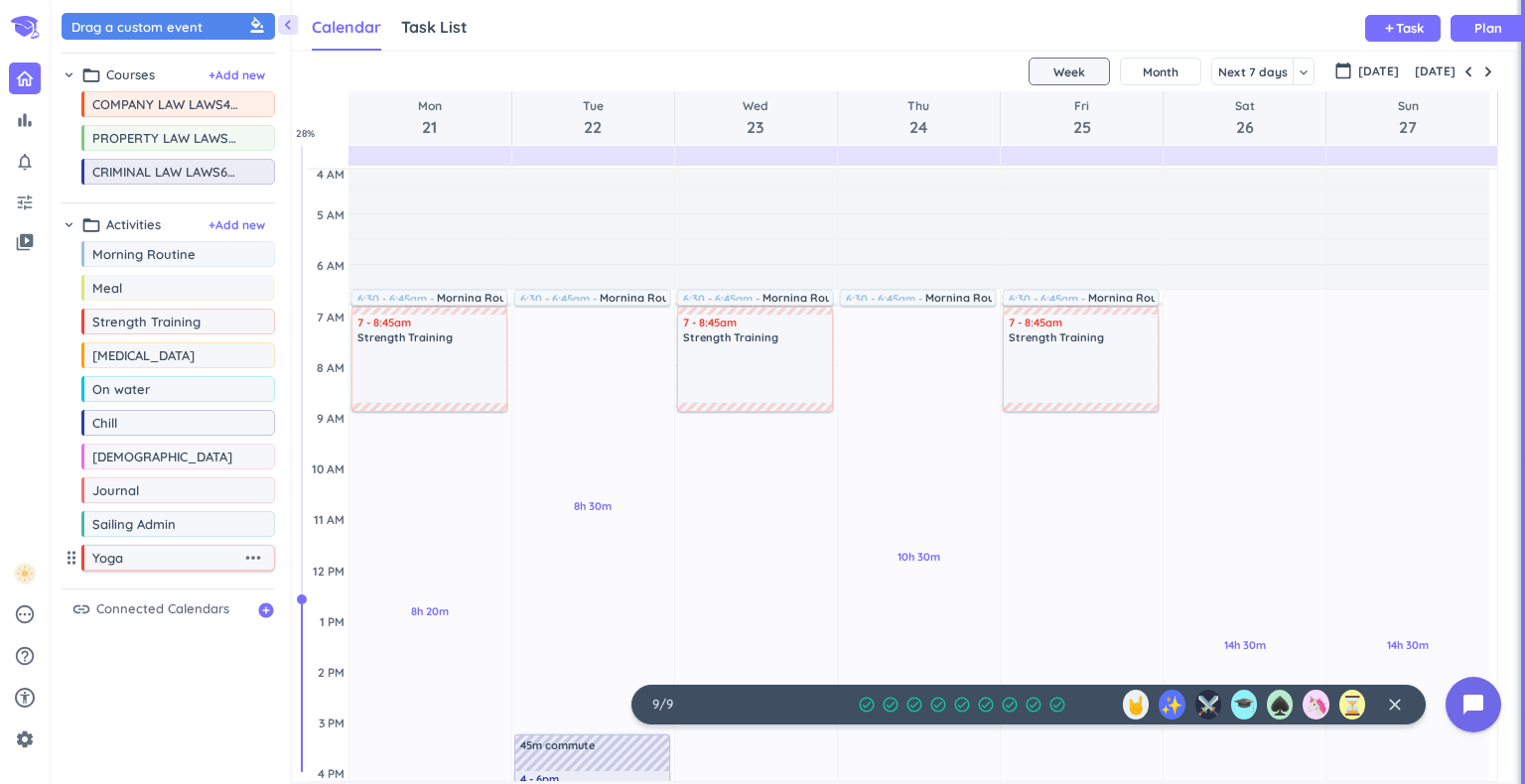click on "more_horiz" at bounding box center (253, 558) 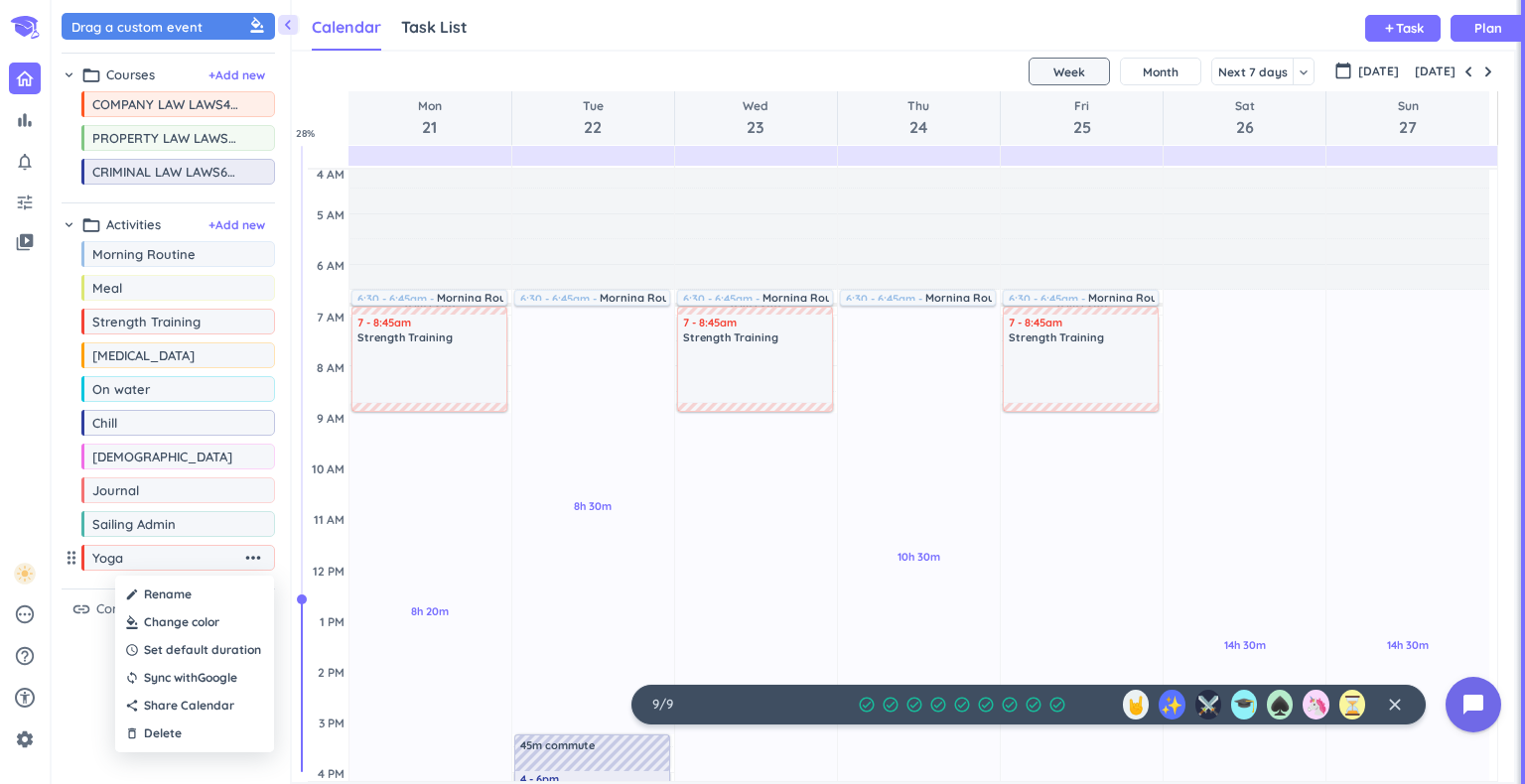 click at bounding box center (195, 622) 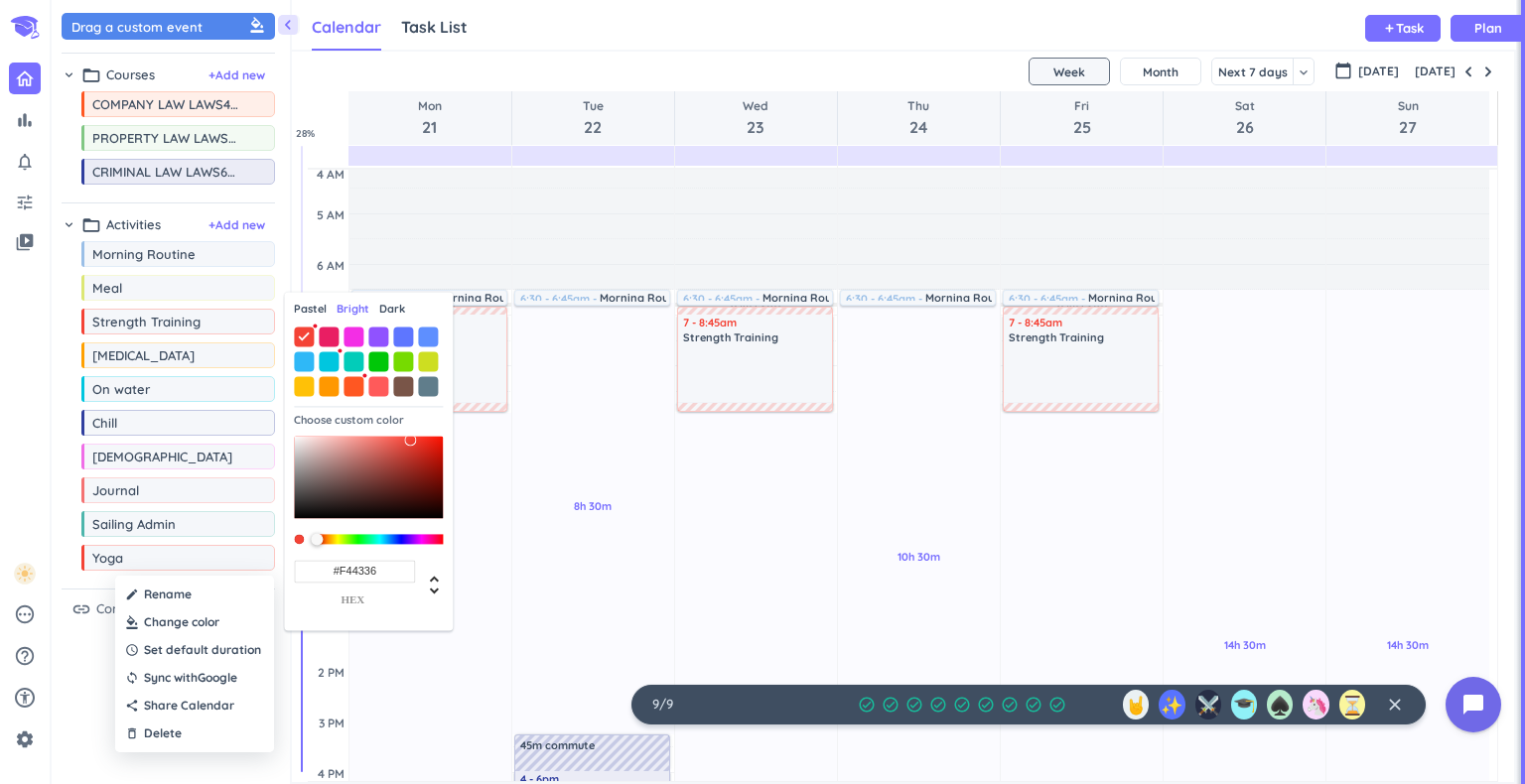 click on "Pastel" at bounding box center (310, 309) 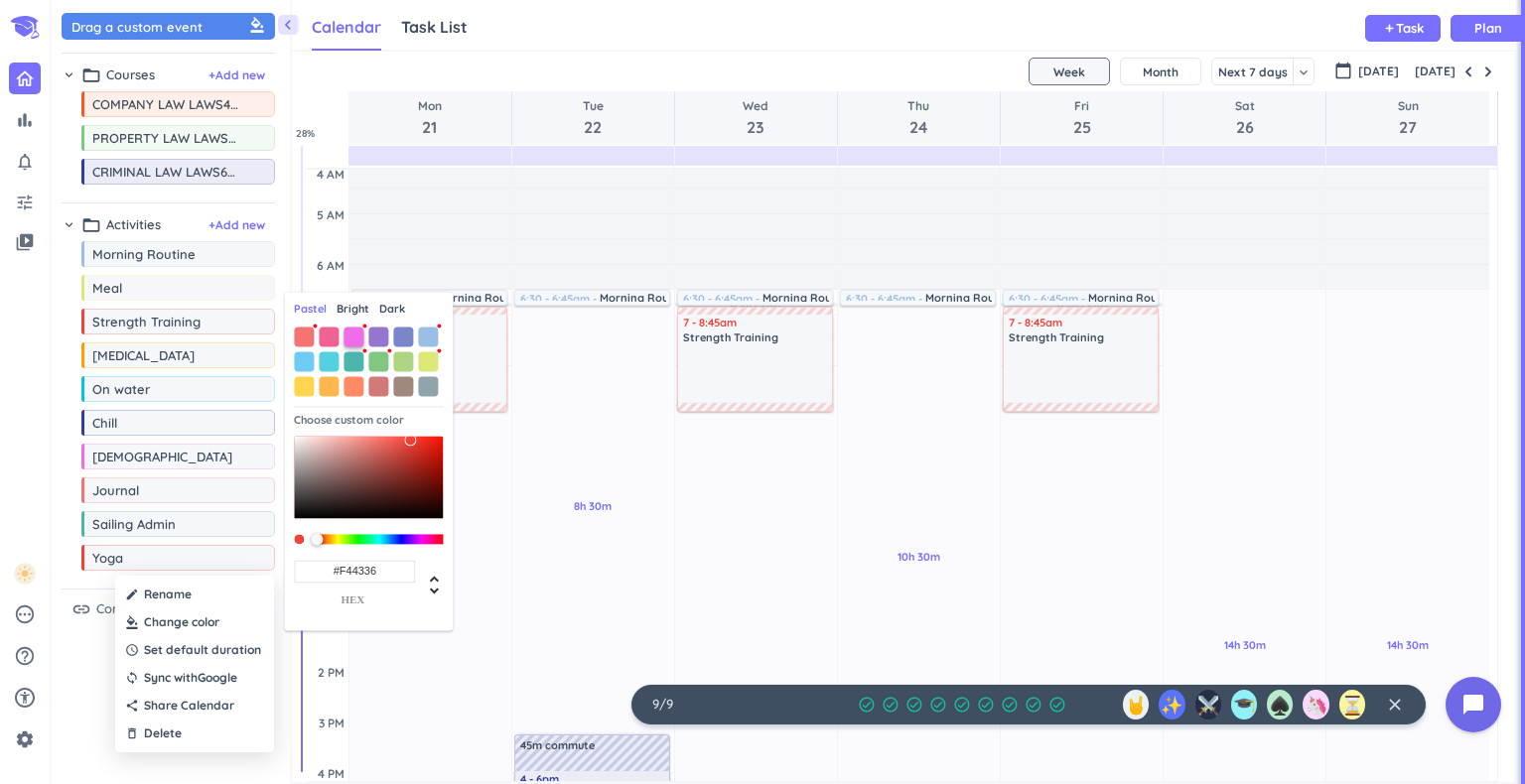 click at bounding box center (353, 336) 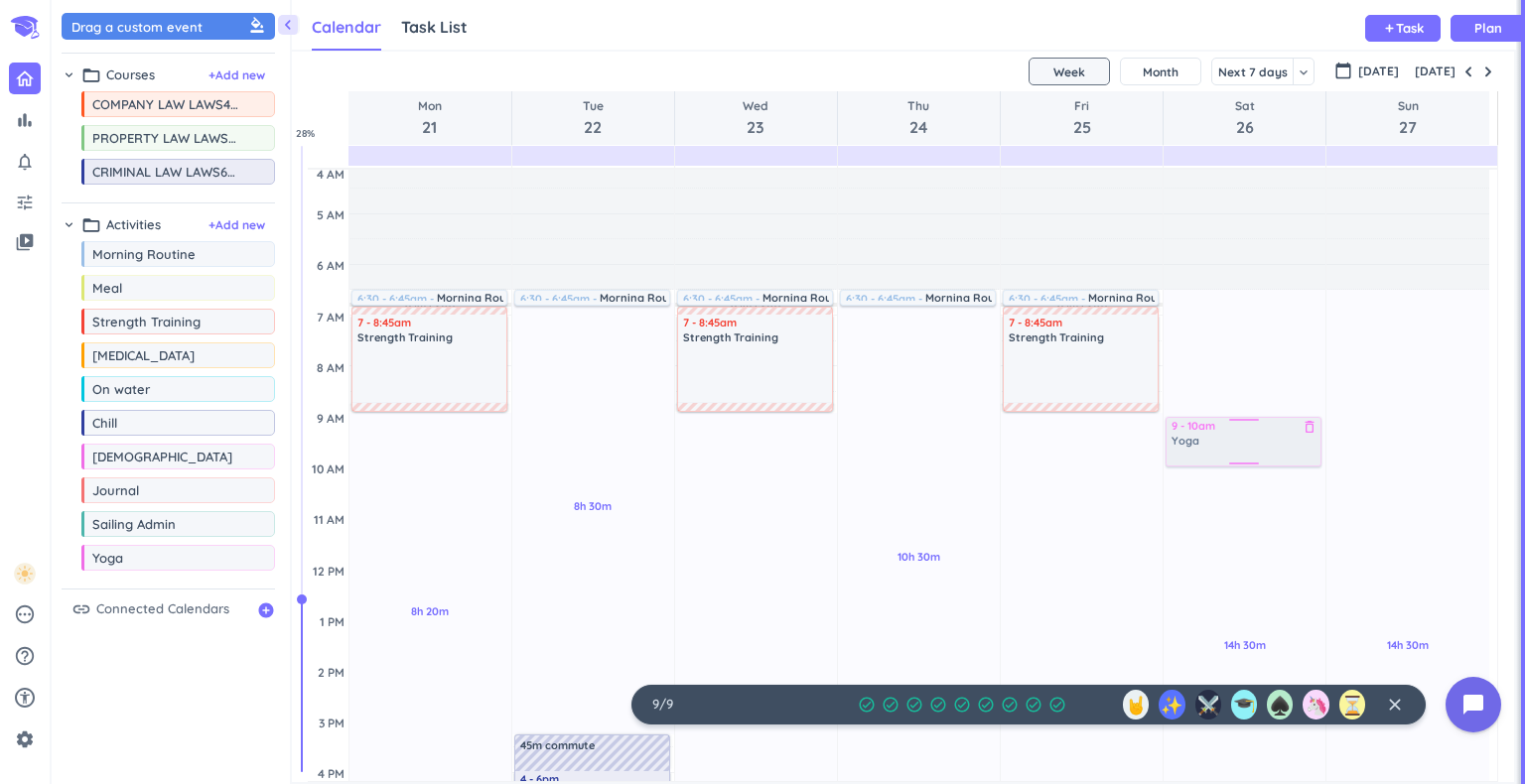 drag, startPoint x: 187, startPoint y: 557, endPoint x: 1276, endPoint y: 419, distance: 1097.709 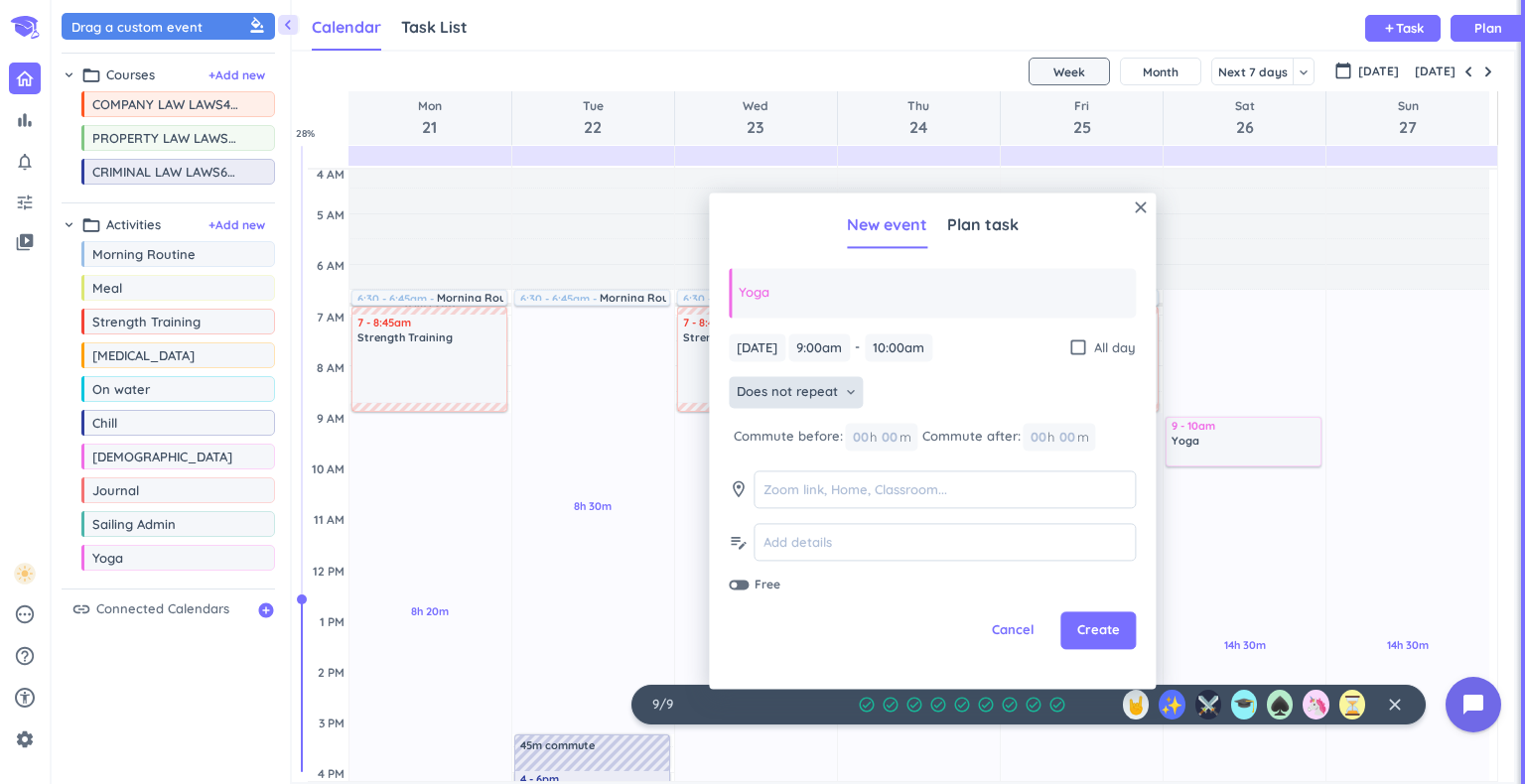 click on "Does not repeat" at bounding box center (787, 393) 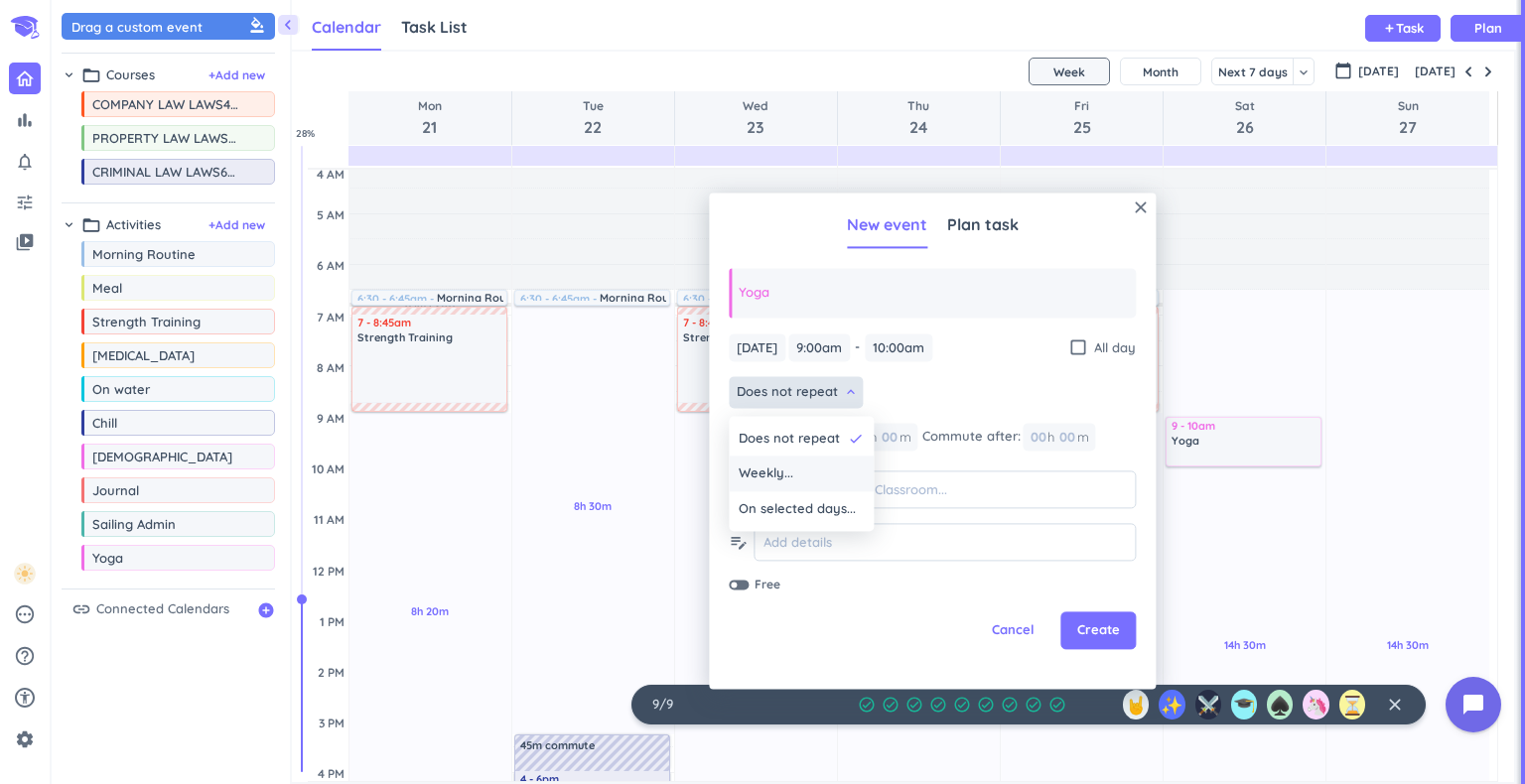 click on "Weekly..." at bounding box center [801, 474] 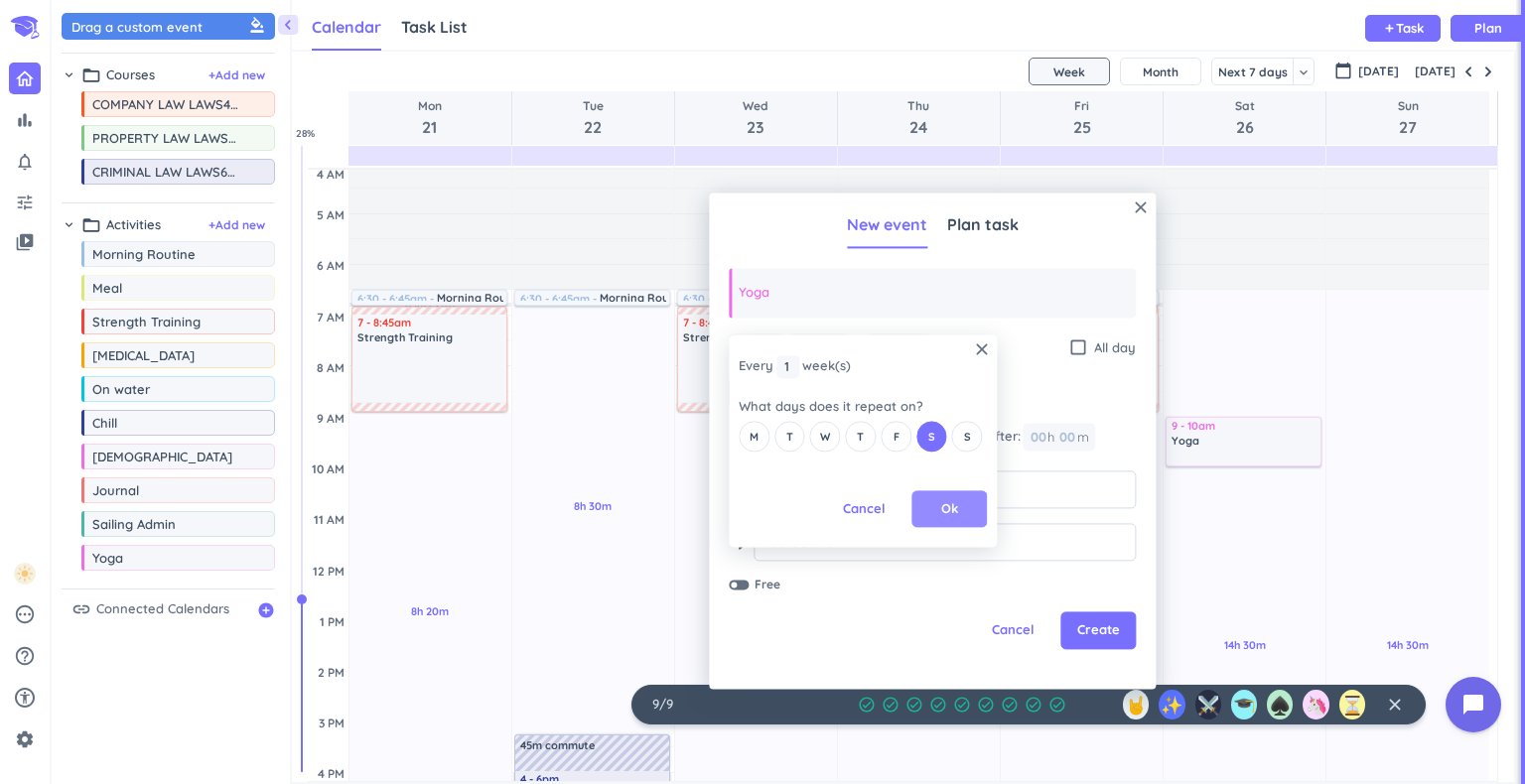 click on "Ok" at bounding box center [949, 509] 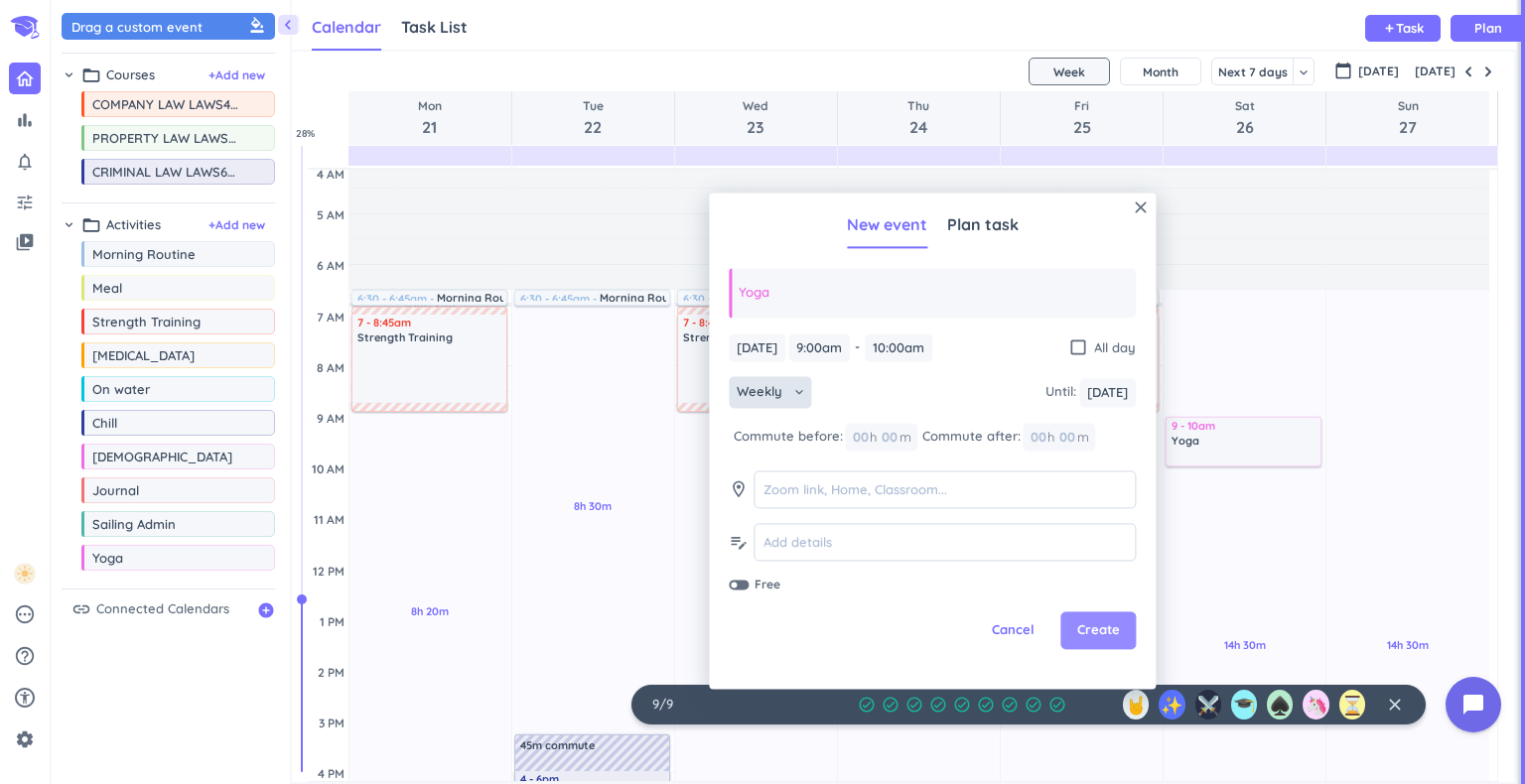 click on "Create" at bounding box center (1098, 631) 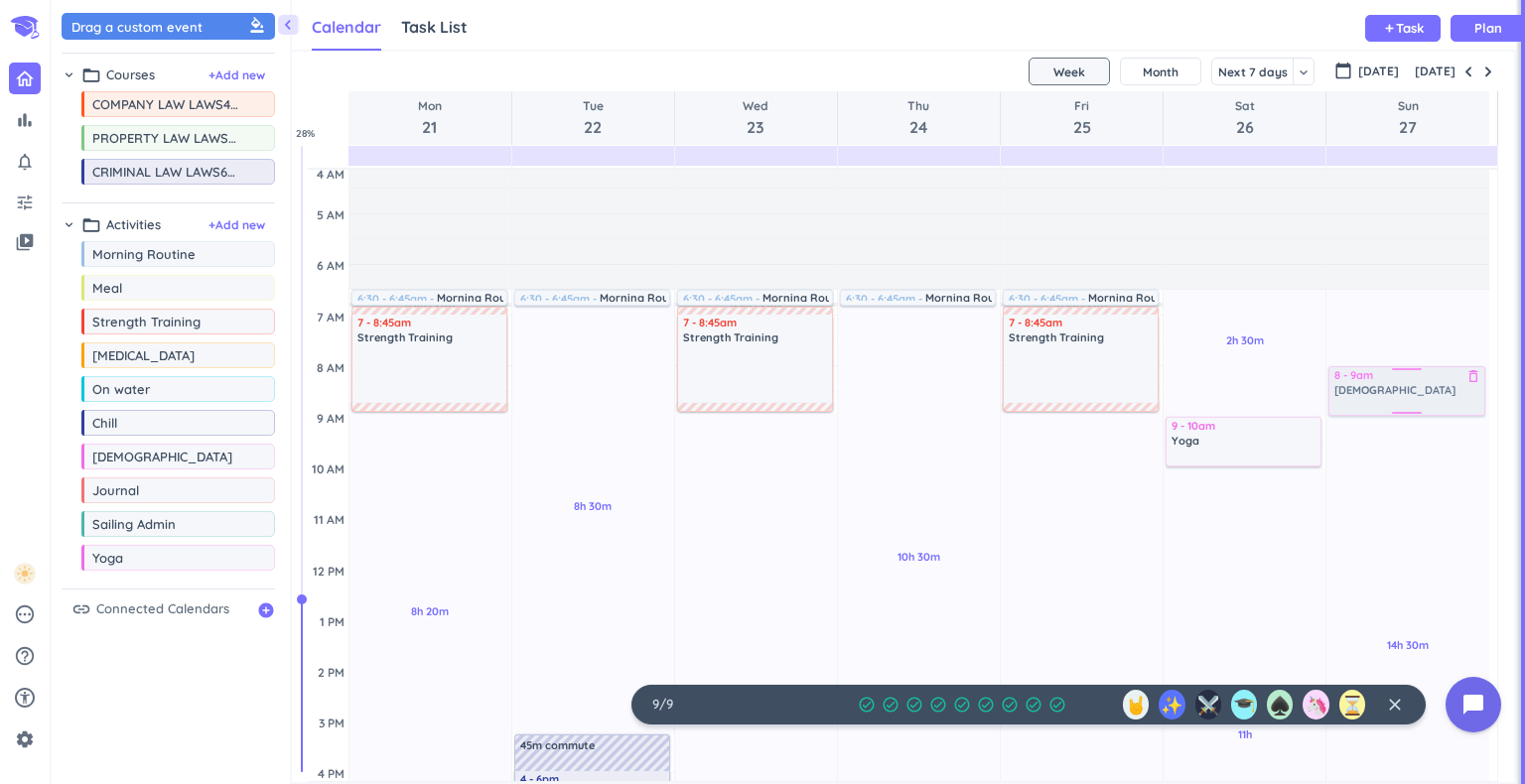drag, startPoint x: 108, startPoint y: 458, endPoint x: 1387, endPoint y: 368, distance: 1282.1626 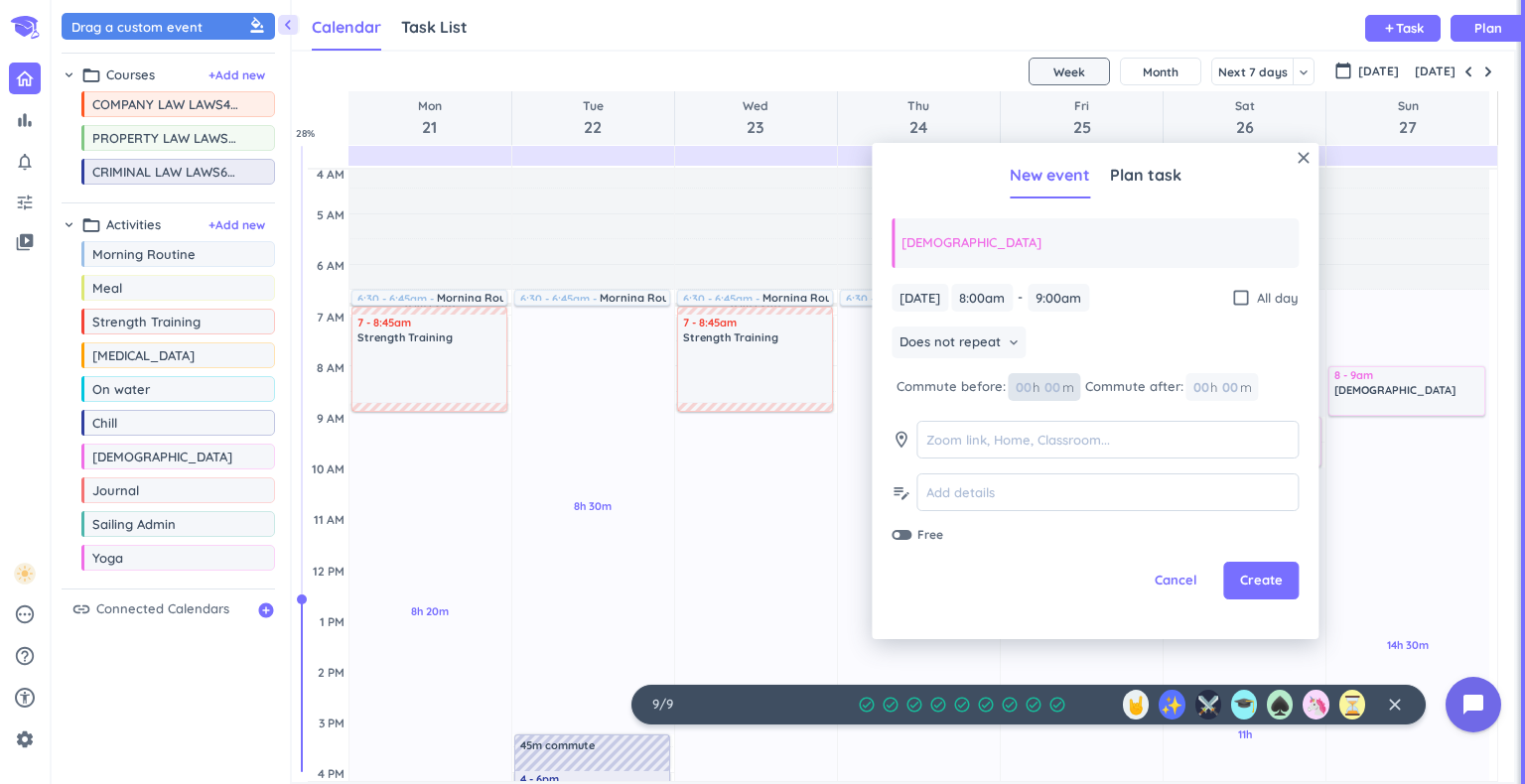 click at bounding box center [1051, 387] 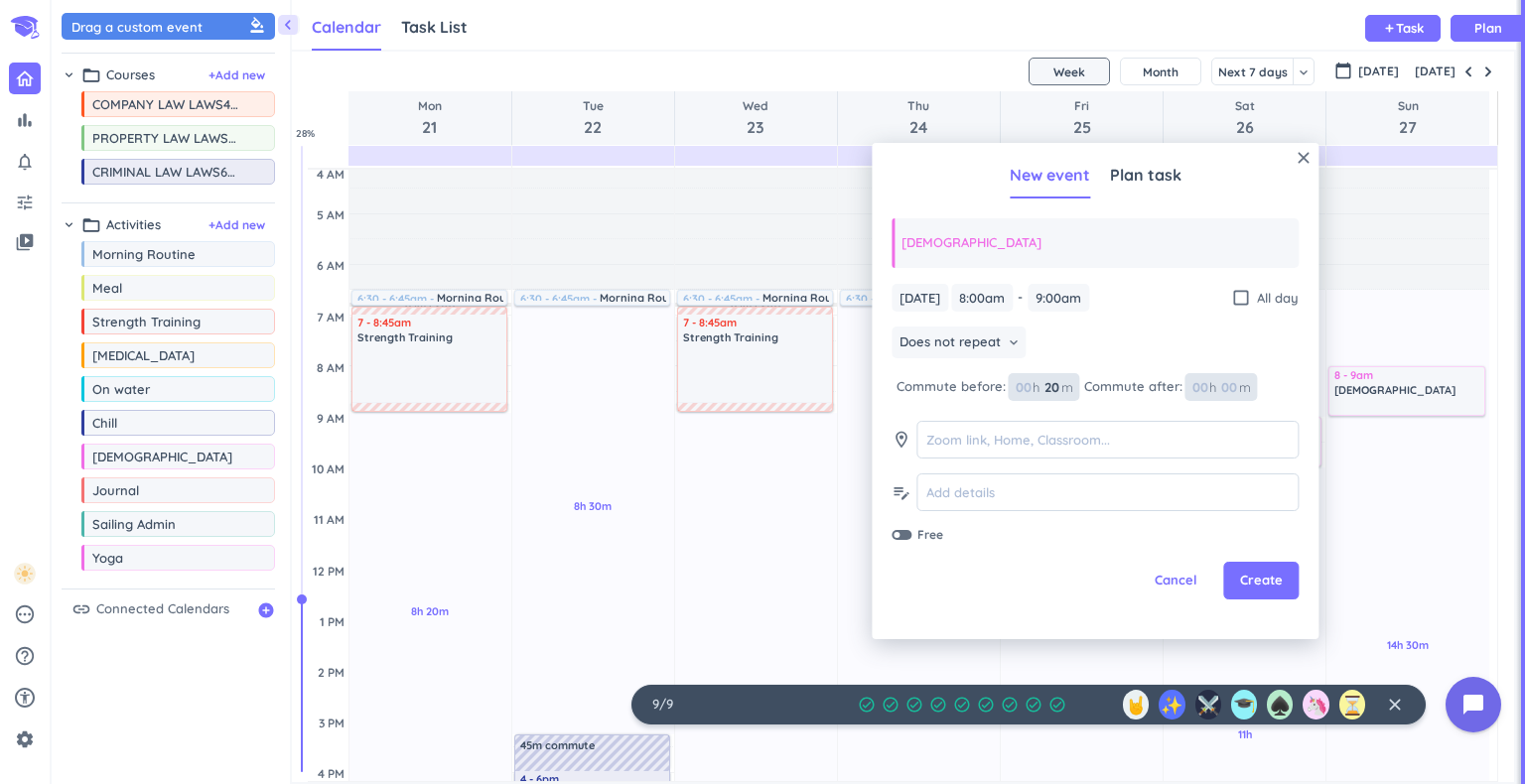 type on "20" 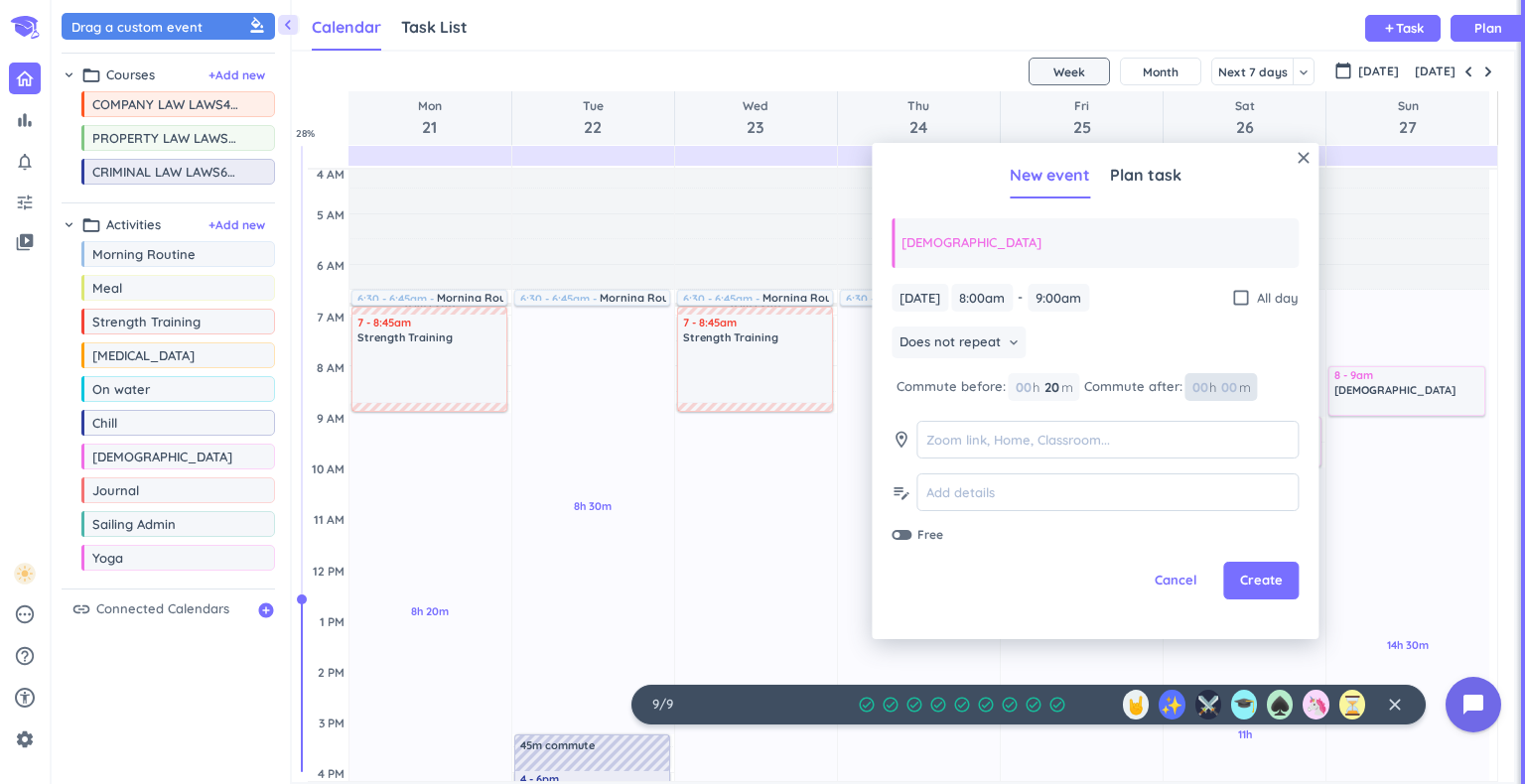 click at bounding box center [1228, 387] 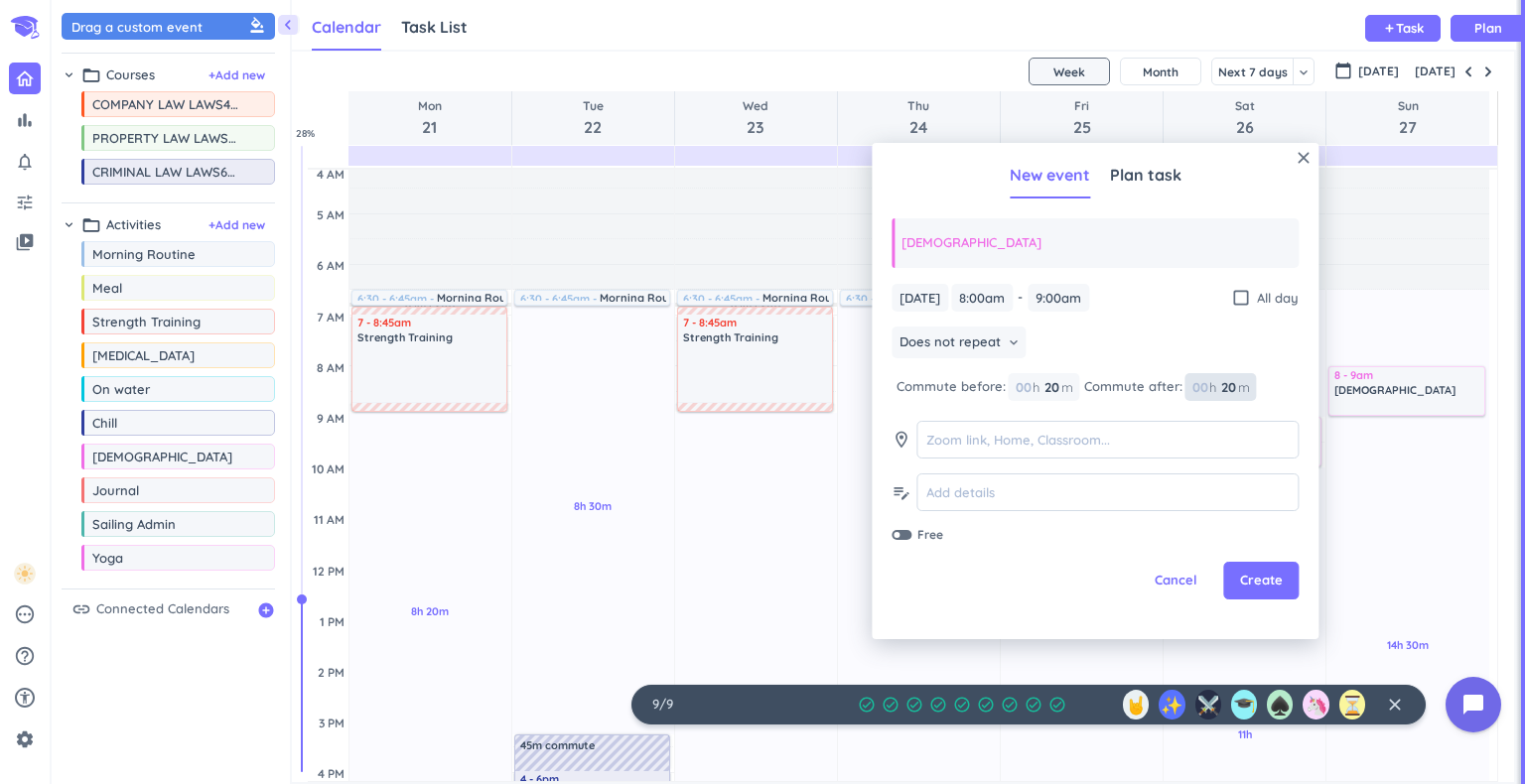 type on "2" 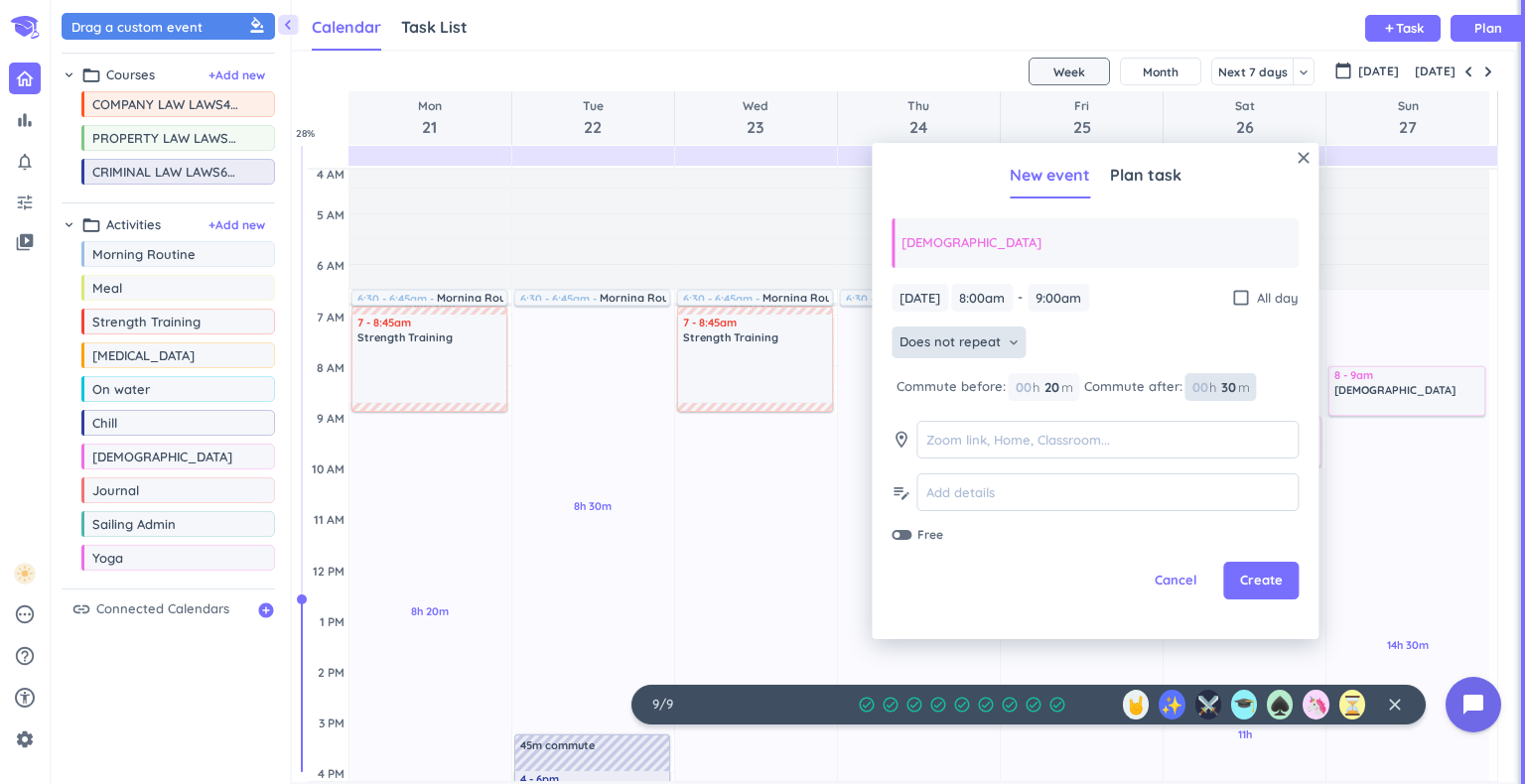 type on "30" 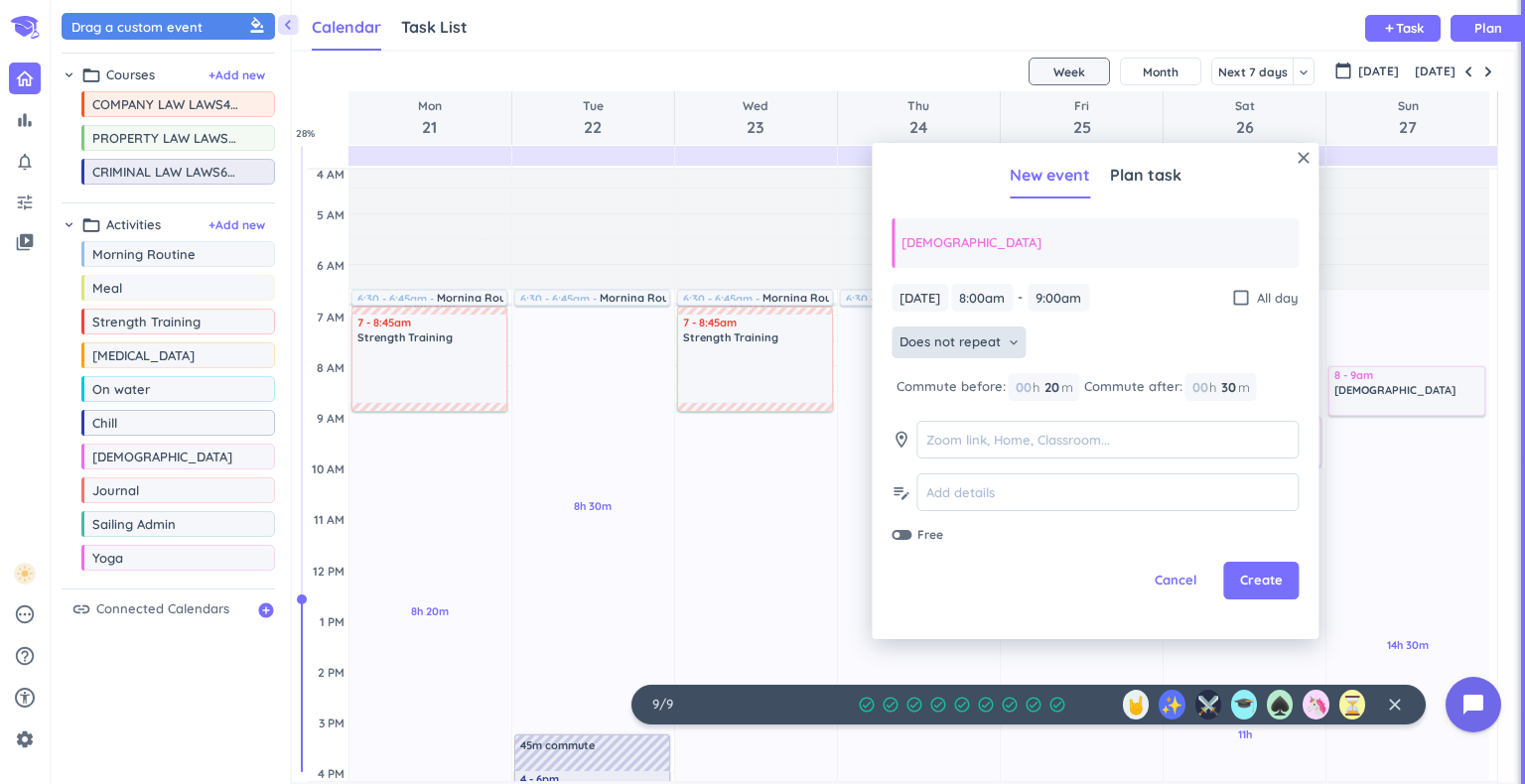 click on "Does not repeat" at bounding box center (950, 342) 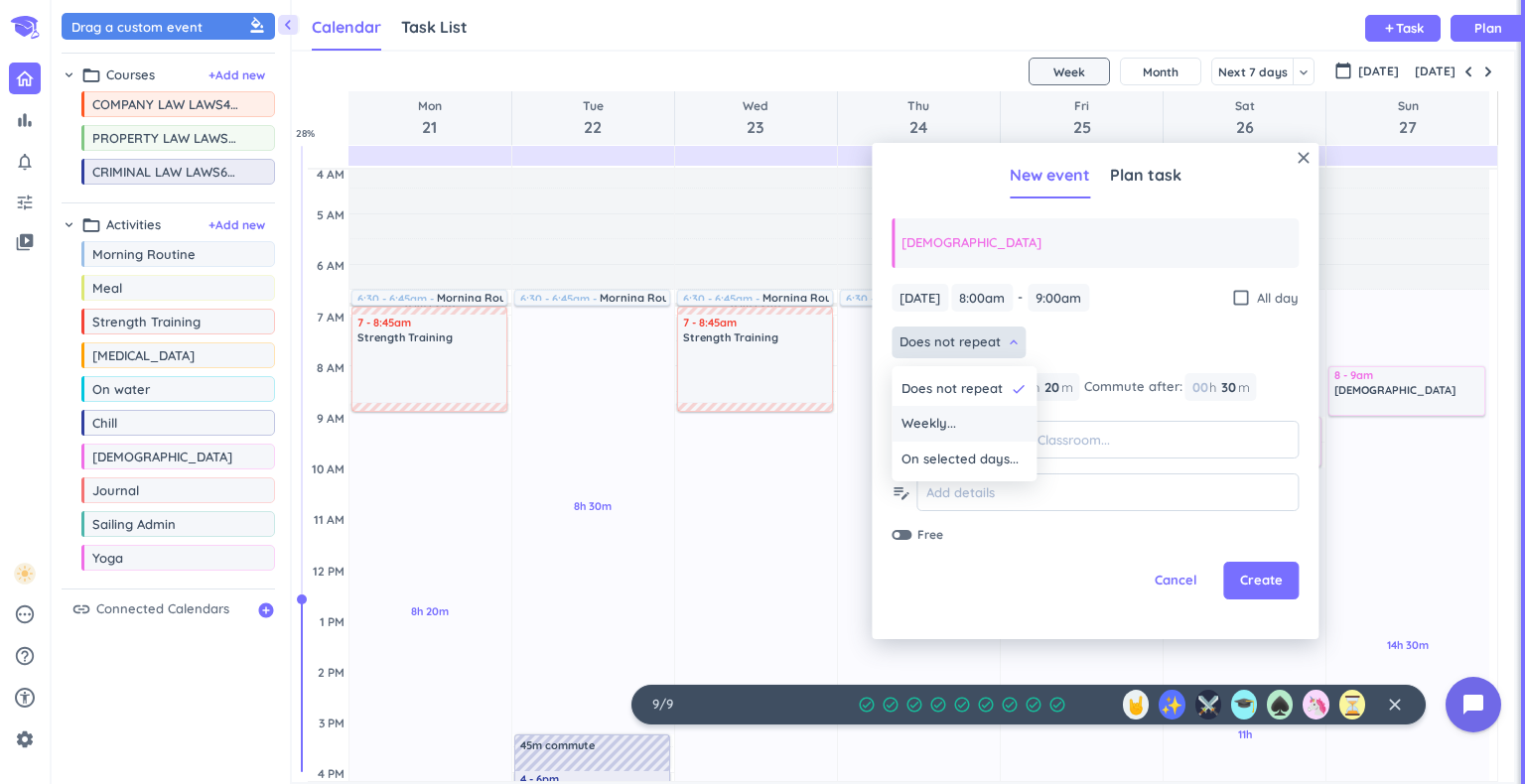 click on "Weekly..." at bounding box center (928, 424) 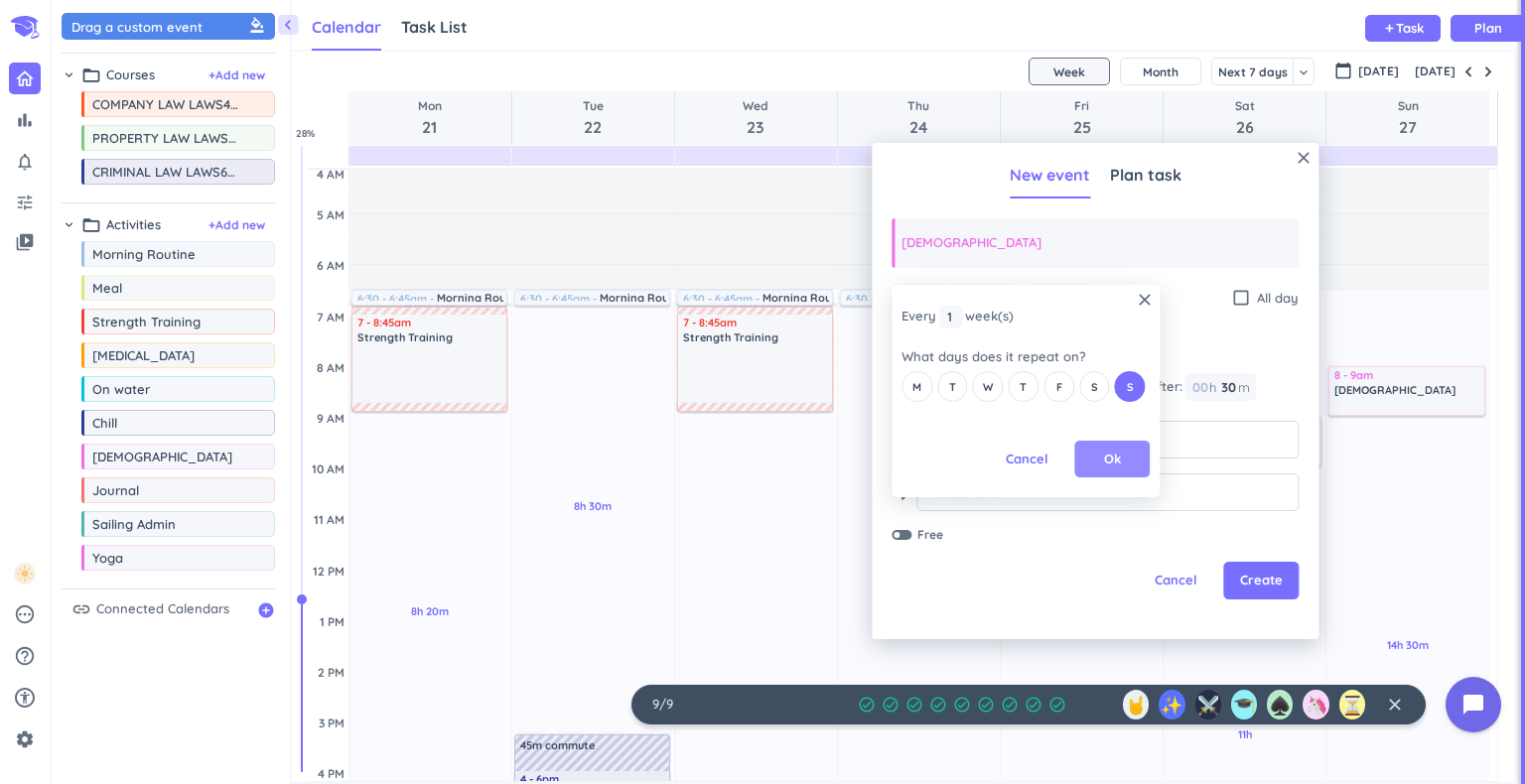 click on "Ok" at bounding box center [1112, 459] 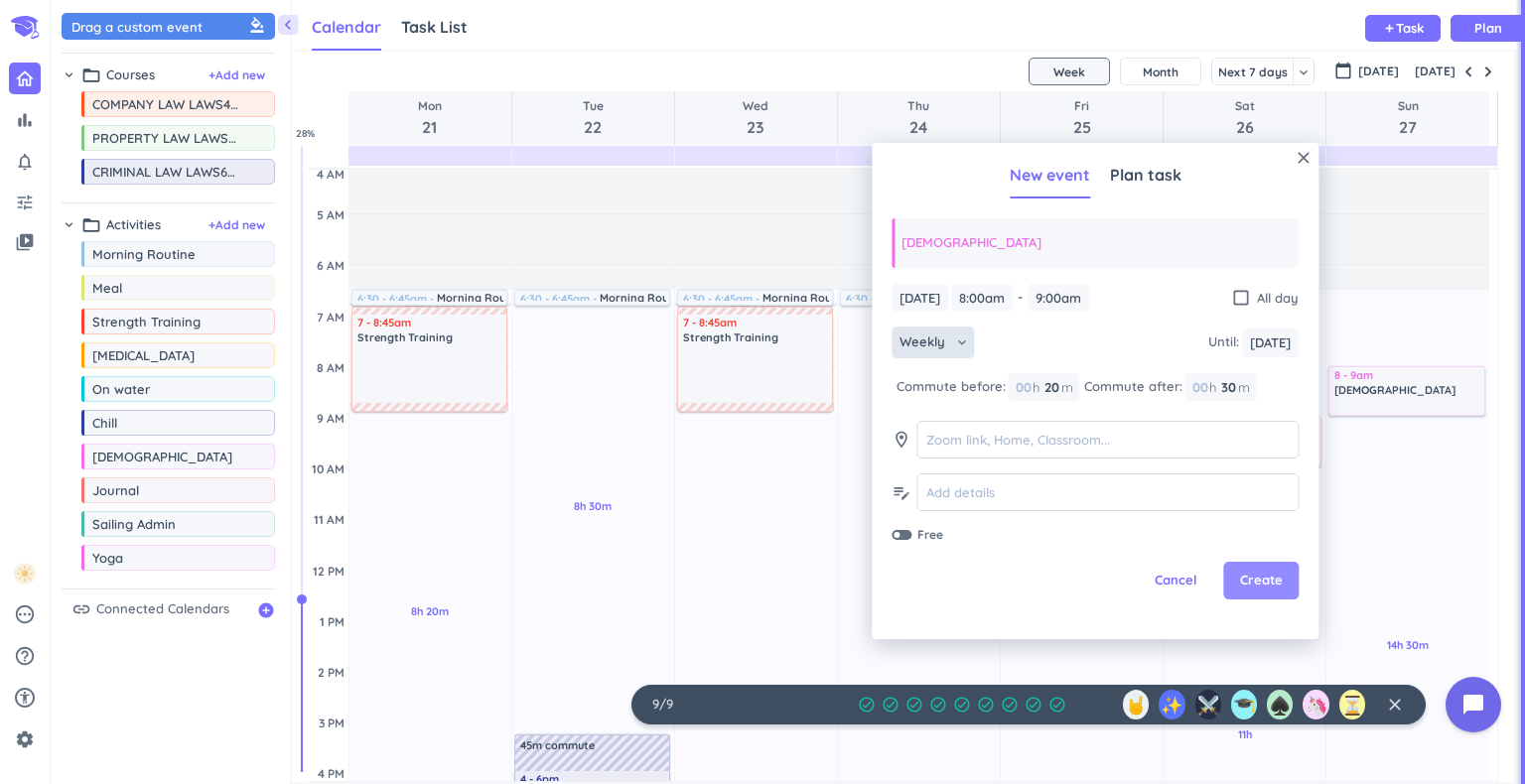 click on "Create" at bounding box center [1261, 581] 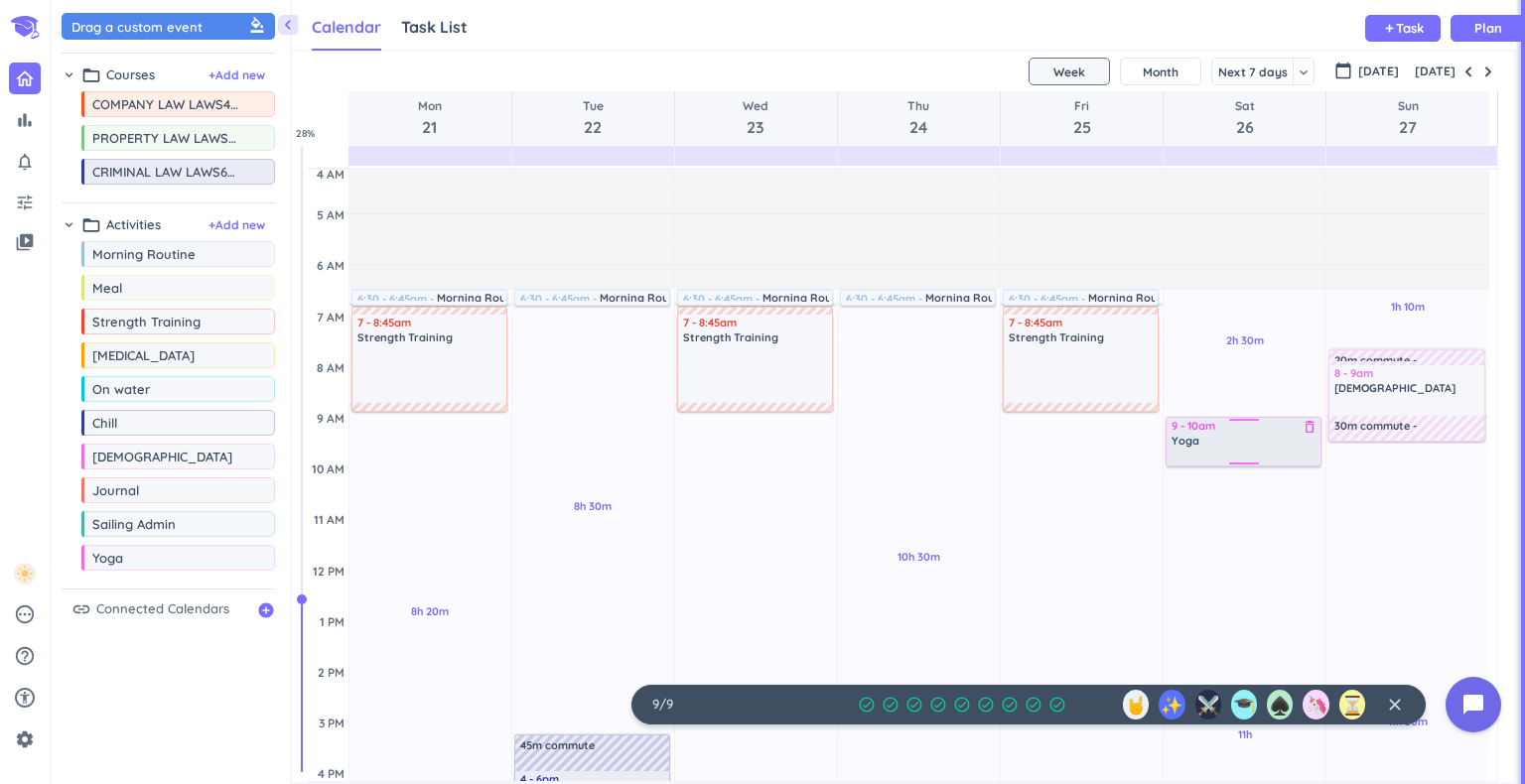 click at bounding box center [1244, 456] 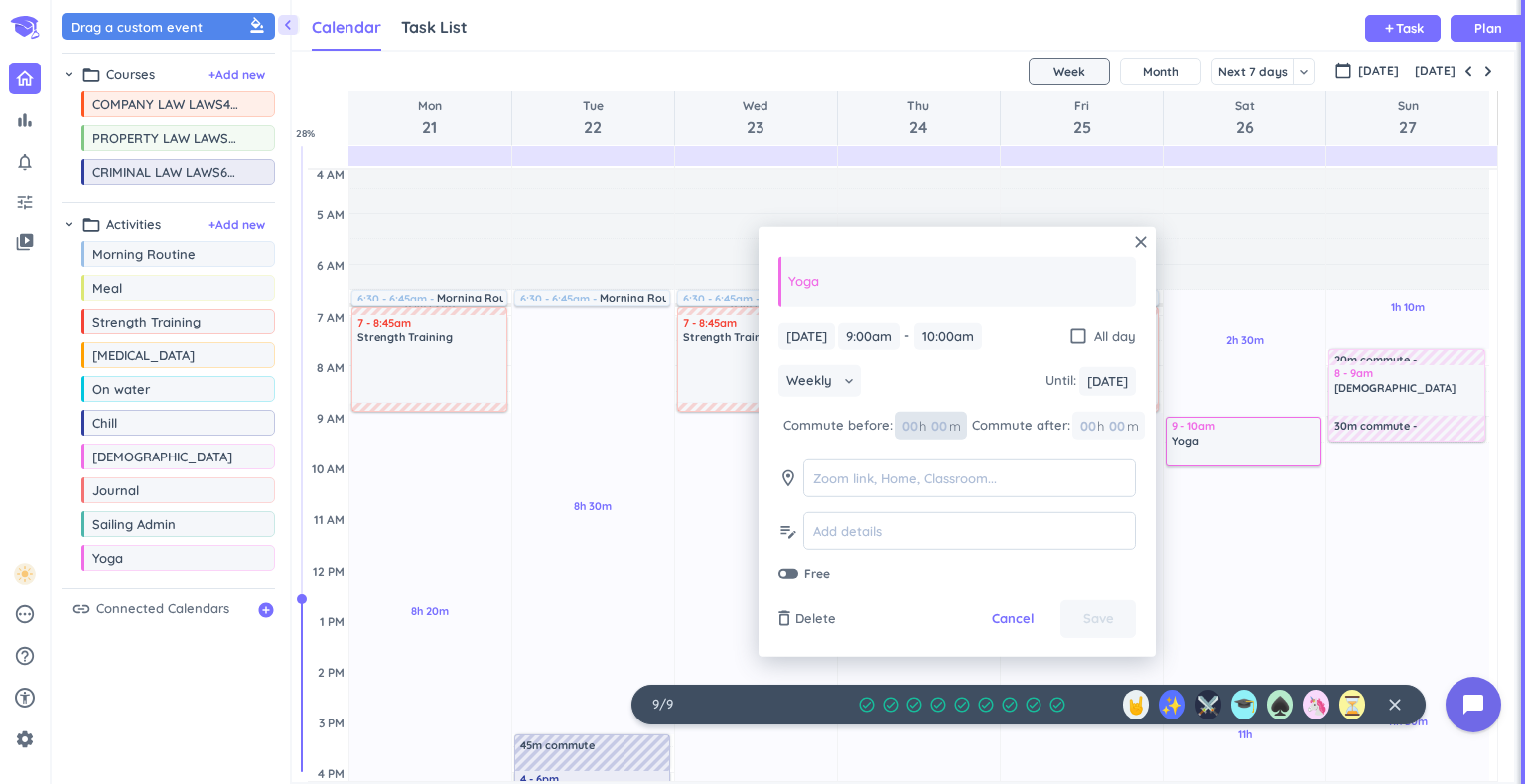 click at bounding box center [938, 426] 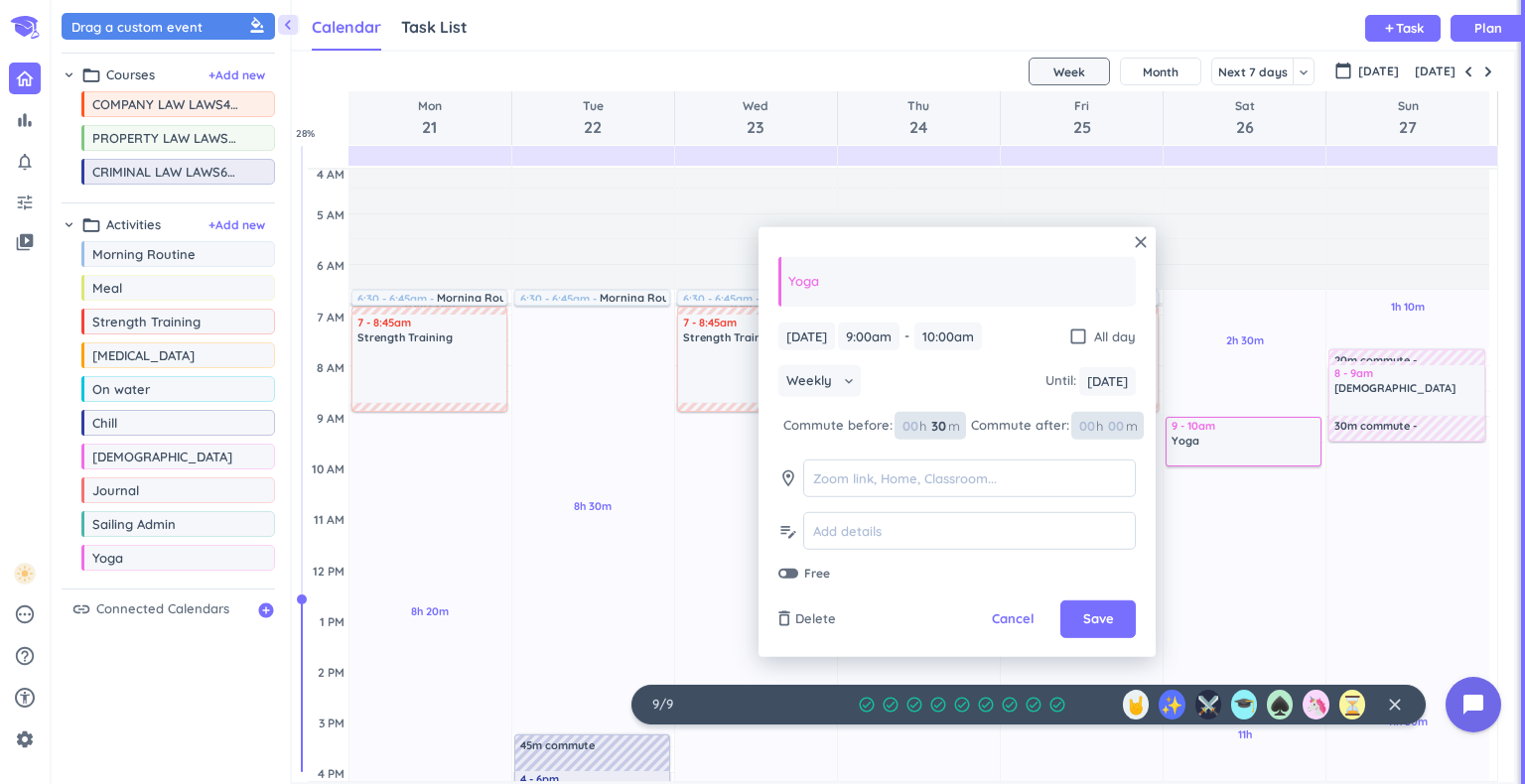 type on "30" 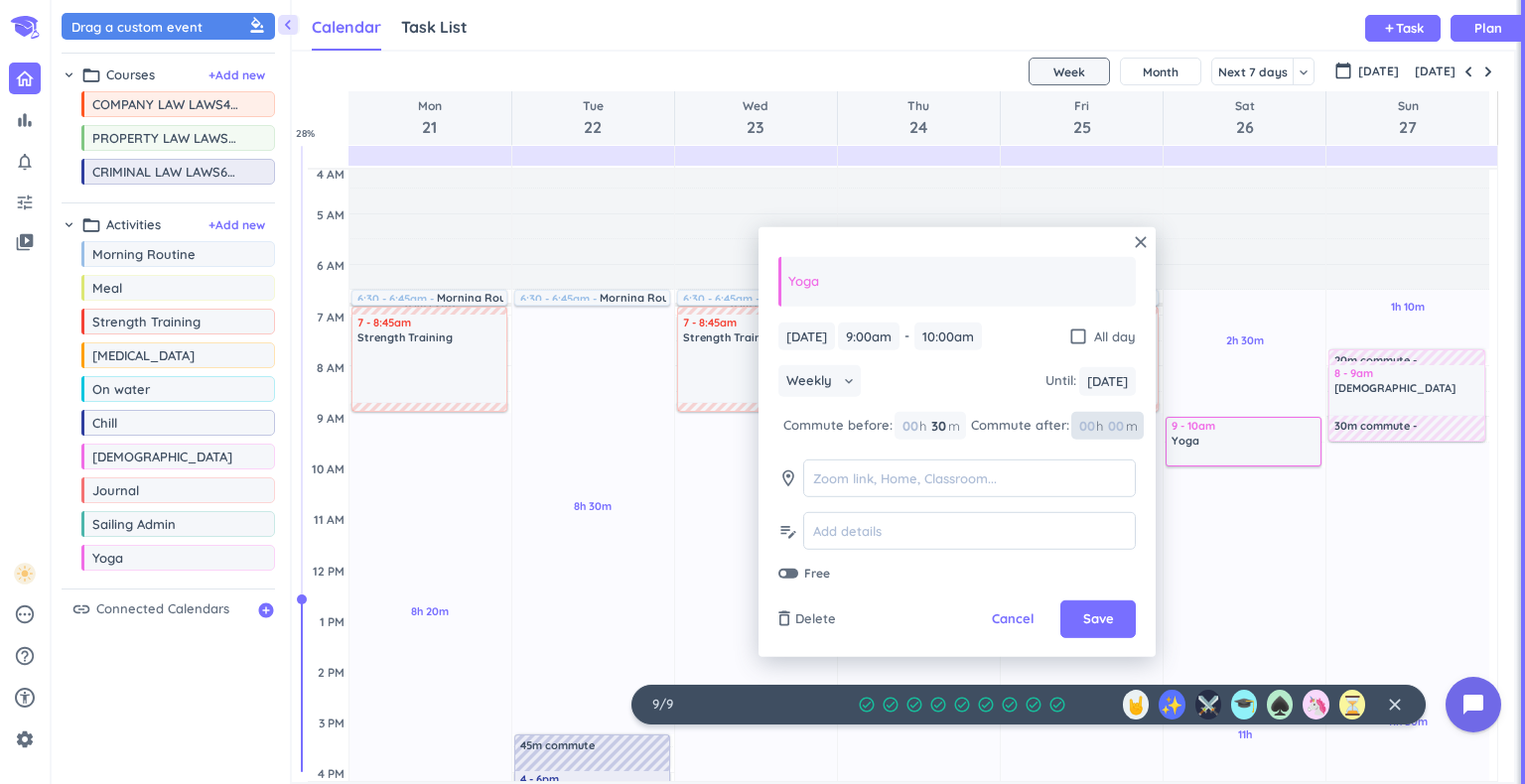click at bounding box center (1115, 426) 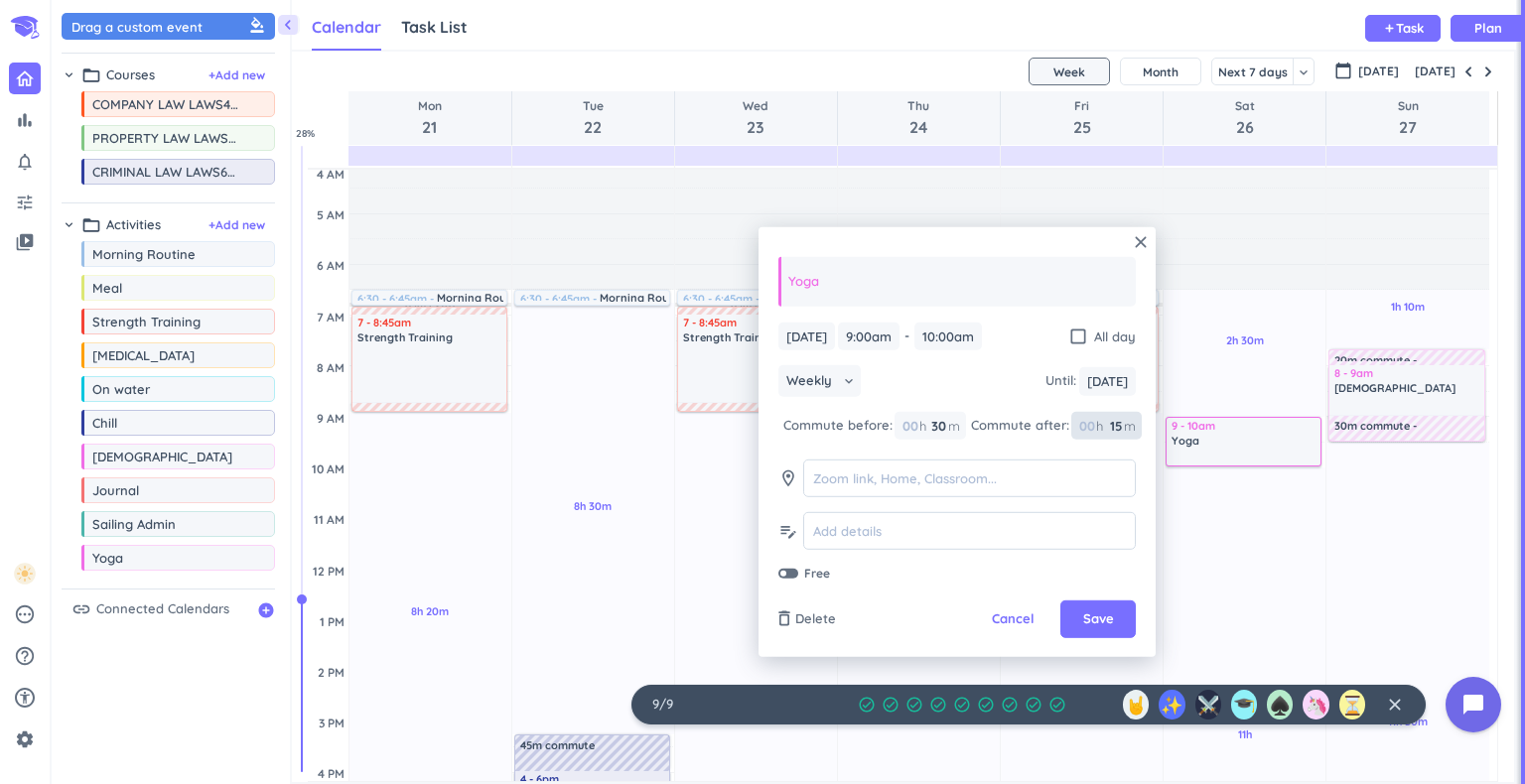 type on "15" 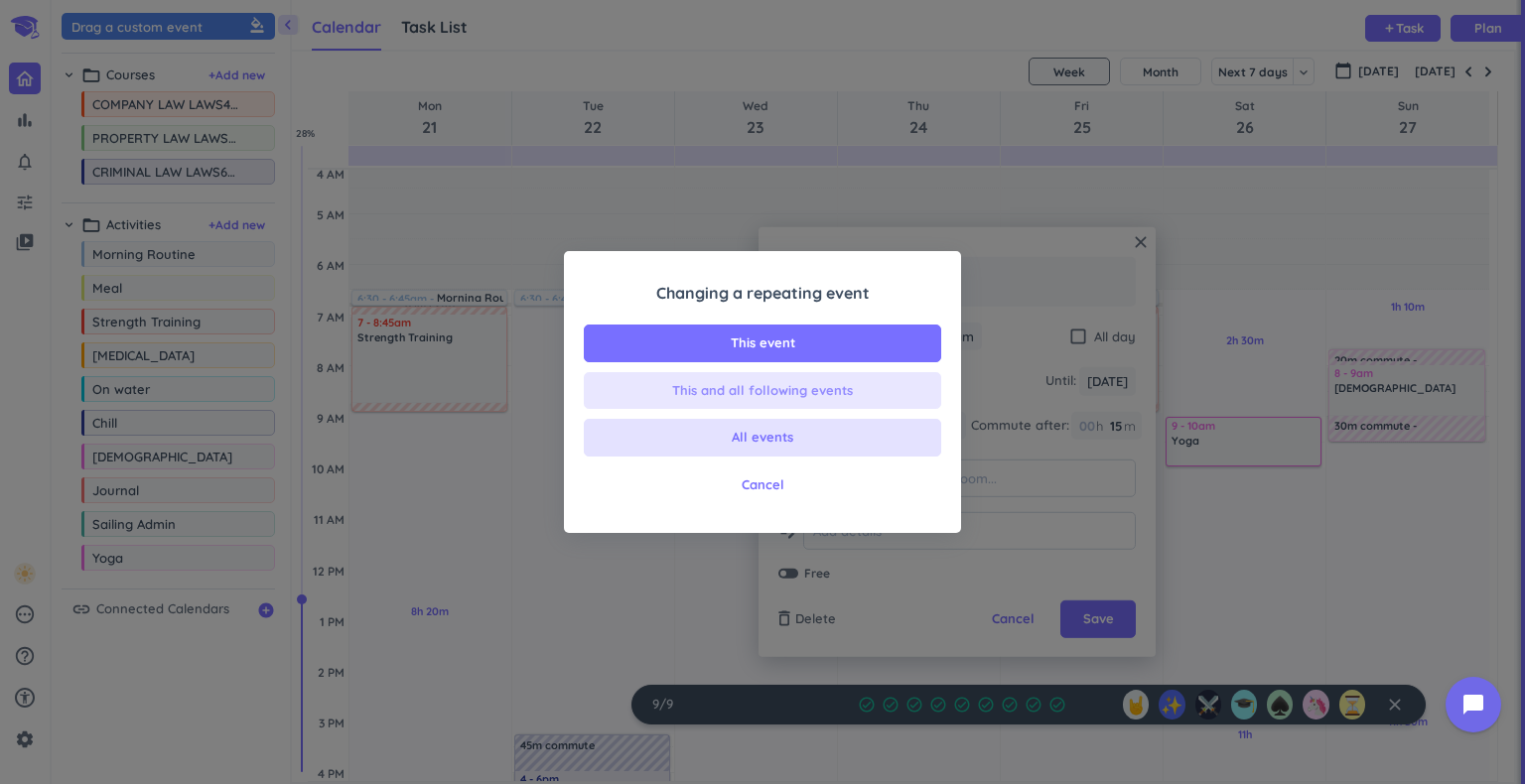 click on "This and all following events" at bounding box center [762, 391] 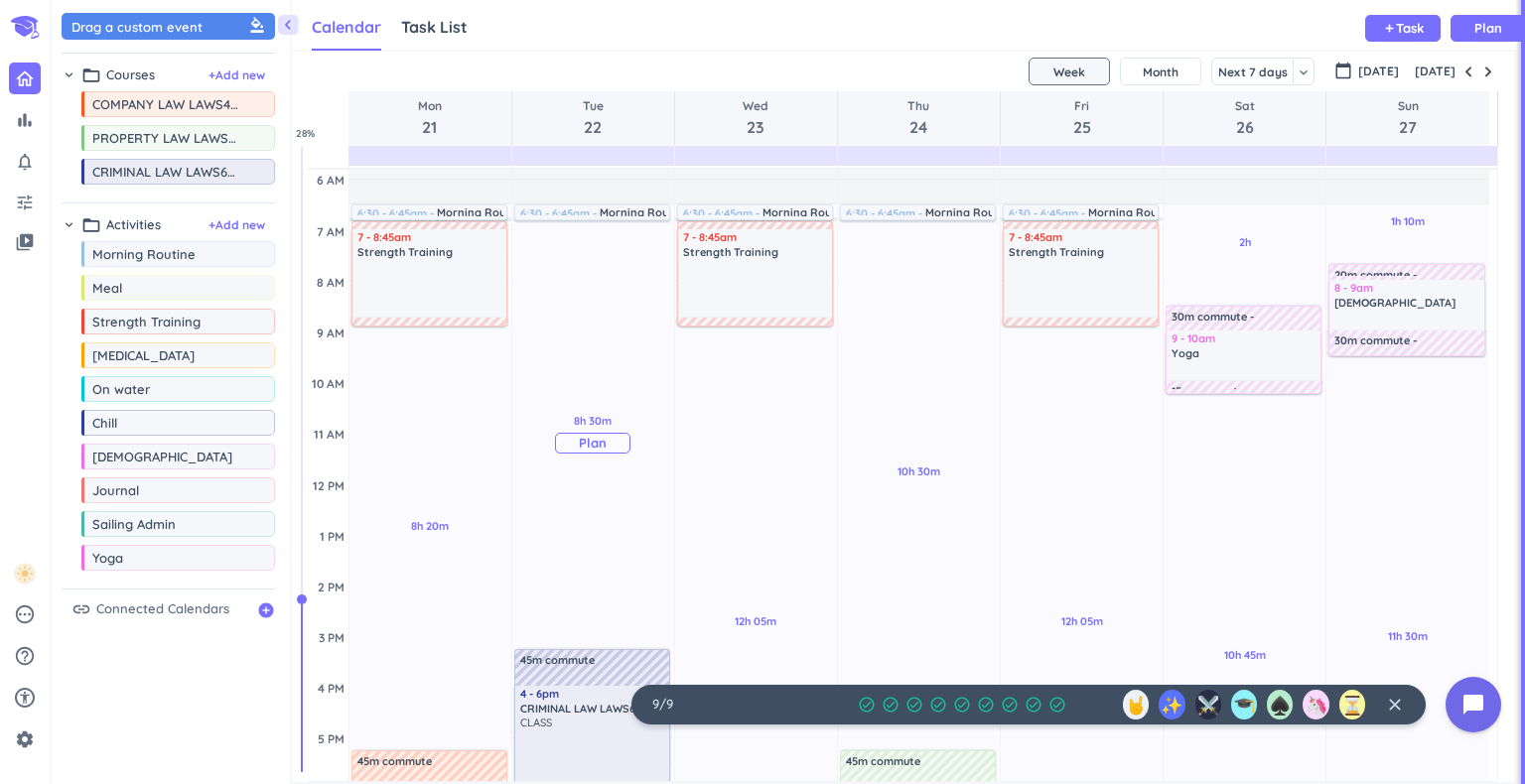 scroll, scrollTop: 91, scrollLeft: 0, axis: vertical 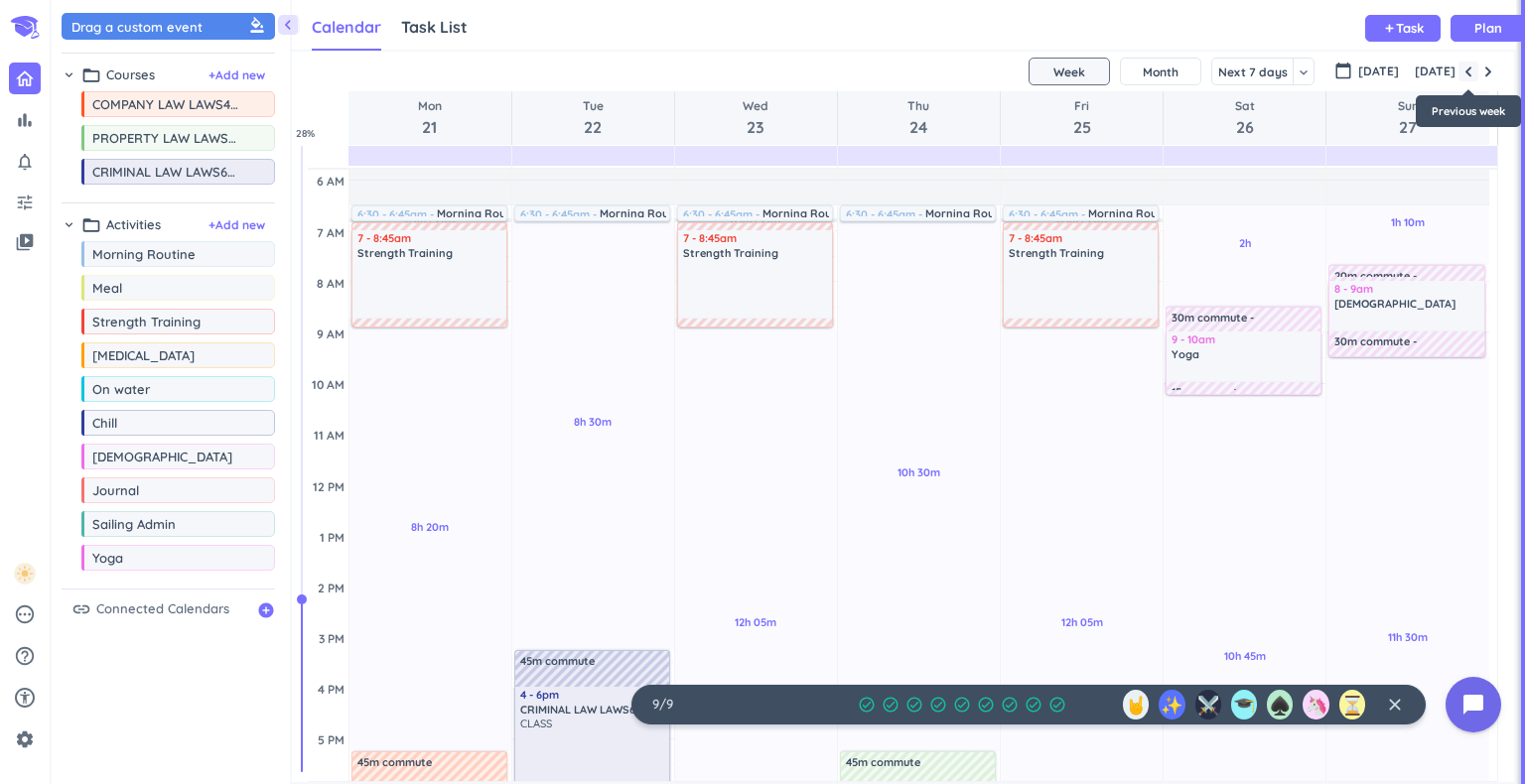 click at bounding box center [1468, 71] 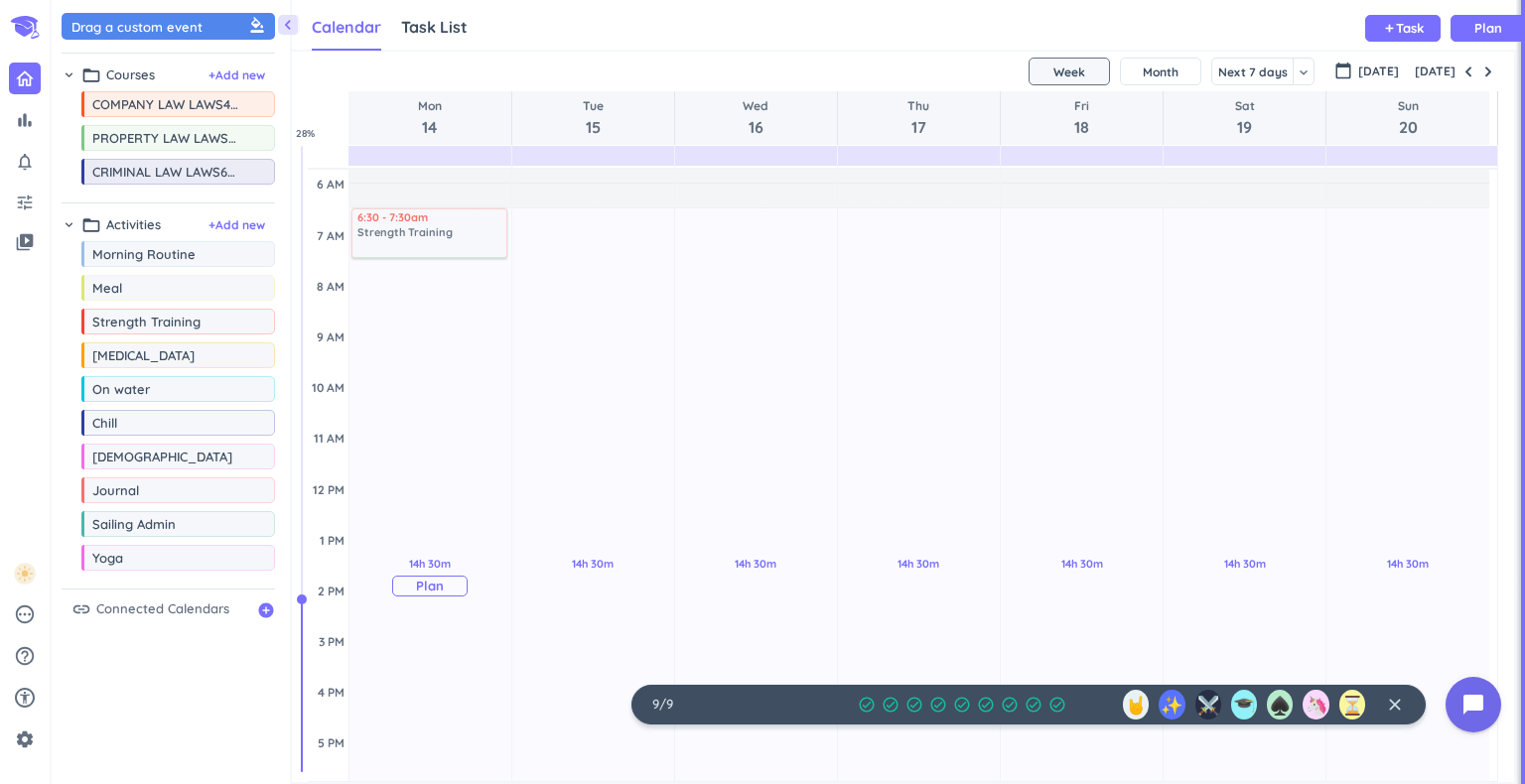 scroll, scrollTop: 61, scrollLeft: 0, axis: vertical 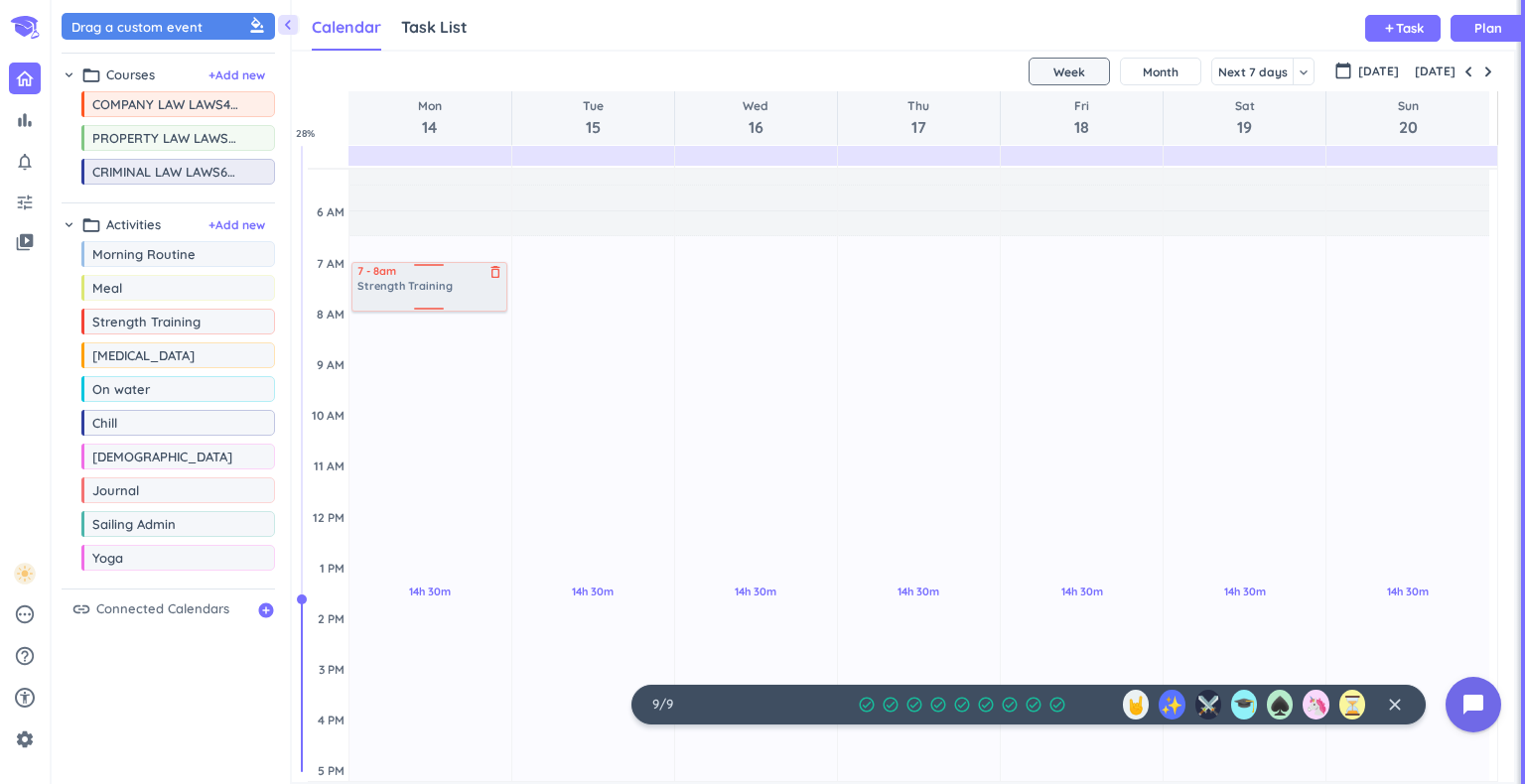 drag, startPoint x: 201, startPoint y: 326, endPoint x: 453, endPoint y: 261, distance: 260.24796 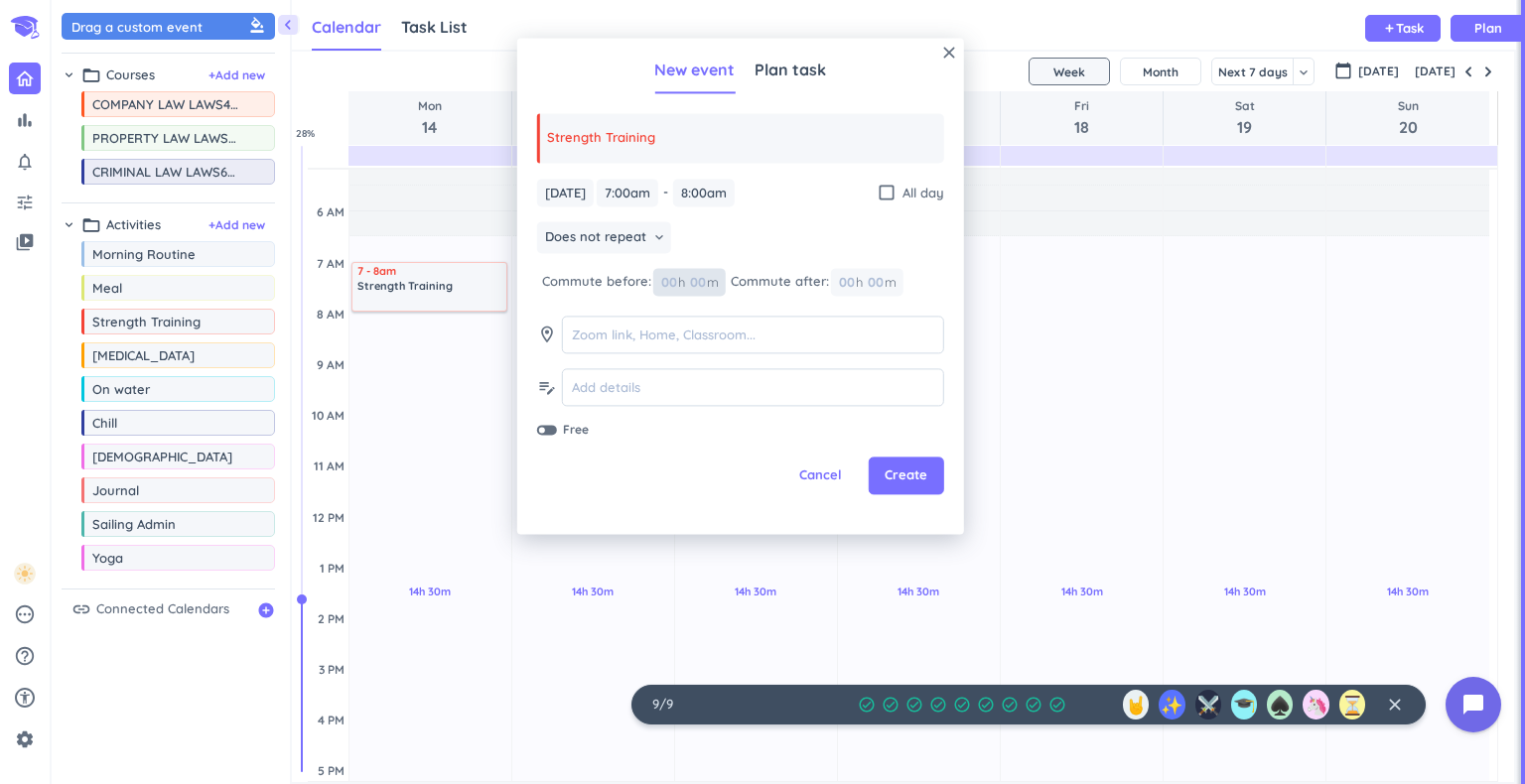 click at bounding box center [697, 282] 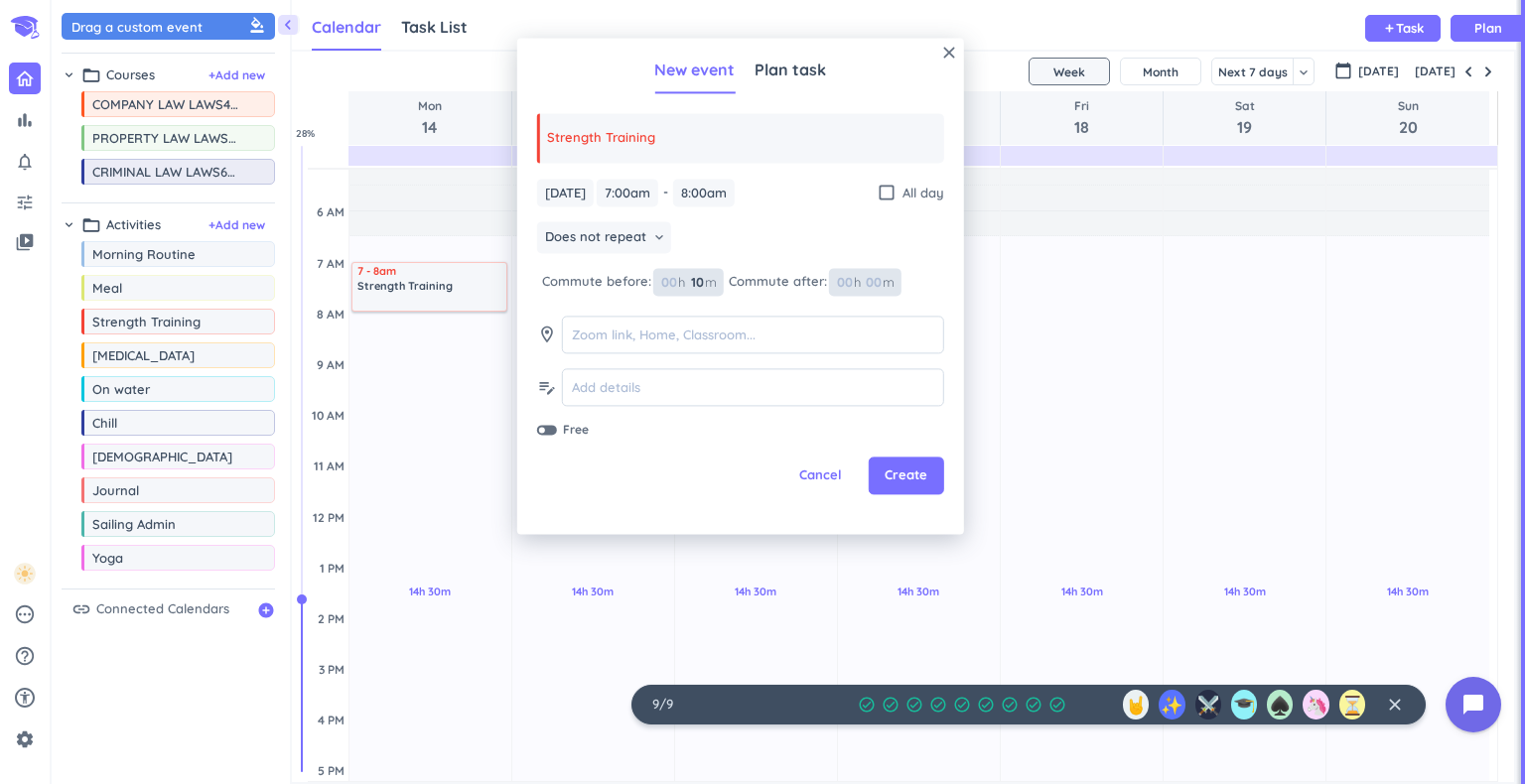 type on "10" 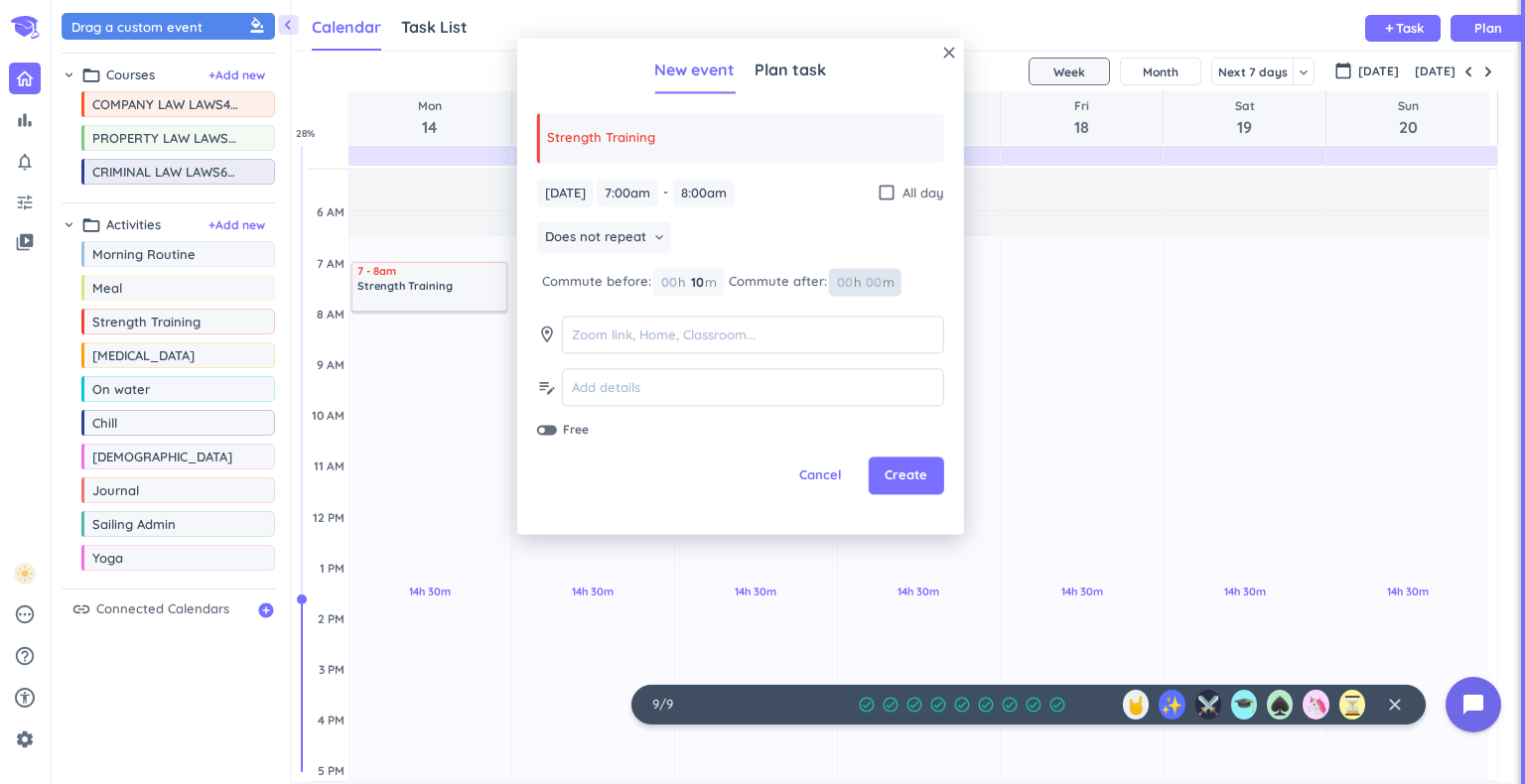click at bounding box center [873, 282] 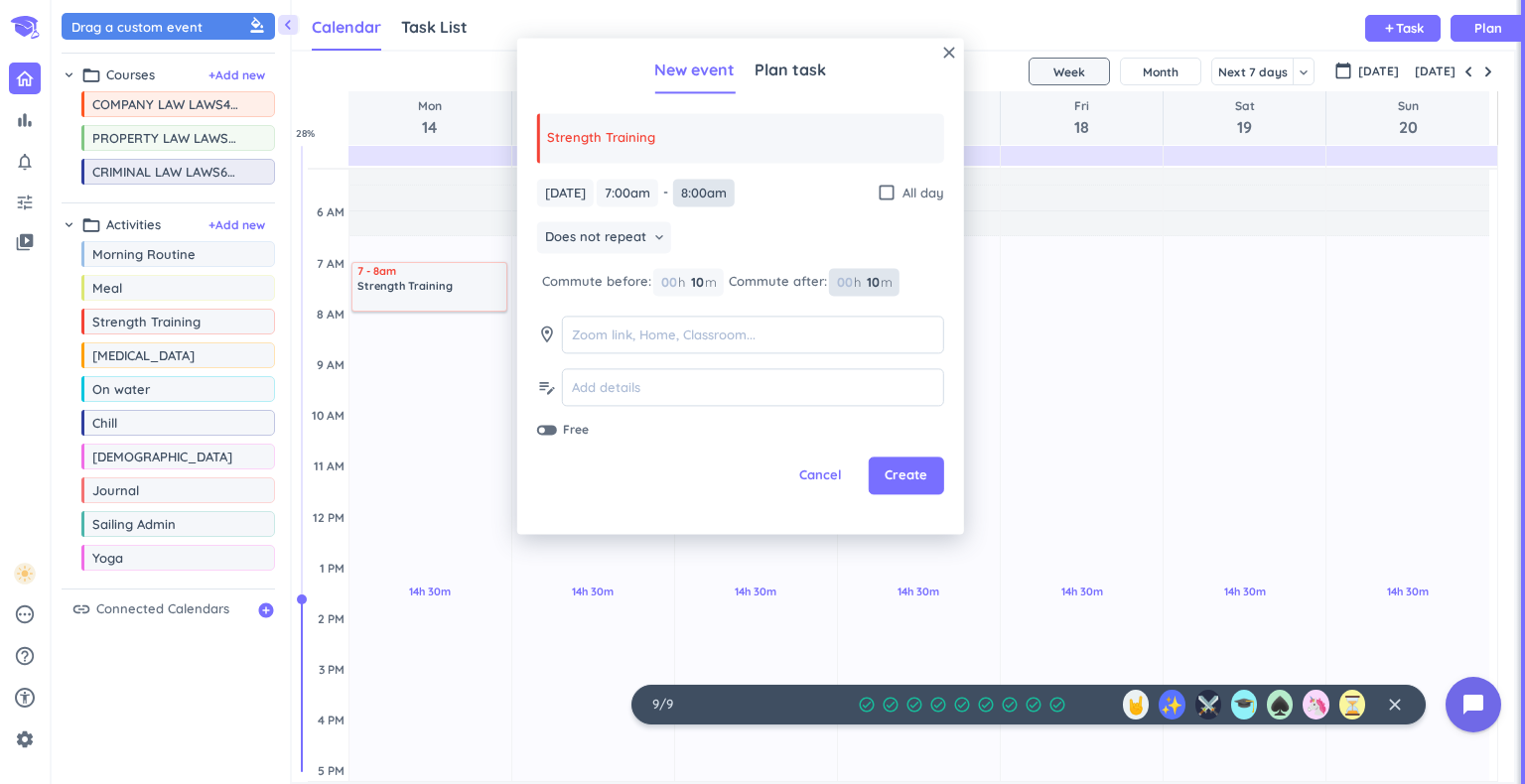 type on "10" 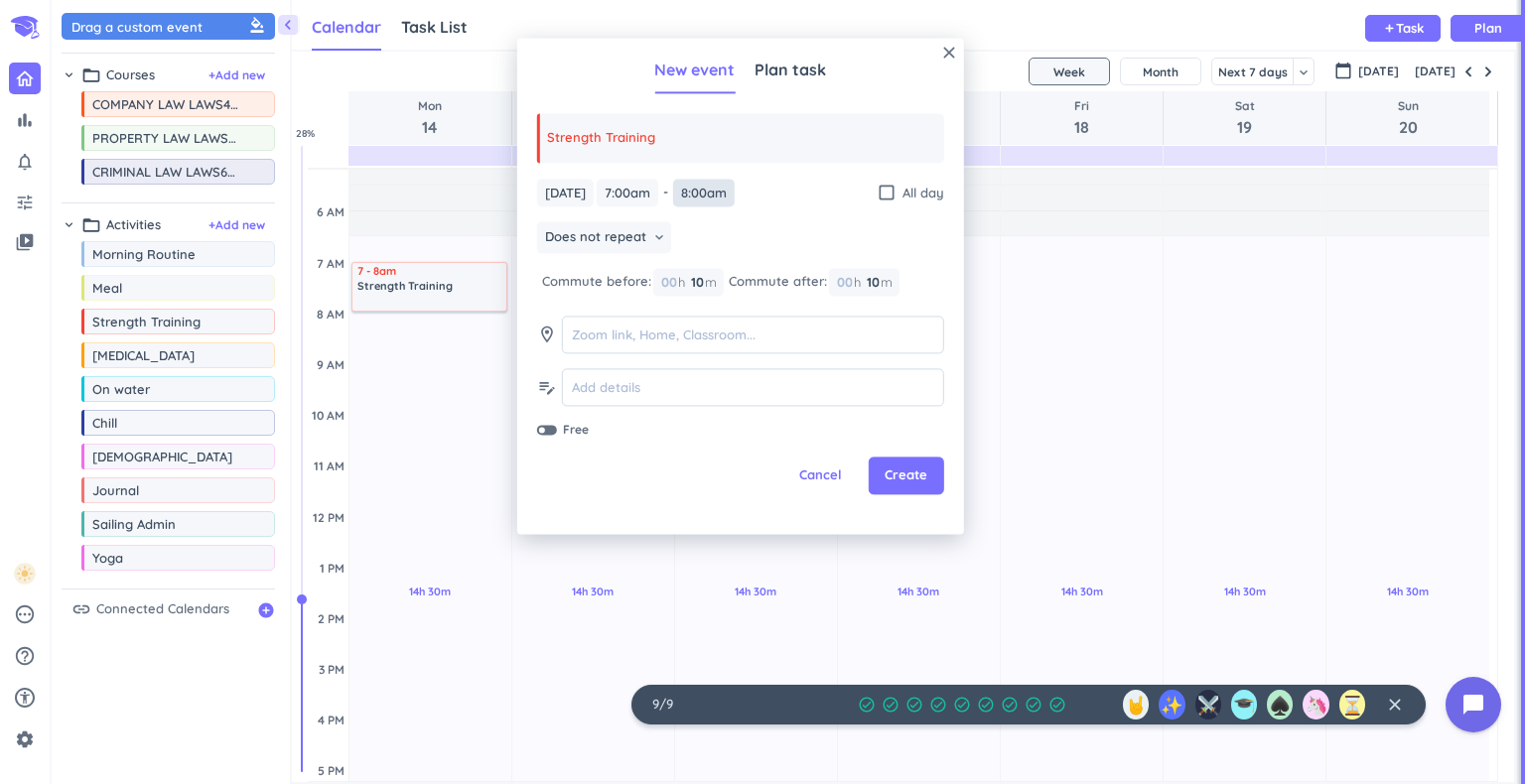 click on "8:00am" at bounding box center [704, 193] 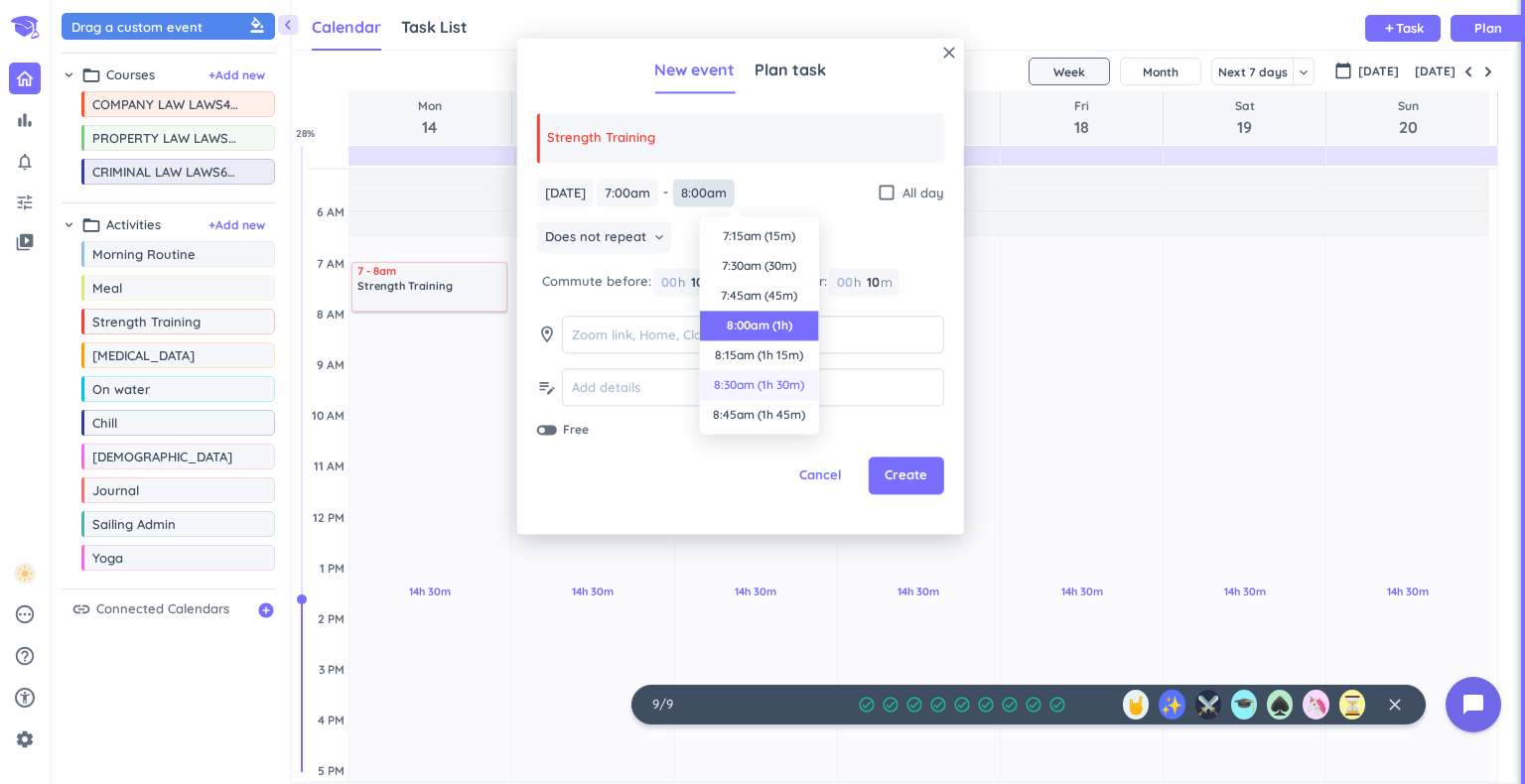 scroll, scrollTop: 89, scrollLeft: 0, axis: vertical 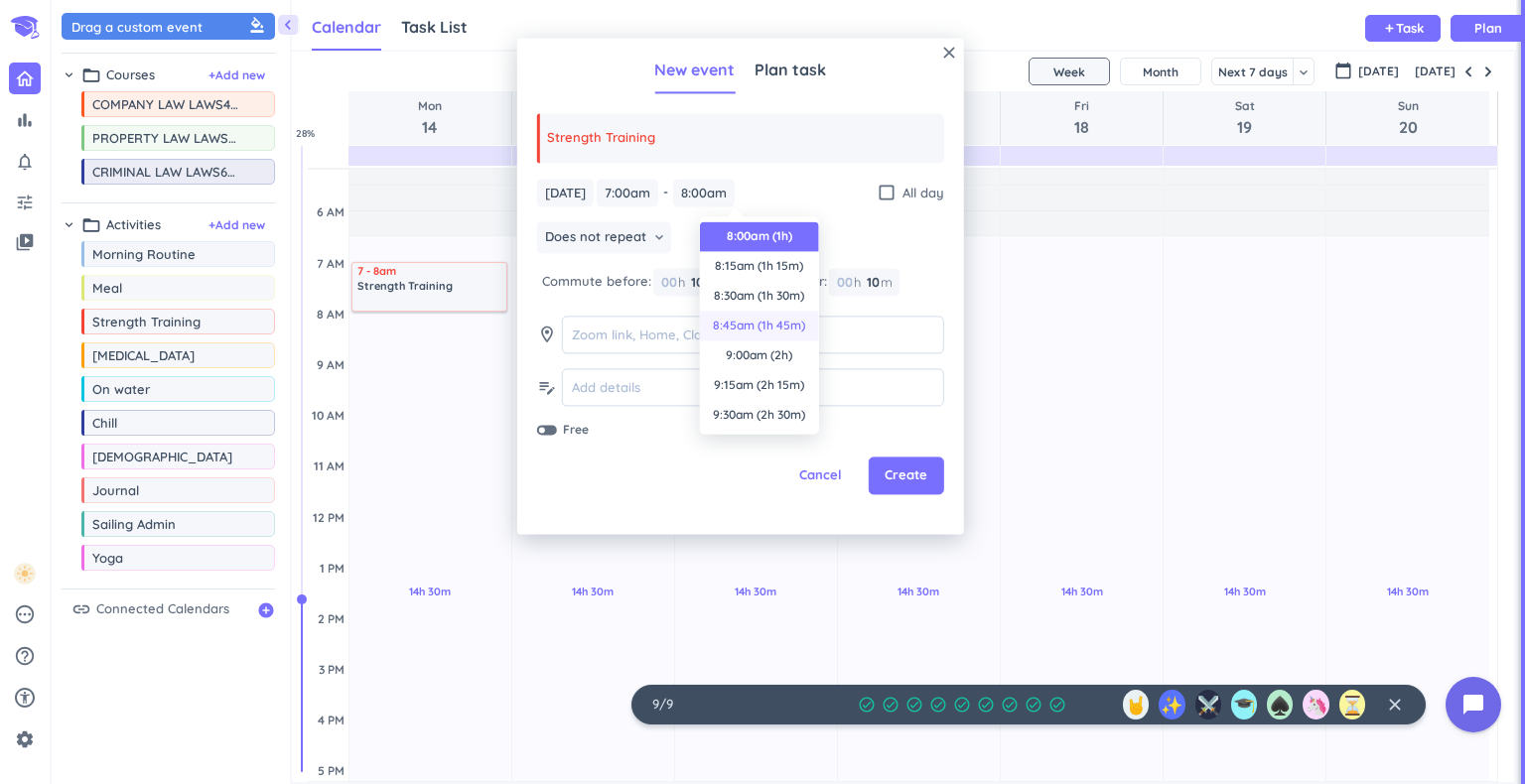 click on "8:45am (1h 45m)" at bounding box center (760, 326) 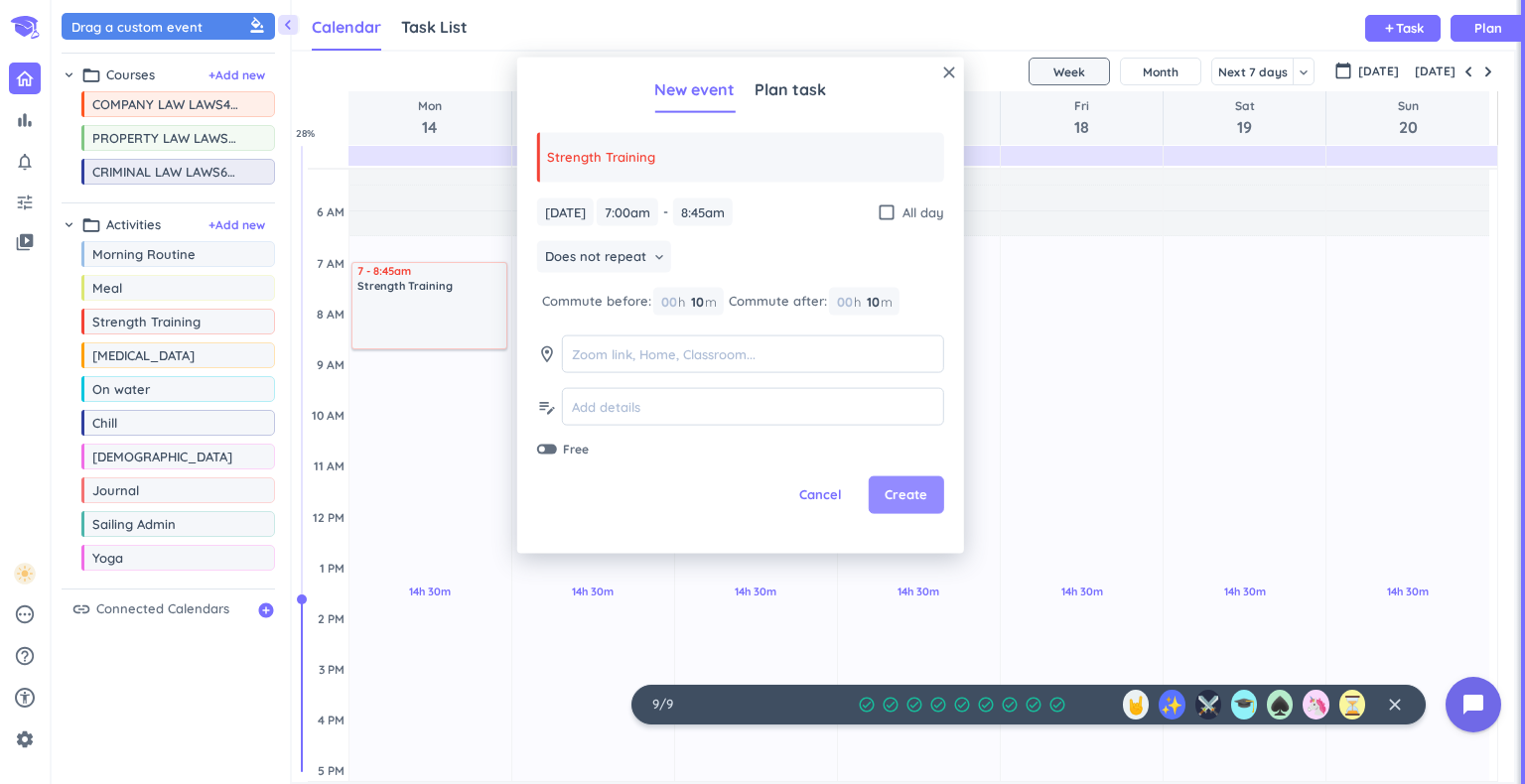 click on "Create" at bounding box center (905, 495) 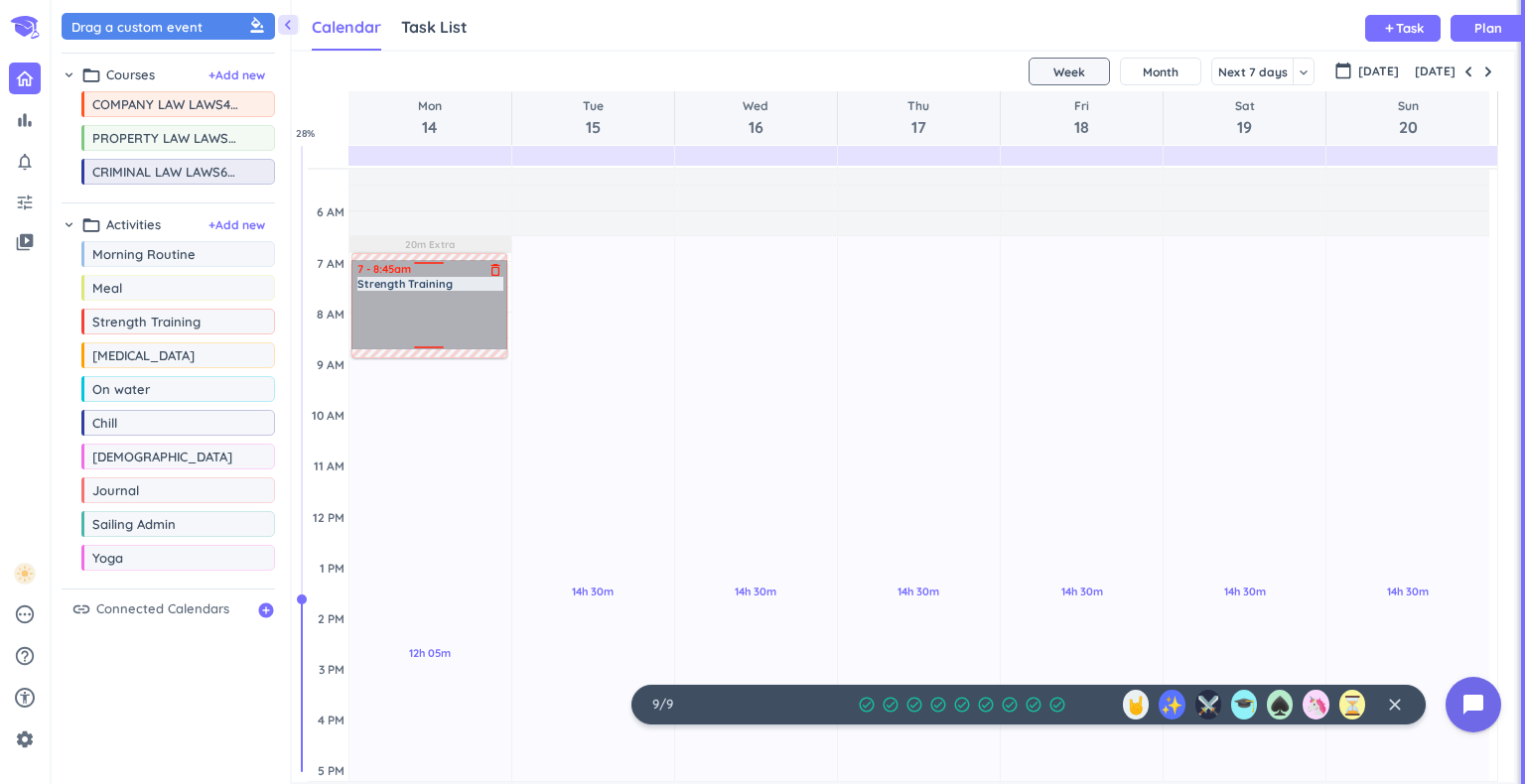 drag, startPoint x: 393, startPoint y: 323, endPoint x: 381, endPoint y: 314, distance: 15 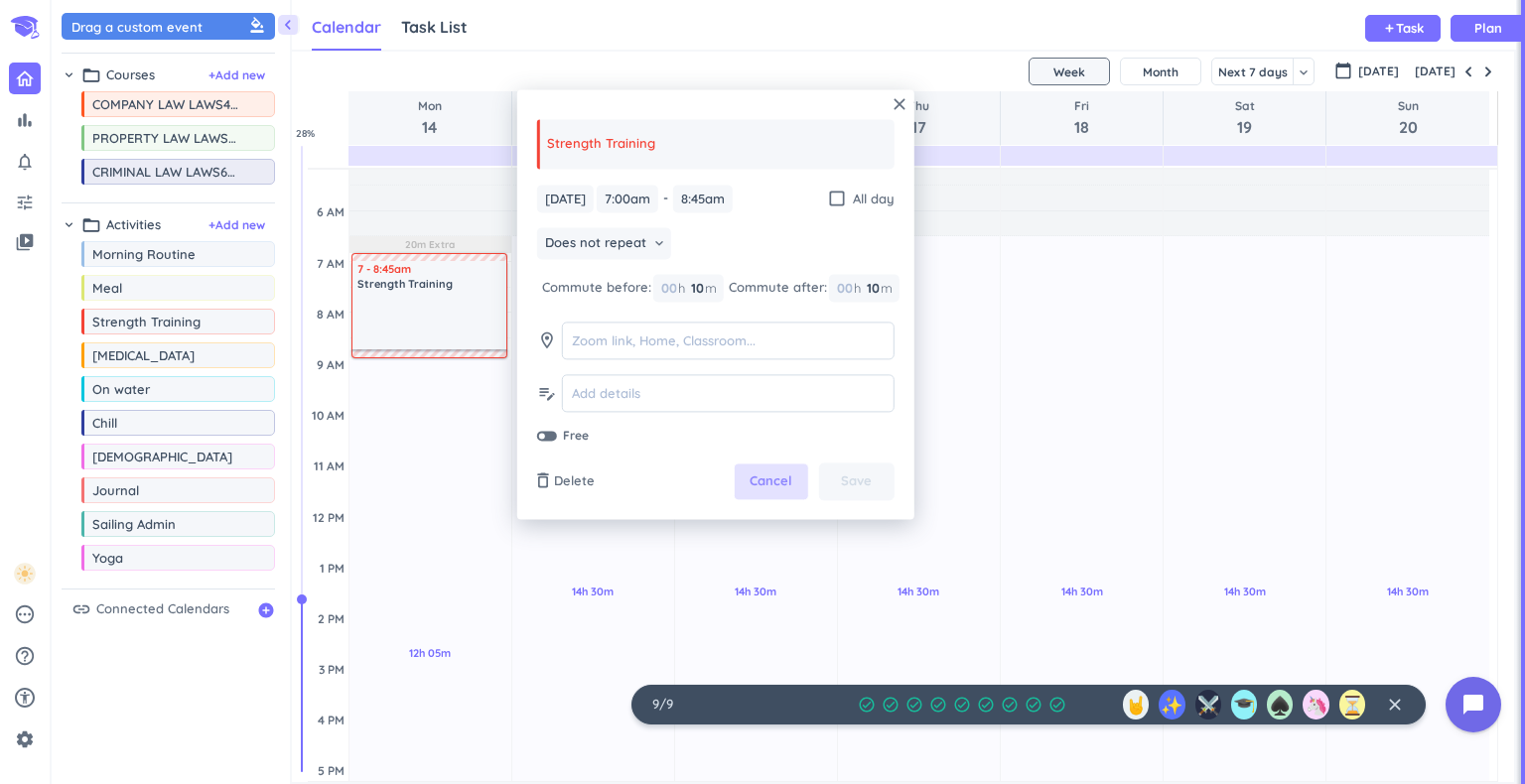 click on "Cancel" at bounding box center [770, 482] 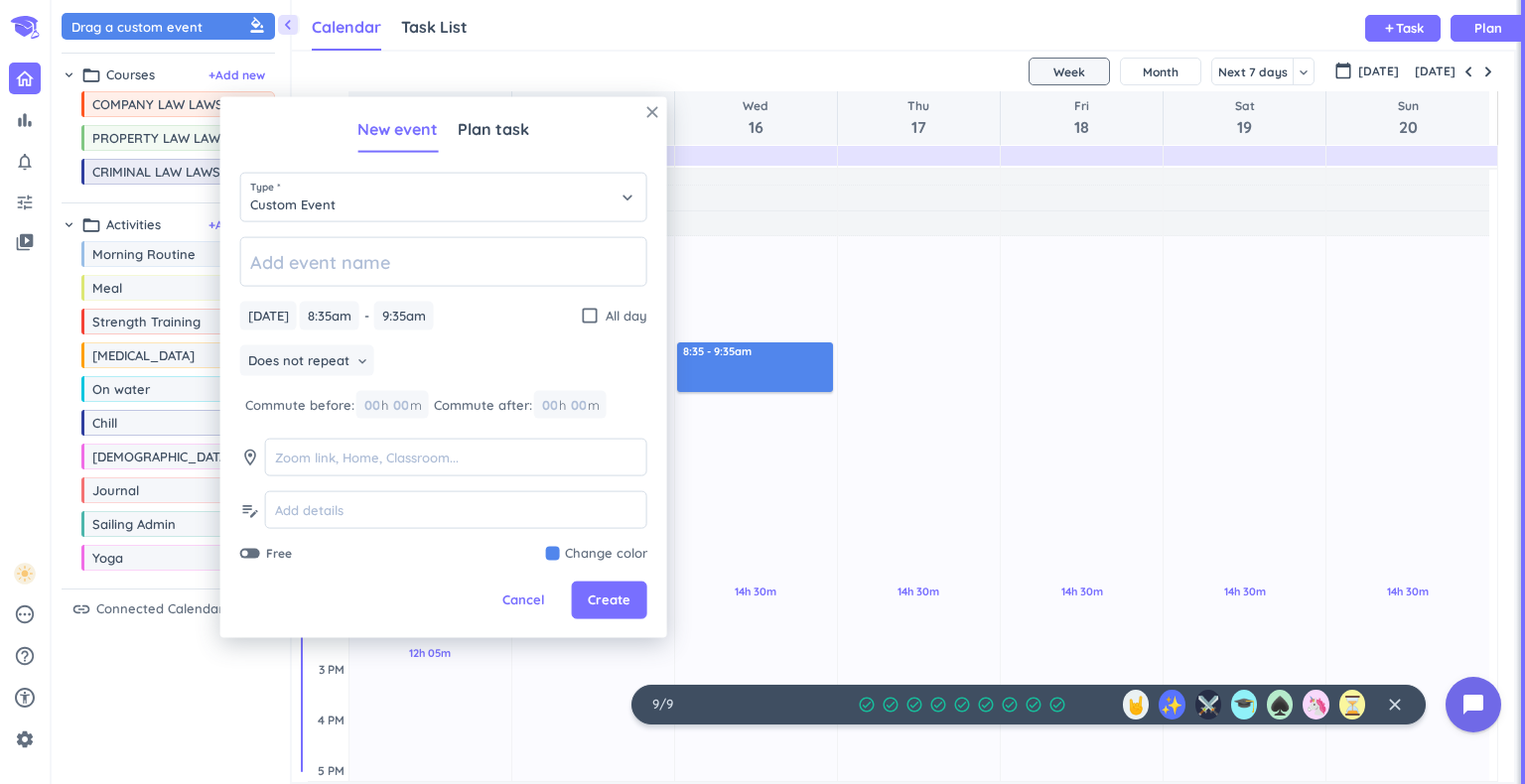 click on "close" at bounding box center [652, 112] 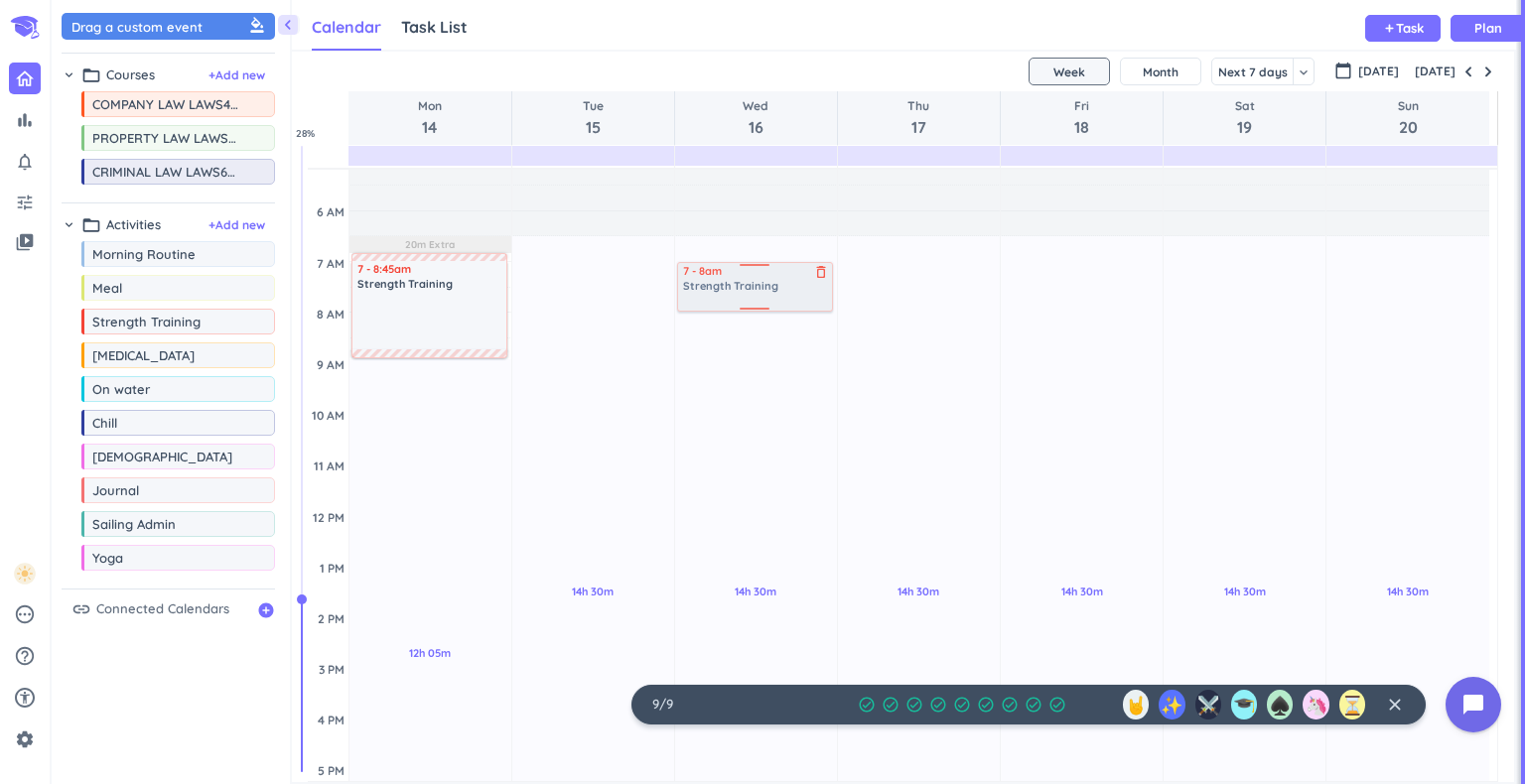 drag, startPoint x: 260, startPoint y: 315, endPoint x: 829, endPoint y: 261, distance: 571.5566 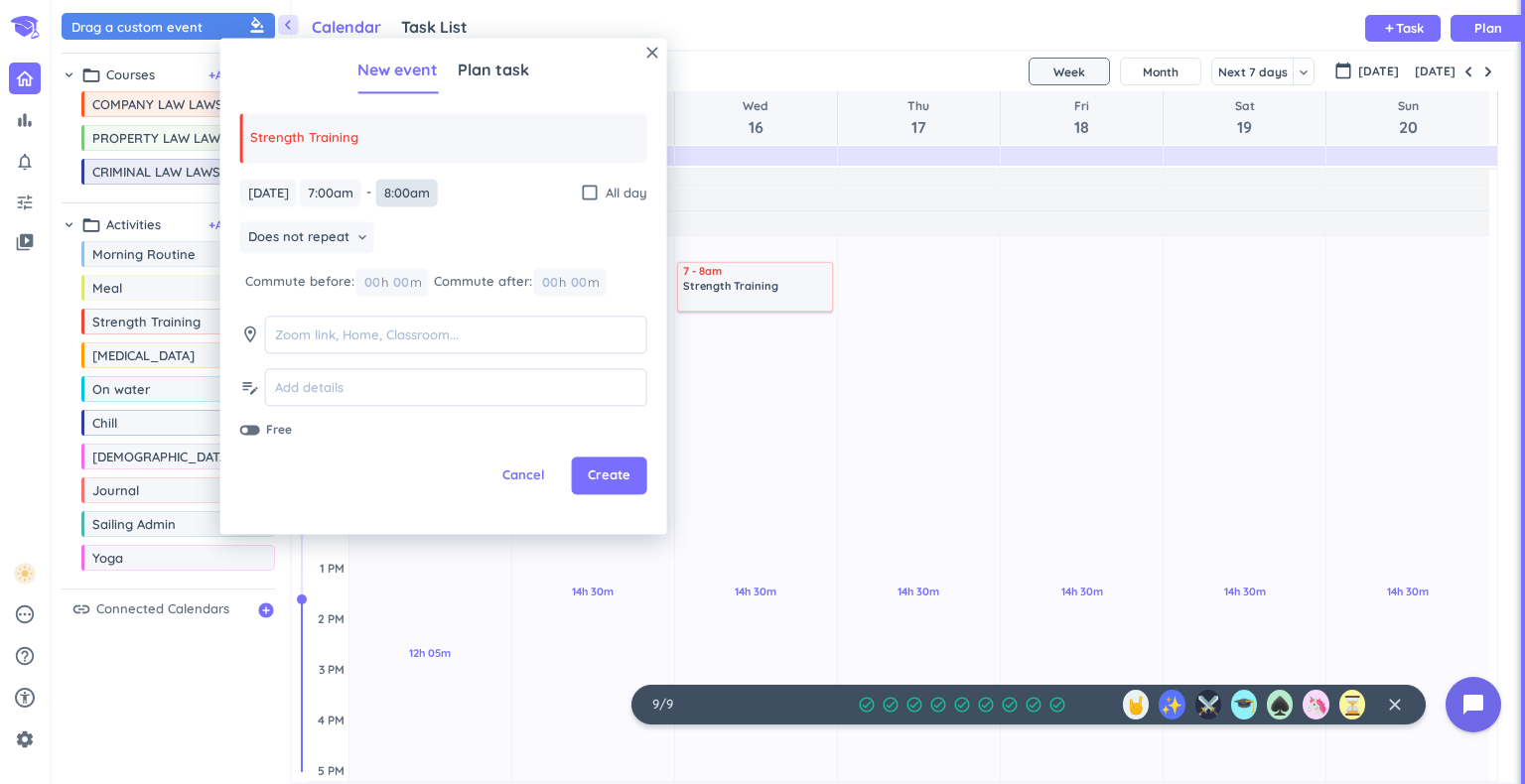 click on "8:00am" at bounding box center [407, 193] 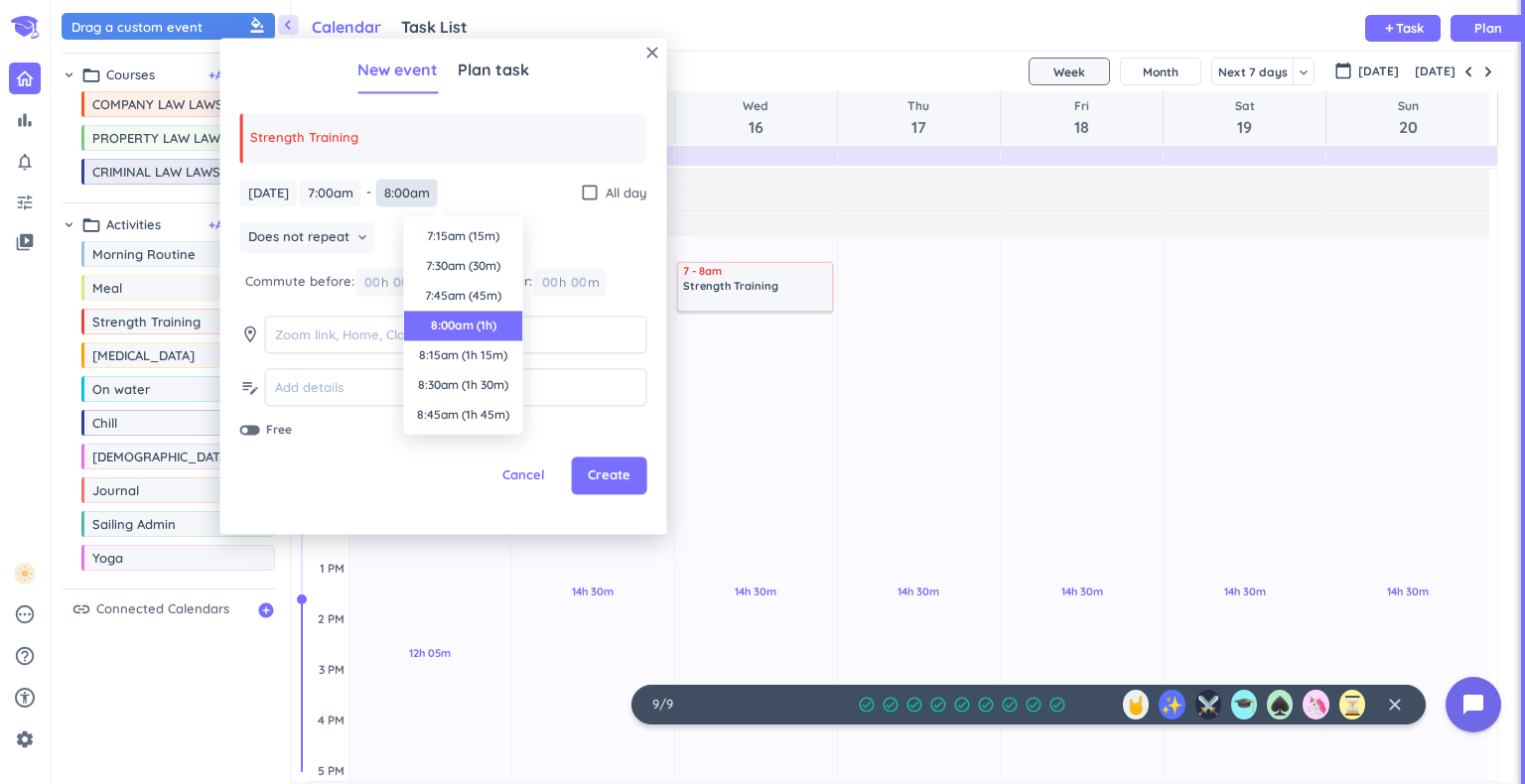 scroll, scrollTop: 89, scrollLeft: 0, axis: vertical 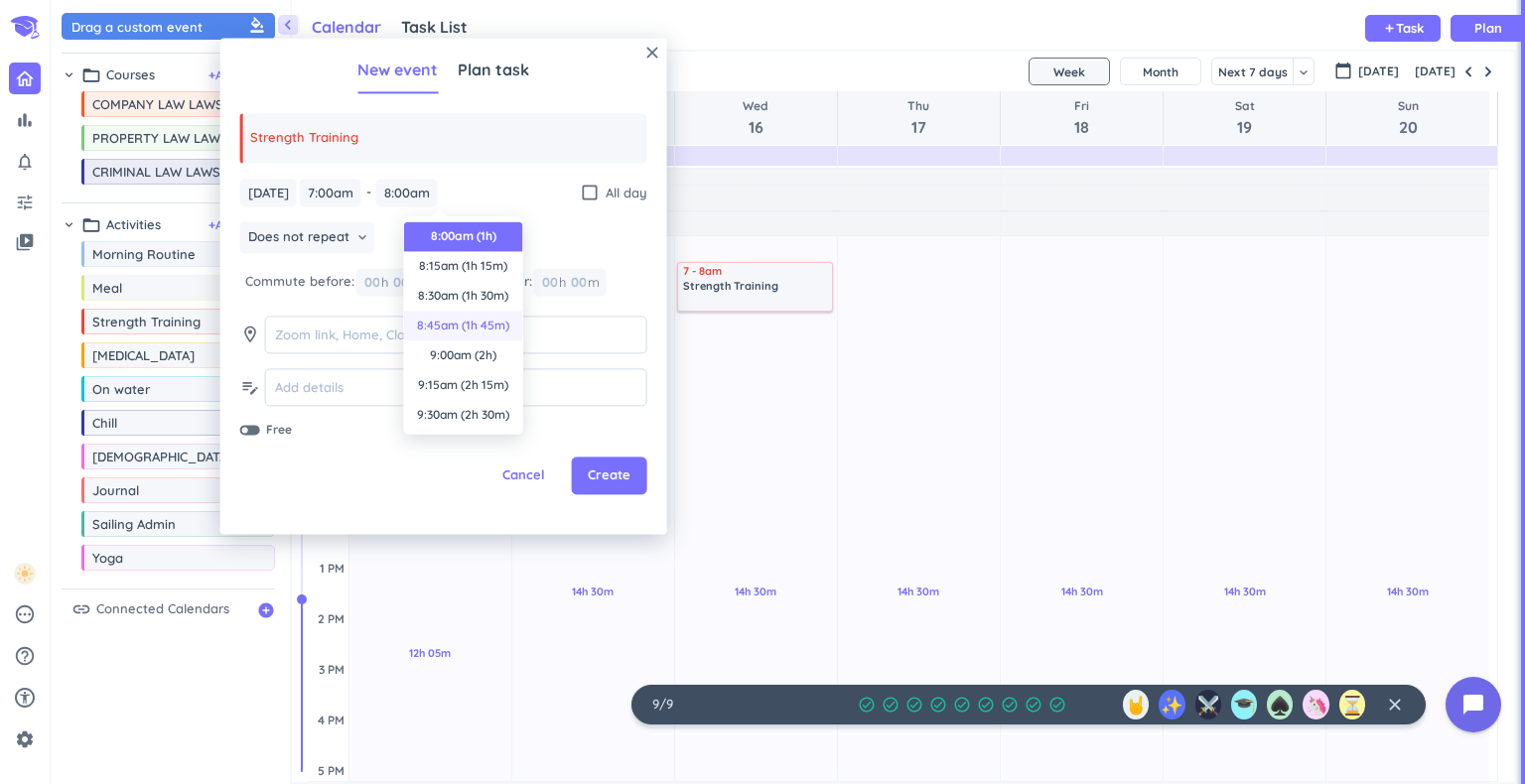 click on "8:45am (1h 45m)" at bounding box center (464, 326) 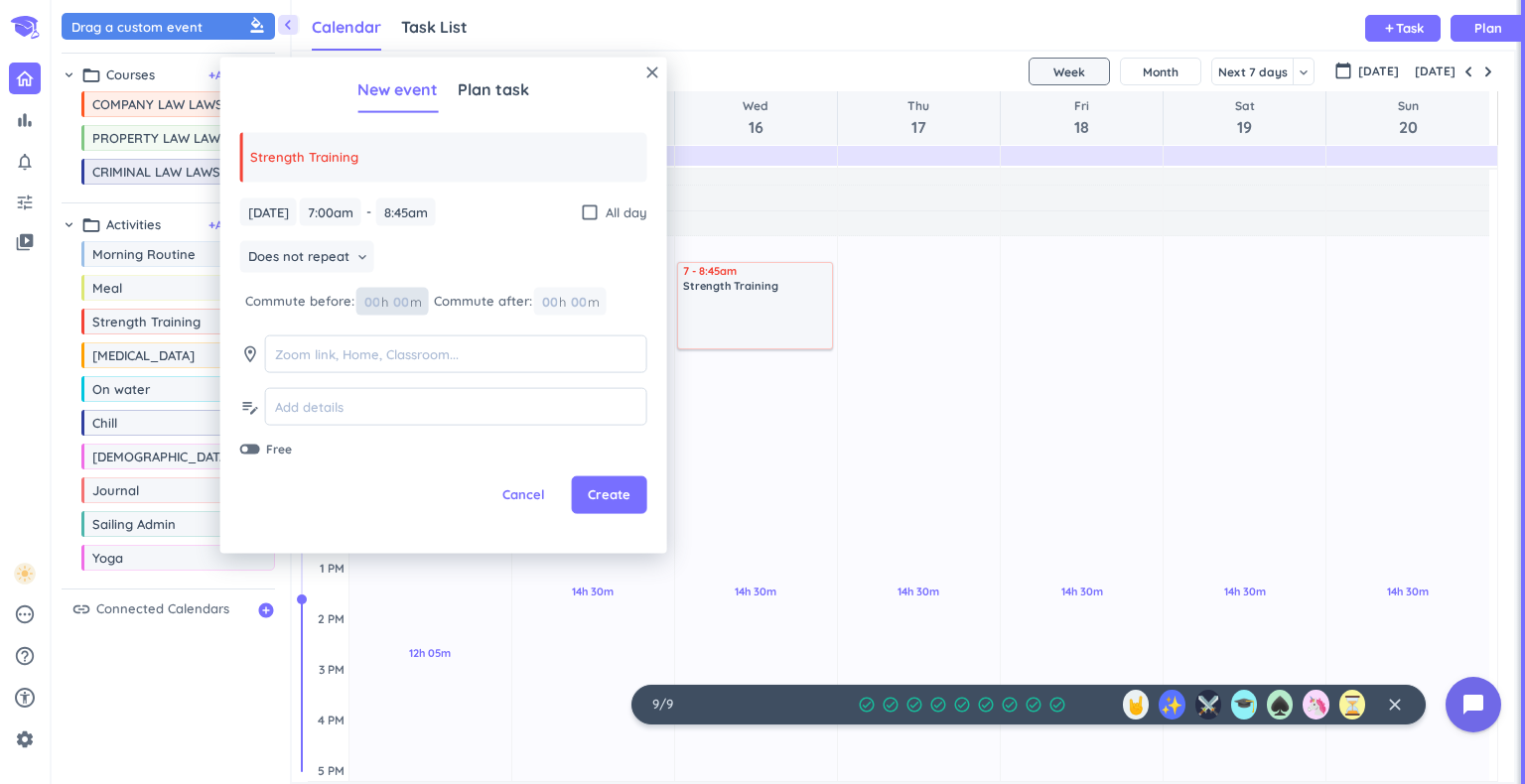 click at bounding box center [400, 301] 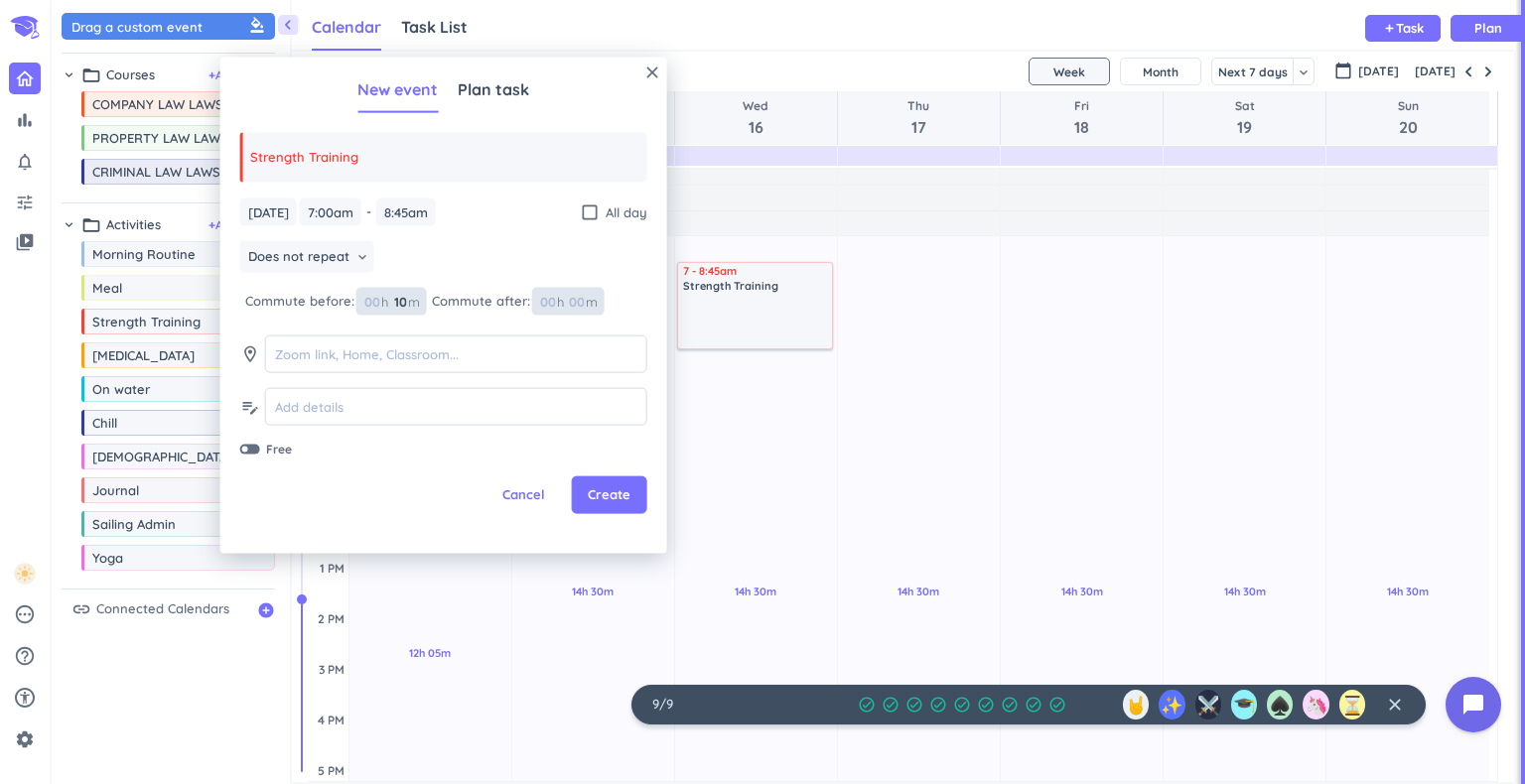 type on "10" 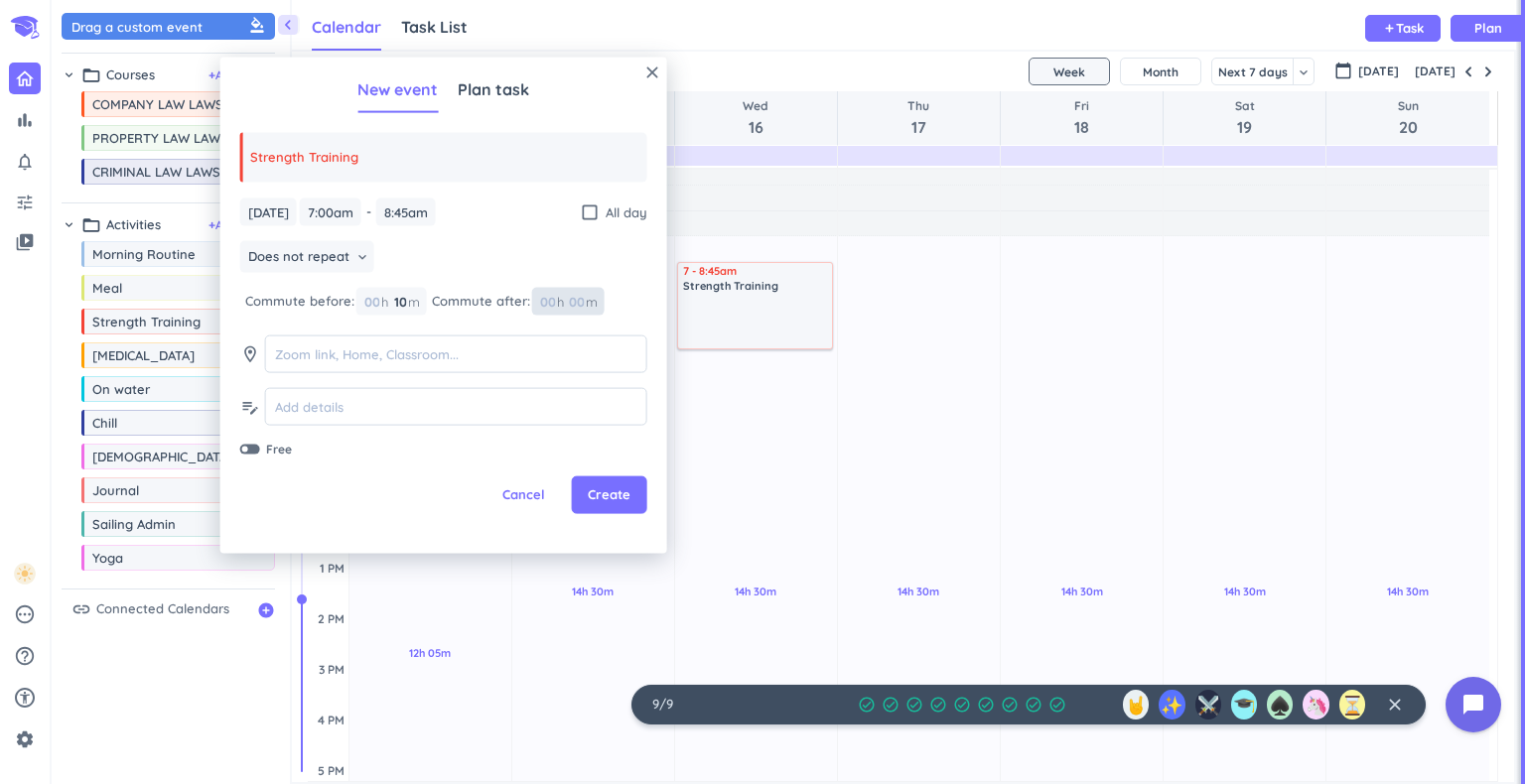 click at bounding box center [576, 301] 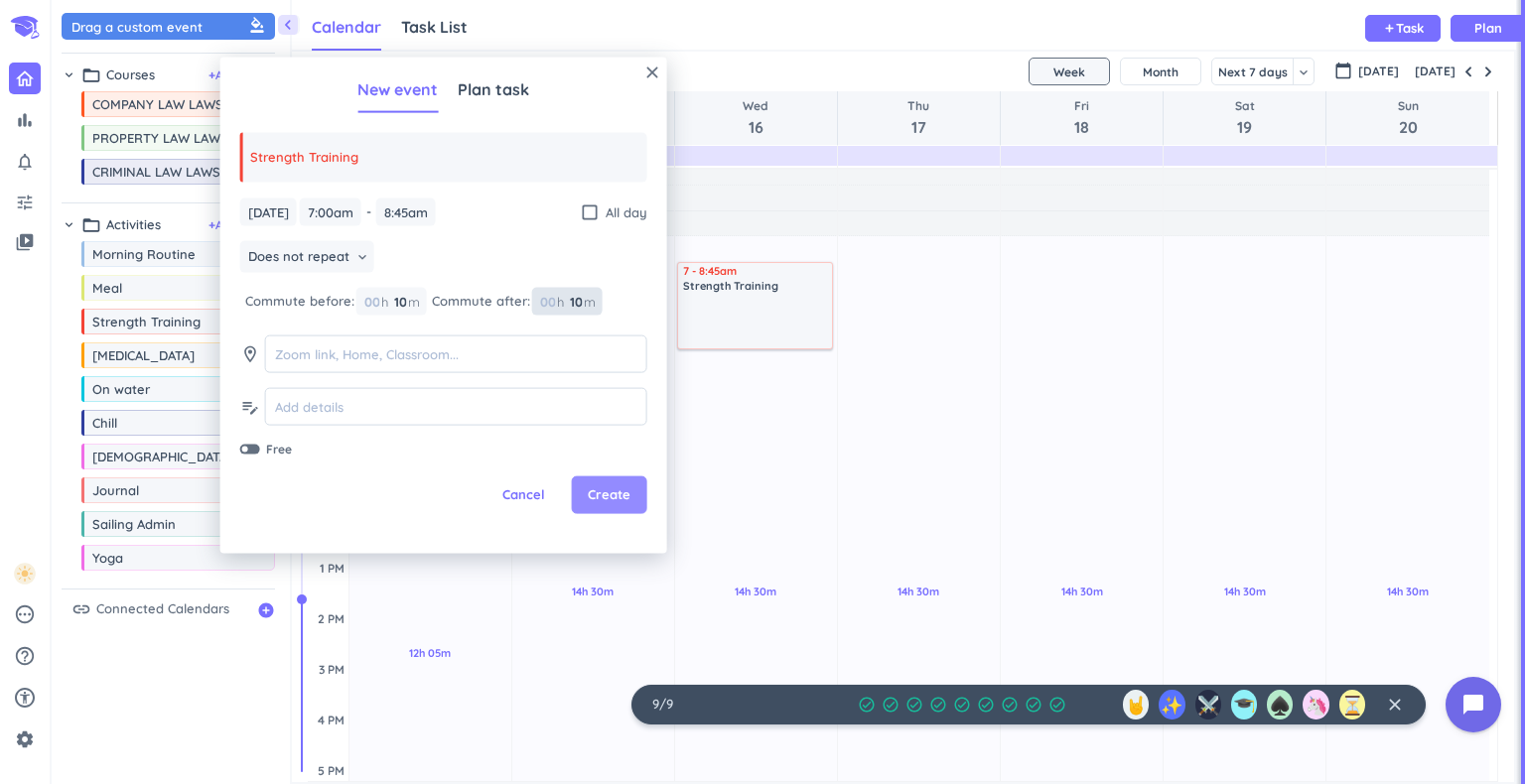 type on "10" 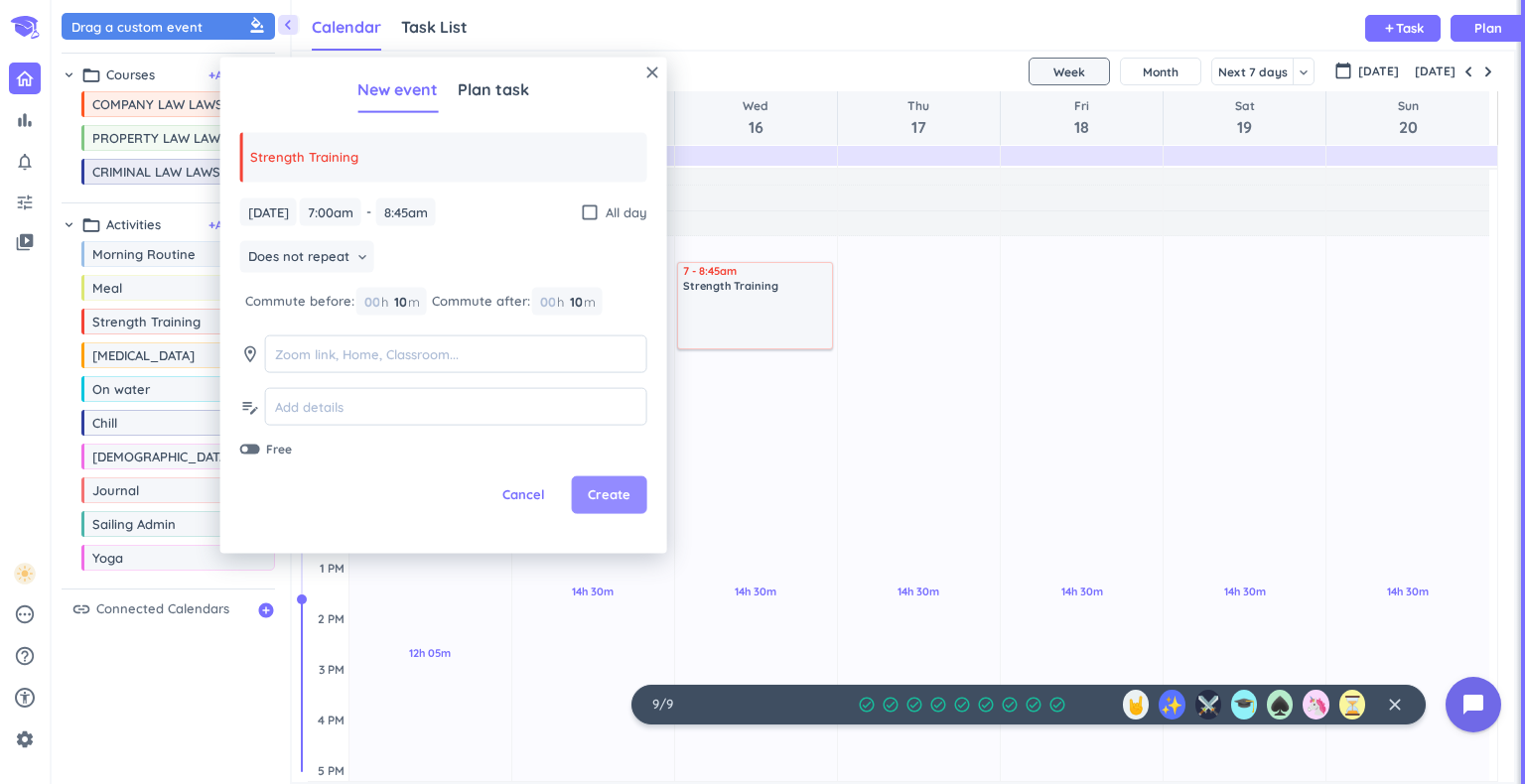 click on "Create" at bounding box center (609, 495) 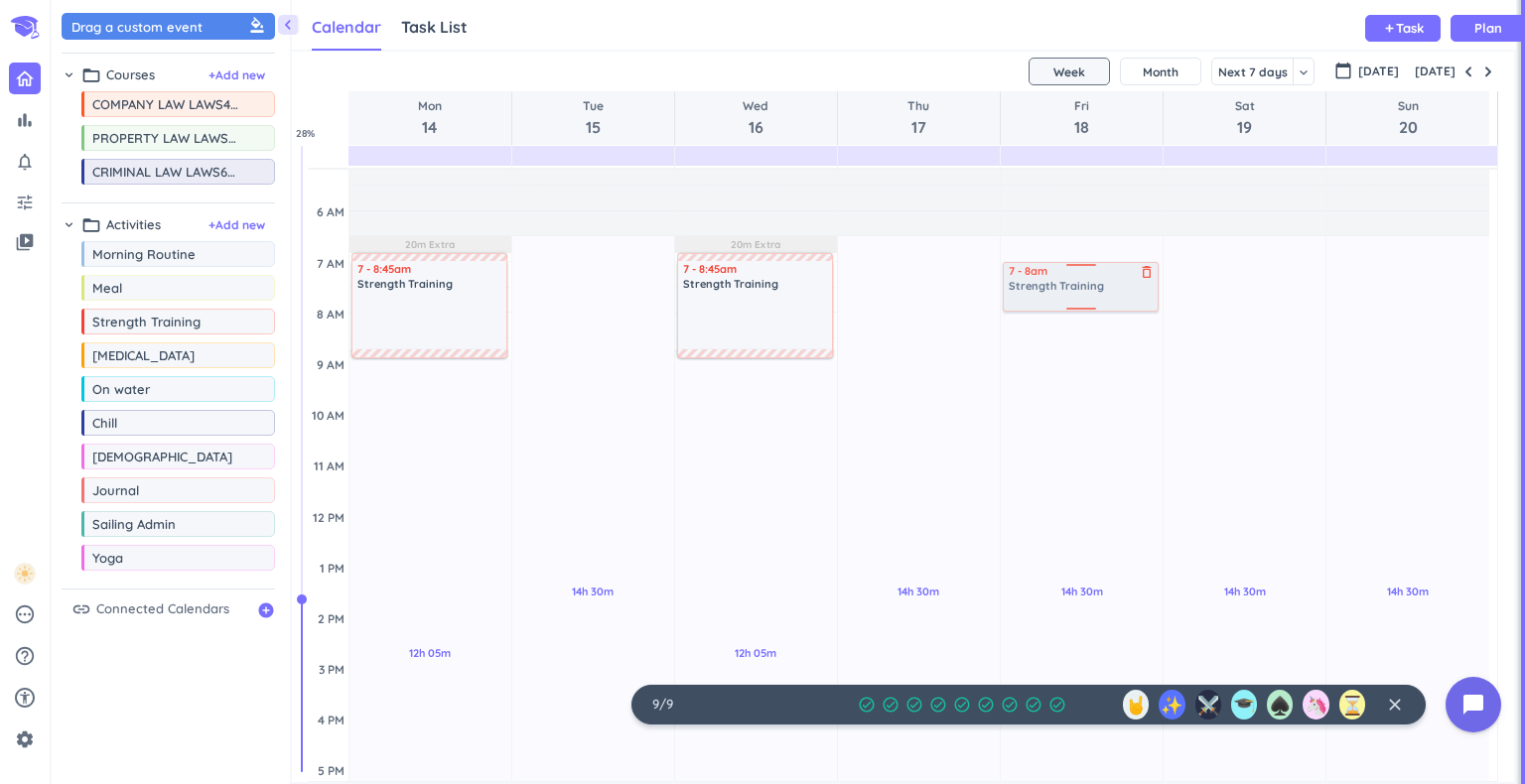 drag, startPoint x: 96, startPoint y: 325, endPoint x: 1124, endPoint y: 261, distance: 1029.9903 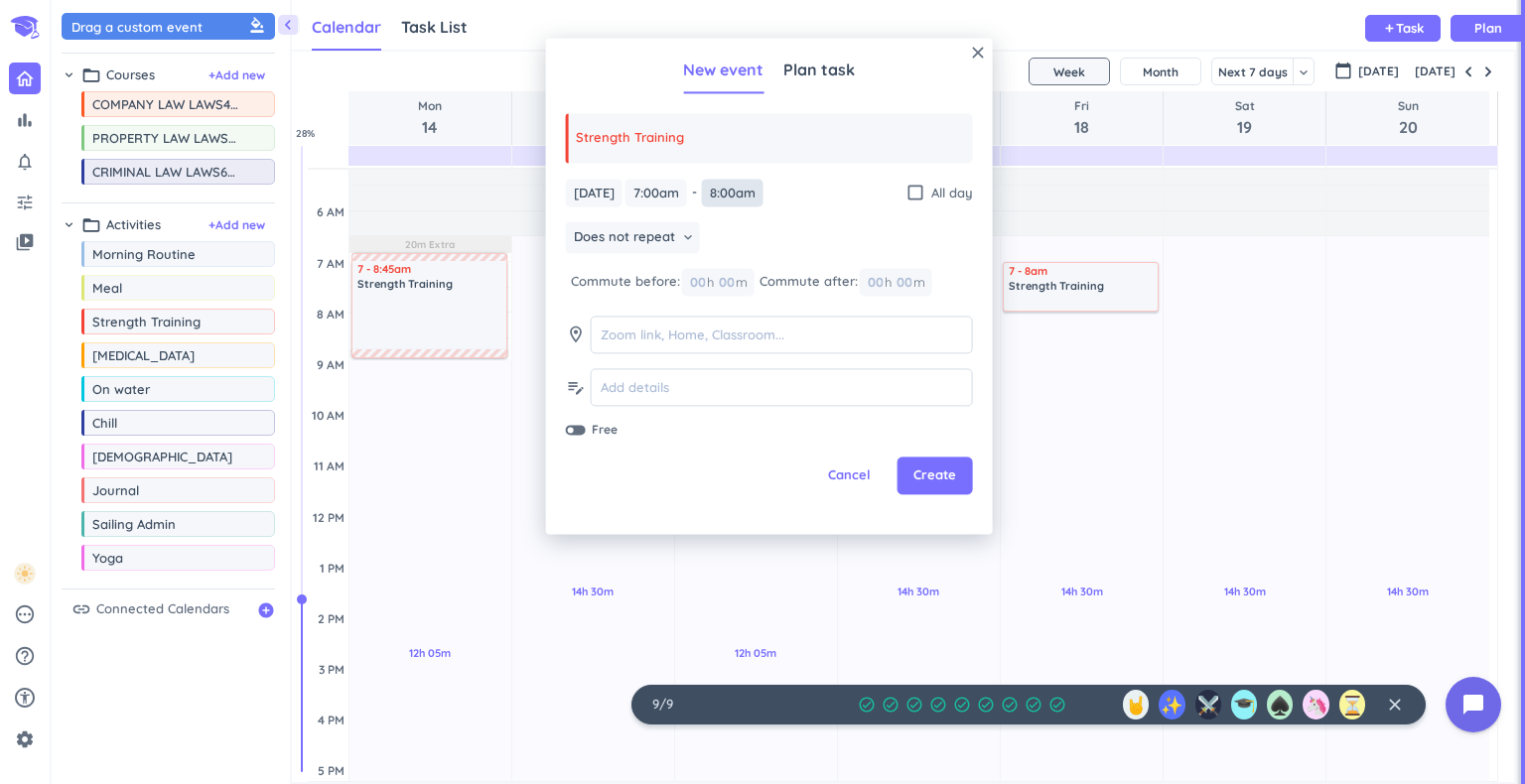 click on "8:00am" at bounding box center (733, 193) 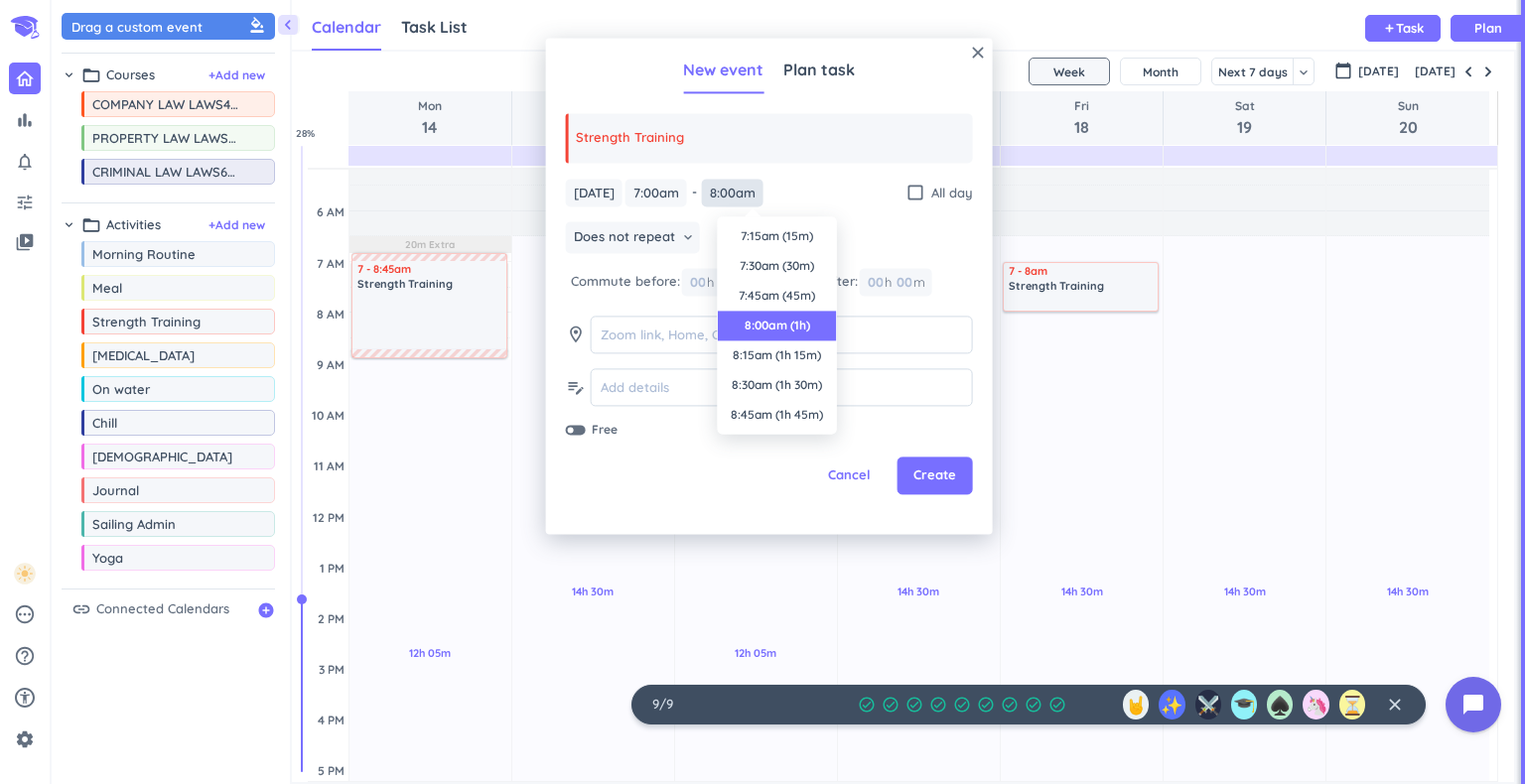 scroll, scrollTop: 89, scrollLeft: 0, axis: vertical 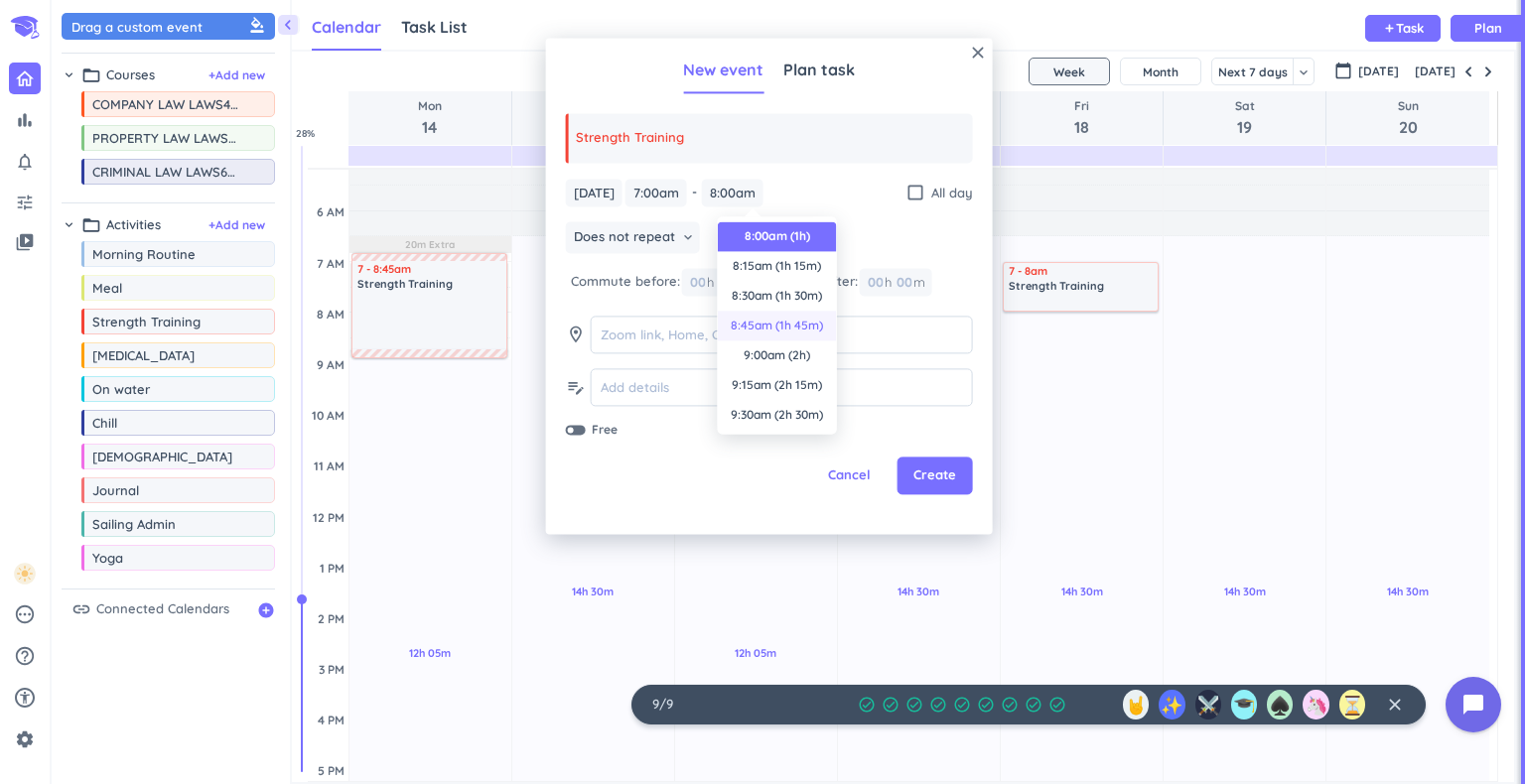 click on "8:45am (1h 45m)" at bounding box center [777, 326] 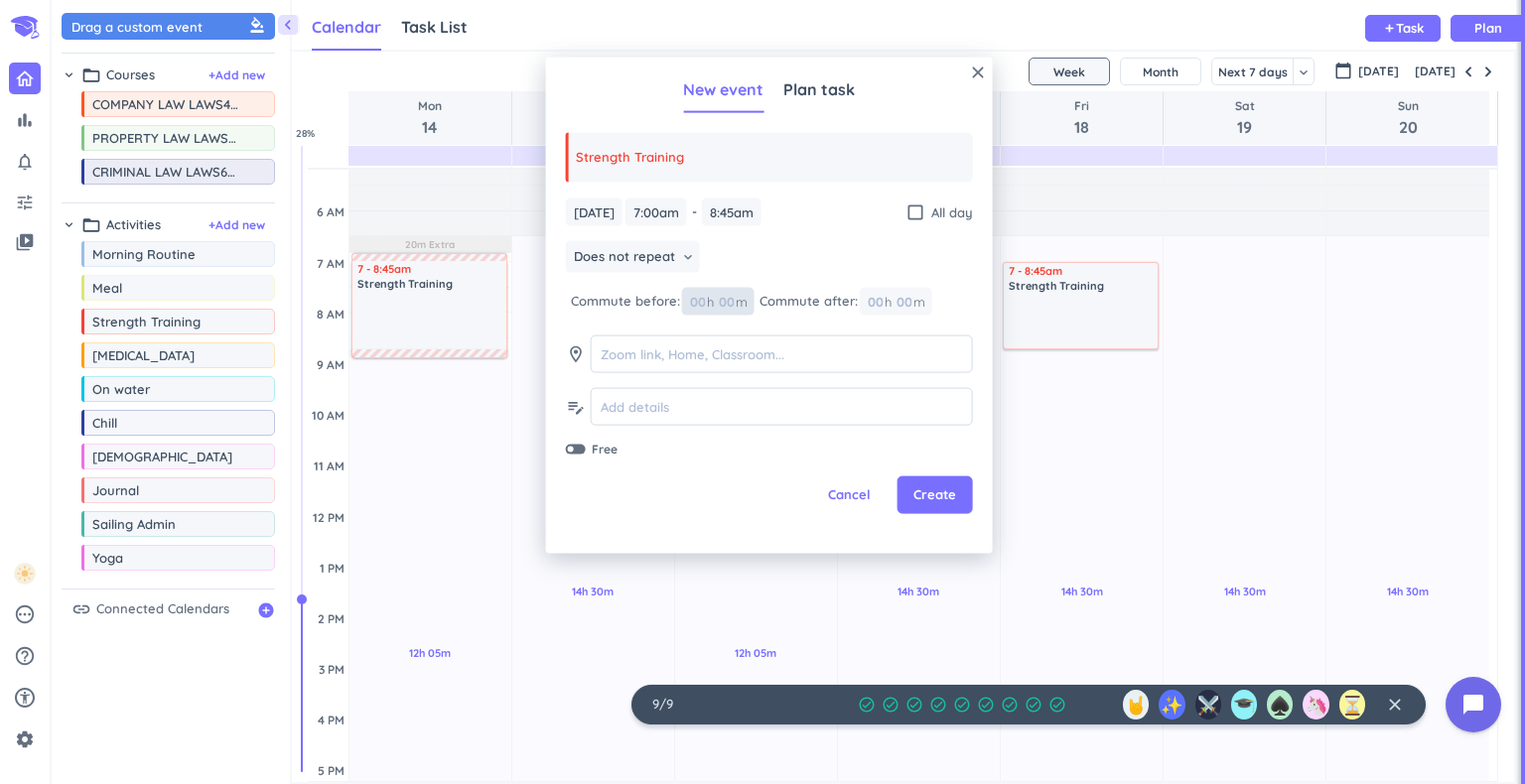 click at bounding box center [726, 301] 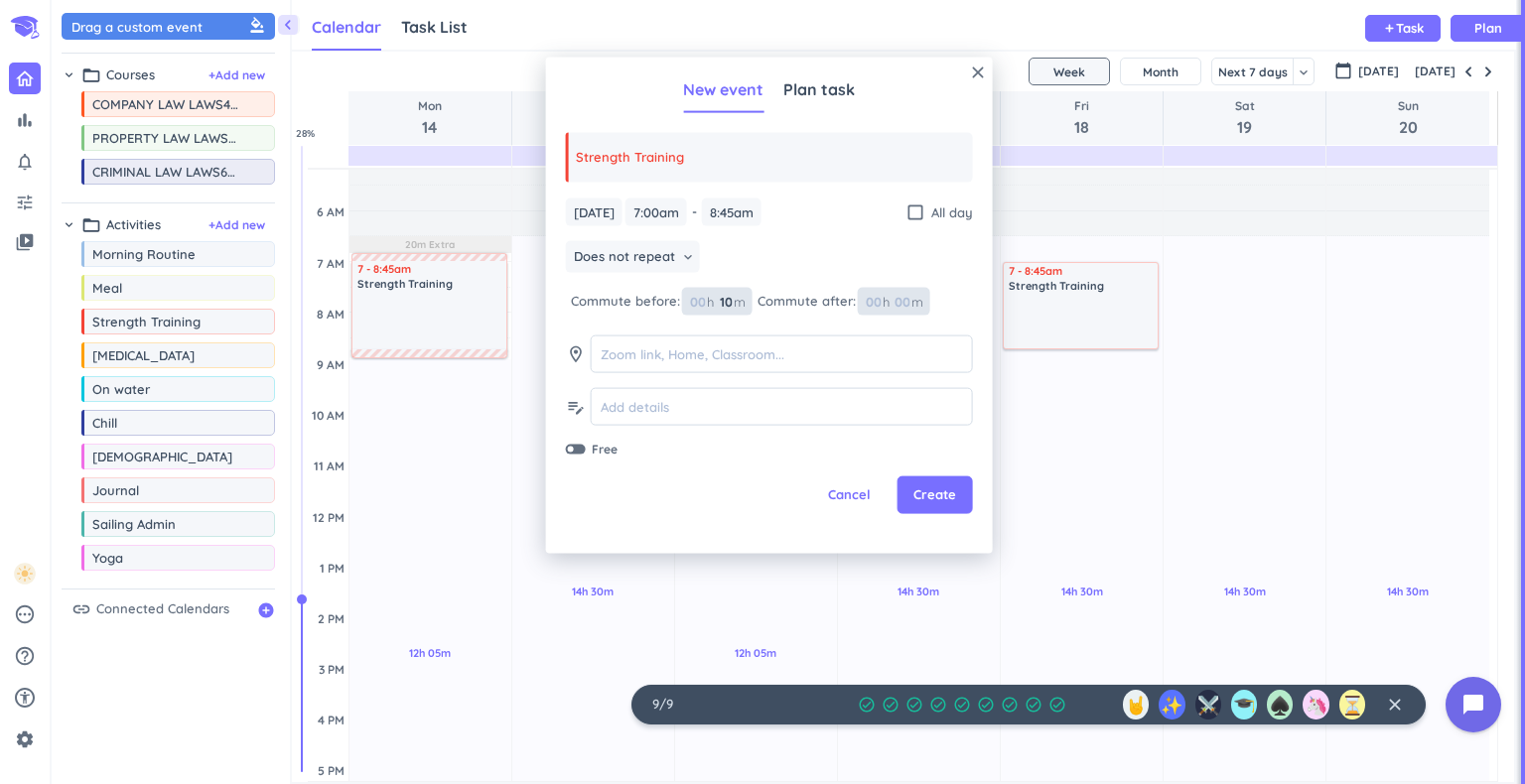 type on "10" 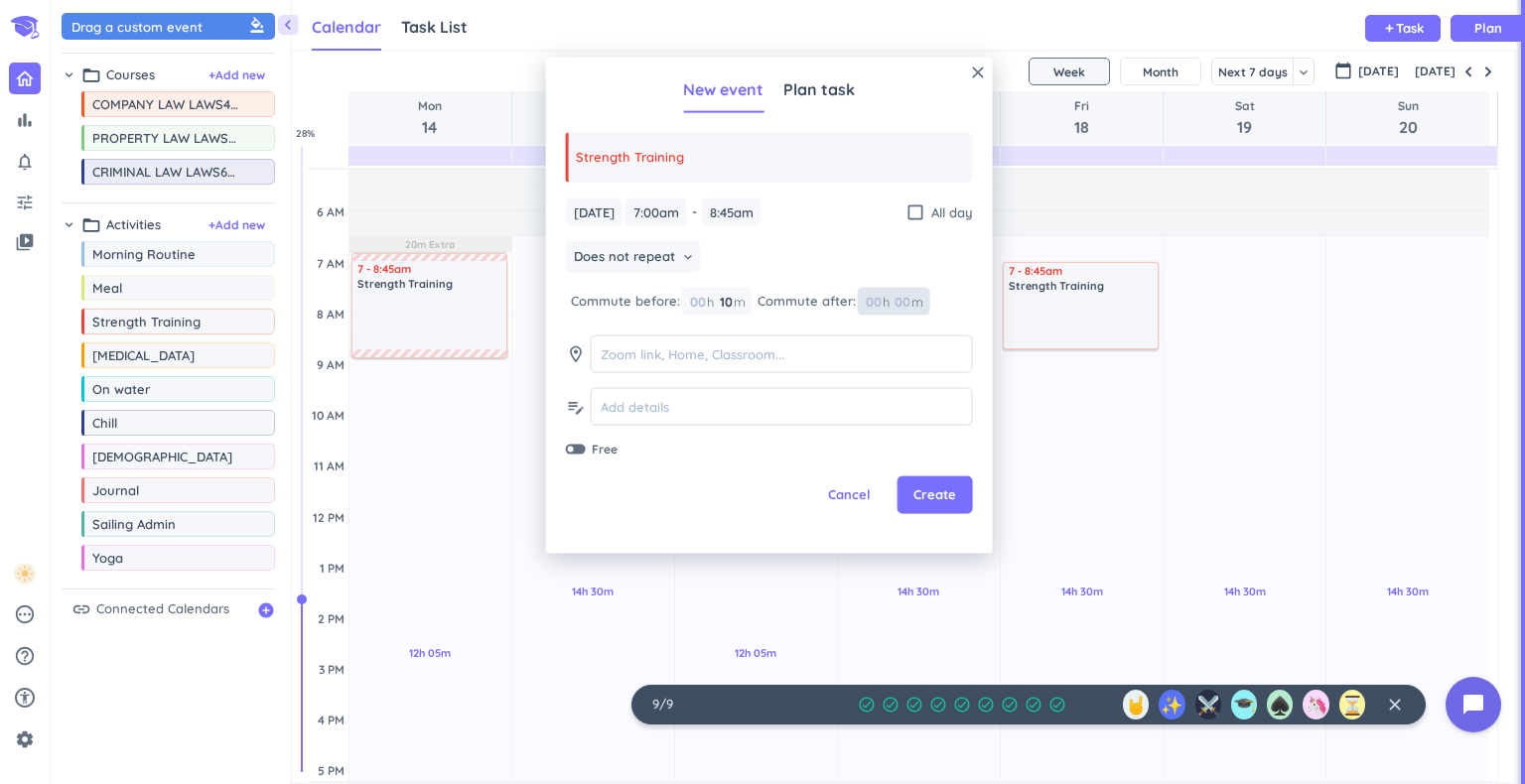 click at bounding box center (901, 301) 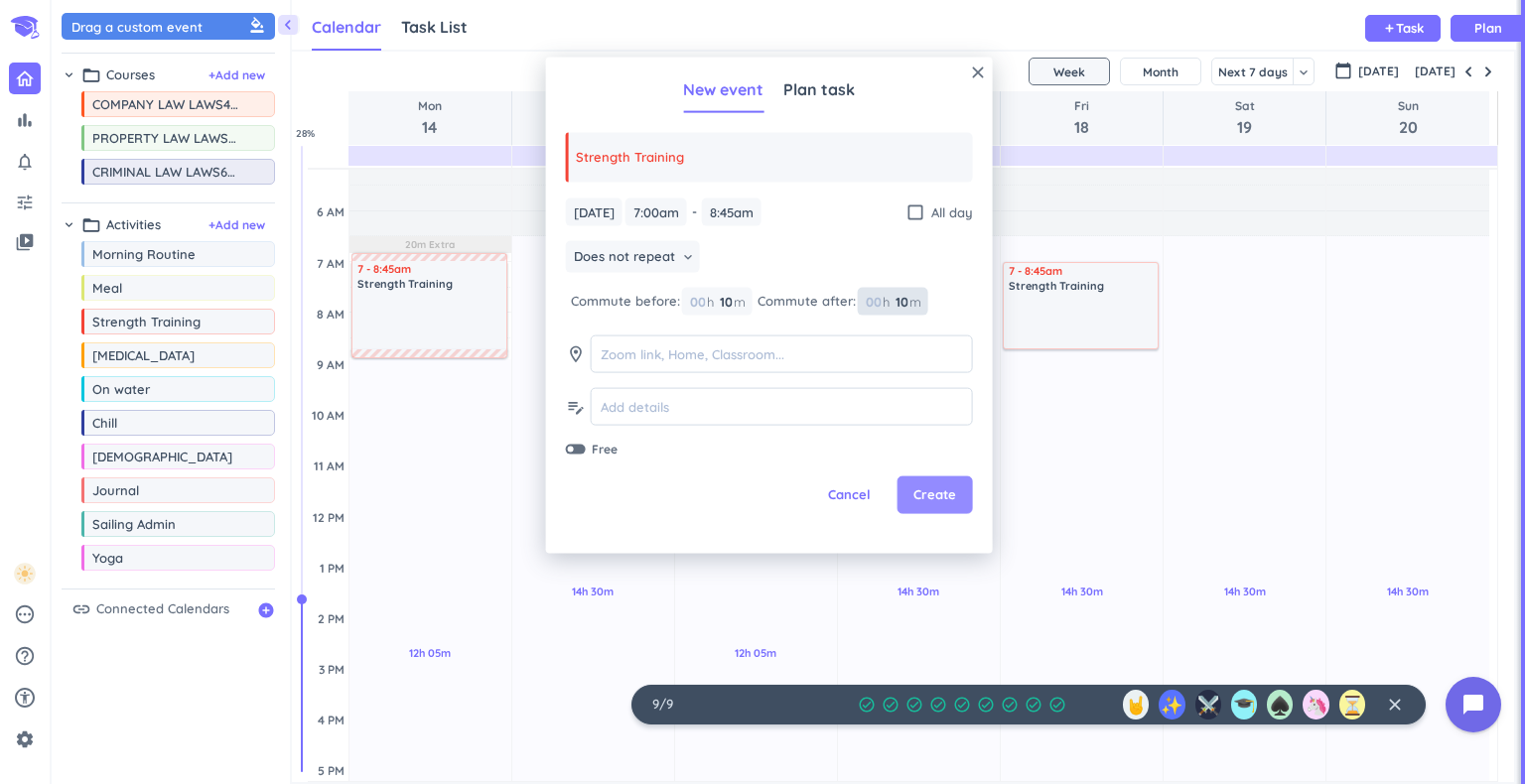 type on "10" 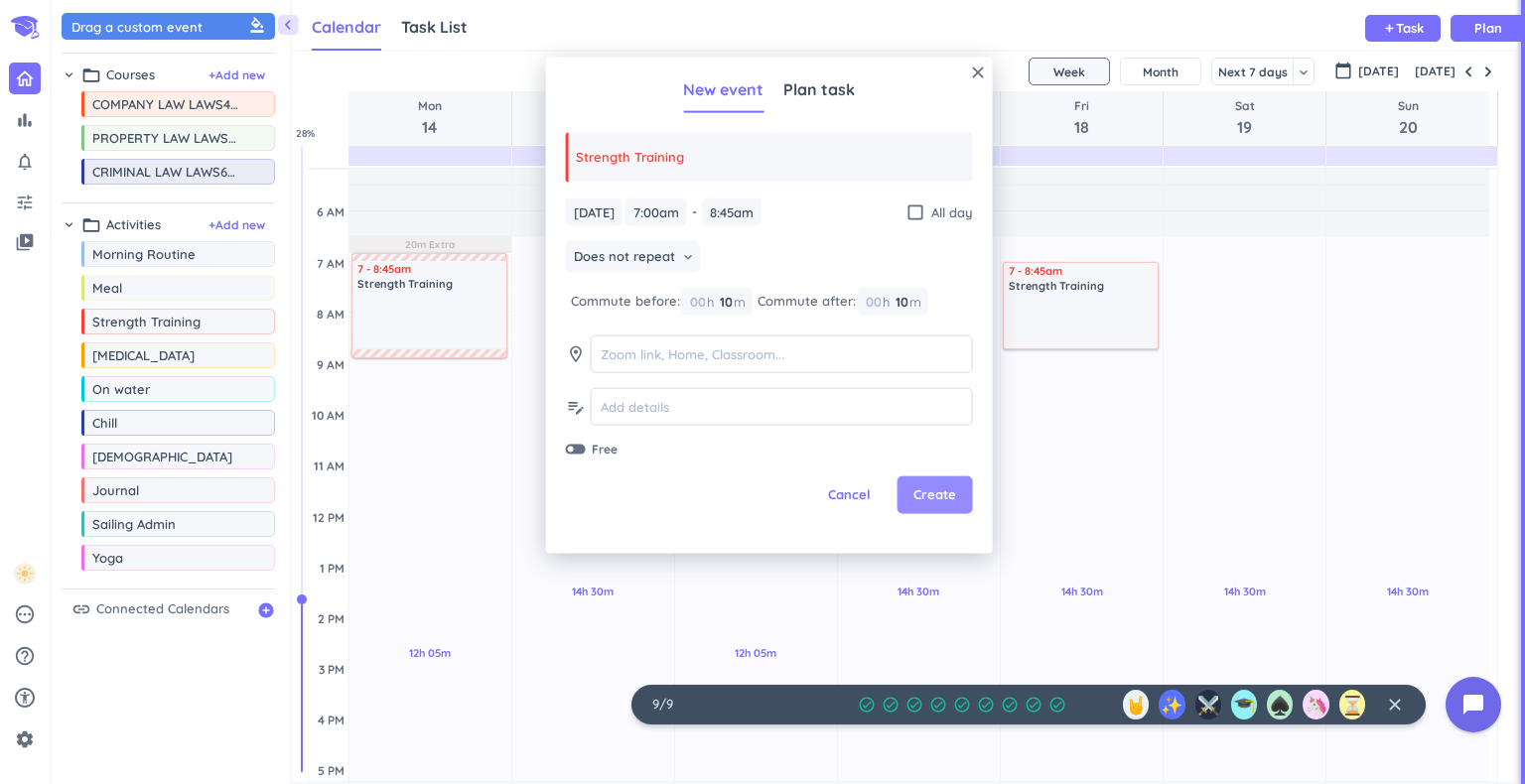 click on "Create" at bounding box center (934, 495) 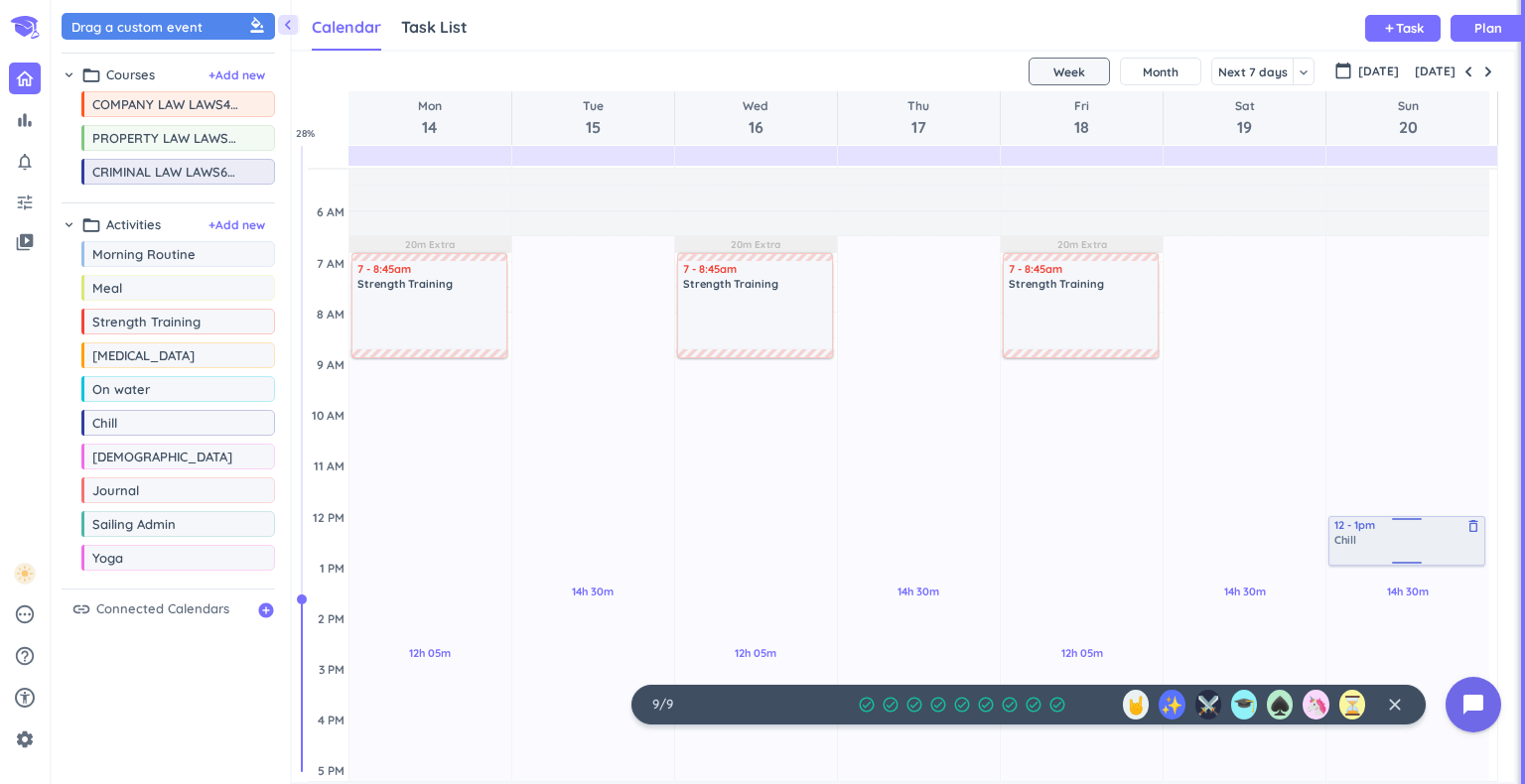 drag, startPoint x: 126, startPoint y: 416, endPoint x: 1419, endPoint y: 518, distance: 1297.017 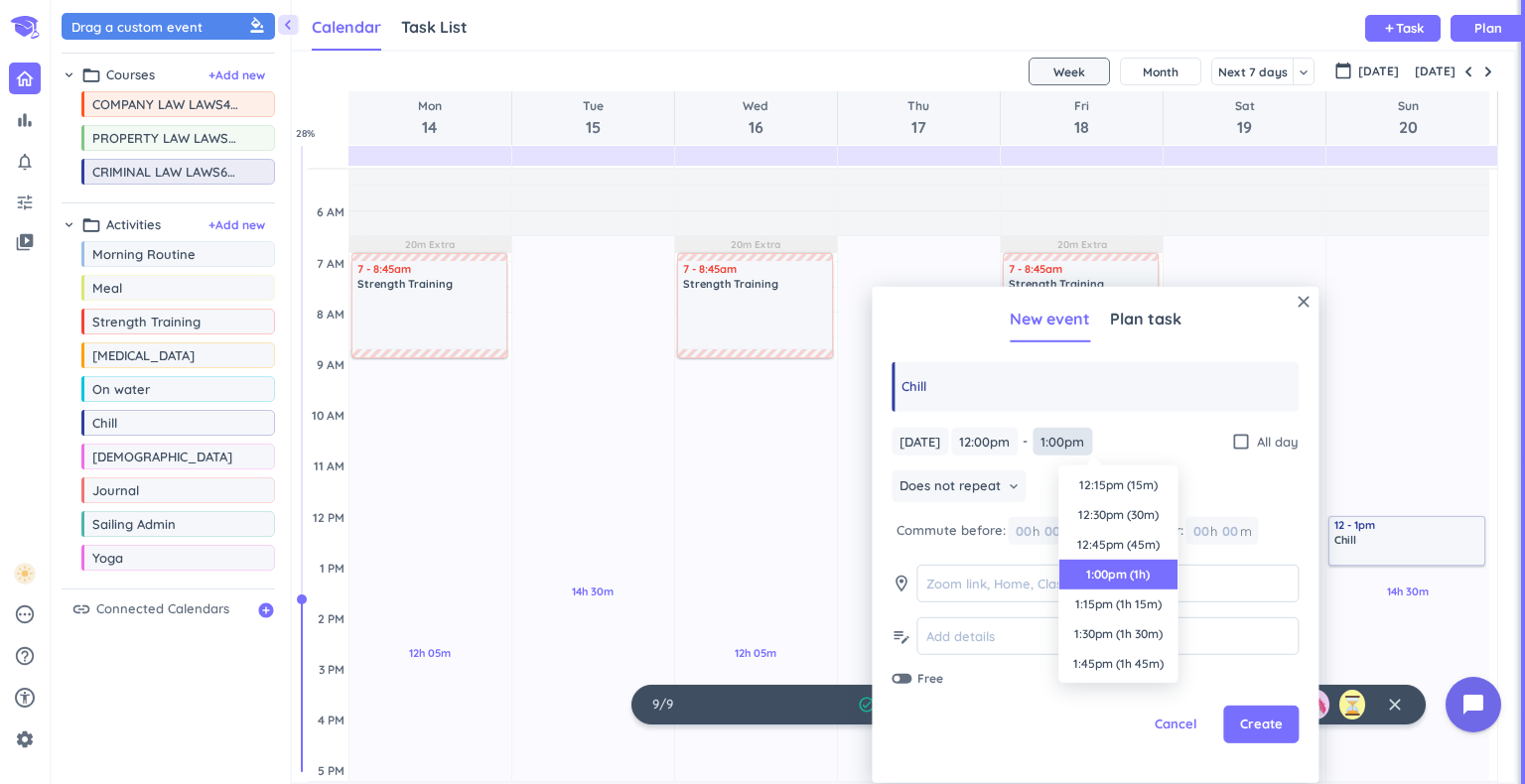 click on "1:00pm" at bounding box center (1062, 441) 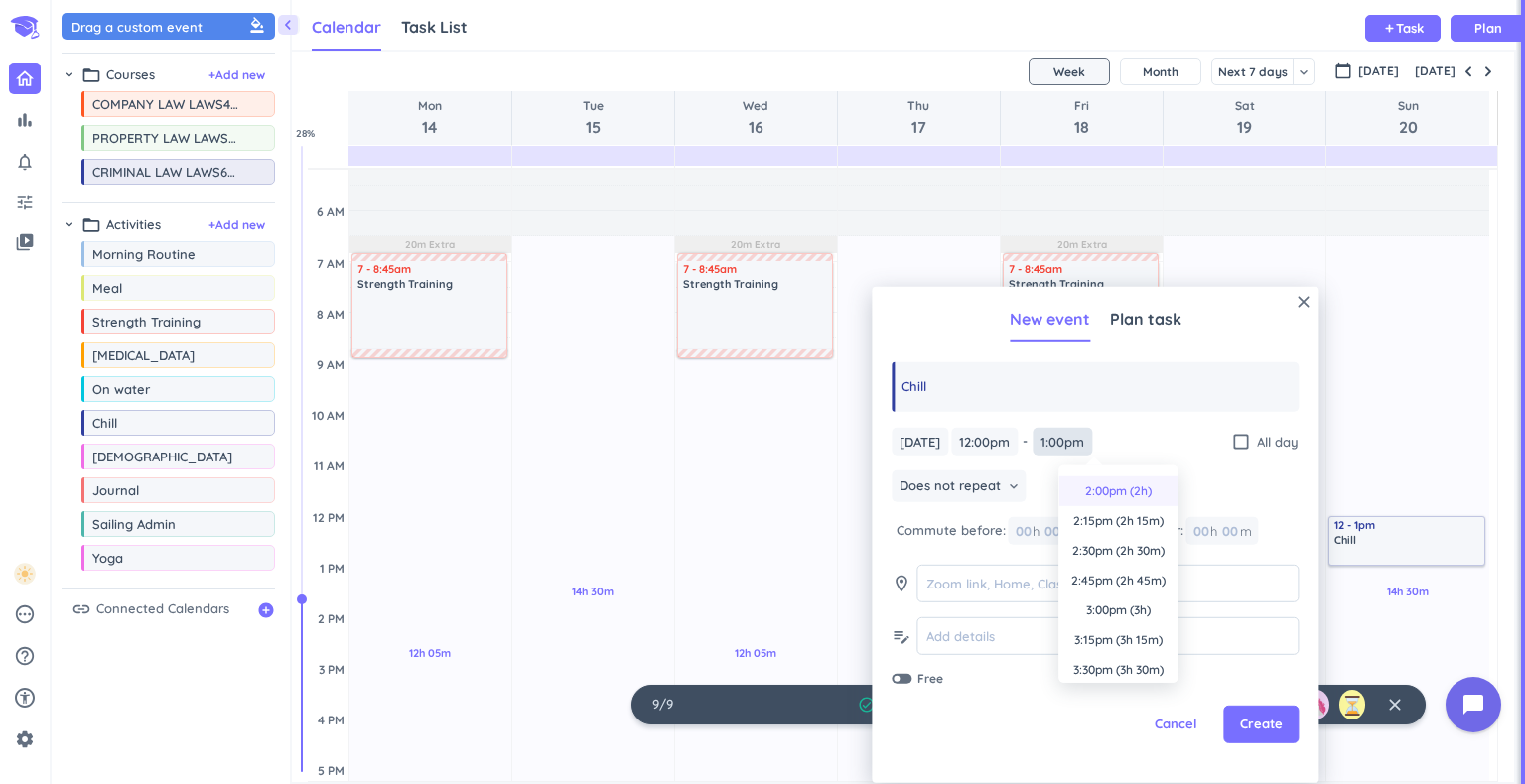 scroll, scrollTop: 202, scrollLeft: 0, axis: vertical 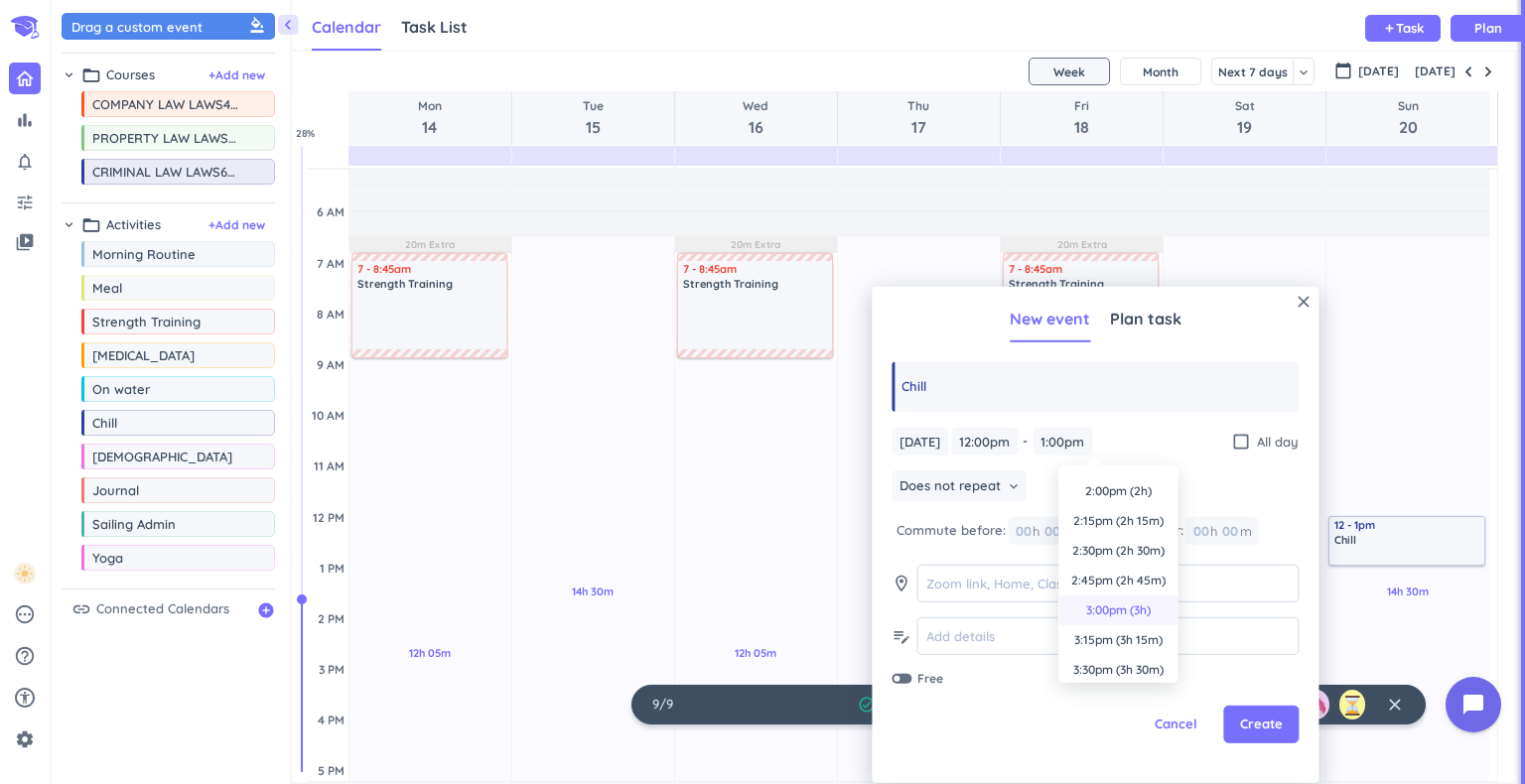 click on "3:00pm (3h)" at bounding box center (1118, 610) 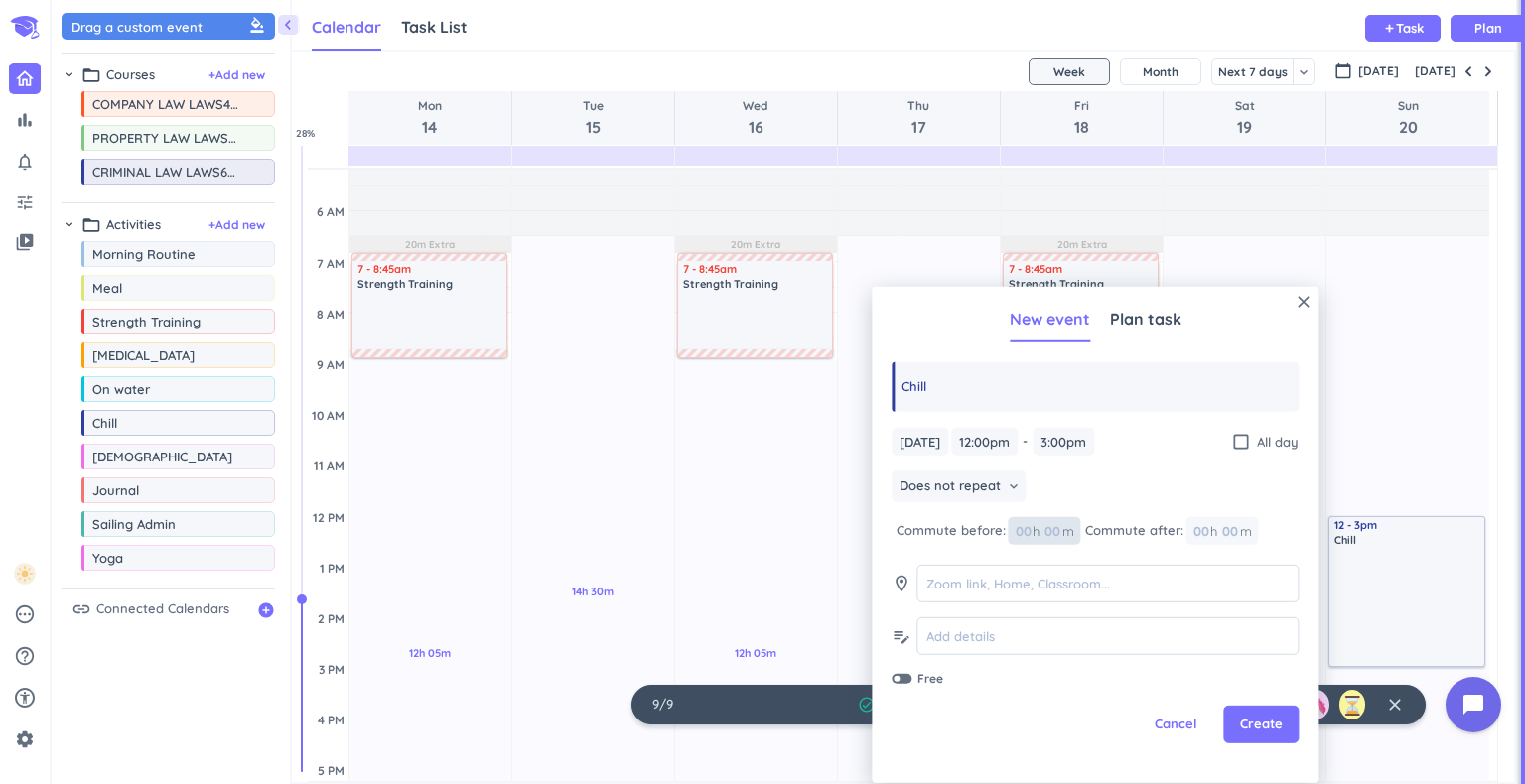 click at bounding box center (1051, 531) 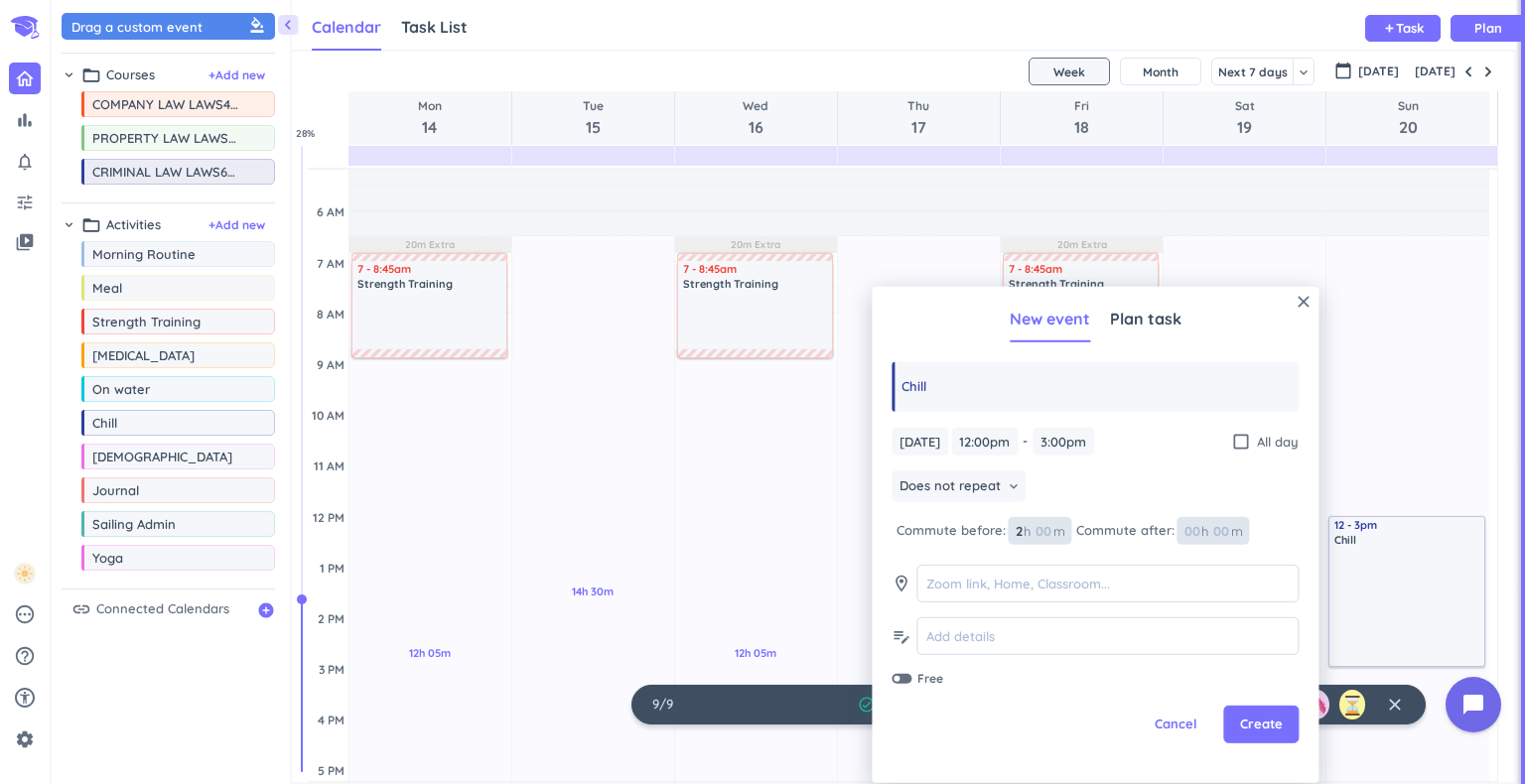 type on "2" 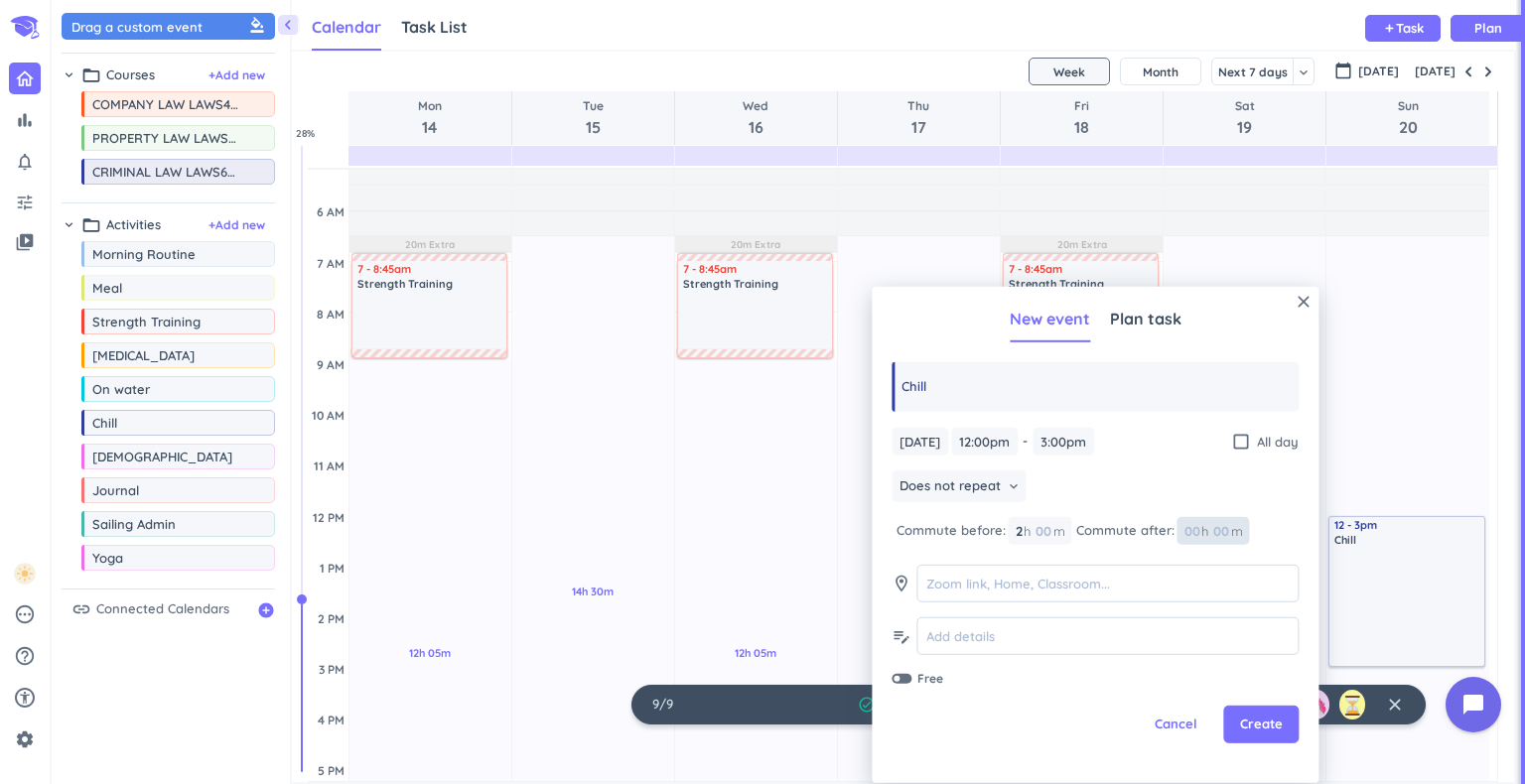 click at bounding box center [1191, 531] 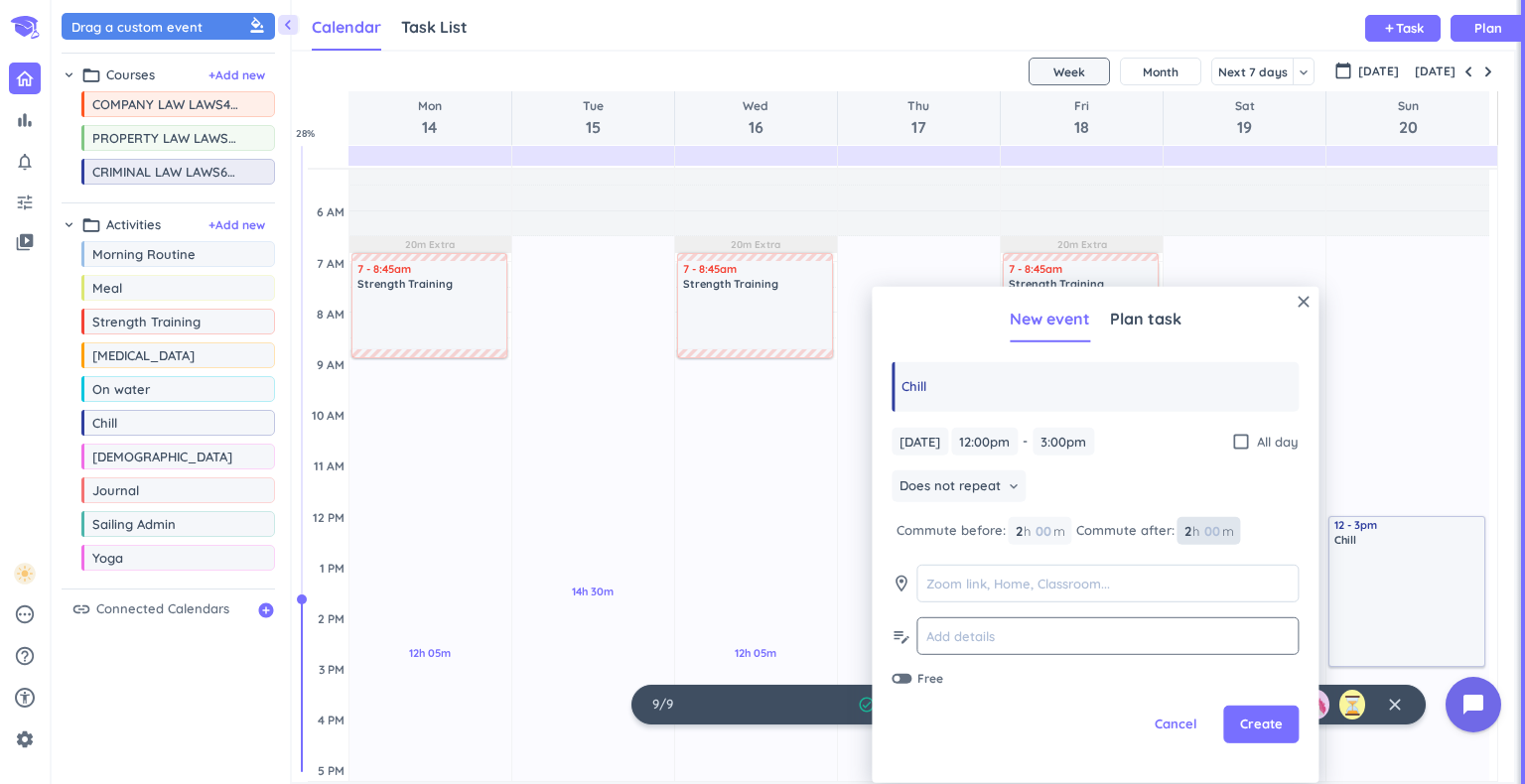type on "2" 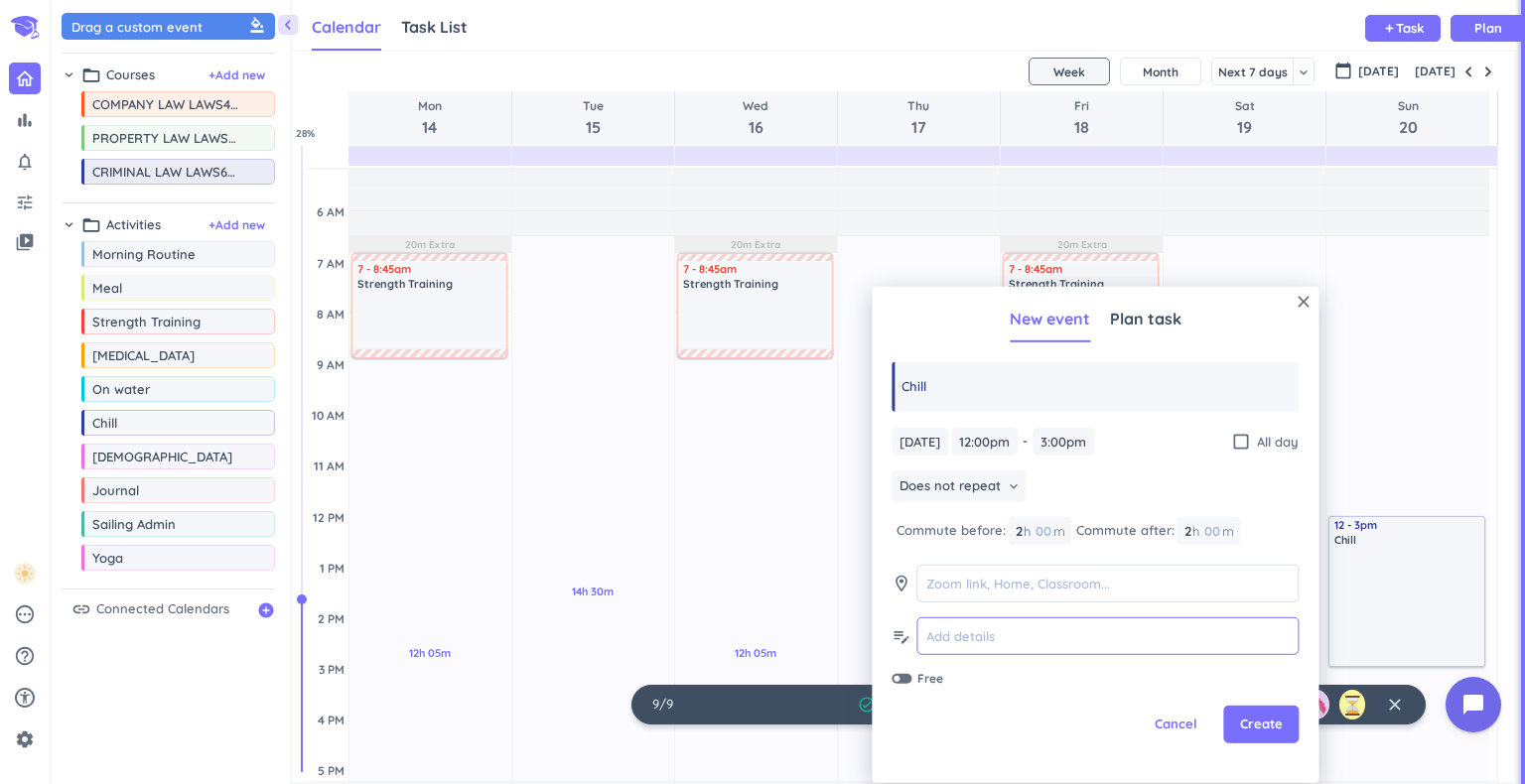 click at bounding box center (1107, 636) 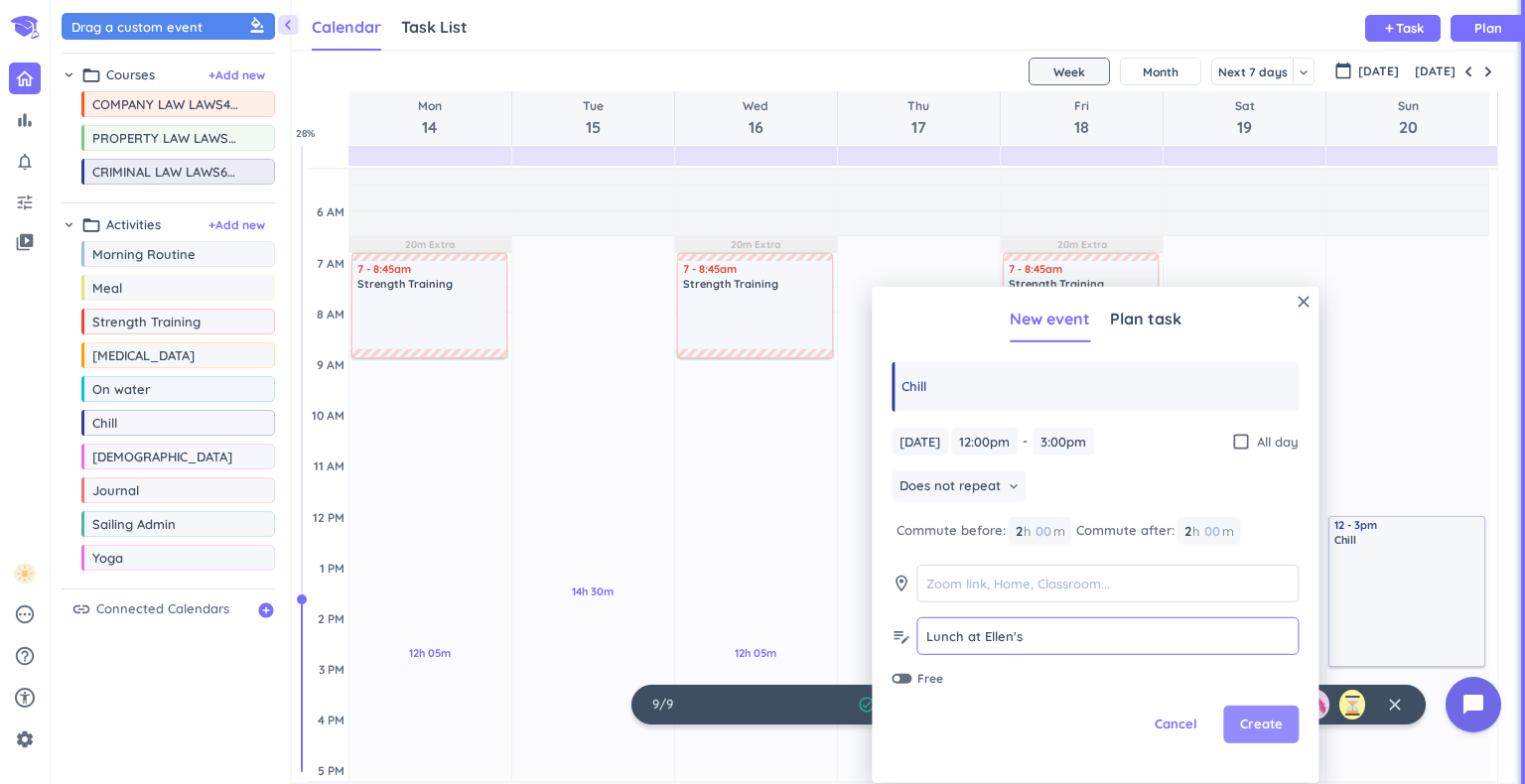 type on "Lunch at Ellen's" 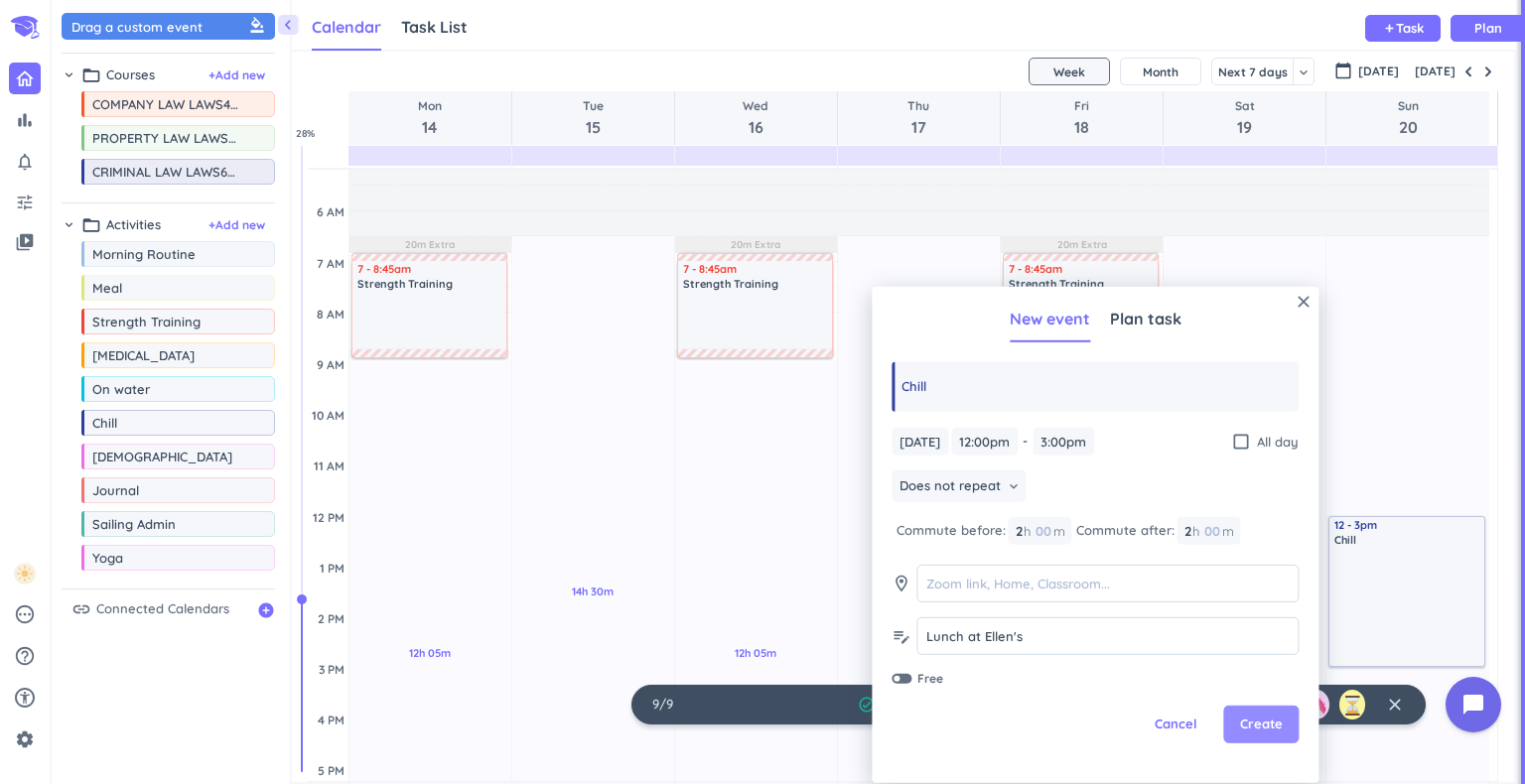 click on "Create" at bounding box center [1261, 724] 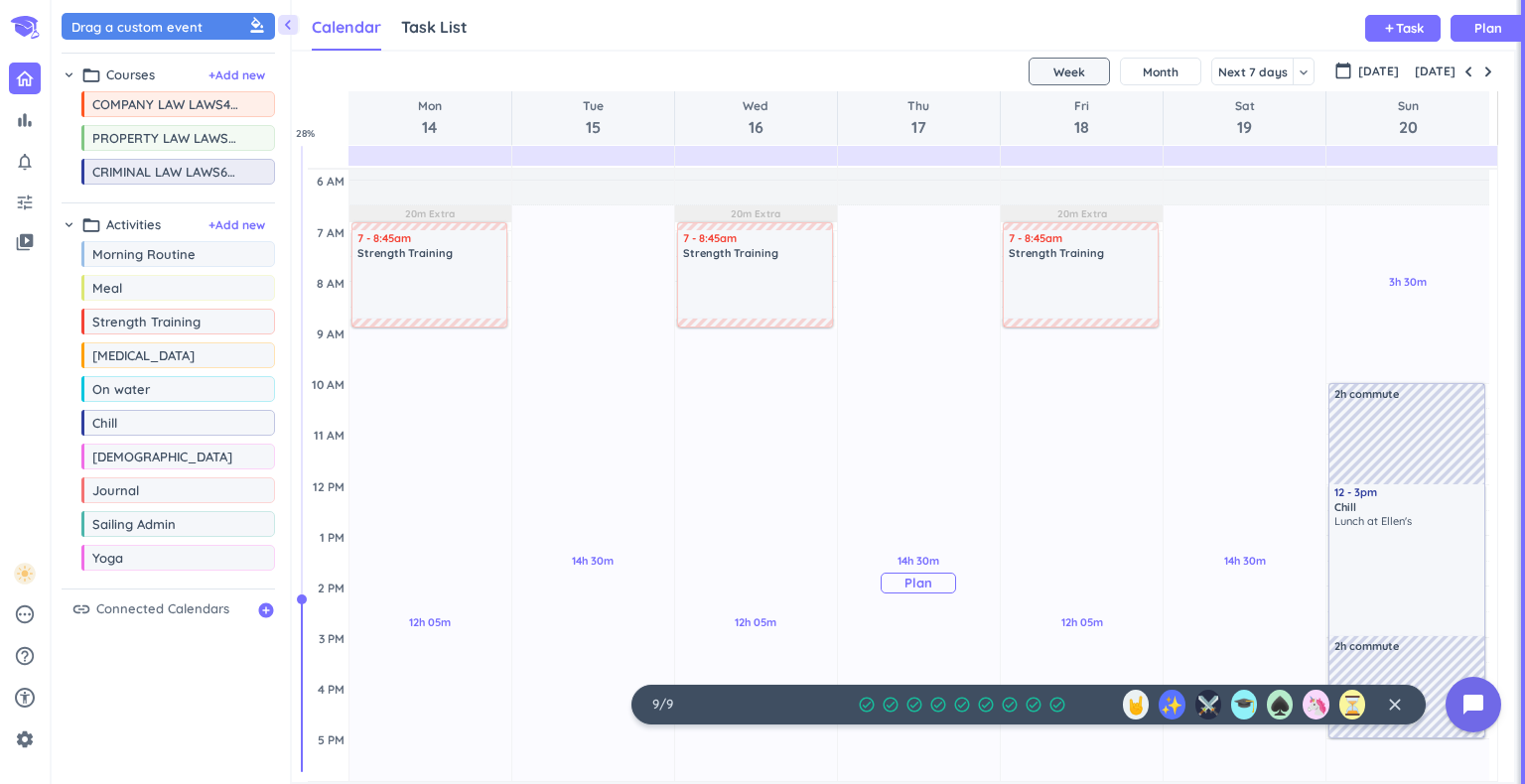scroll, scrollTop: 125, scrollLeft: 0, axis: vertical 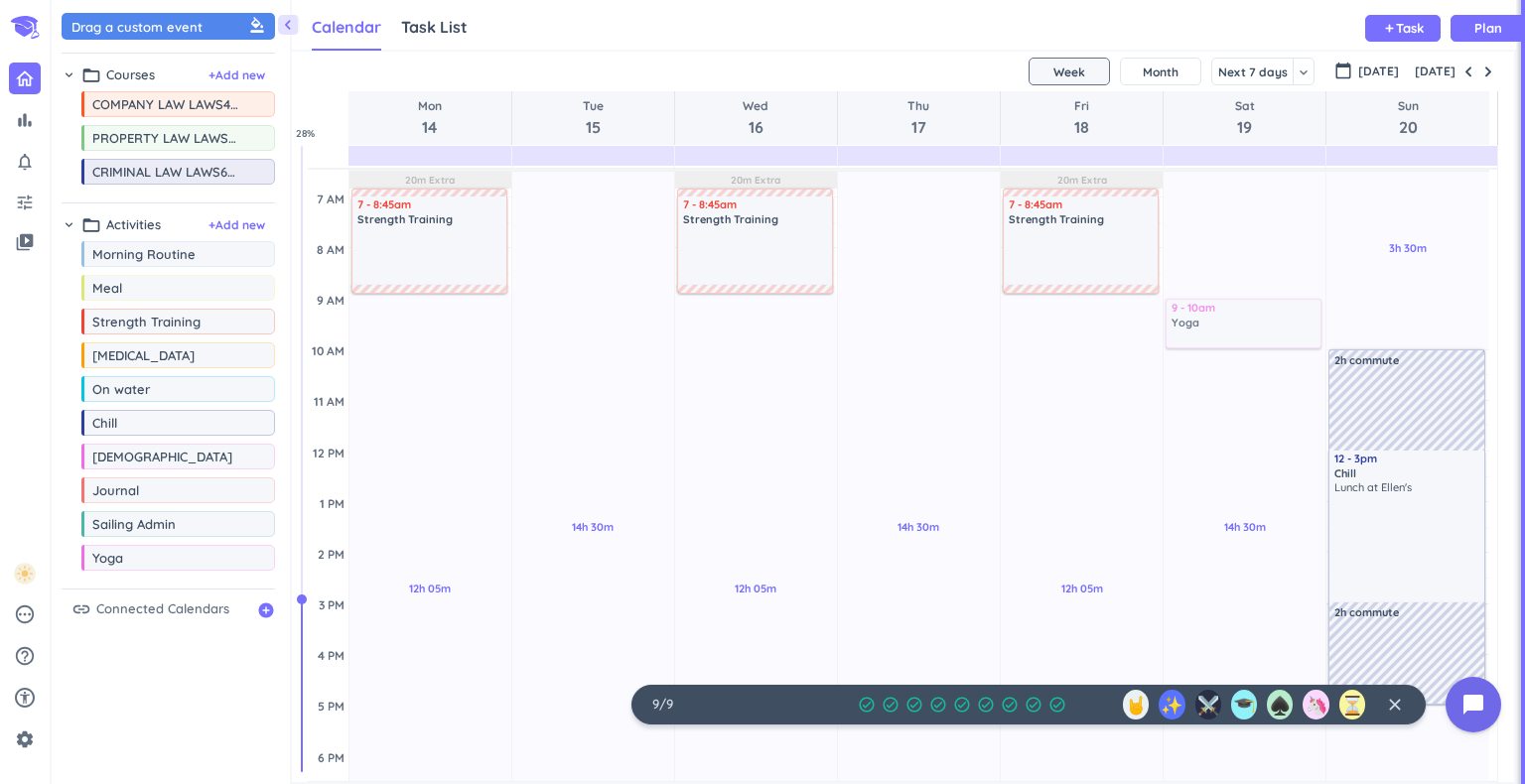 drag, startPoint x: 133, startPoint y: 556, endPoint x: 1227, endPoint y: 302, distance: 1123.0993 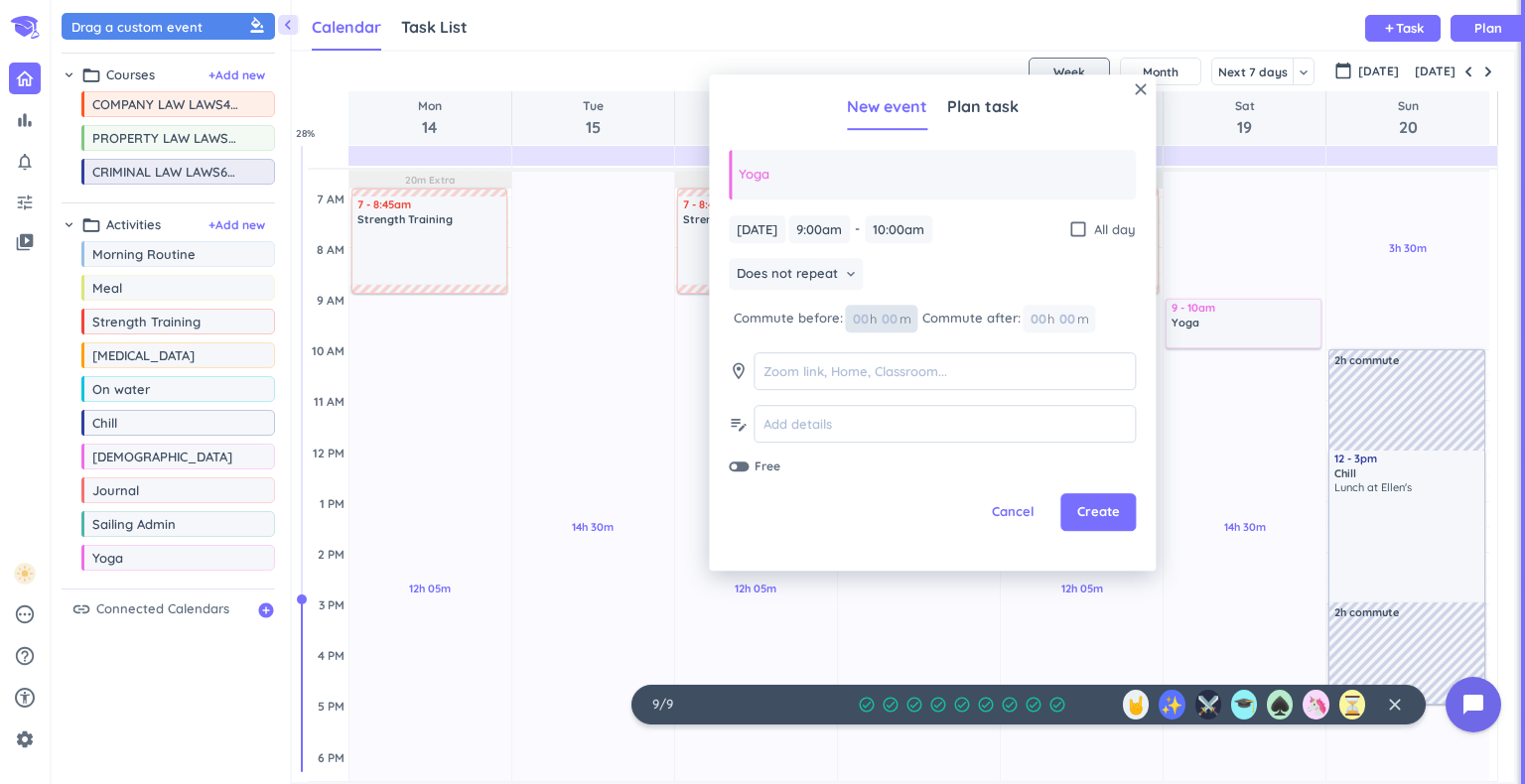 click on "00" at bounding box center [896, 319] 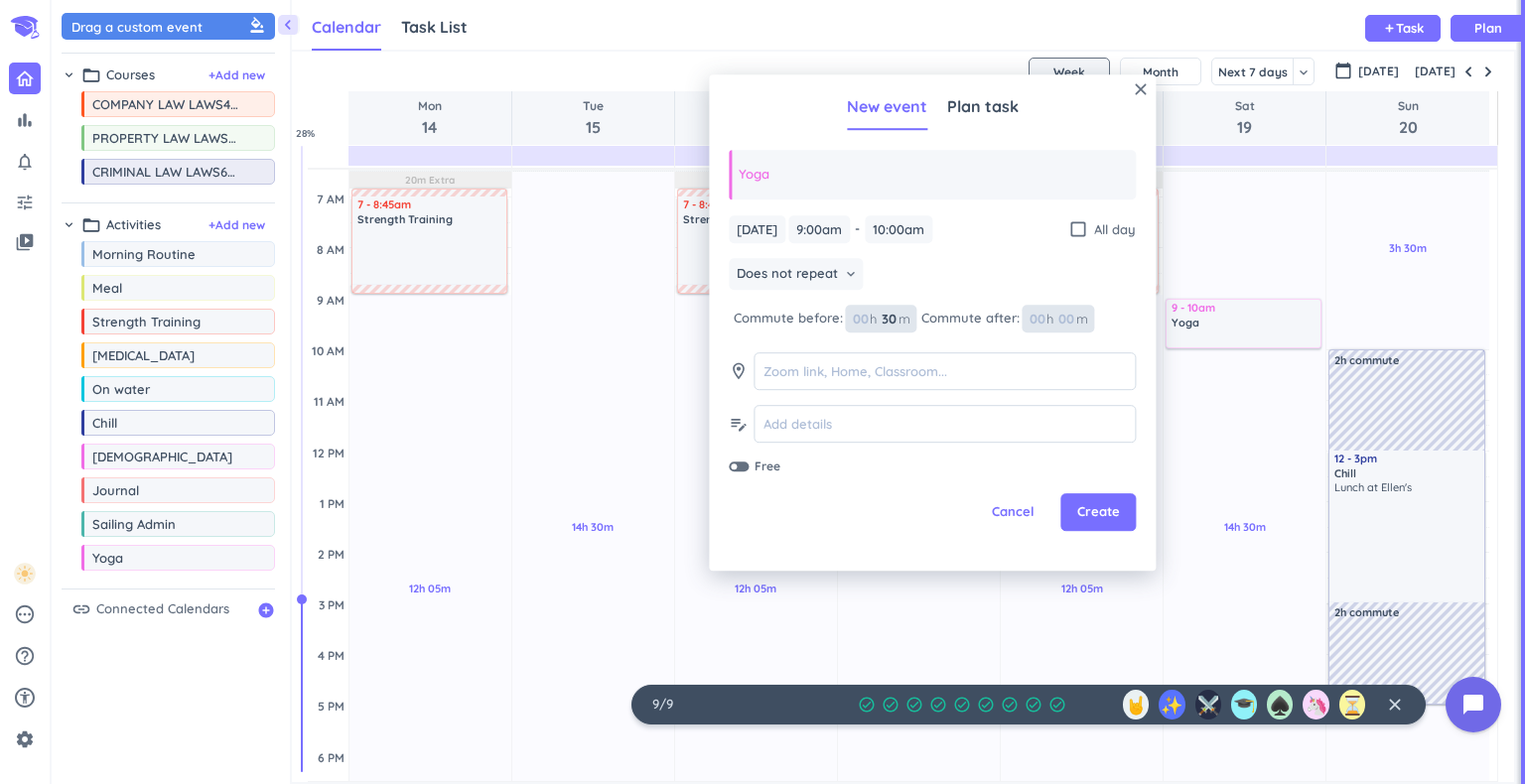 type on "30" 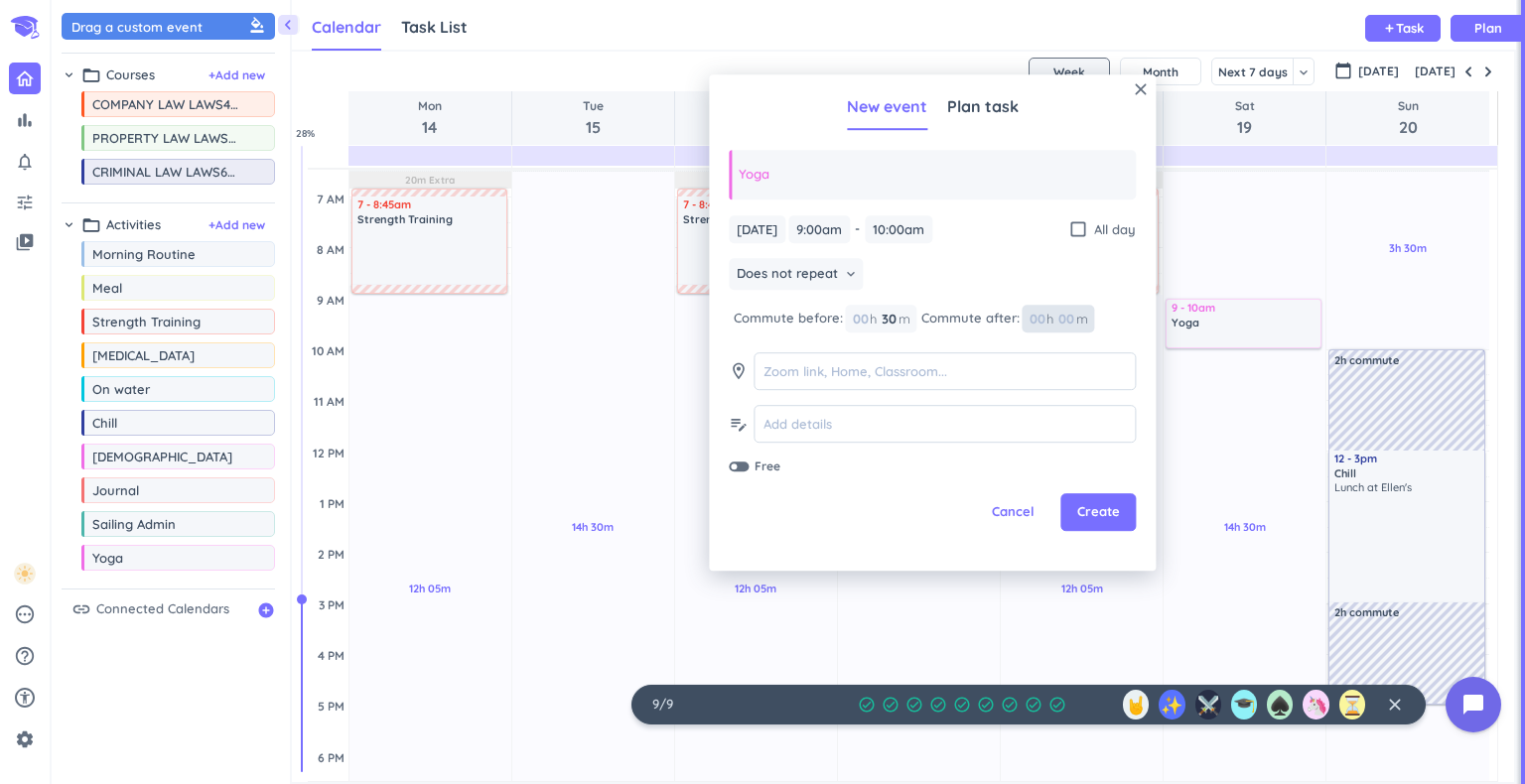 click at bounding box center [1065, 319] 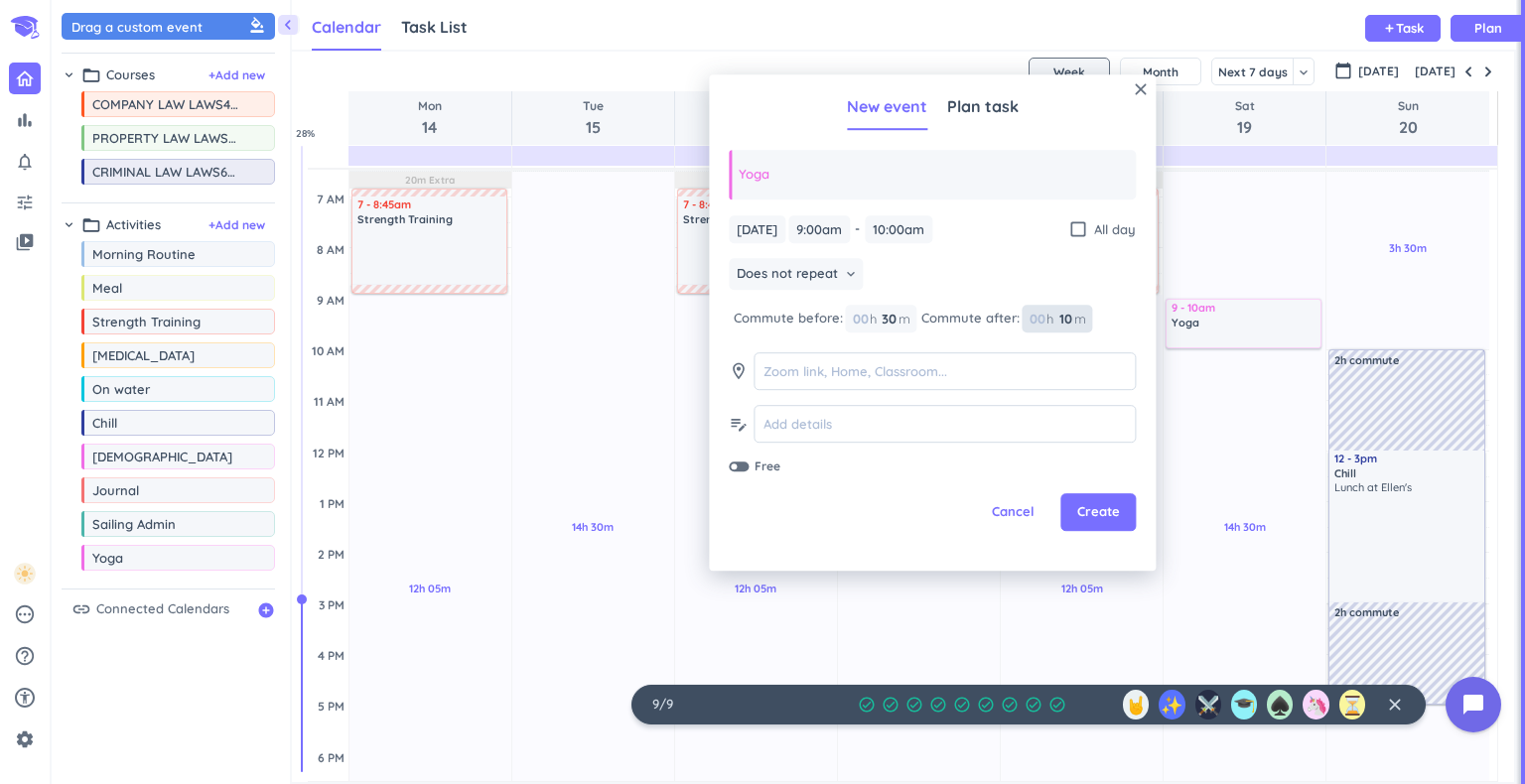 type on "10" 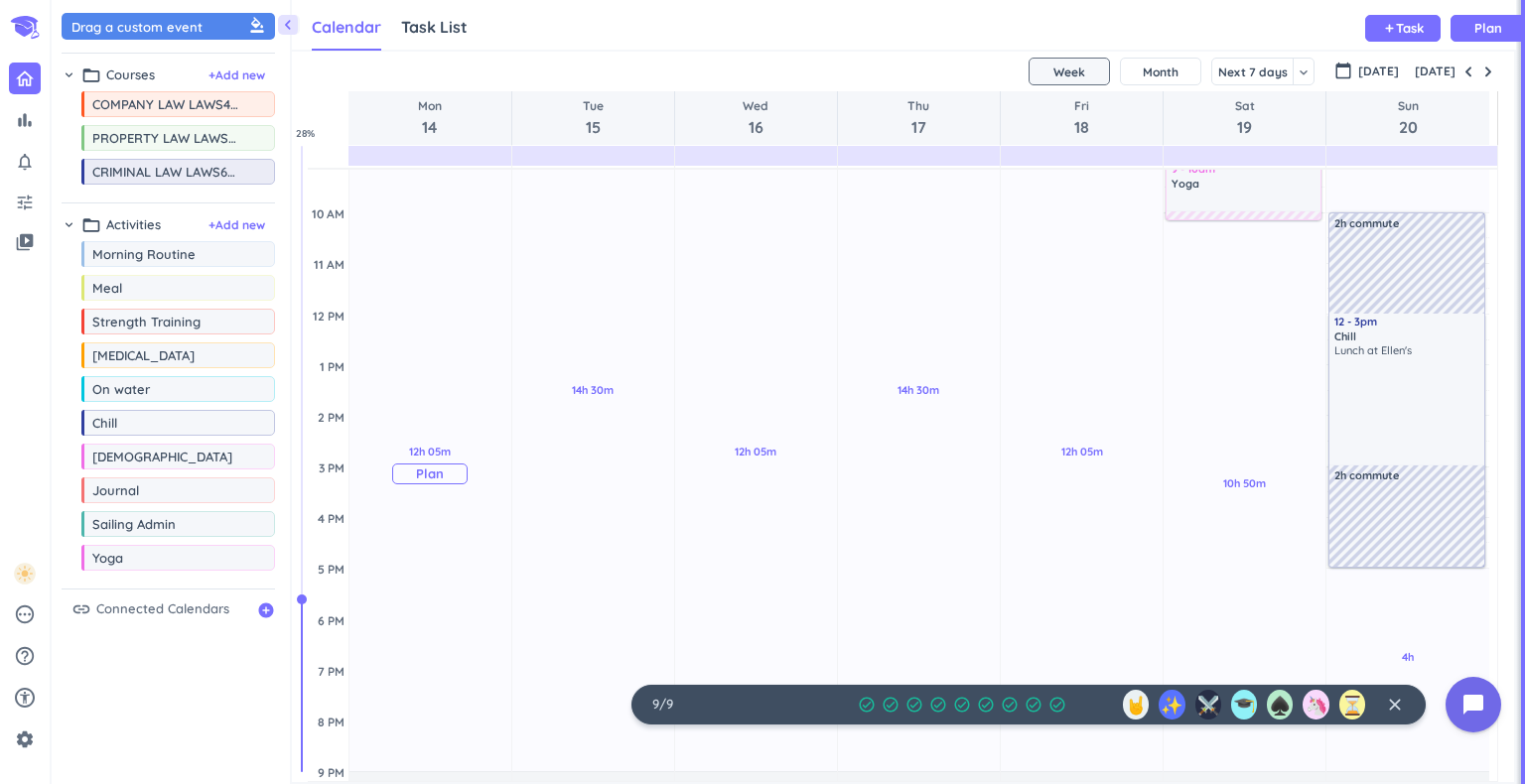 scroll, scrollTop: 326, scrollLeft: 0, axis: vertical 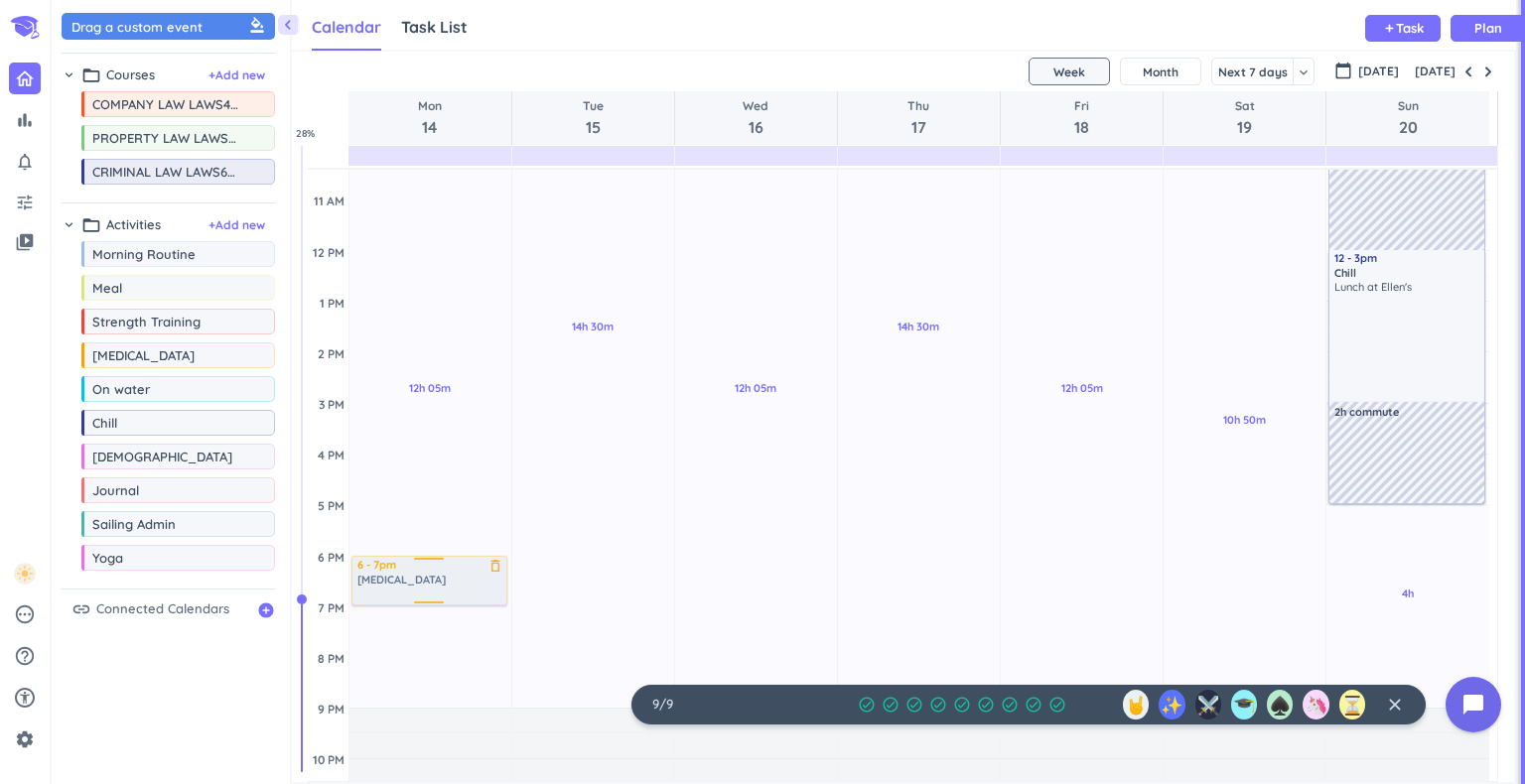 drag, startPoint x: 127, startPoint y: 363, endPoint x: 423, endPoint y: 558, distance: 354.45874 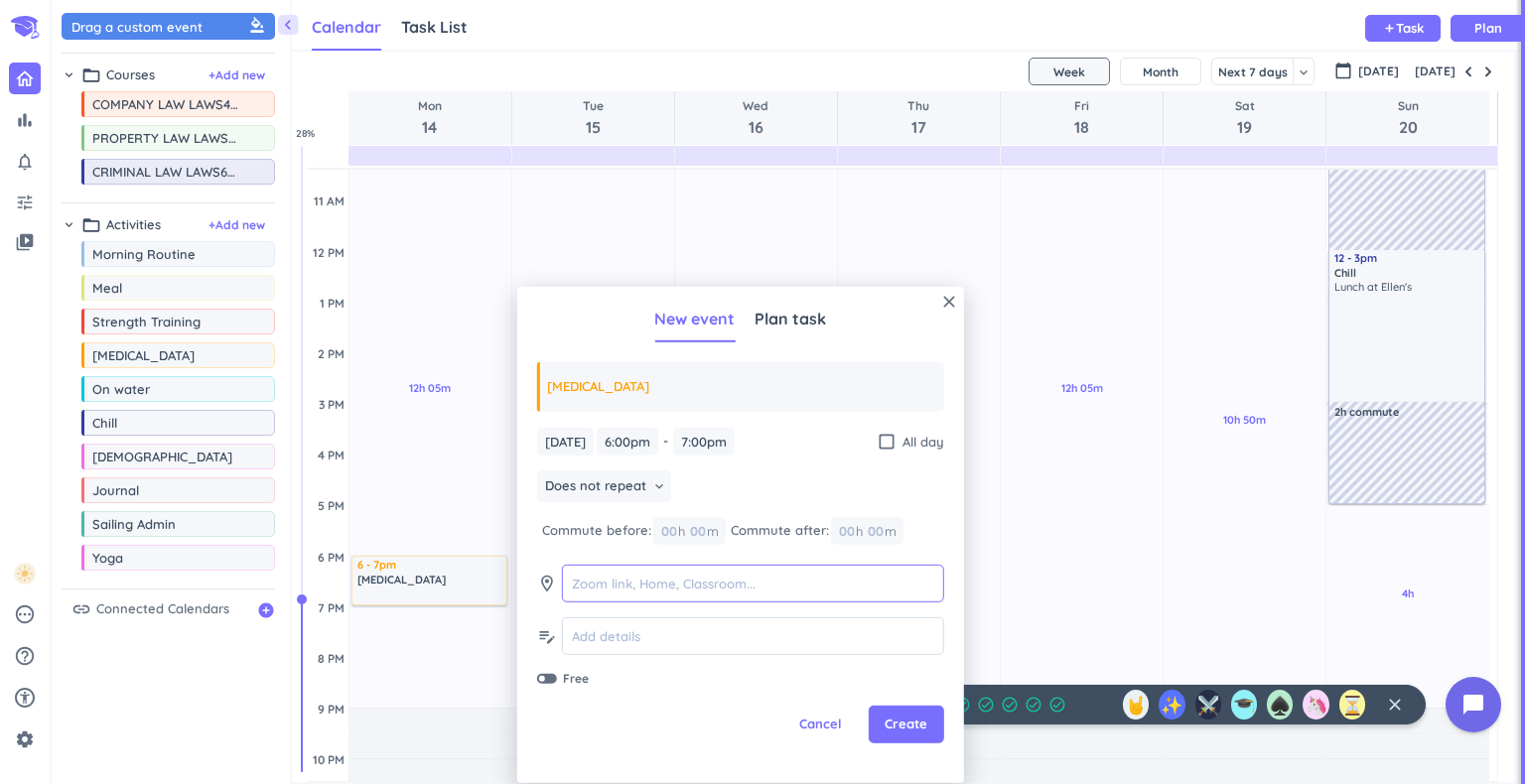 click at bounding box center [753, 584] 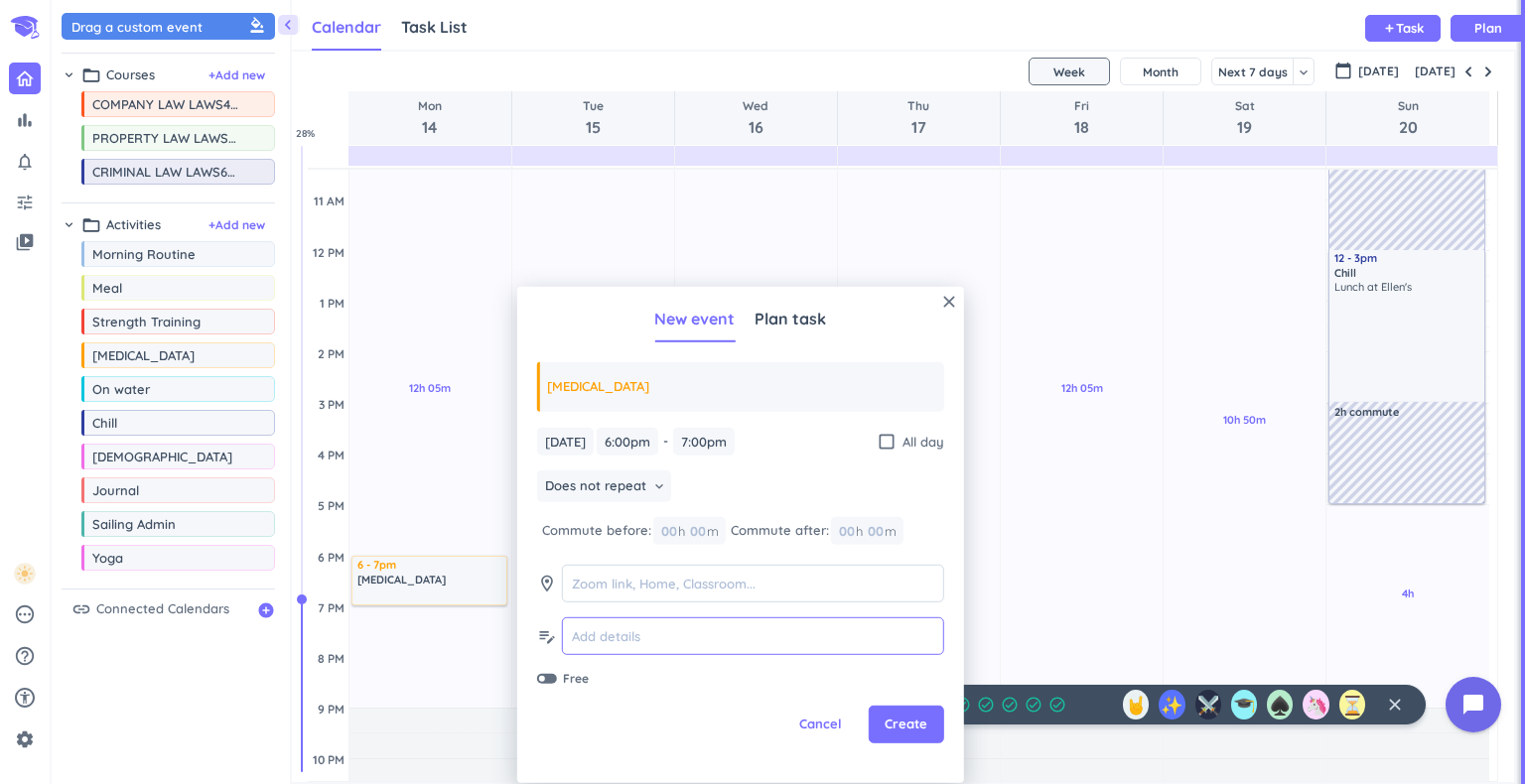 click at bounding box center [753, 636] 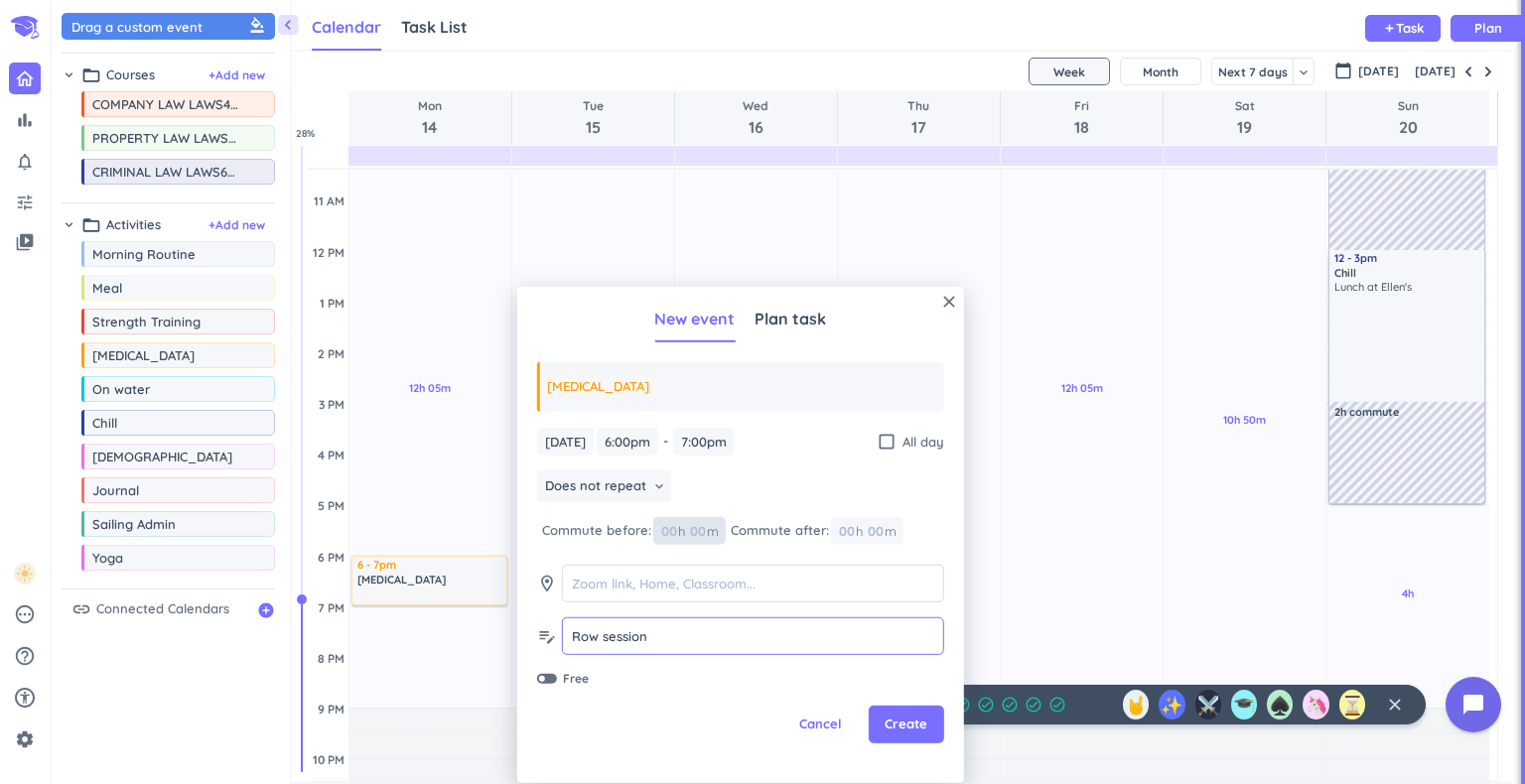 type on "Row session" 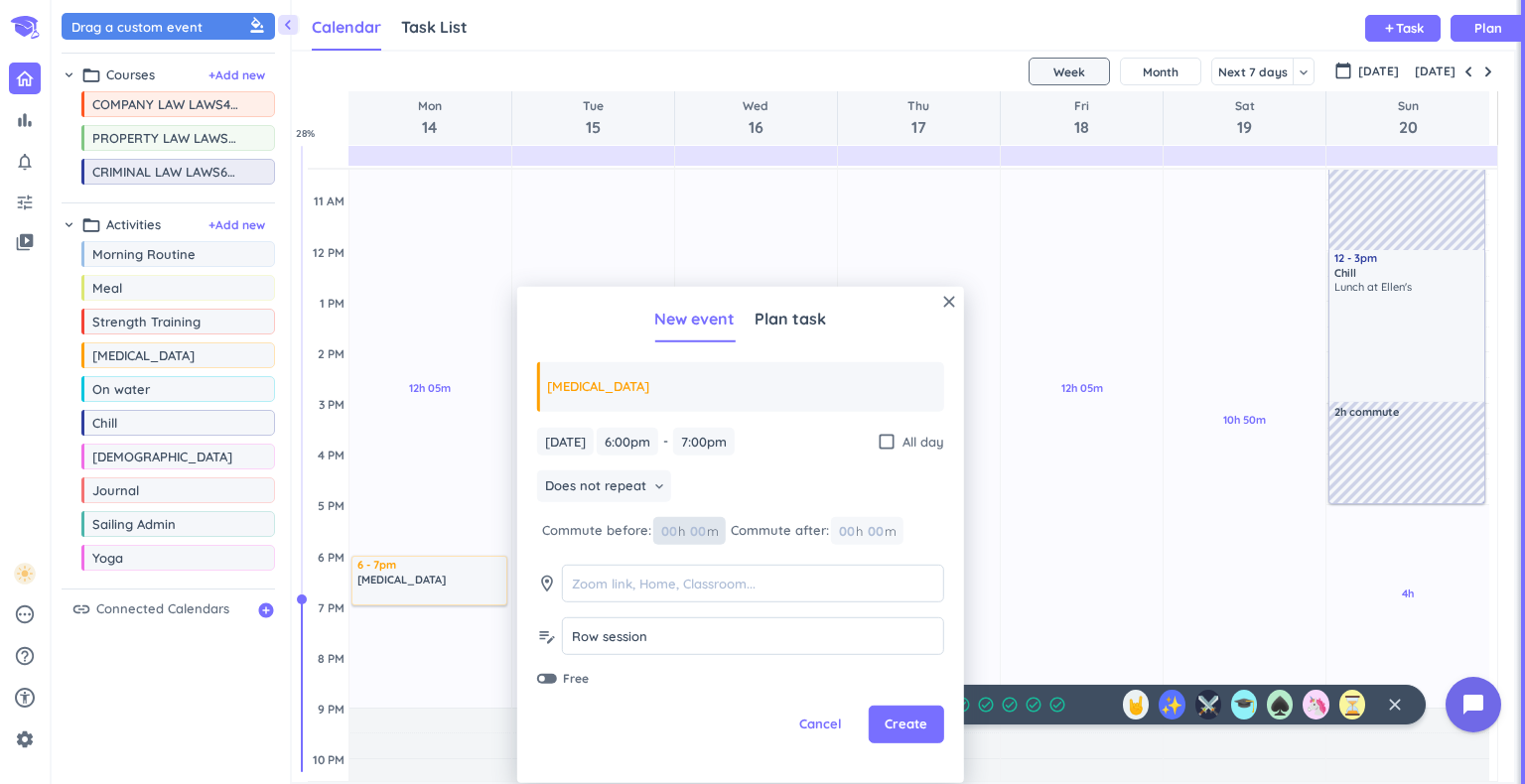click at bounding box center (697, 531) 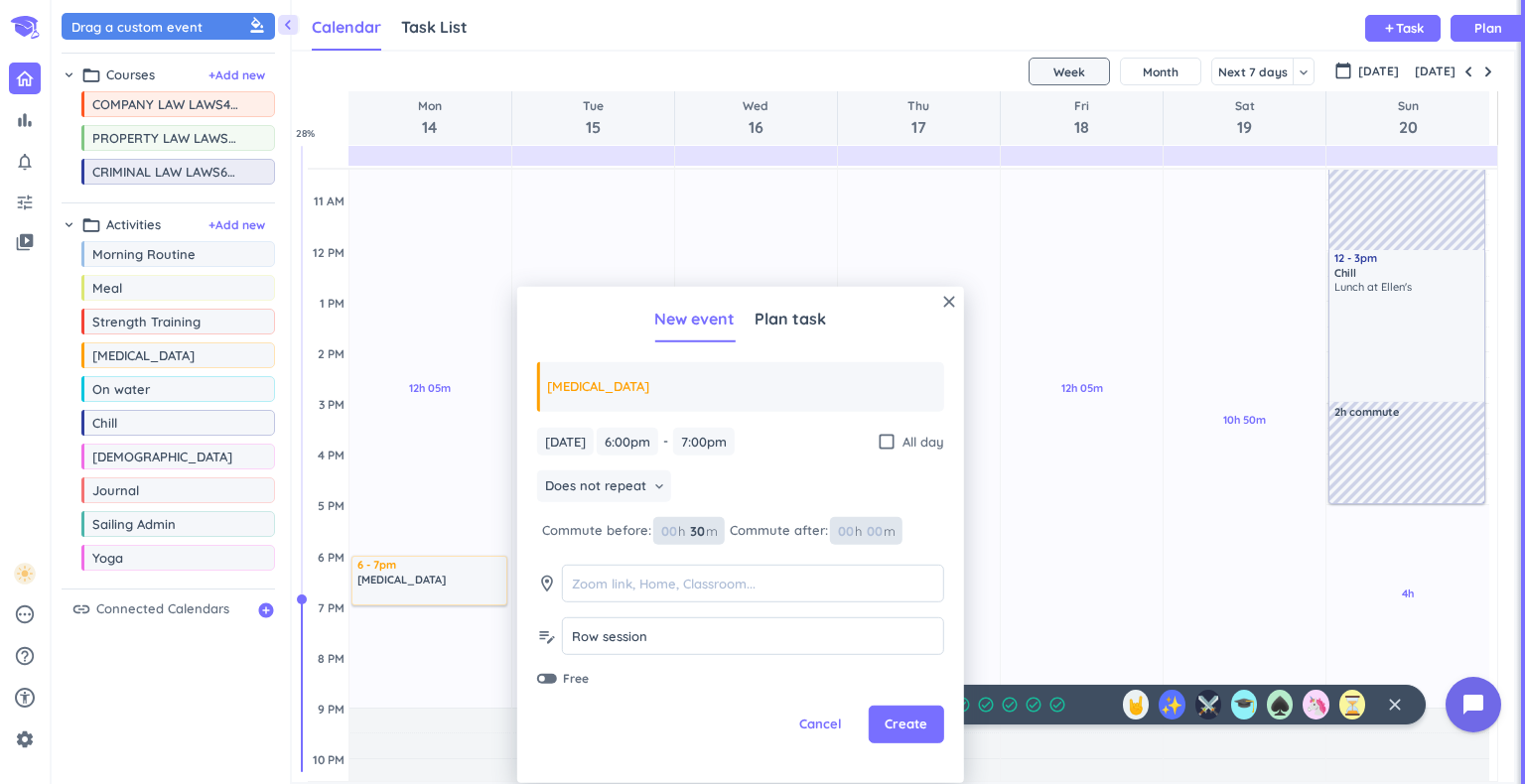 type on "30" 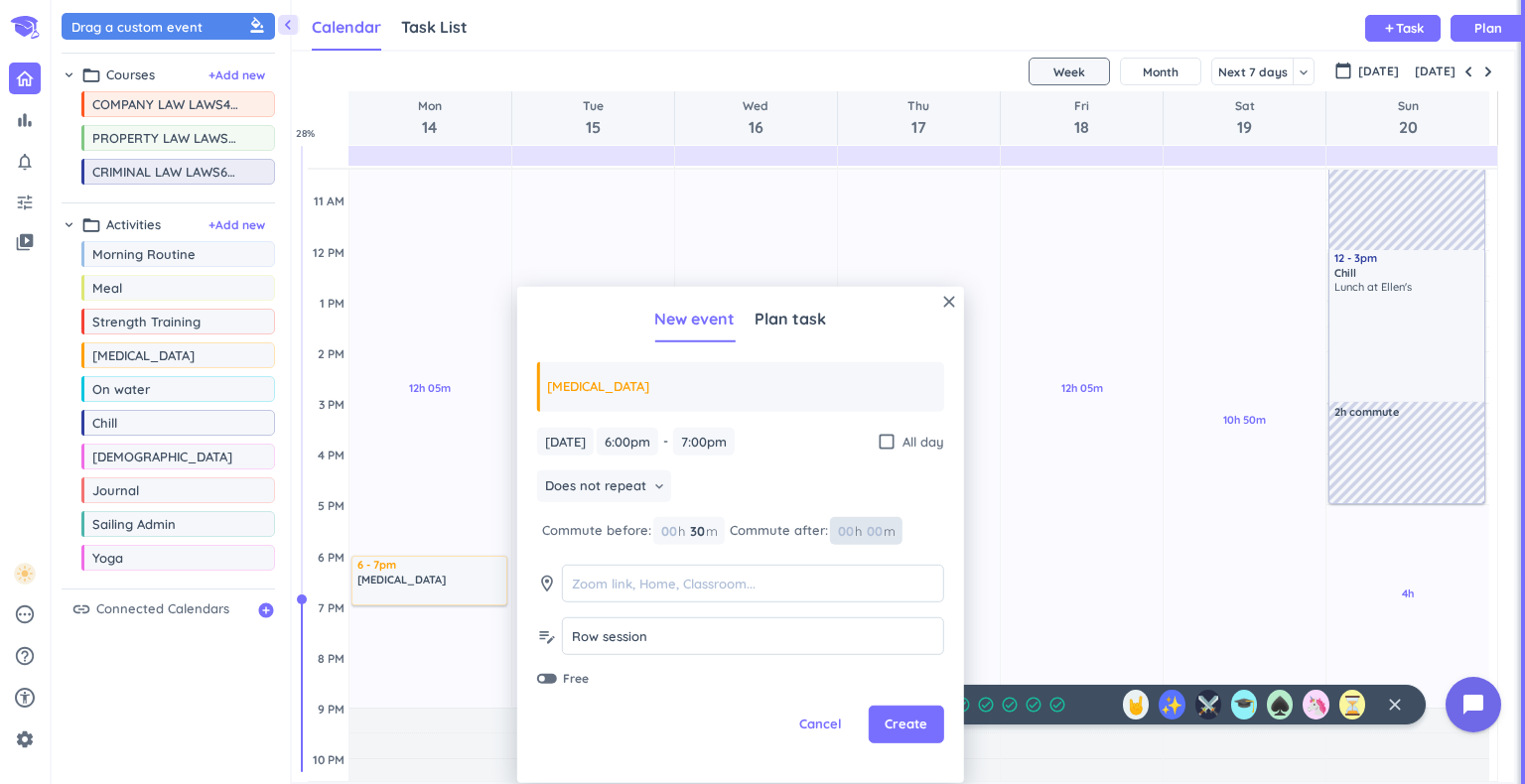 click at bounding box center [874, 531] 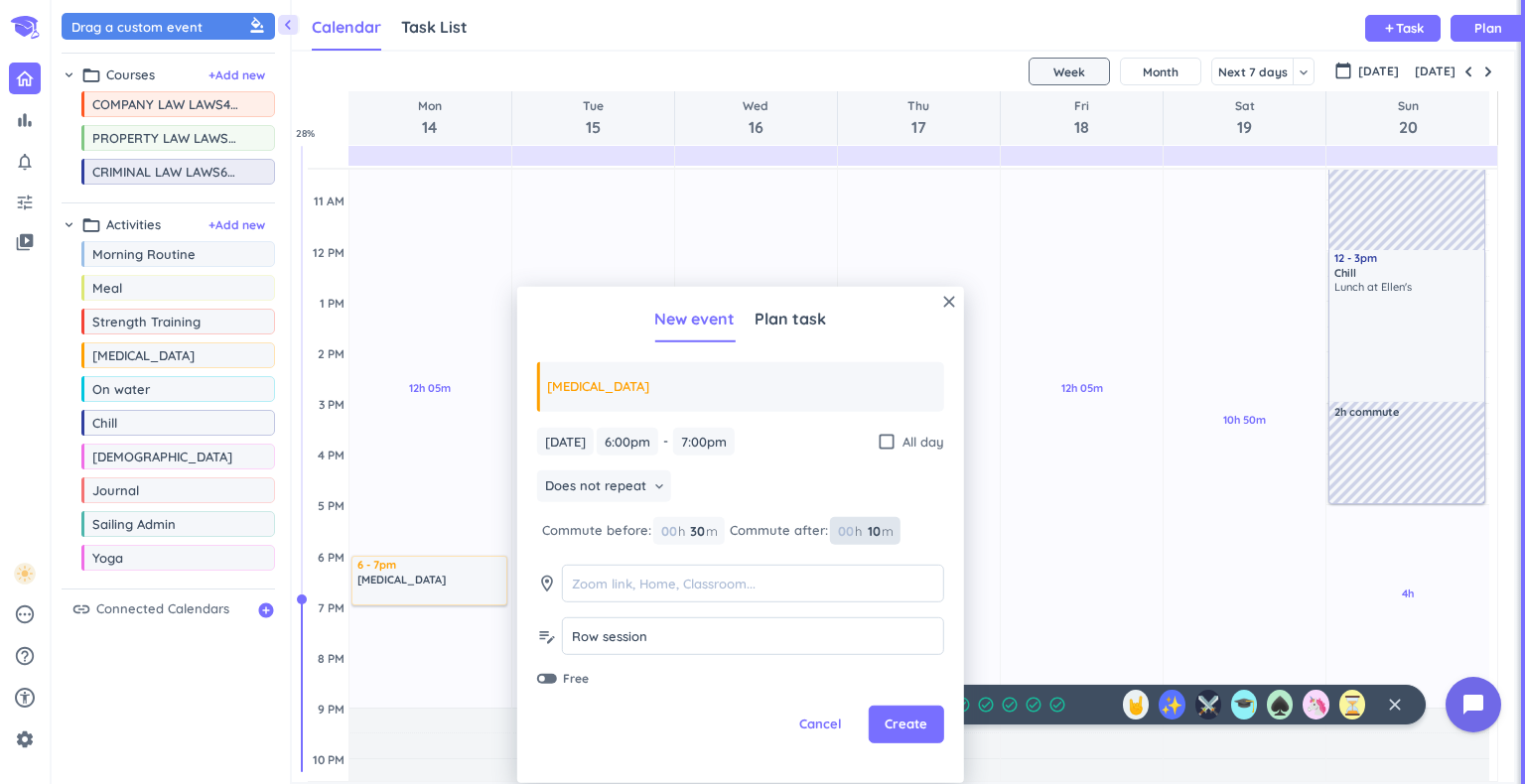 type on "10" 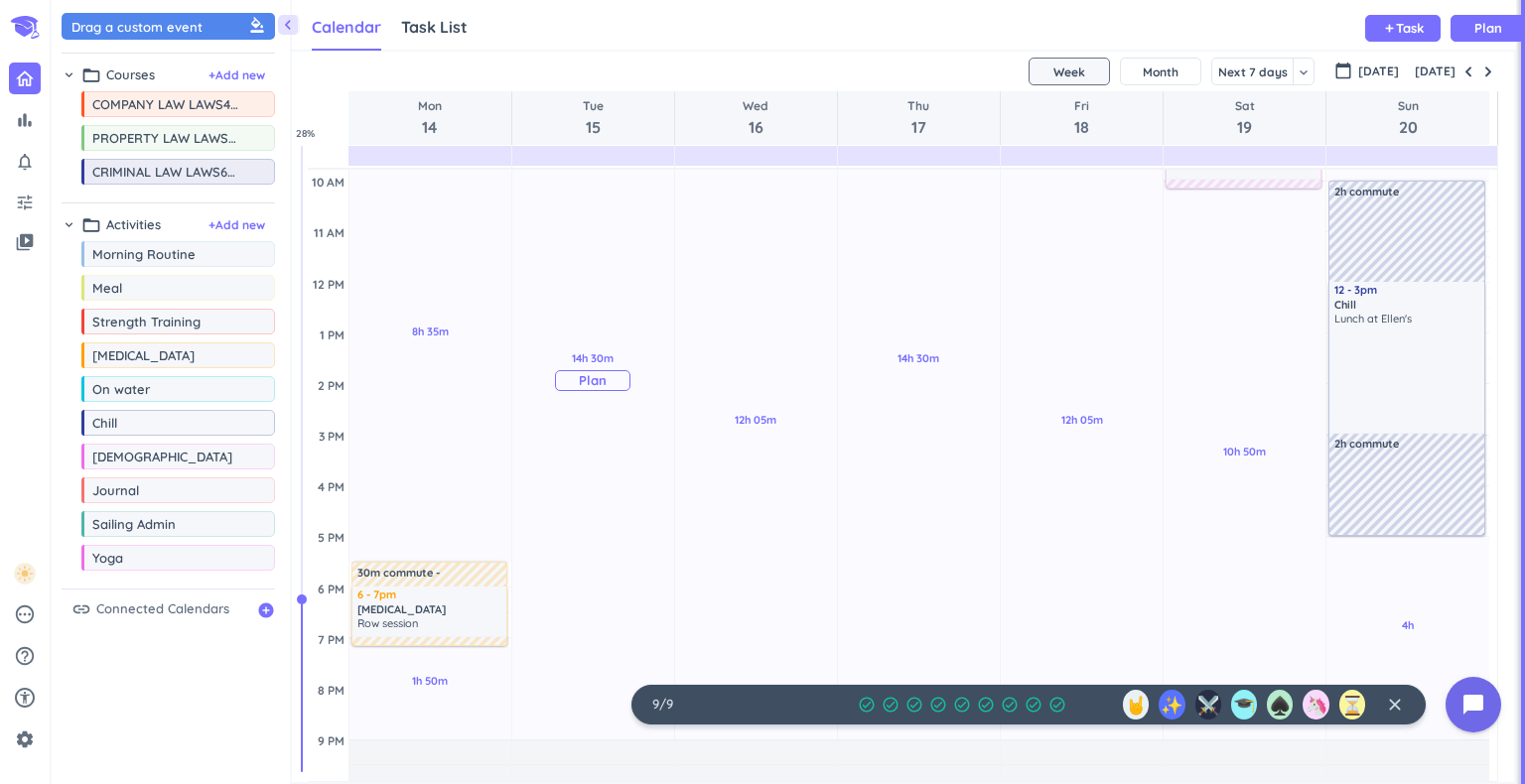 scroll, scrollTop: 285, scrollLeft: 0, axis: vertical 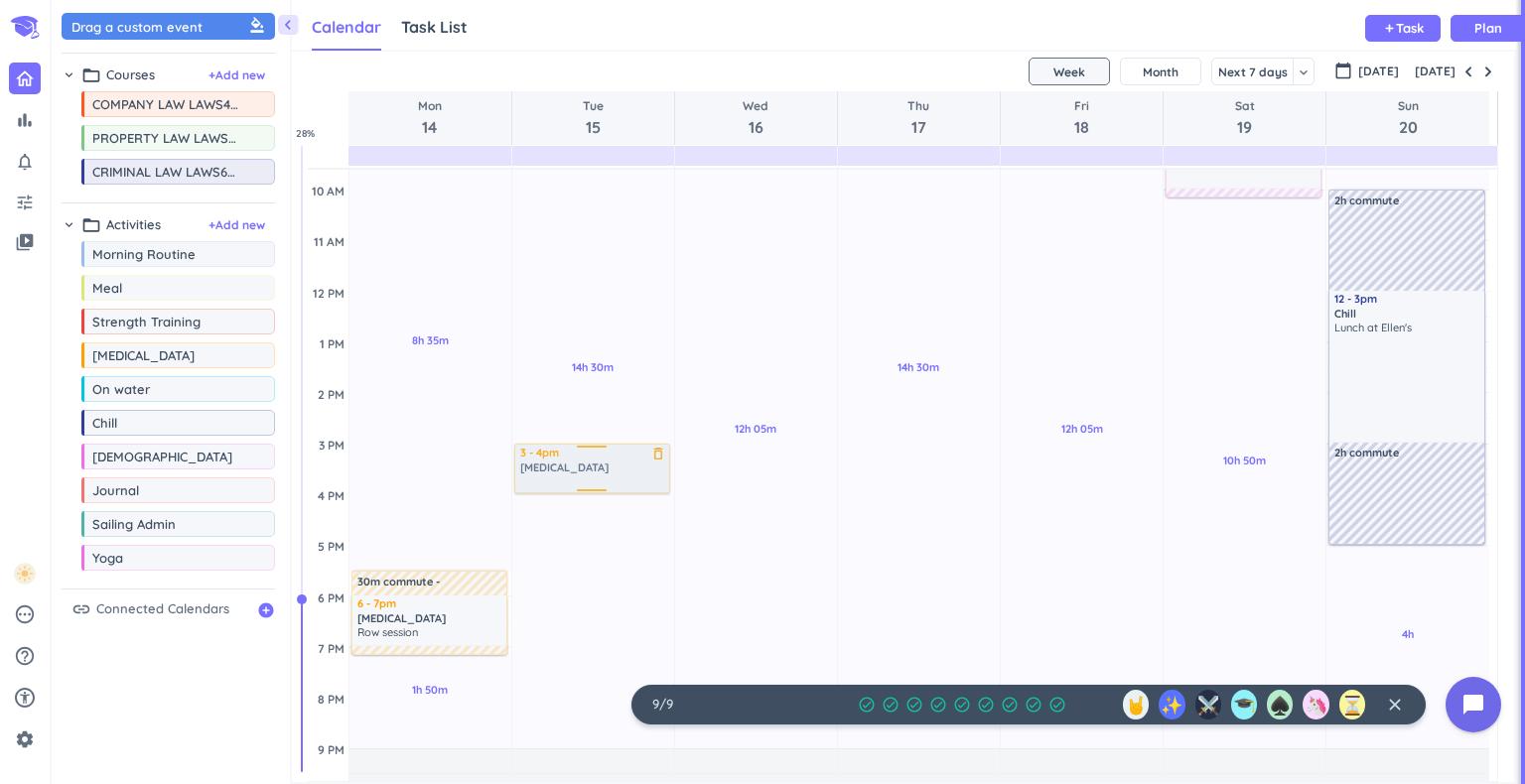 drag, startPoint x: 163, startPoint y: 352, endPoint x: 646, endPoint y: 447, distance: 492.254 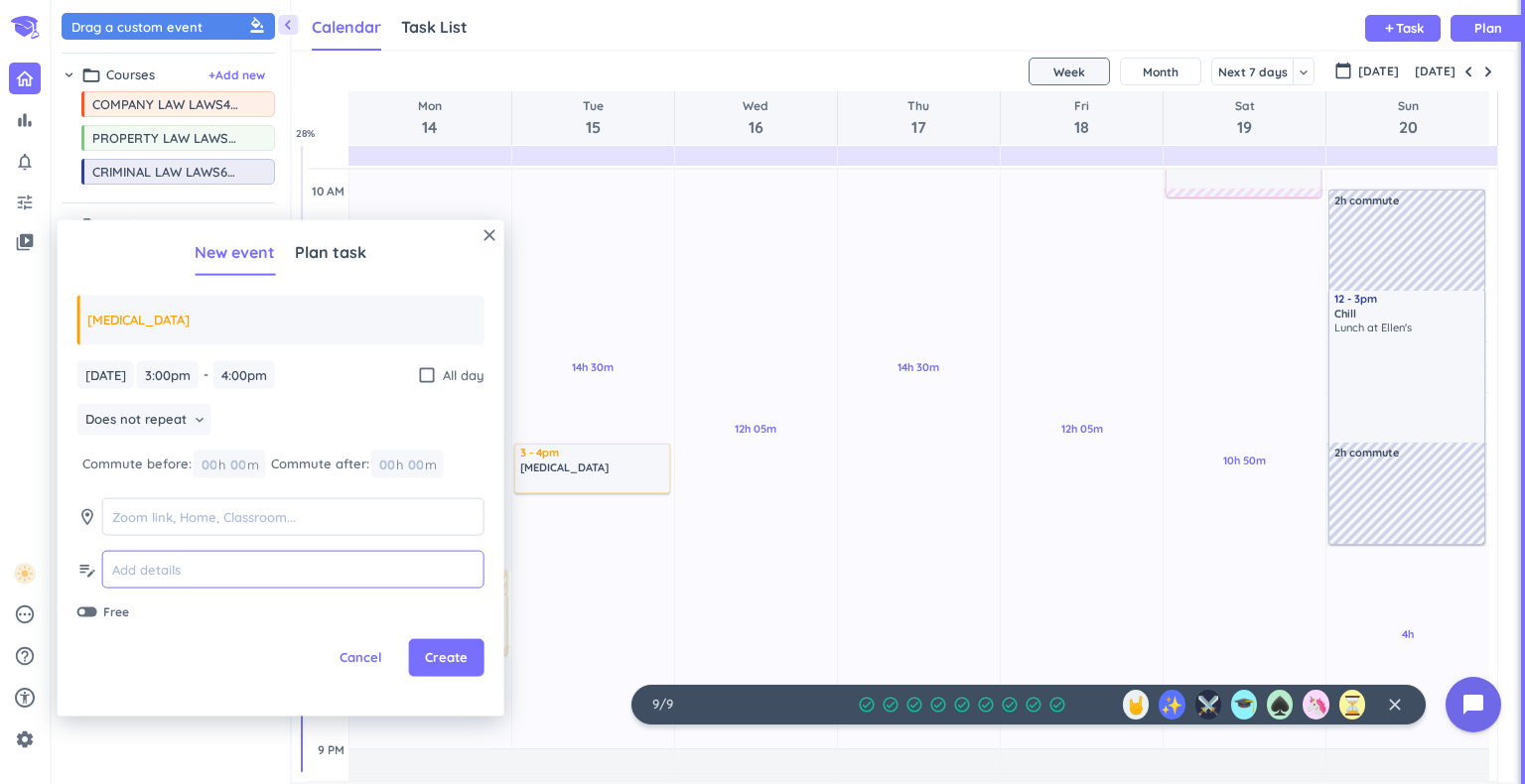click at bounding box center [293, 569] 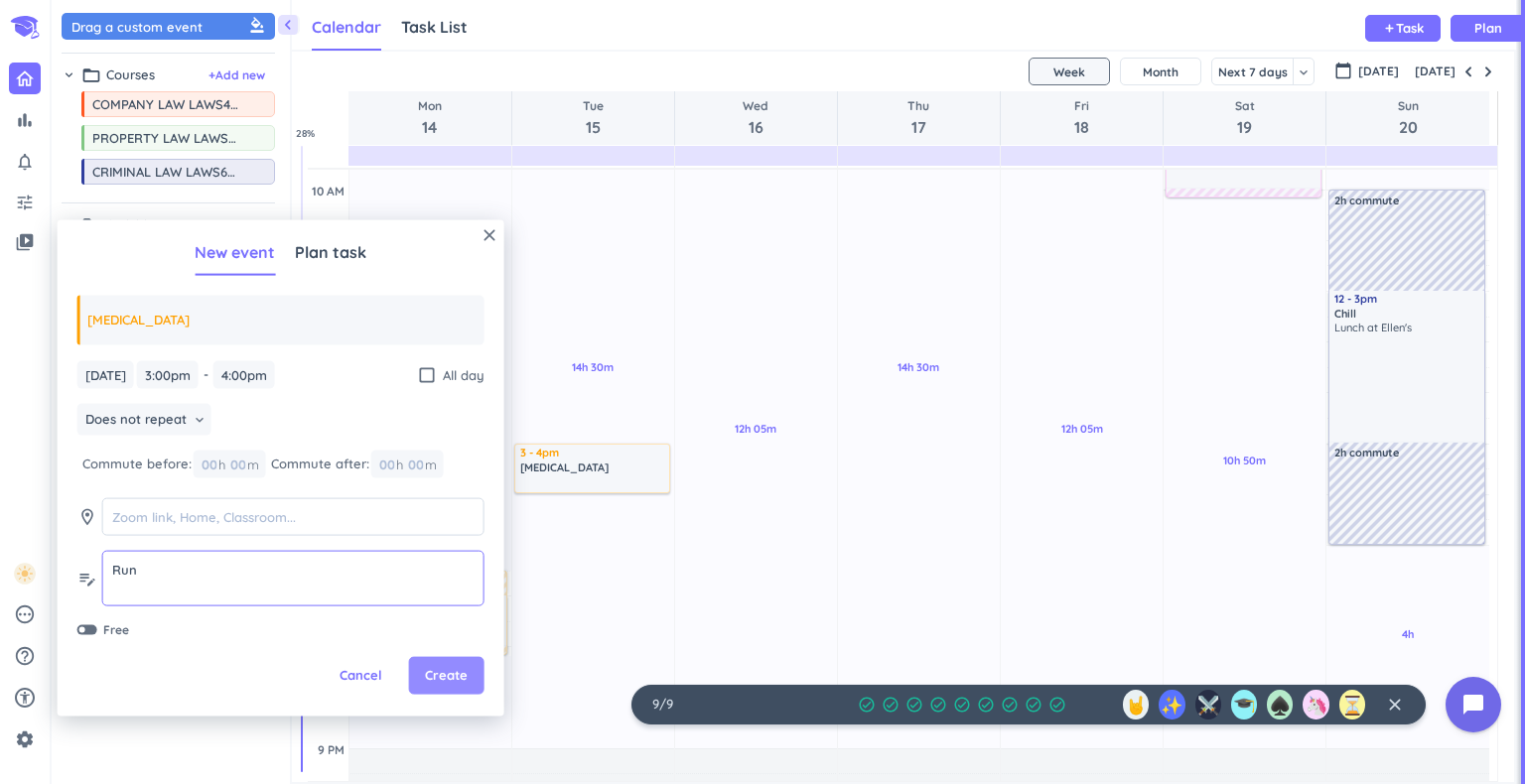 type on "Run" 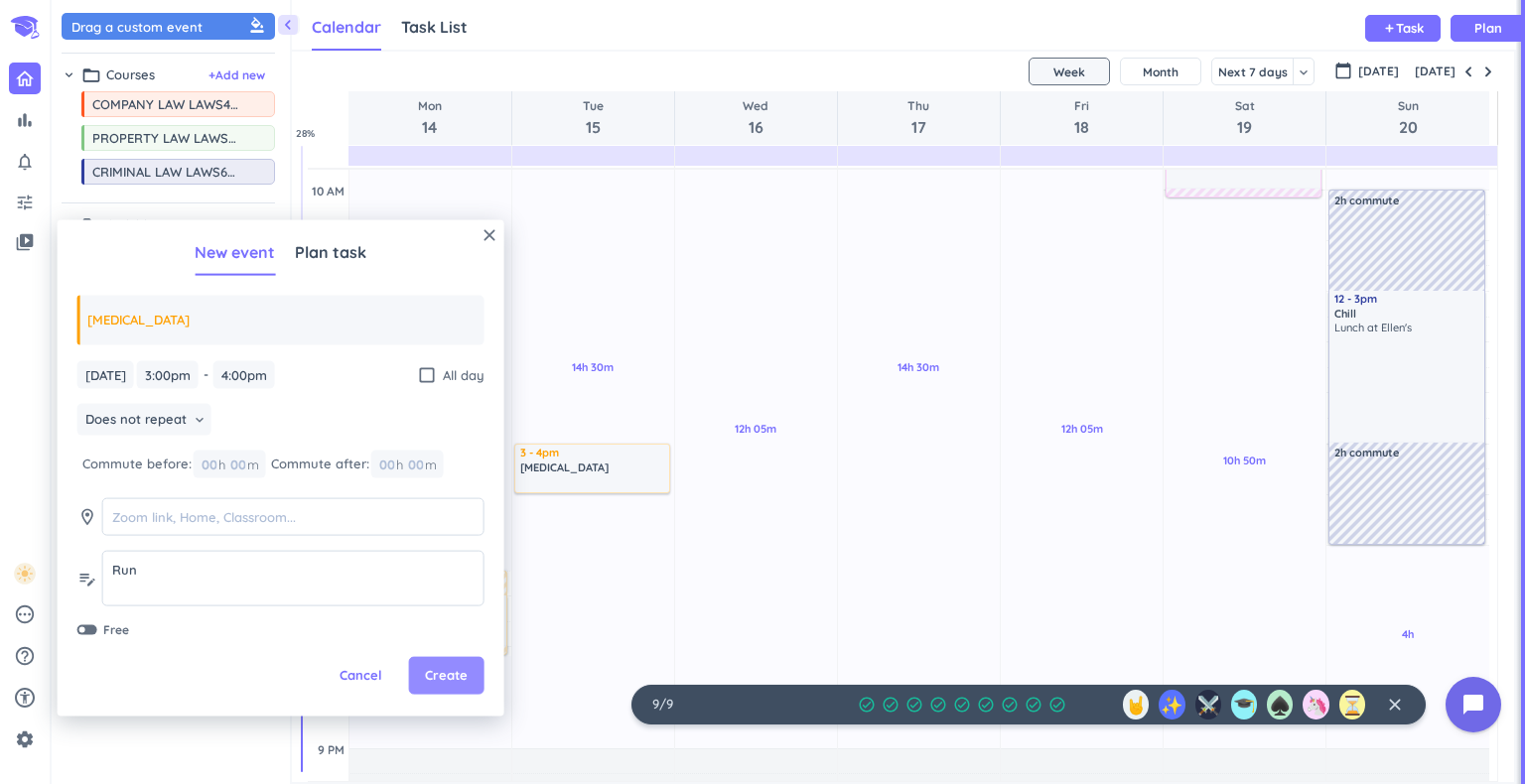 click on "Create" at bounding box center [446, 676] 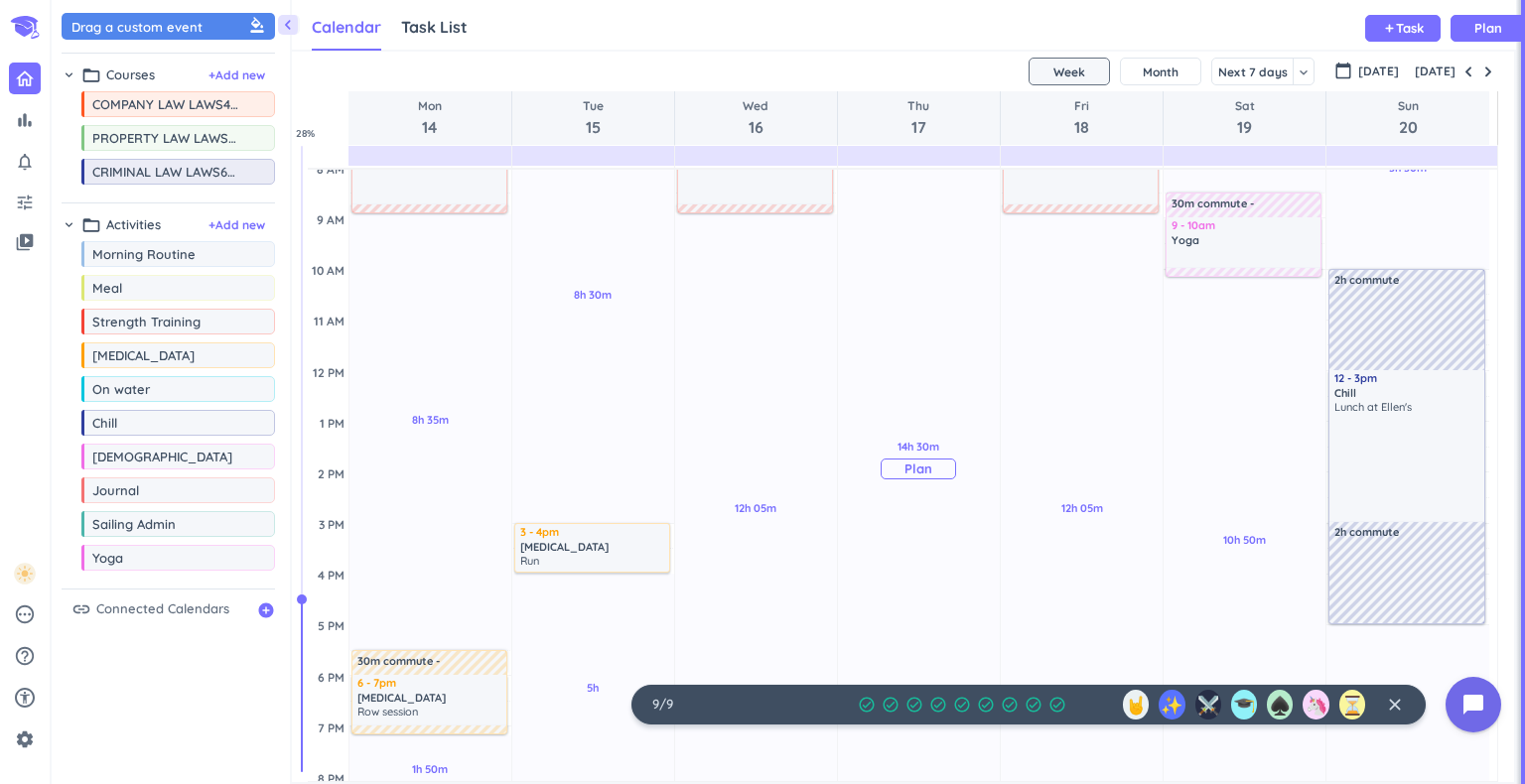 scroll, scrollTop: 165, scrollLeft: 0, axis: vertical 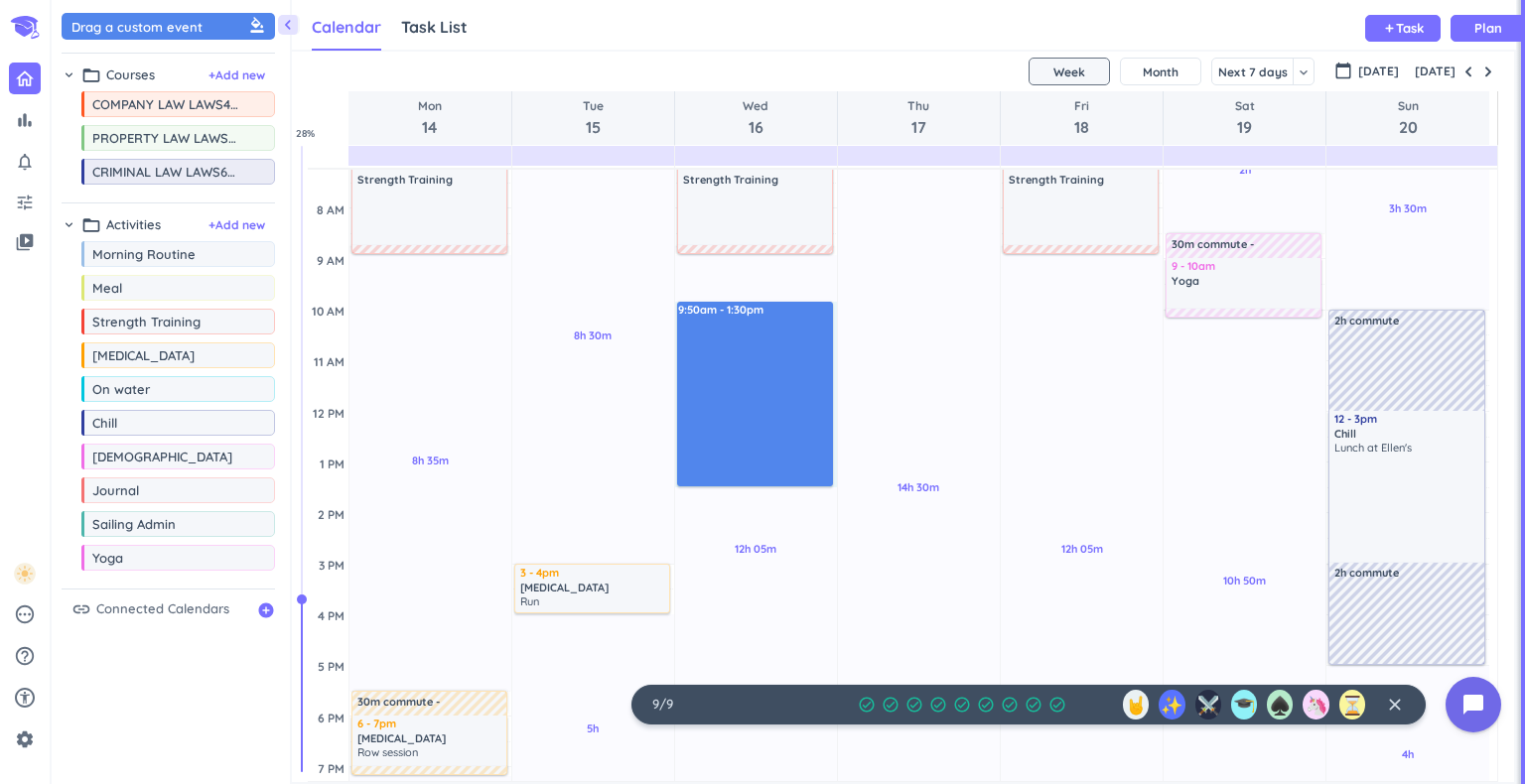 drag, startPoint x: 683, startPoint y: 302, endPoint x: 723, endPoint y: 484, distance: 186.34377 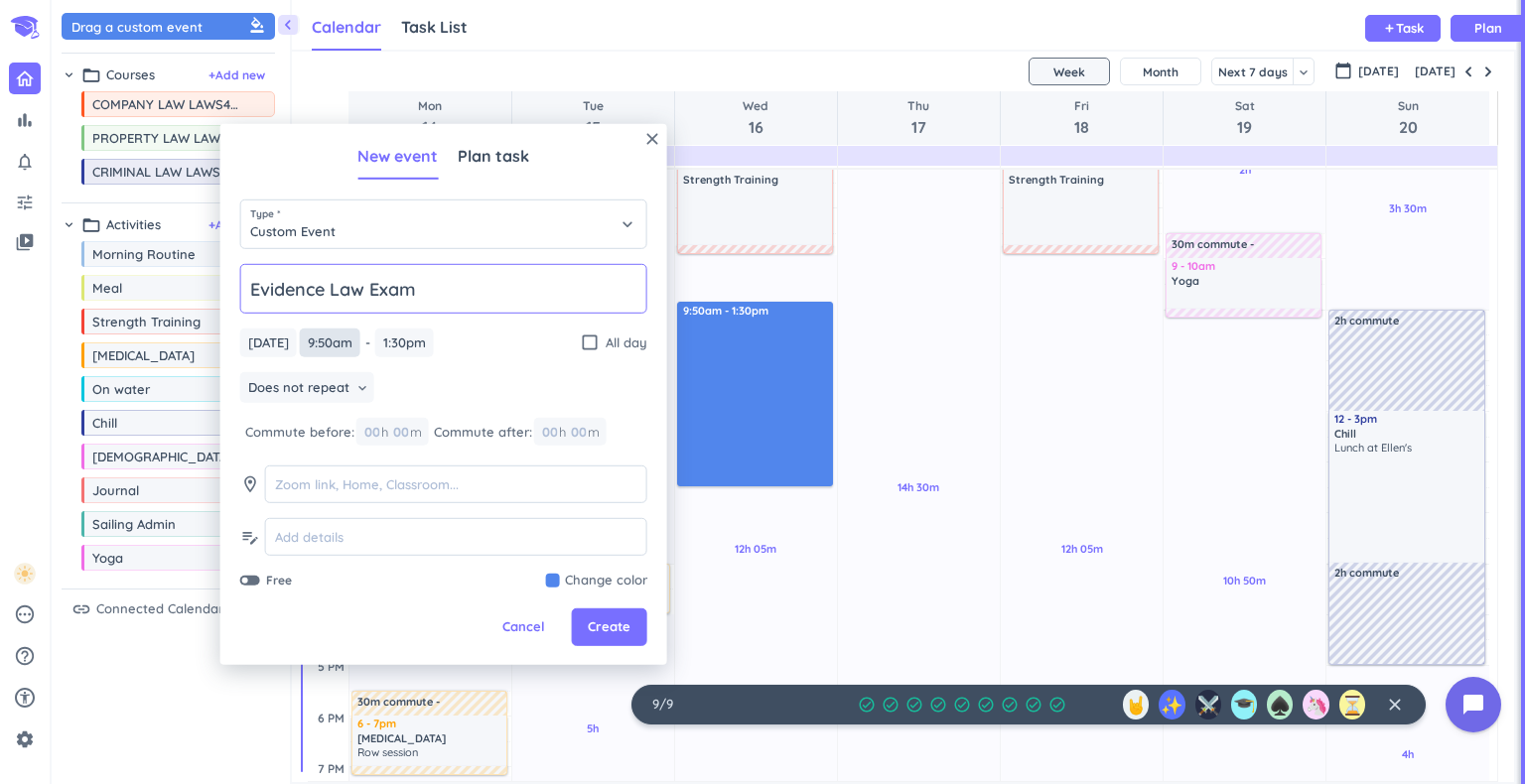 type on "Evidence Law Exam" 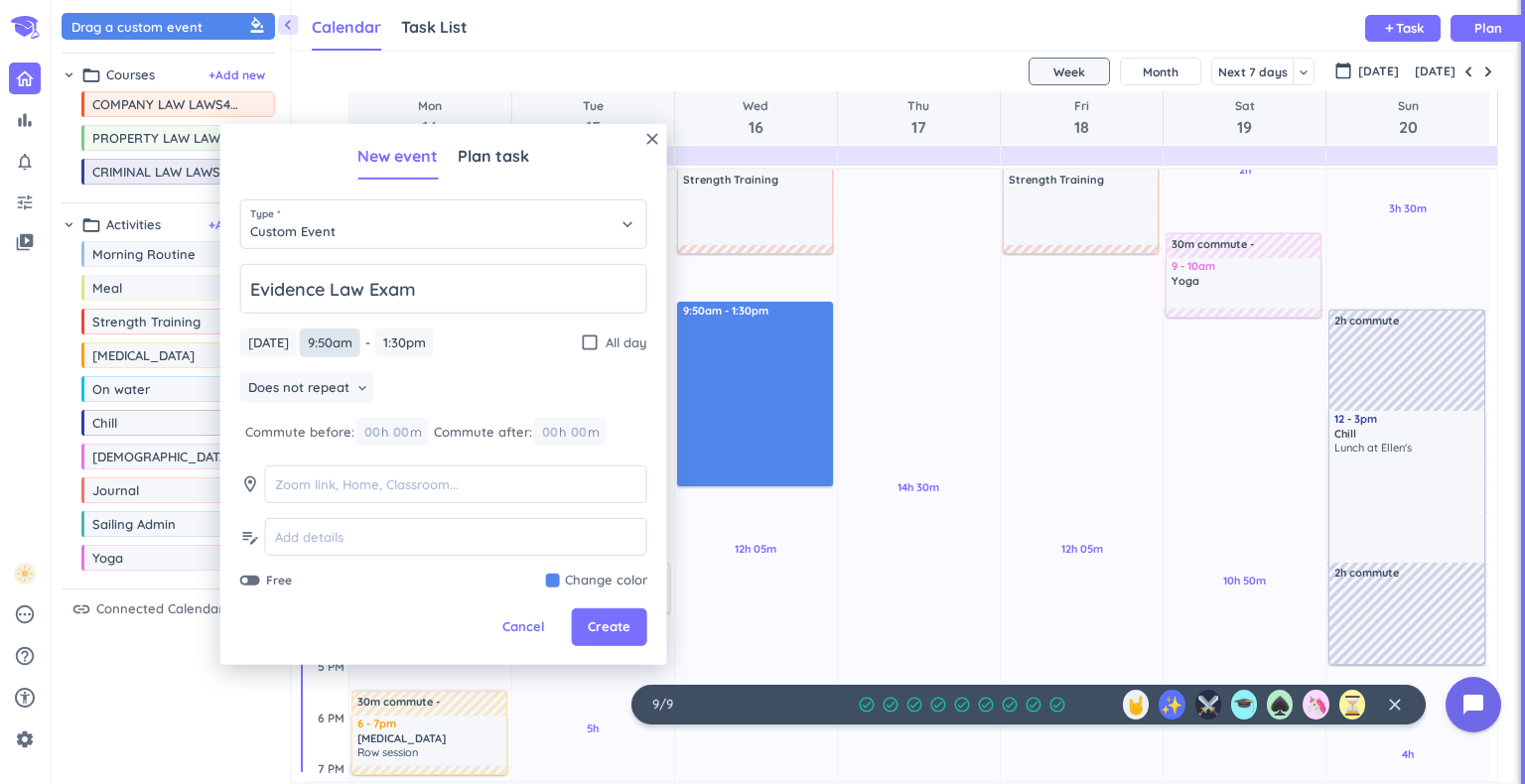 click on "9:50am" at bounding box center (330, 342) 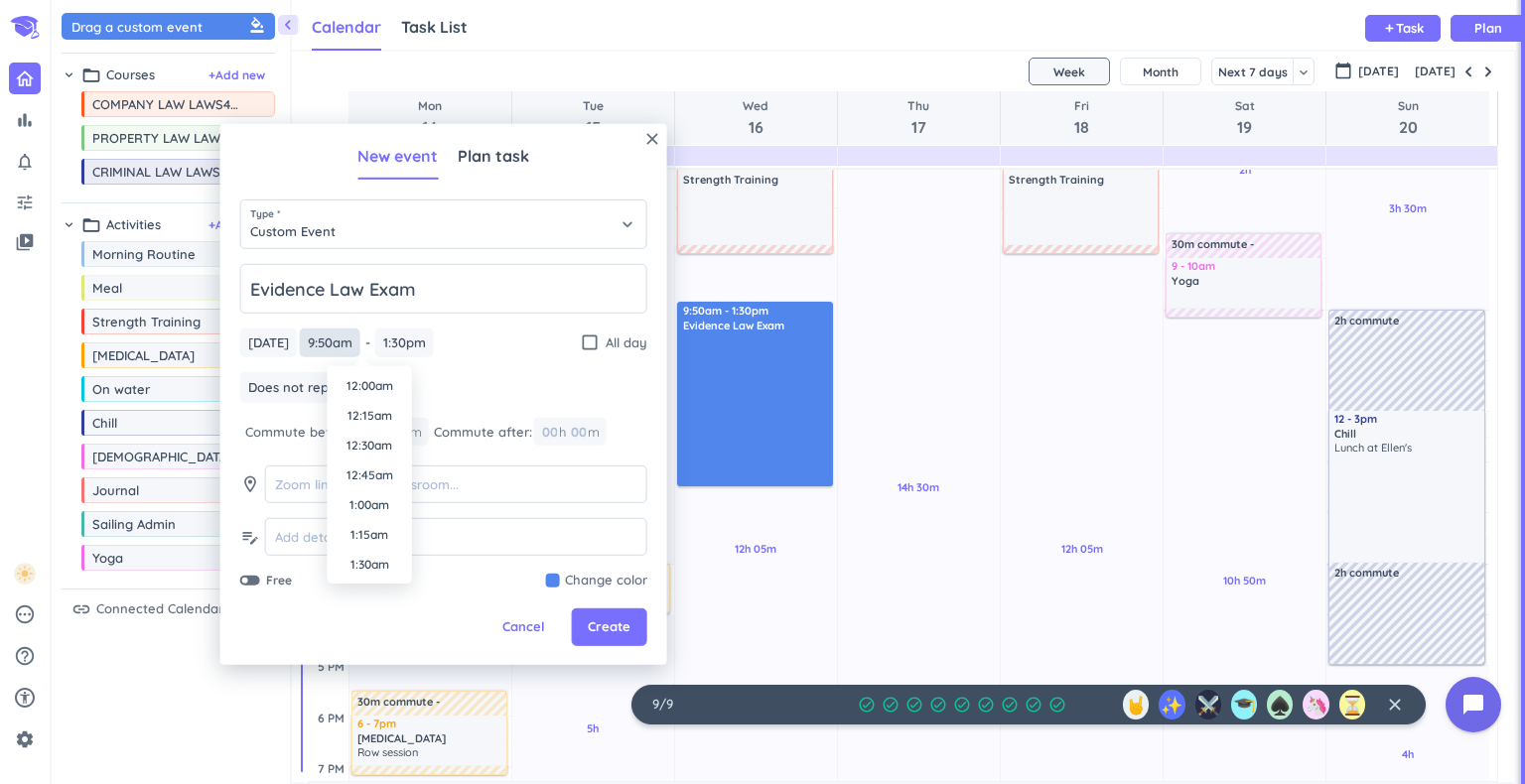 scroll, scrollTop: 1072, scrollLeft: 0, axis: vertical 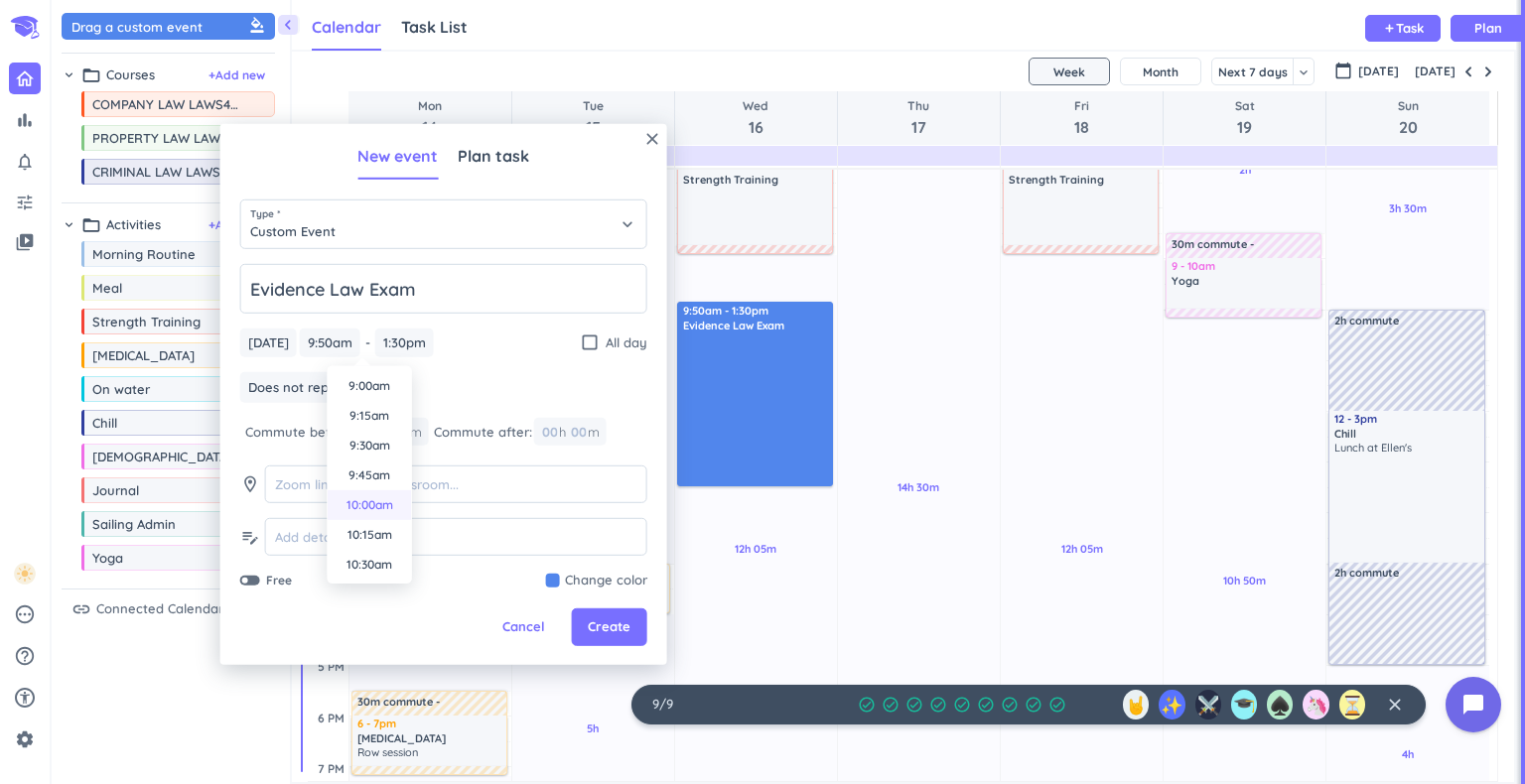 click on "10:00am" at bounding box center [369, 505] 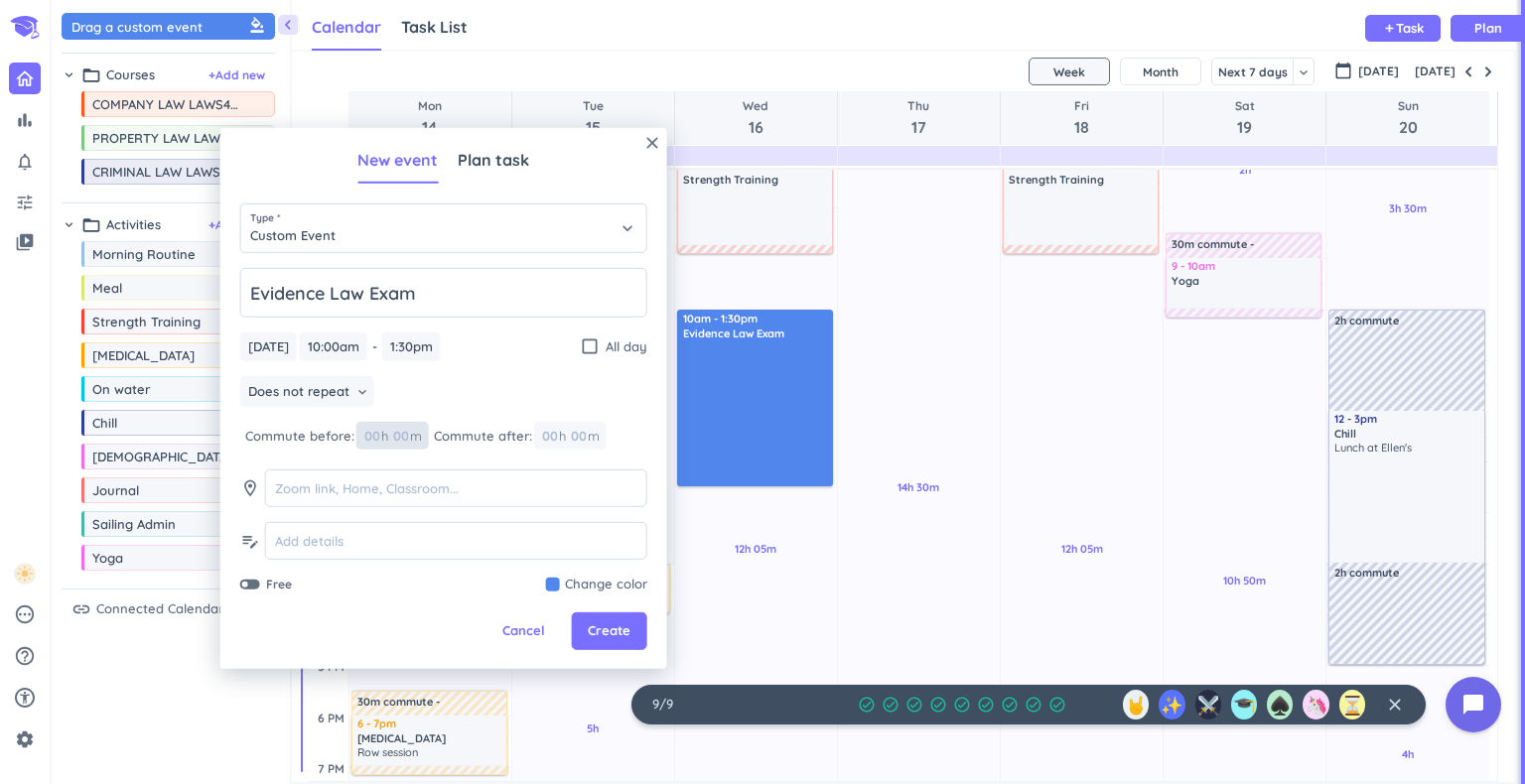click at bounding box center [400, 436] 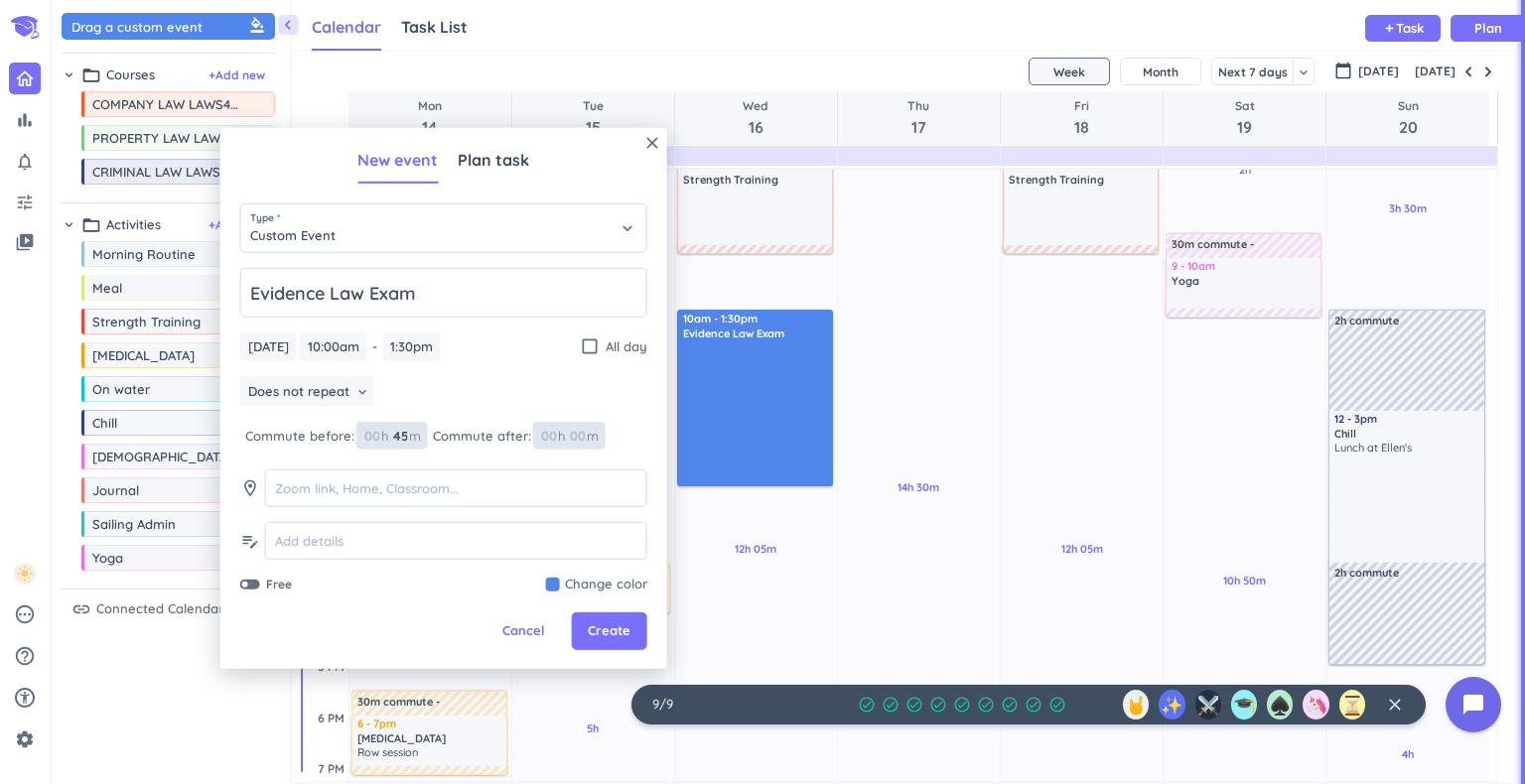 type on "45" 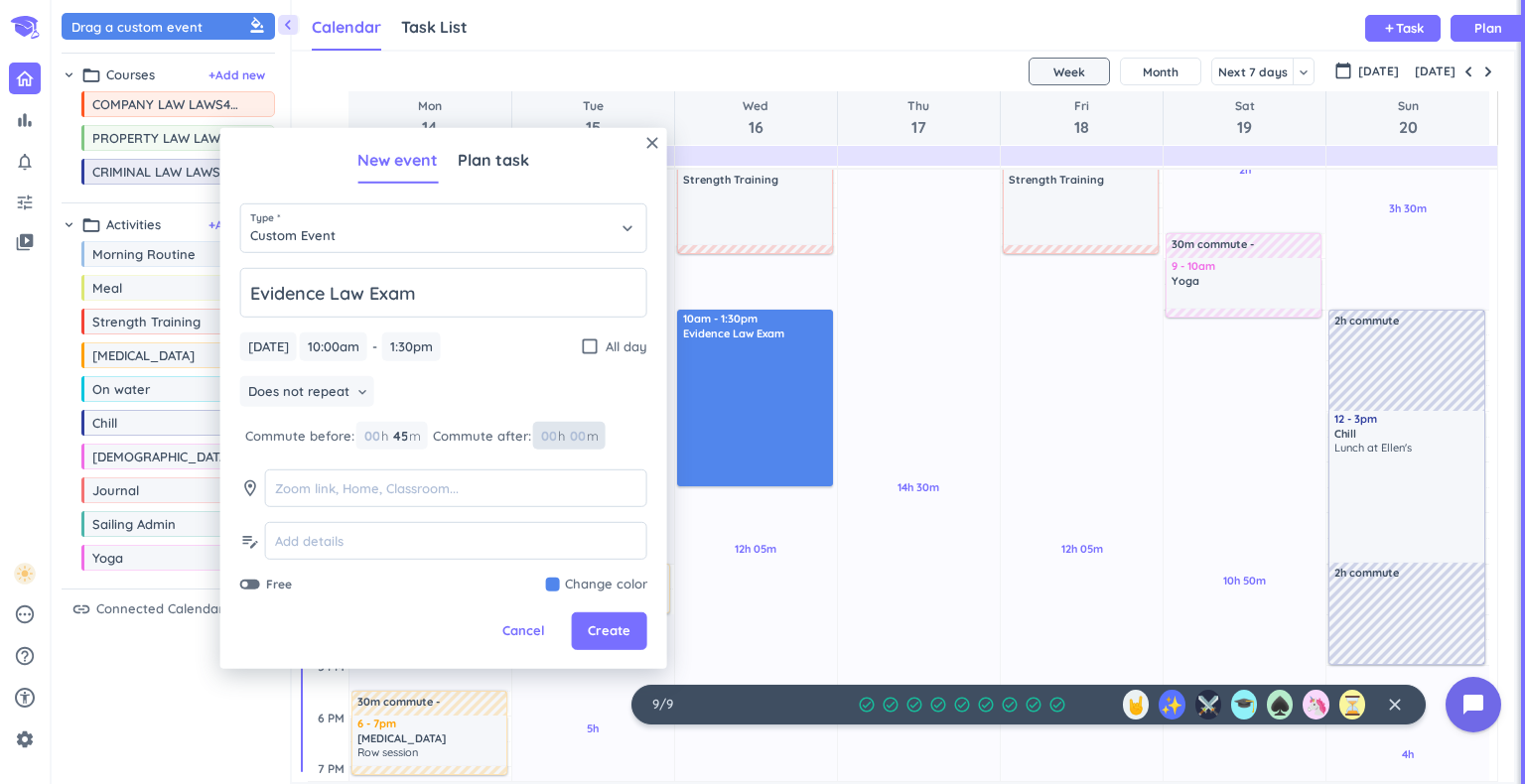 click at bounding box center [577, 436] 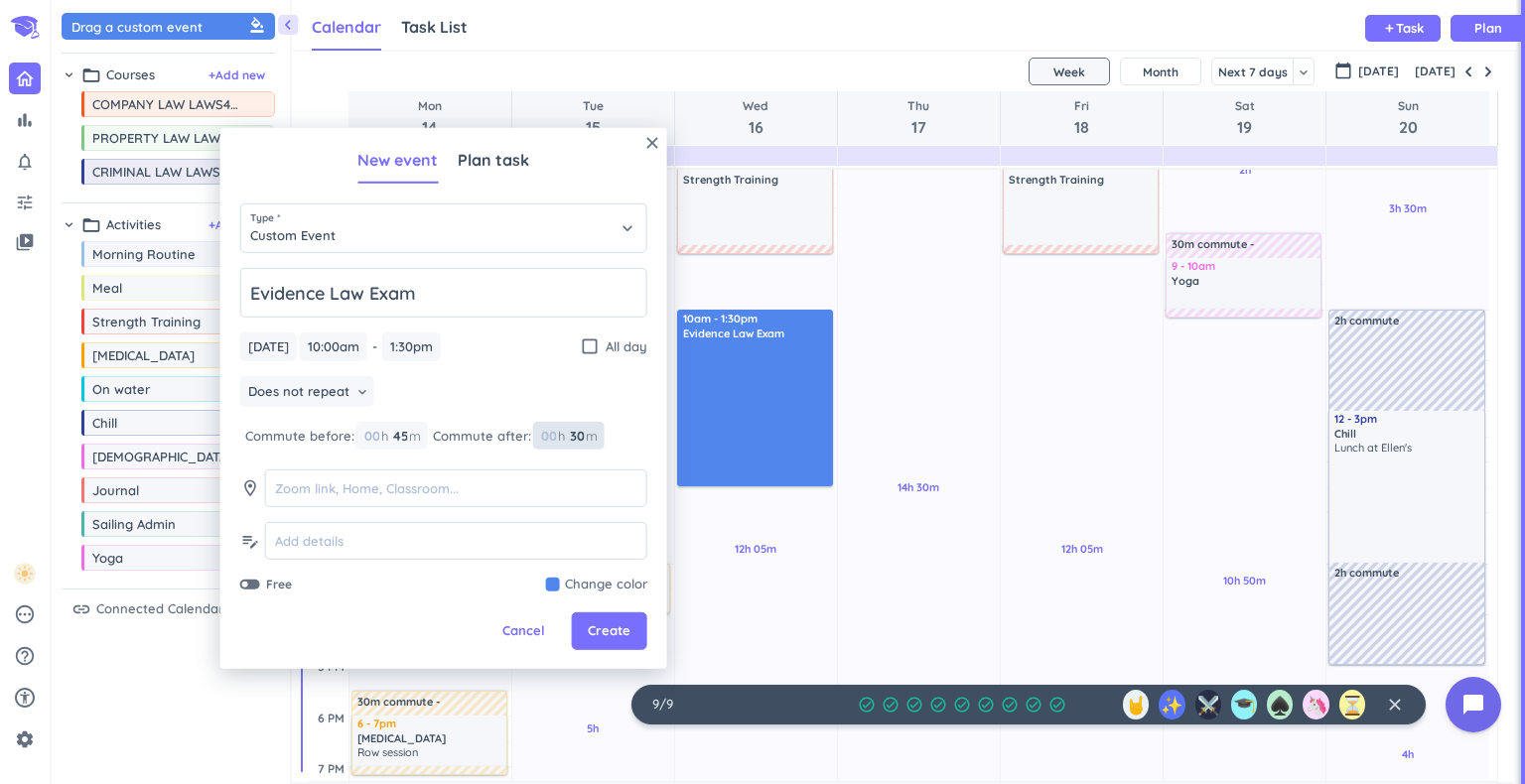 type on "30" 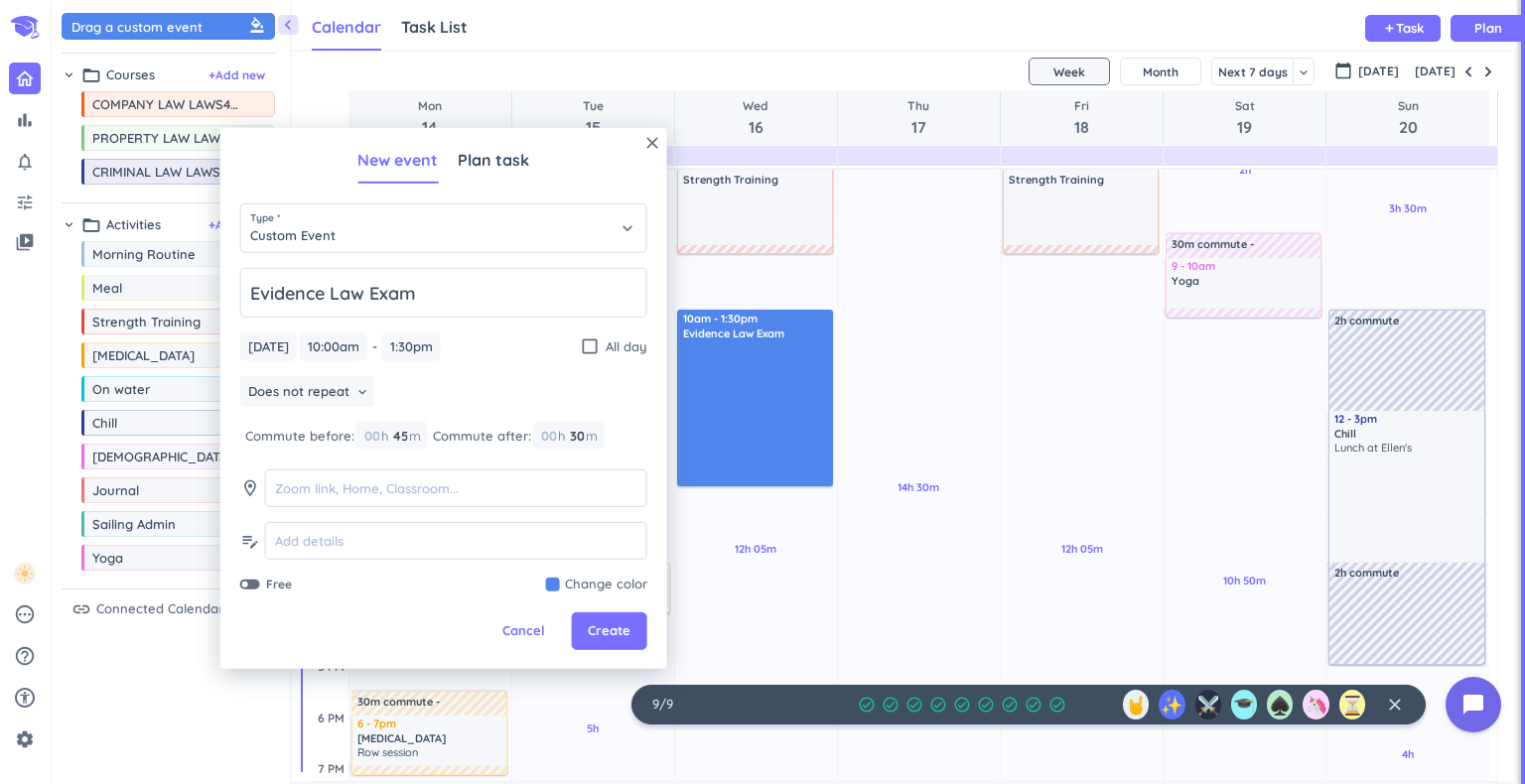 click at bounding box center (597, 585) 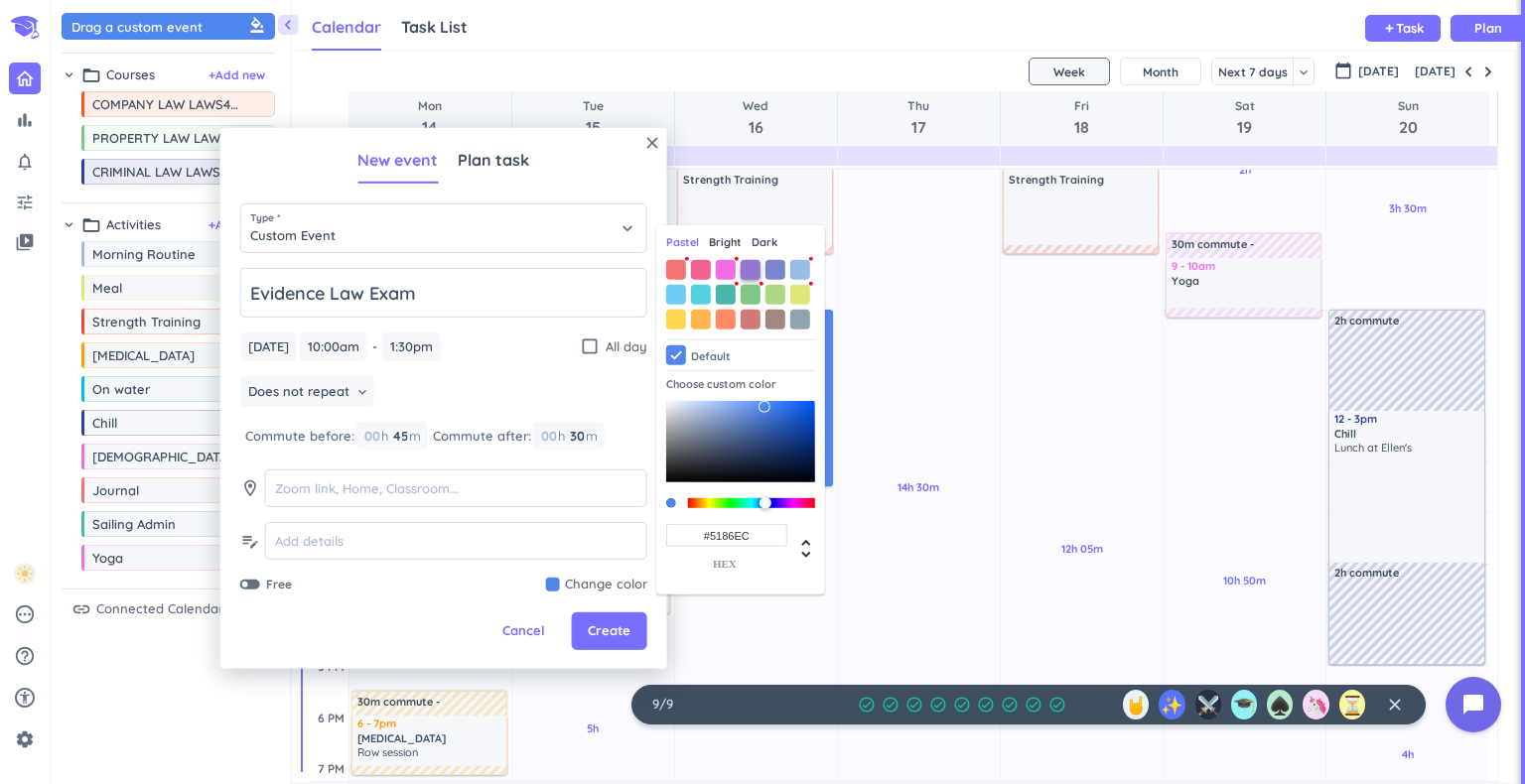 click at bounding box center [751, 270] 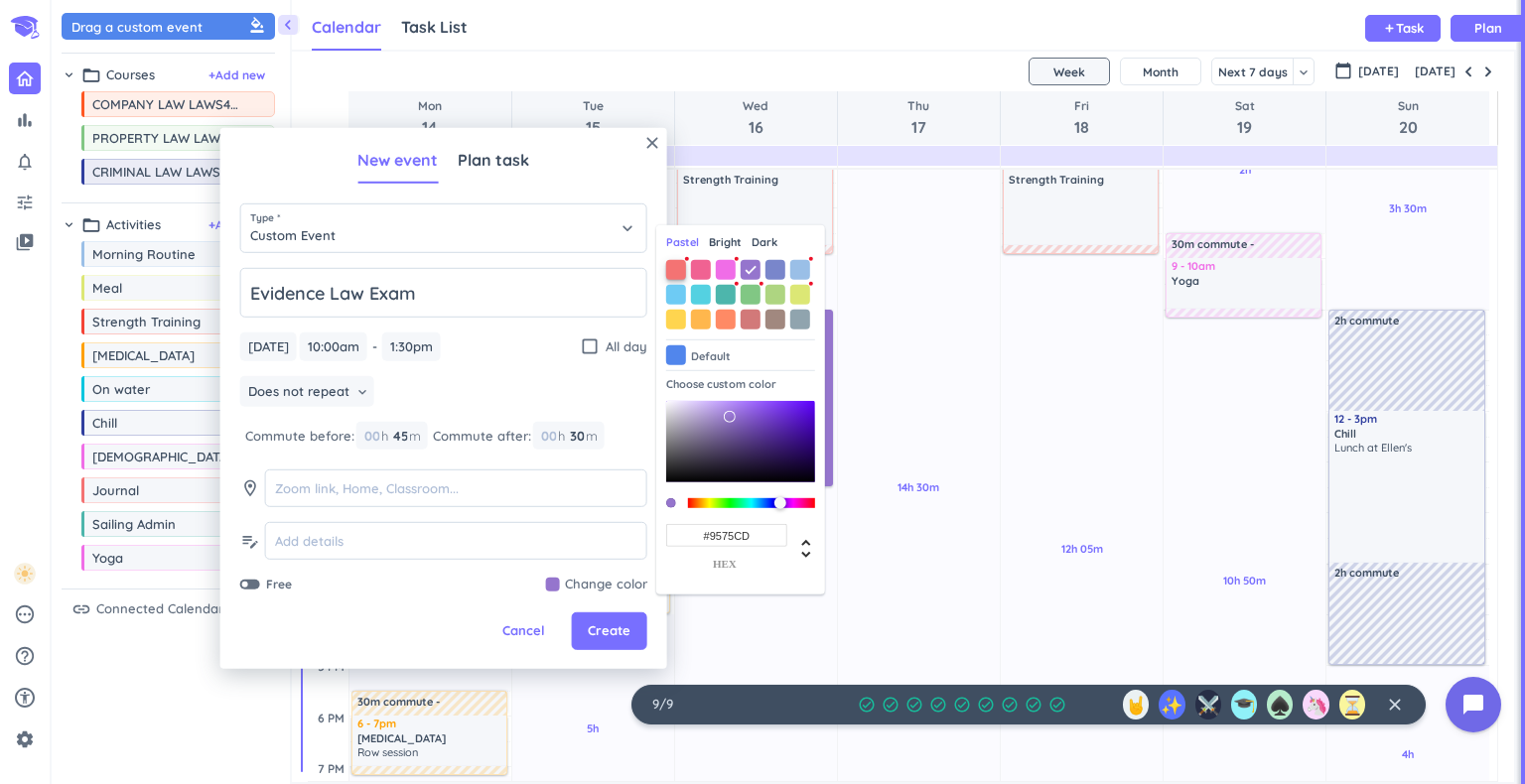click at bounding box center (676, 270) 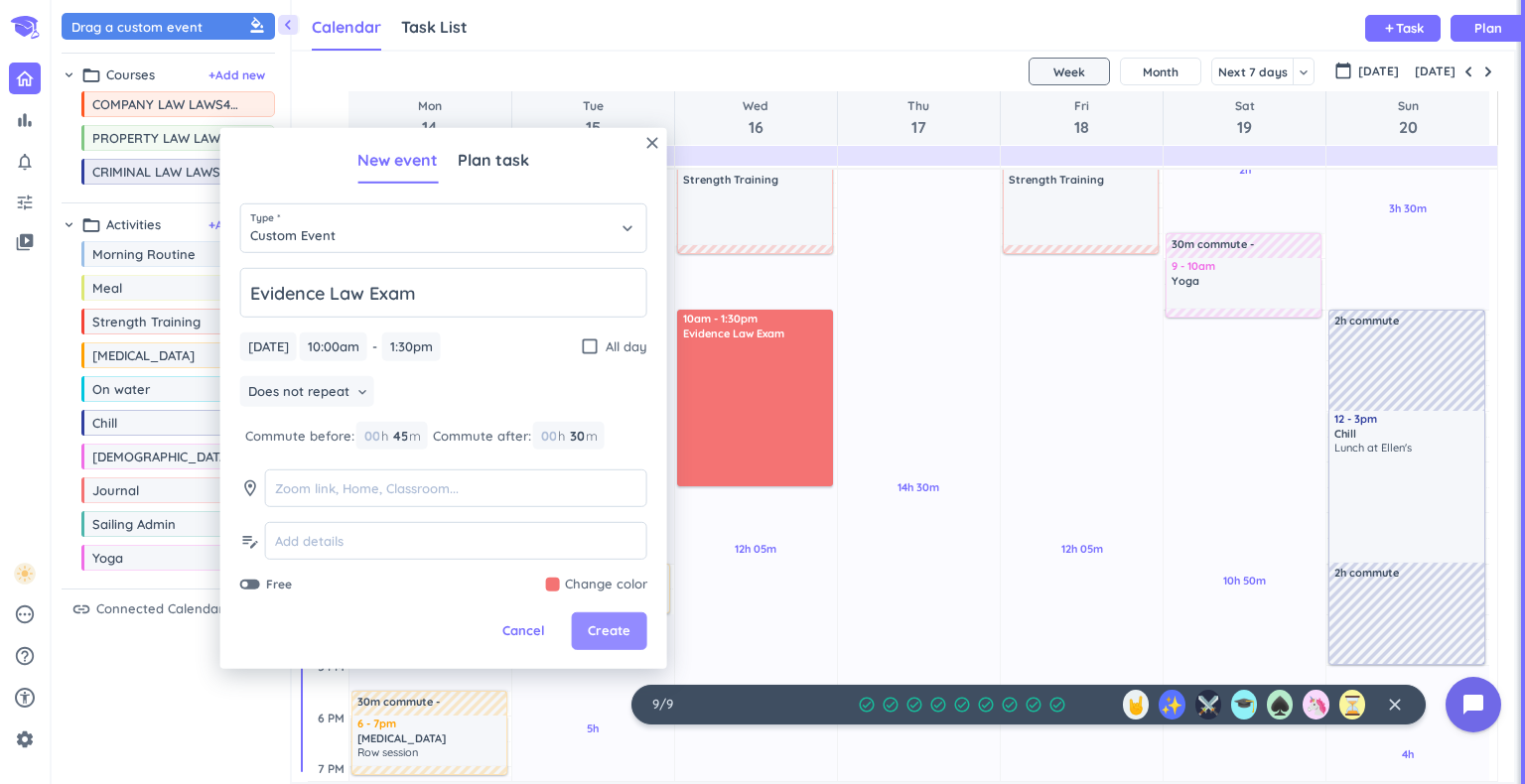 click on "Create" at bounding box center [610, 631] 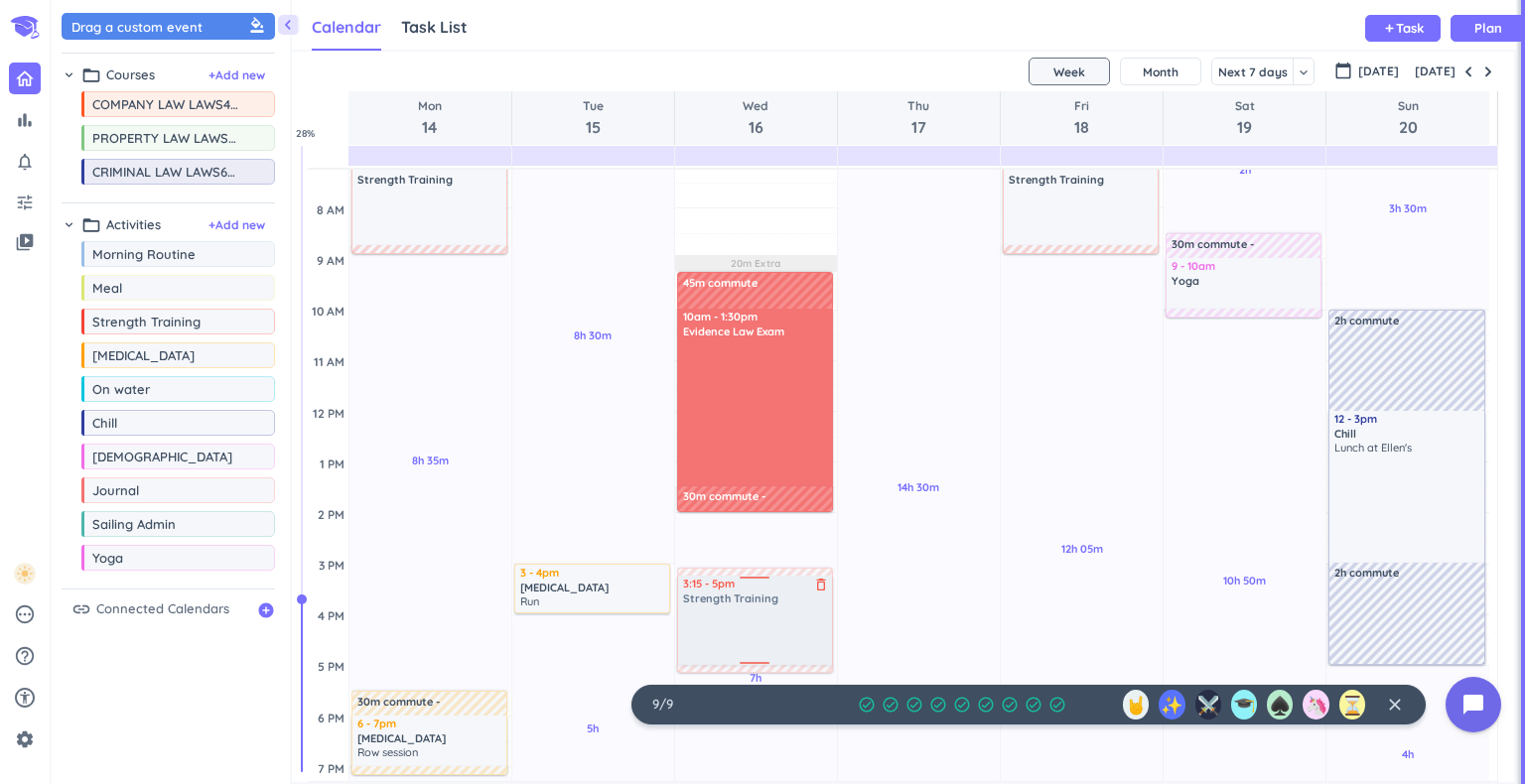 drag, startPoint x: 724, startPoint y: 204, endPoint x: 738, endPoint y: 635, distance: 431.22732 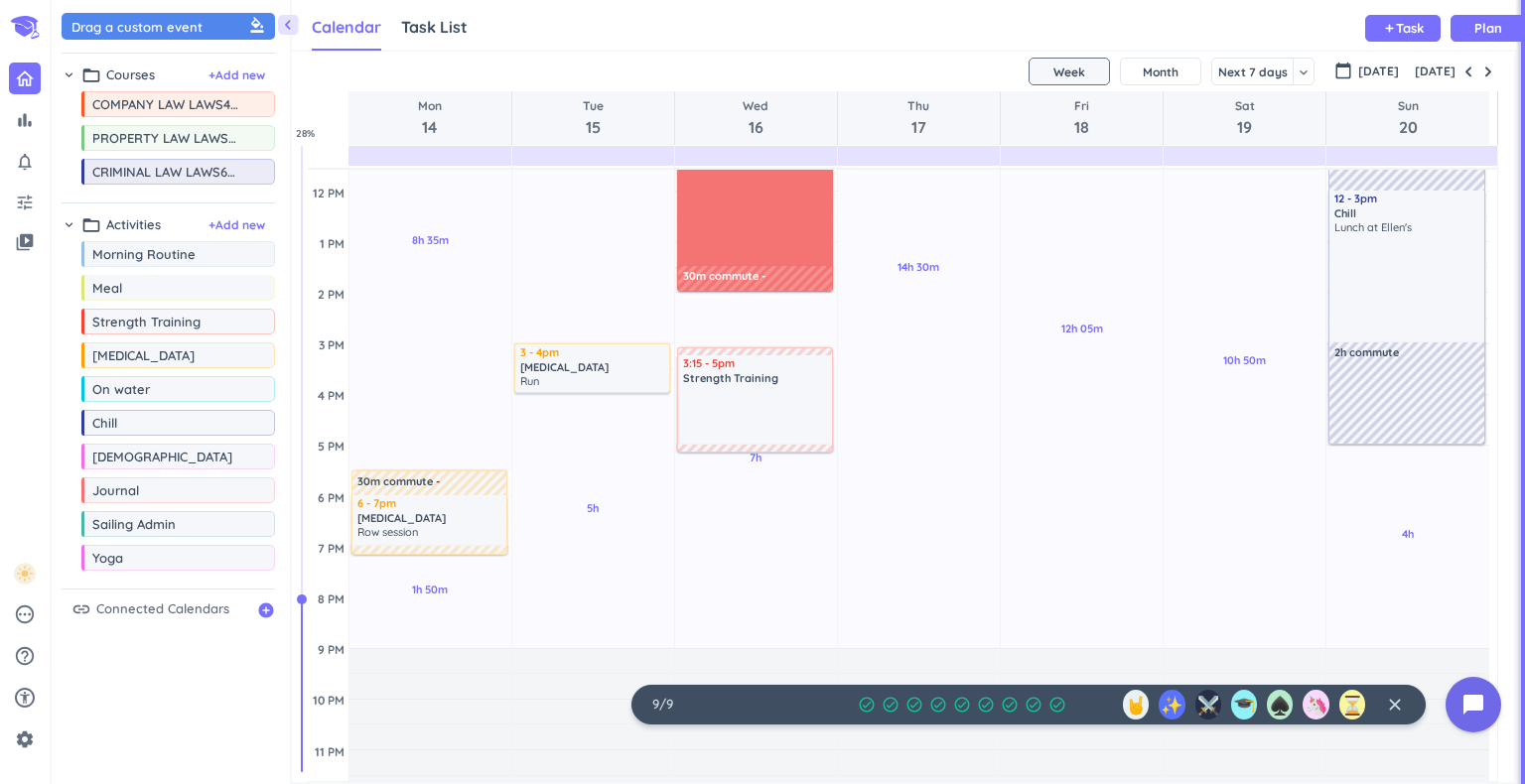 scroll, scrollTop: 387, scrollLeft: 0, axis: vertical 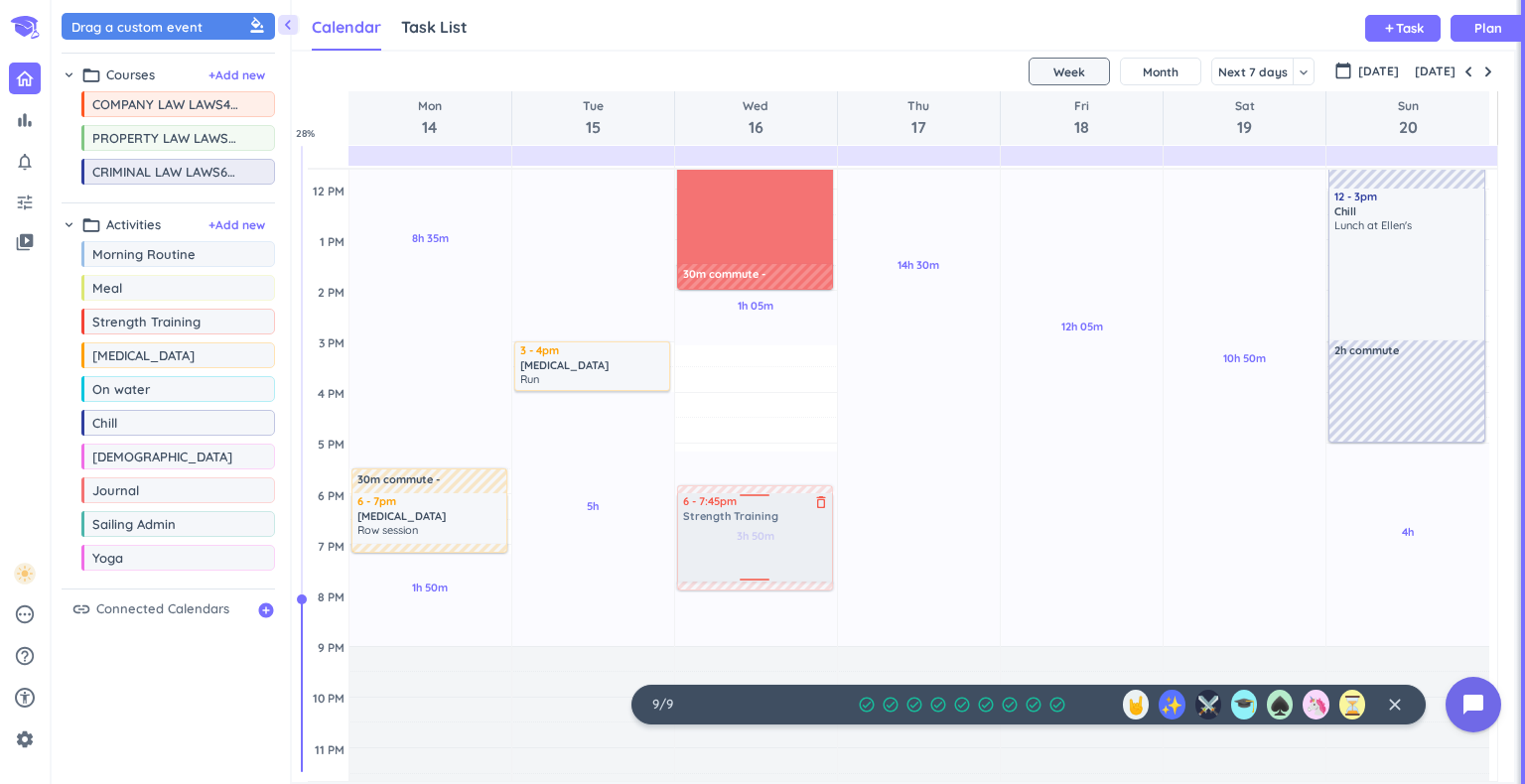 drag, startPoint x: 731, startPoint y: 405, endPoint x: 734, endPoint y: 548, distance: 143.03147 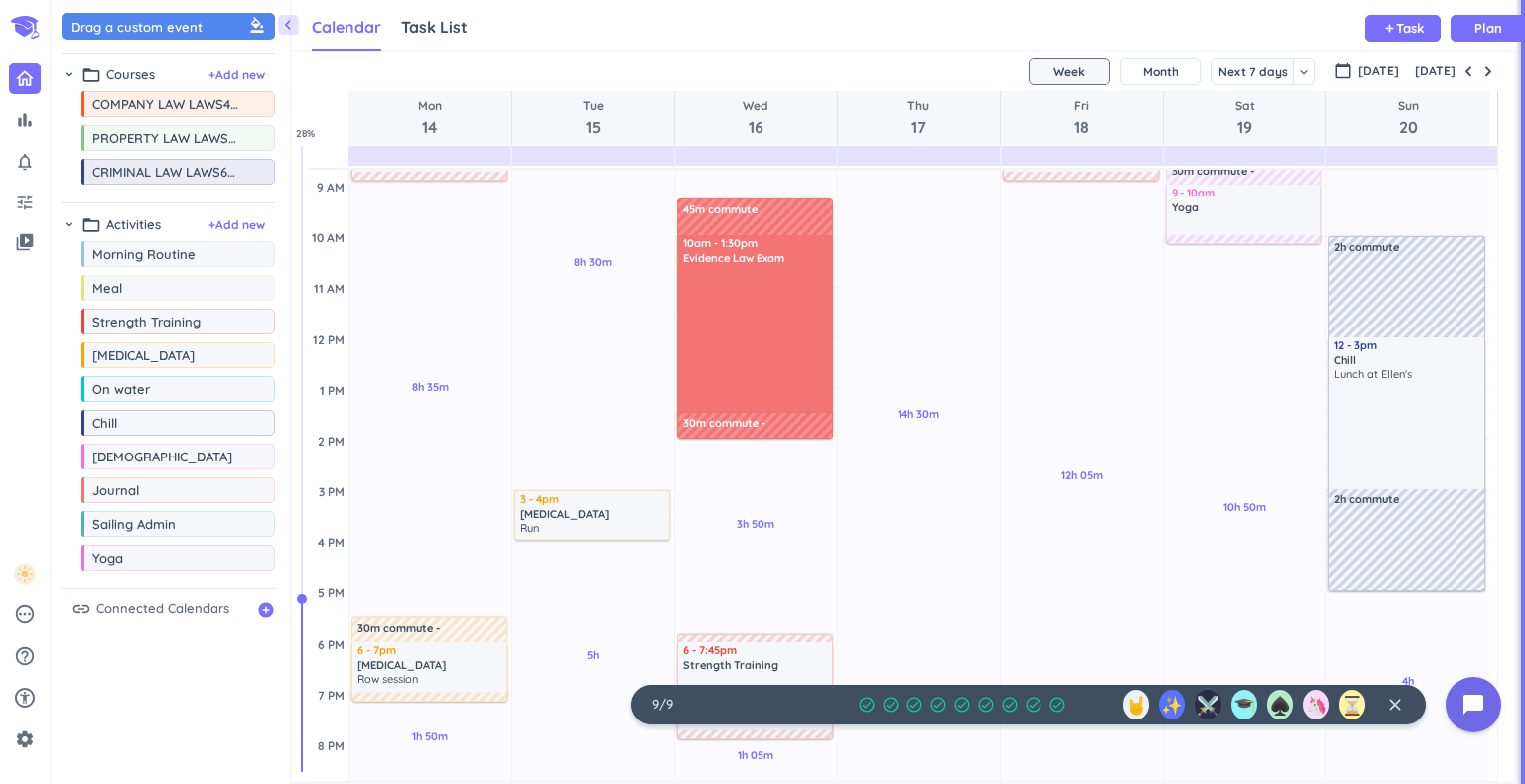 scroll, scrollTop: 240, scrollLeft: 0, axis: vertical 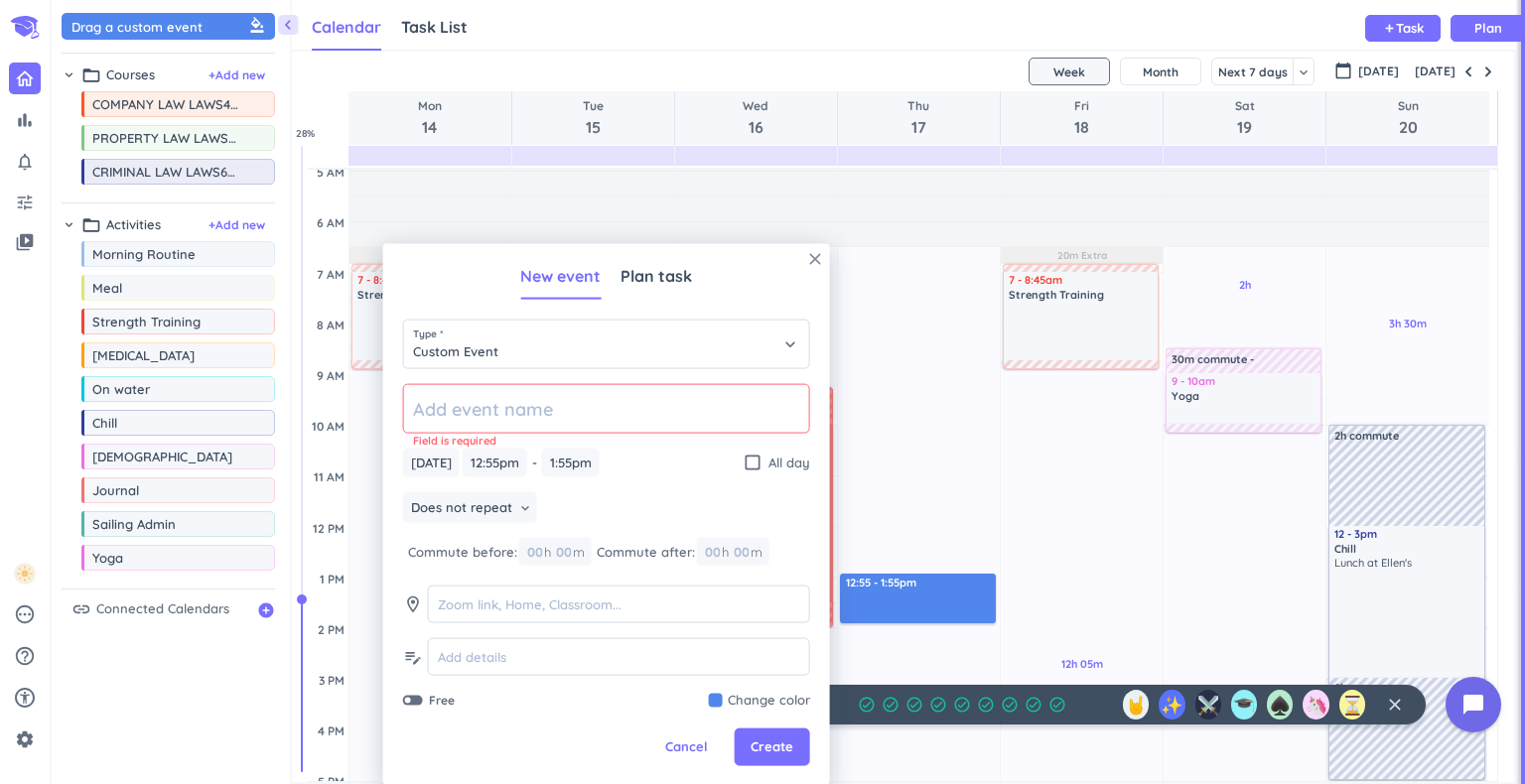 click on "close" at bounding box center [815, 259] 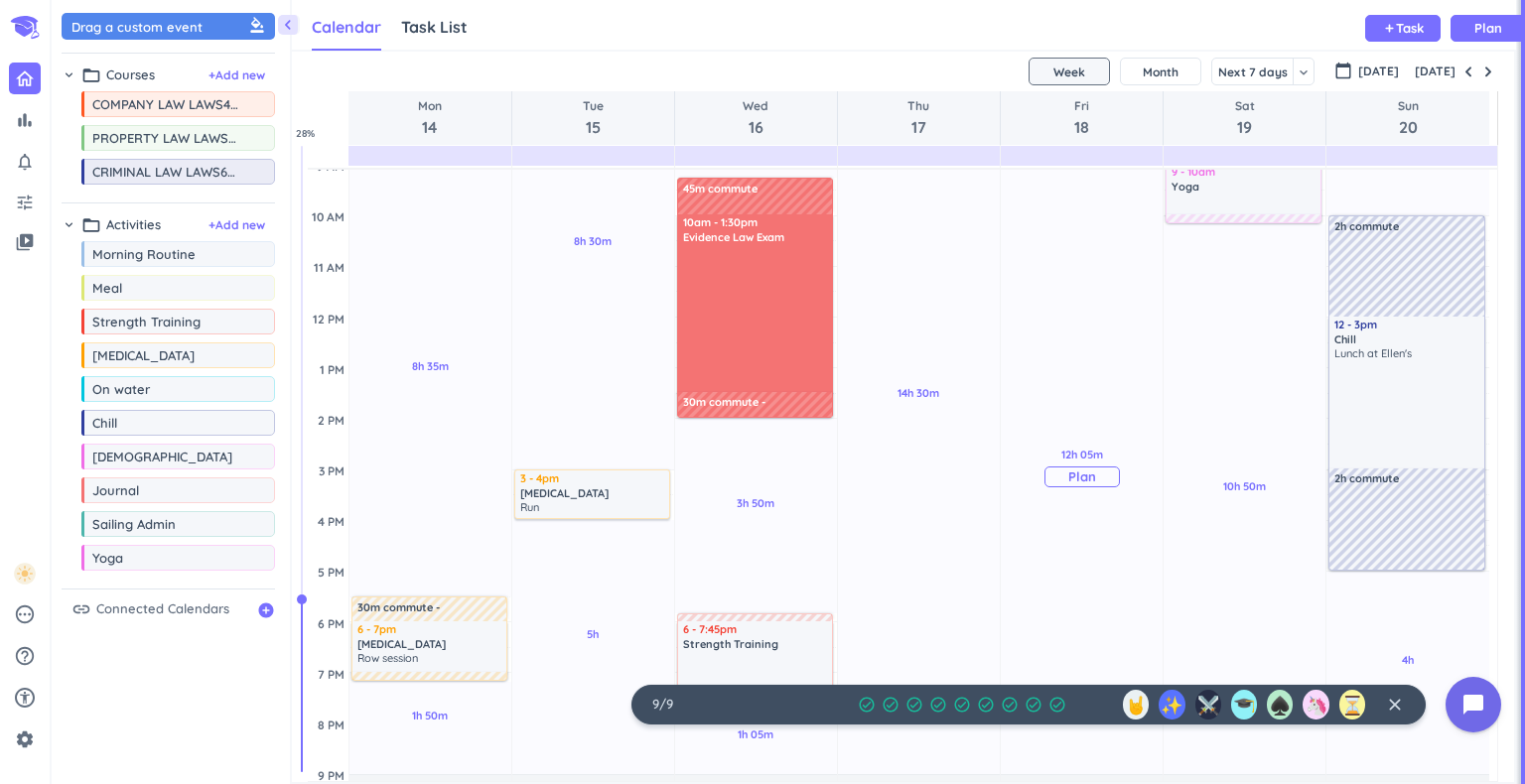 scroll, scrollTop: 260, scrollLeft: 0, axis: vertical 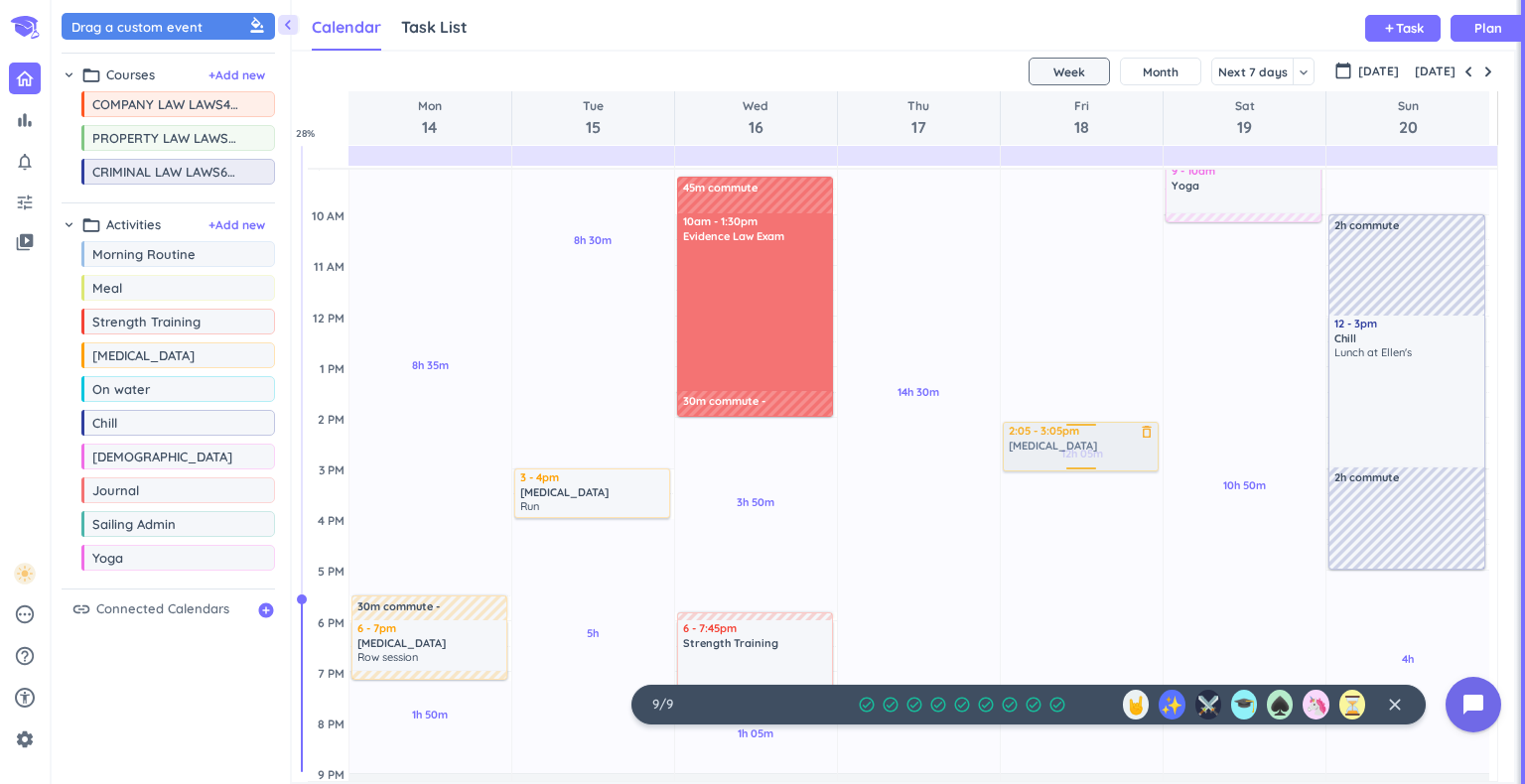drag, startPoint x: 163, startPoint y: 353, endPoint x: 1089, endPoint y: 423, distance: 928.64202 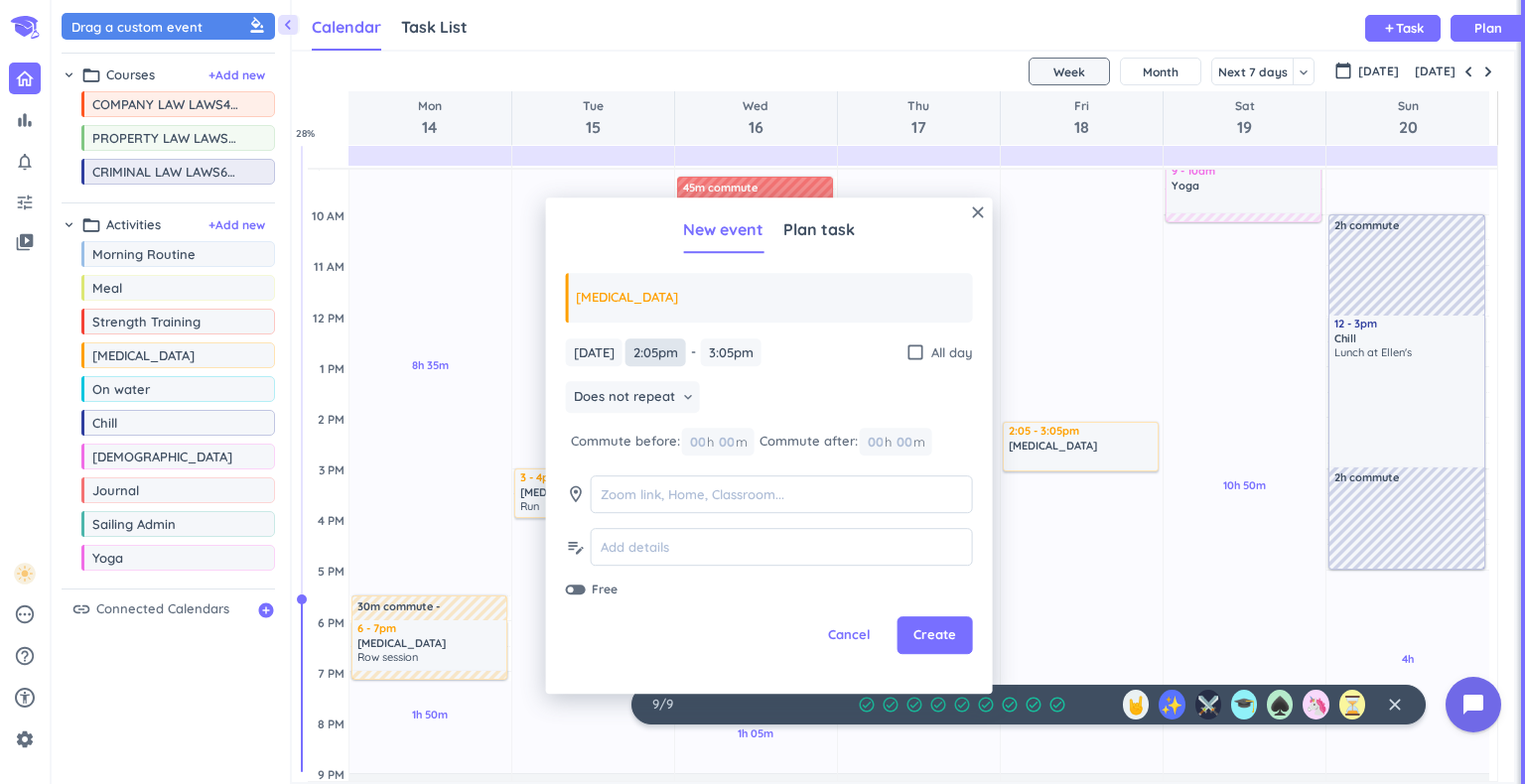 click on "2:05pm" at bounding box center [655, 352] 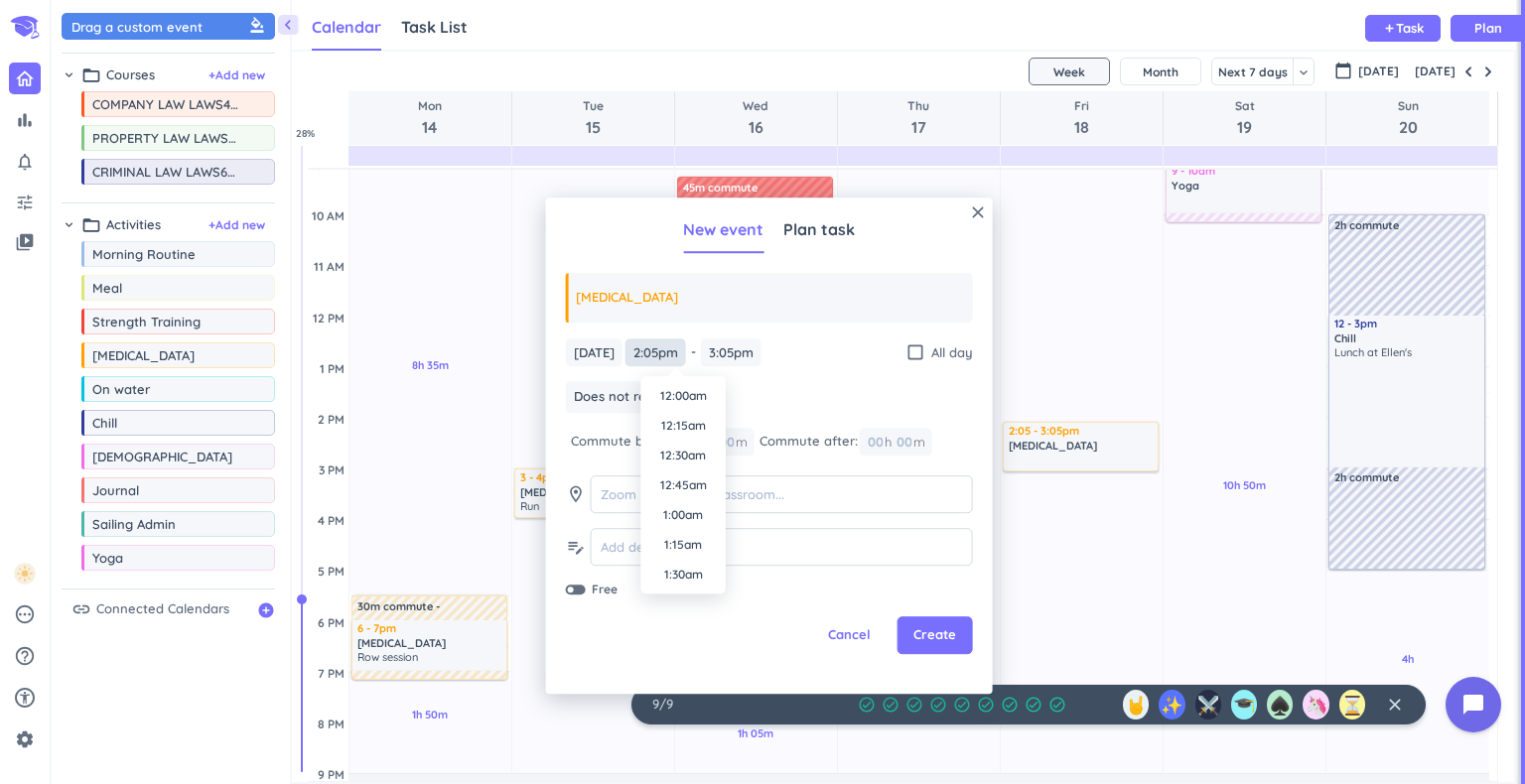scroll, scrollTop: 1578, scrollLeft: 0, axis: vertical 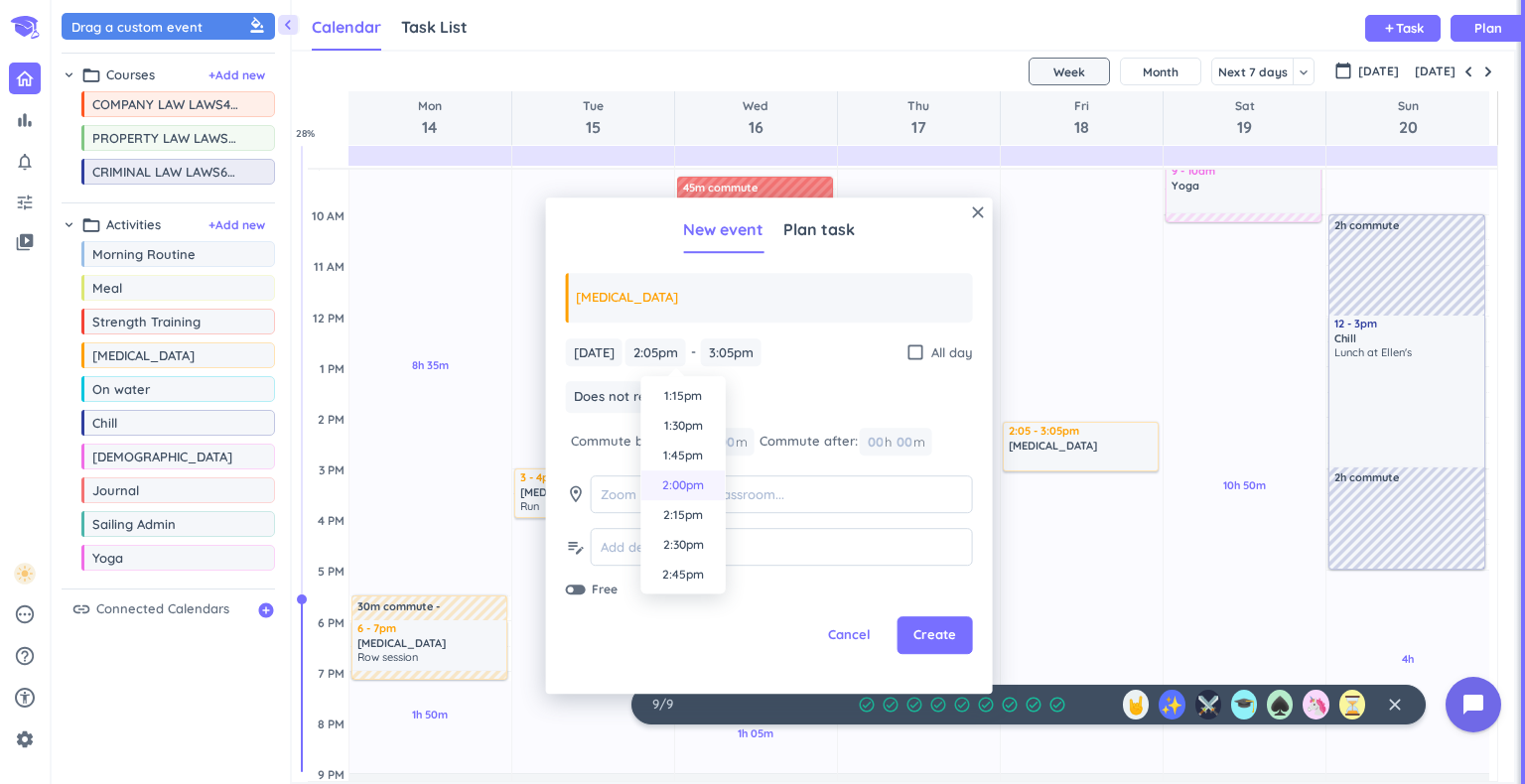 click on "2:00pm" at bounding box center [683, 485] 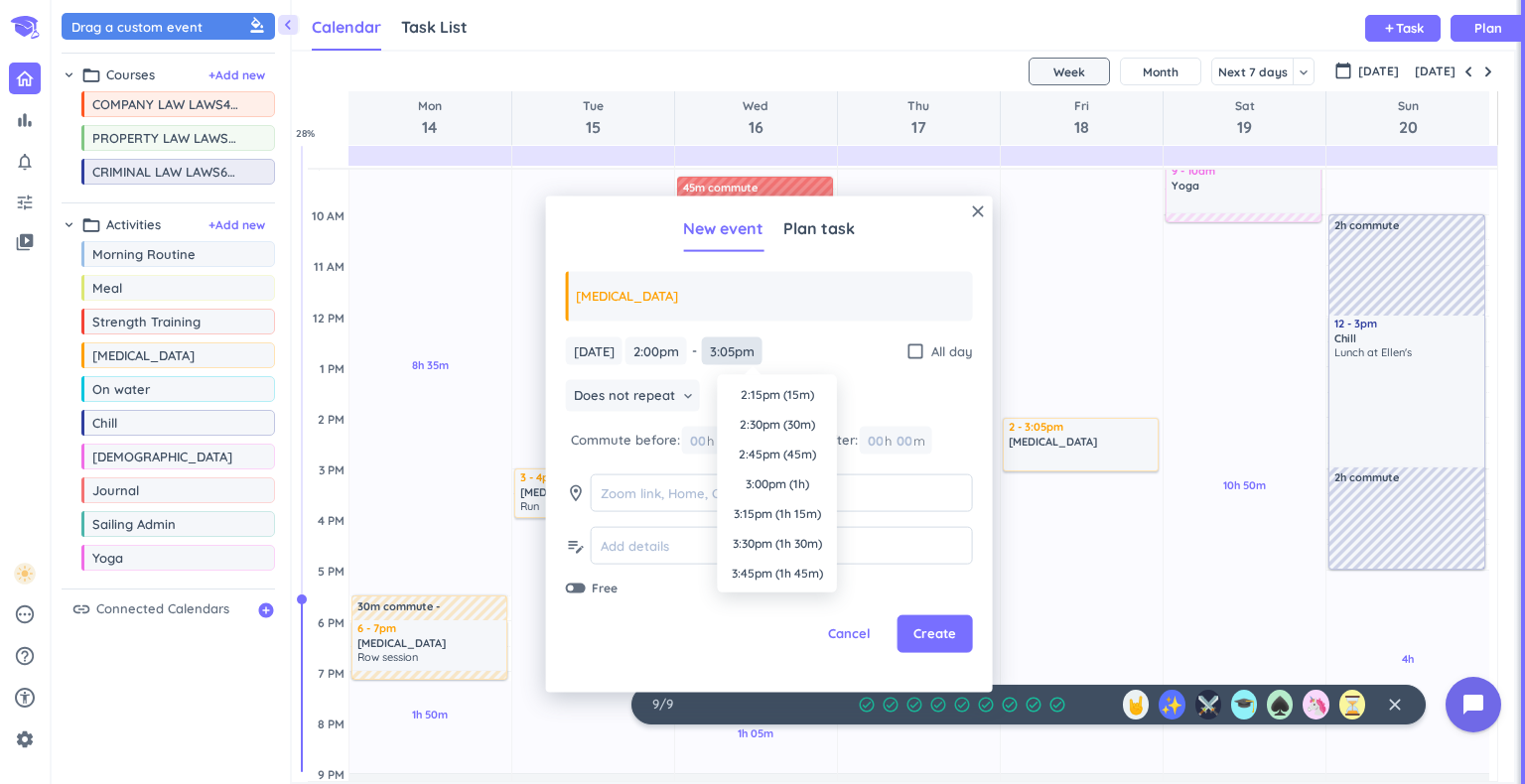 click on "3:05pm" at bounding box center [732, 350] 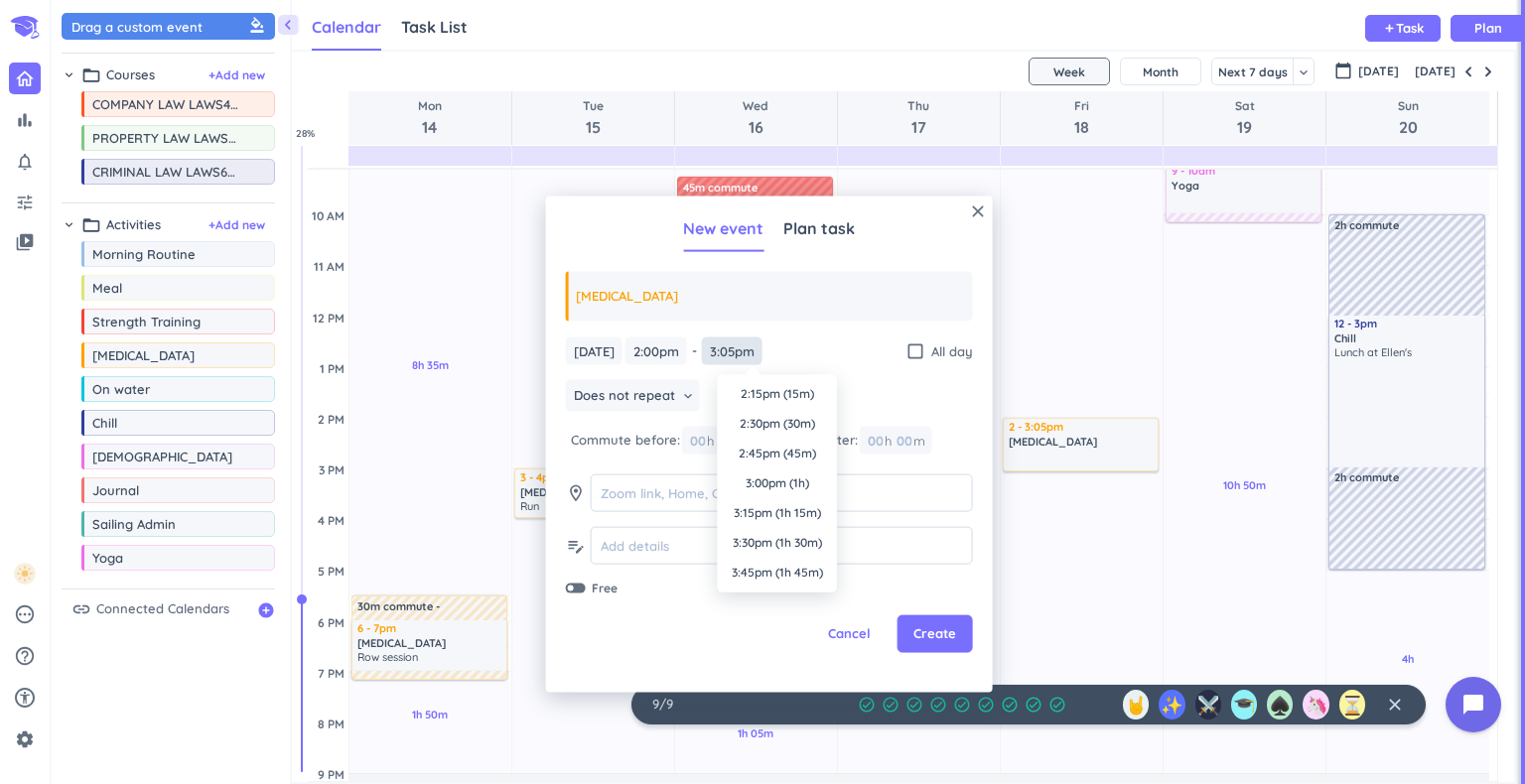scroll, scrollTop: 0, scrollLeft: 0, axis: both 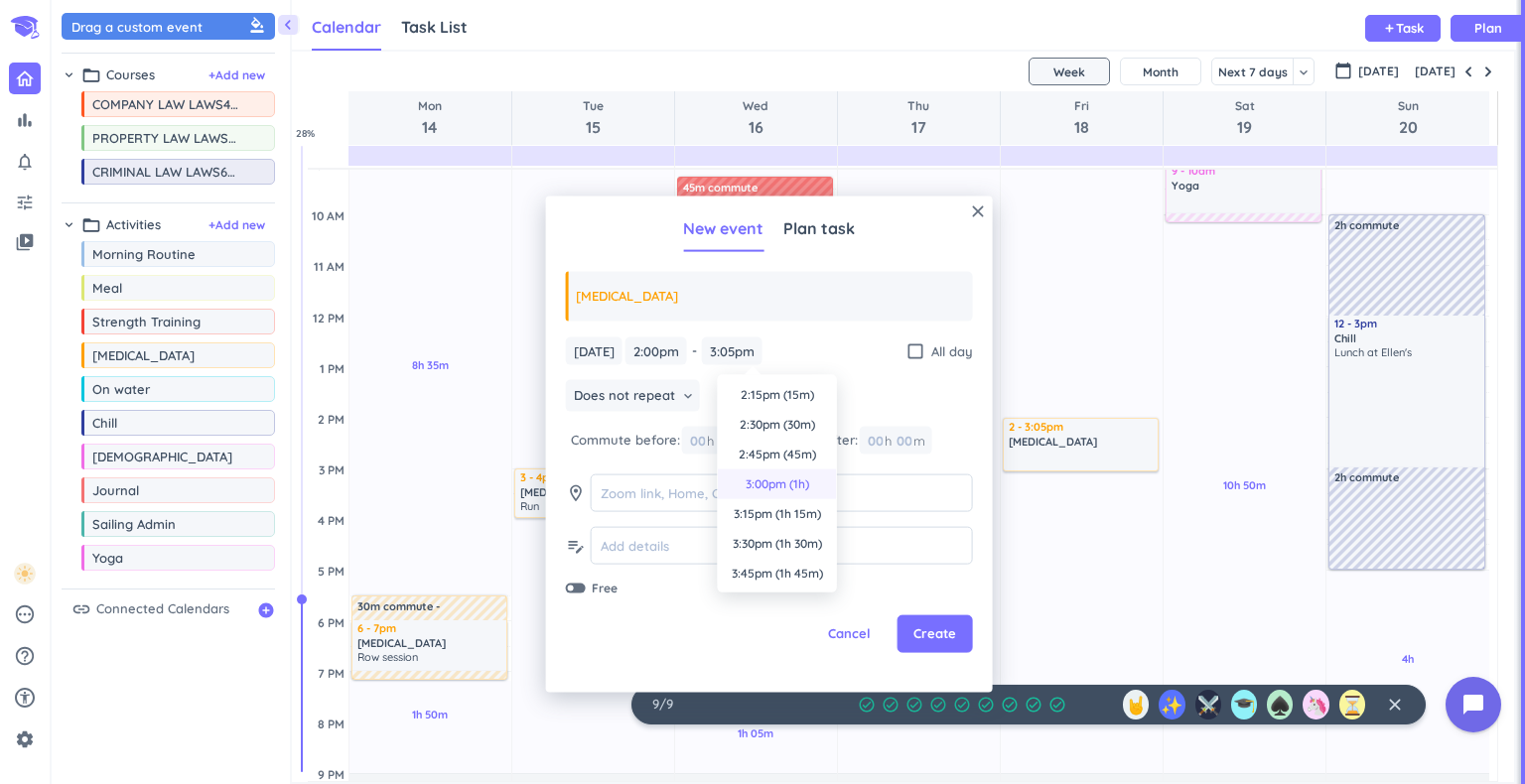 click on "3:00pm (1h)" at bounding box center (777, 484) 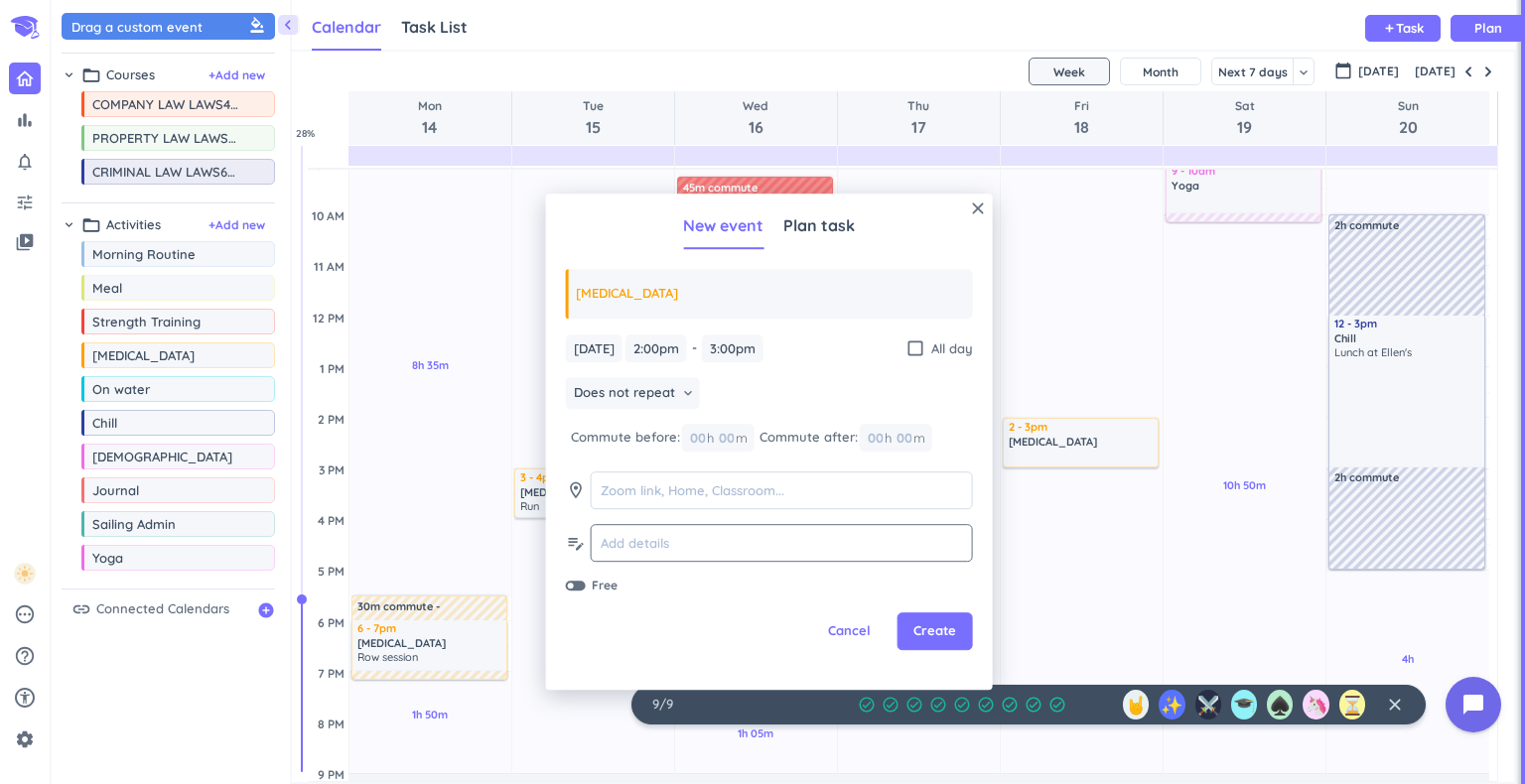 click 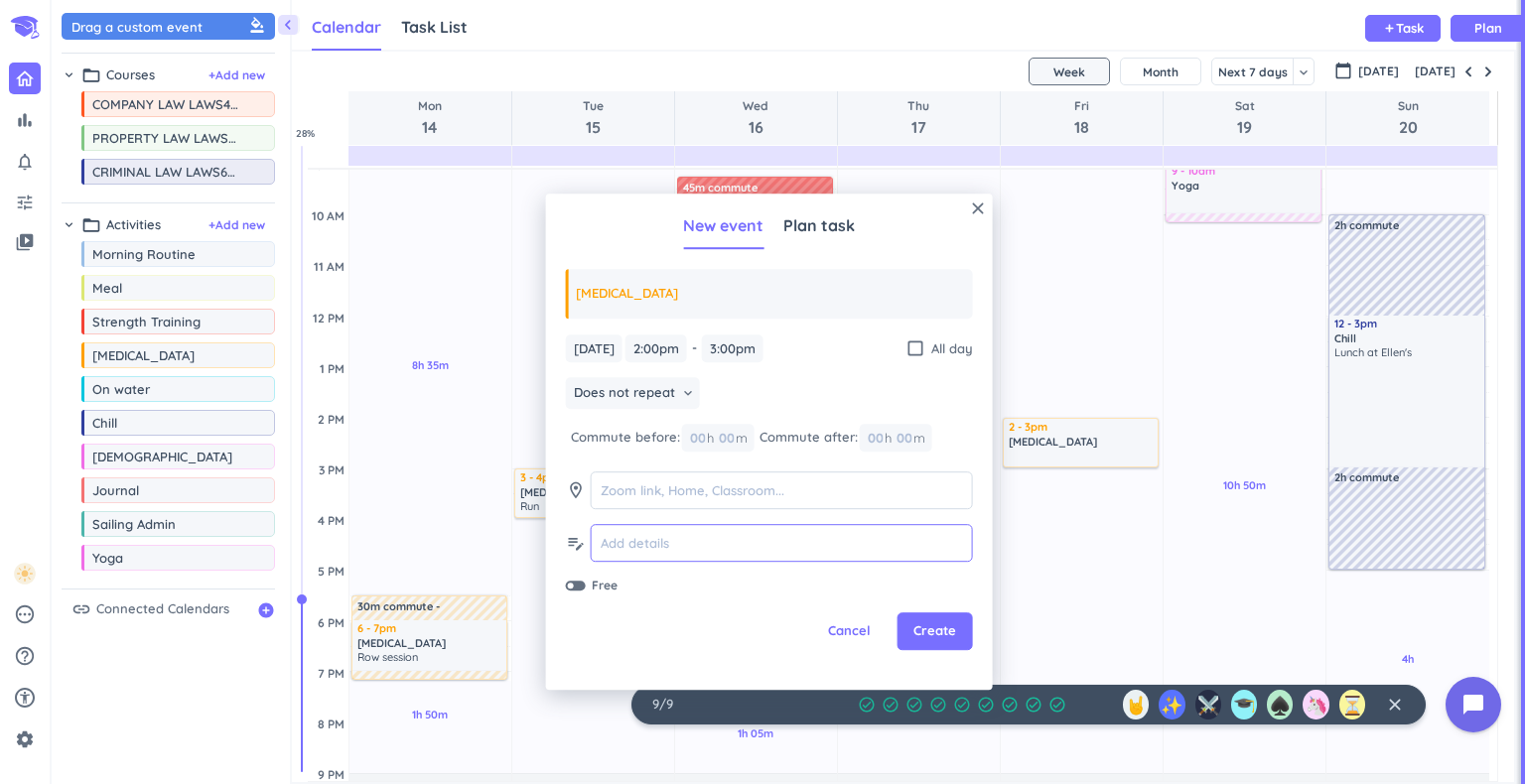 click at bounding box center (781, 543) 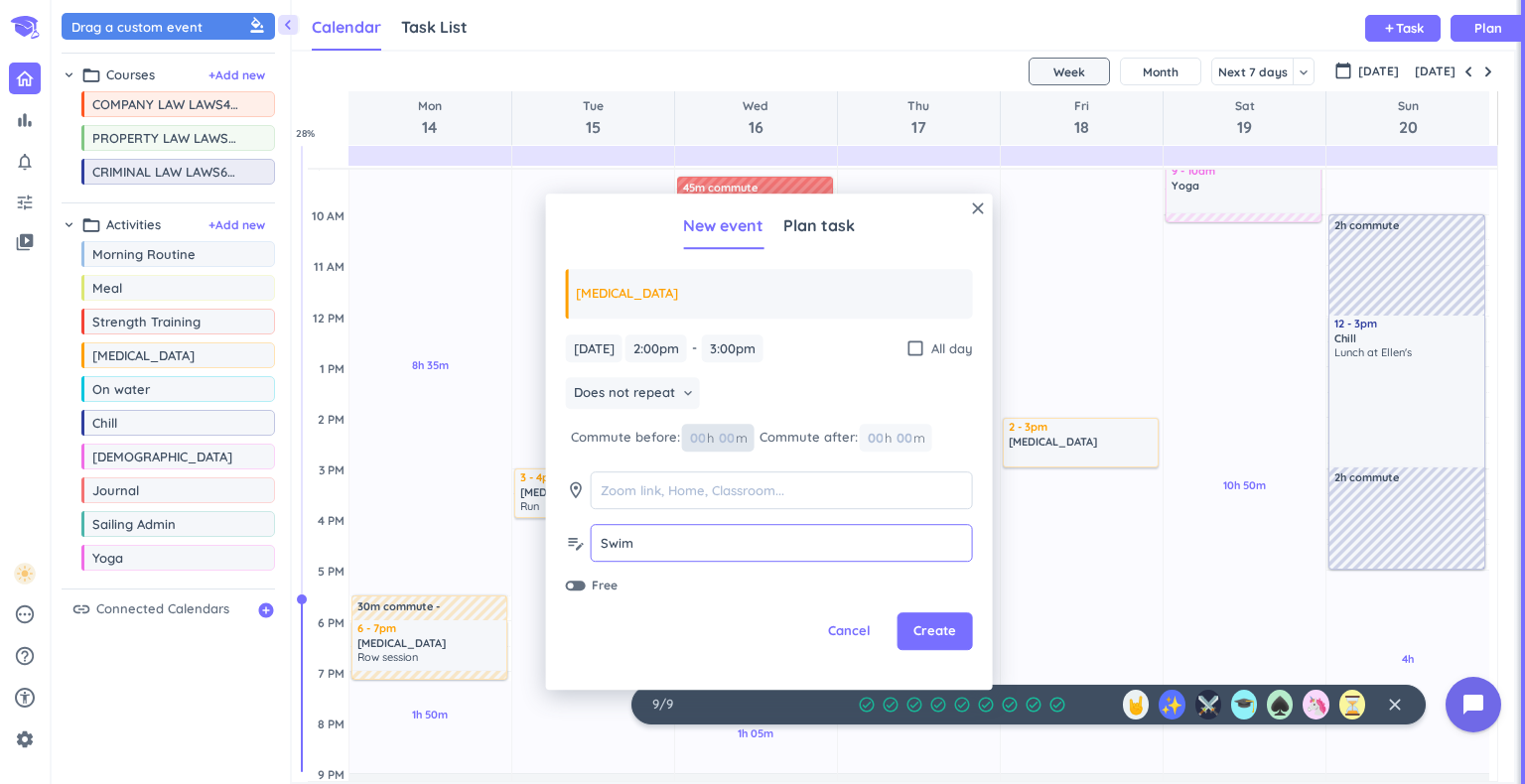 type on "Swim" 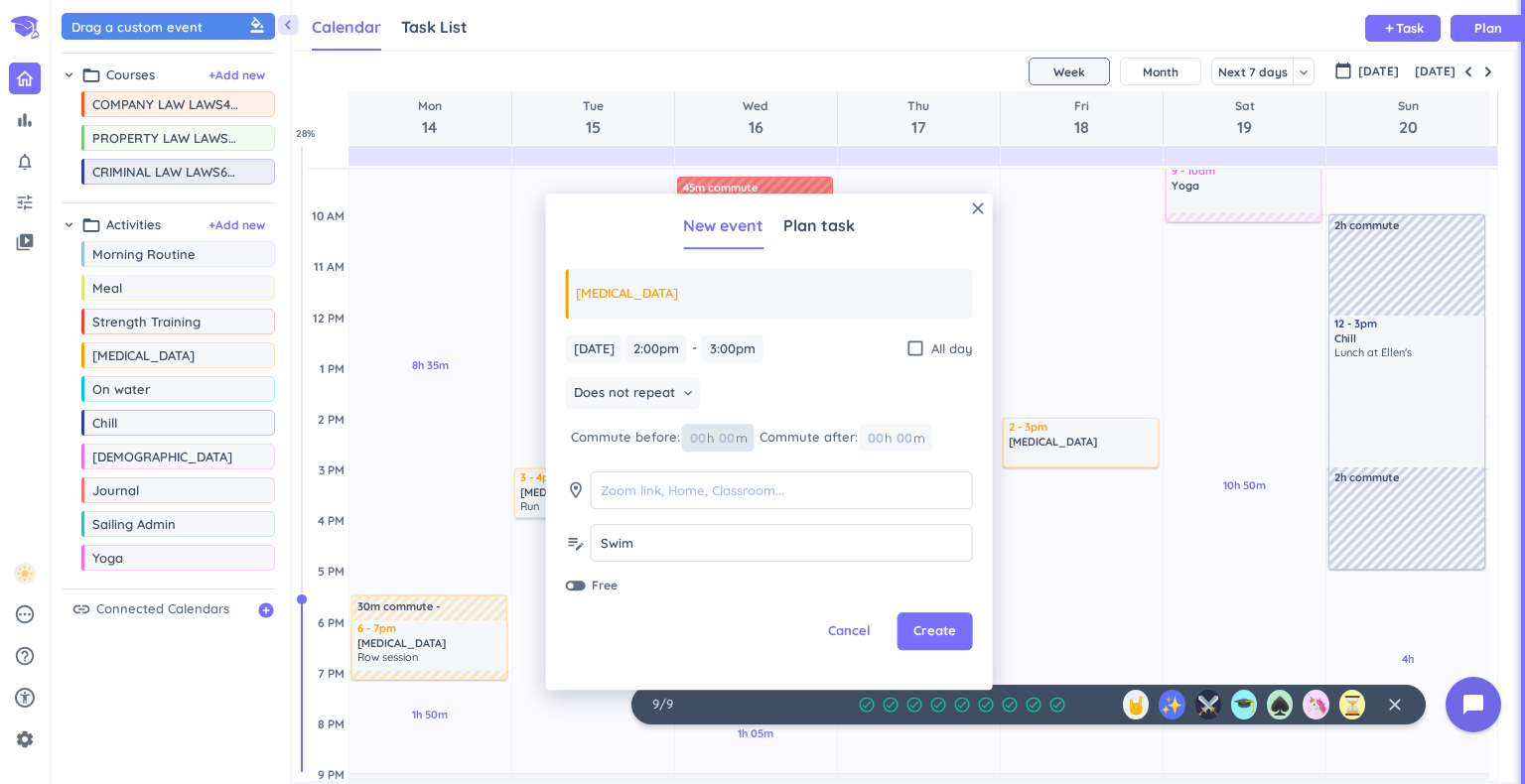 click at bounding box center (726, 438) 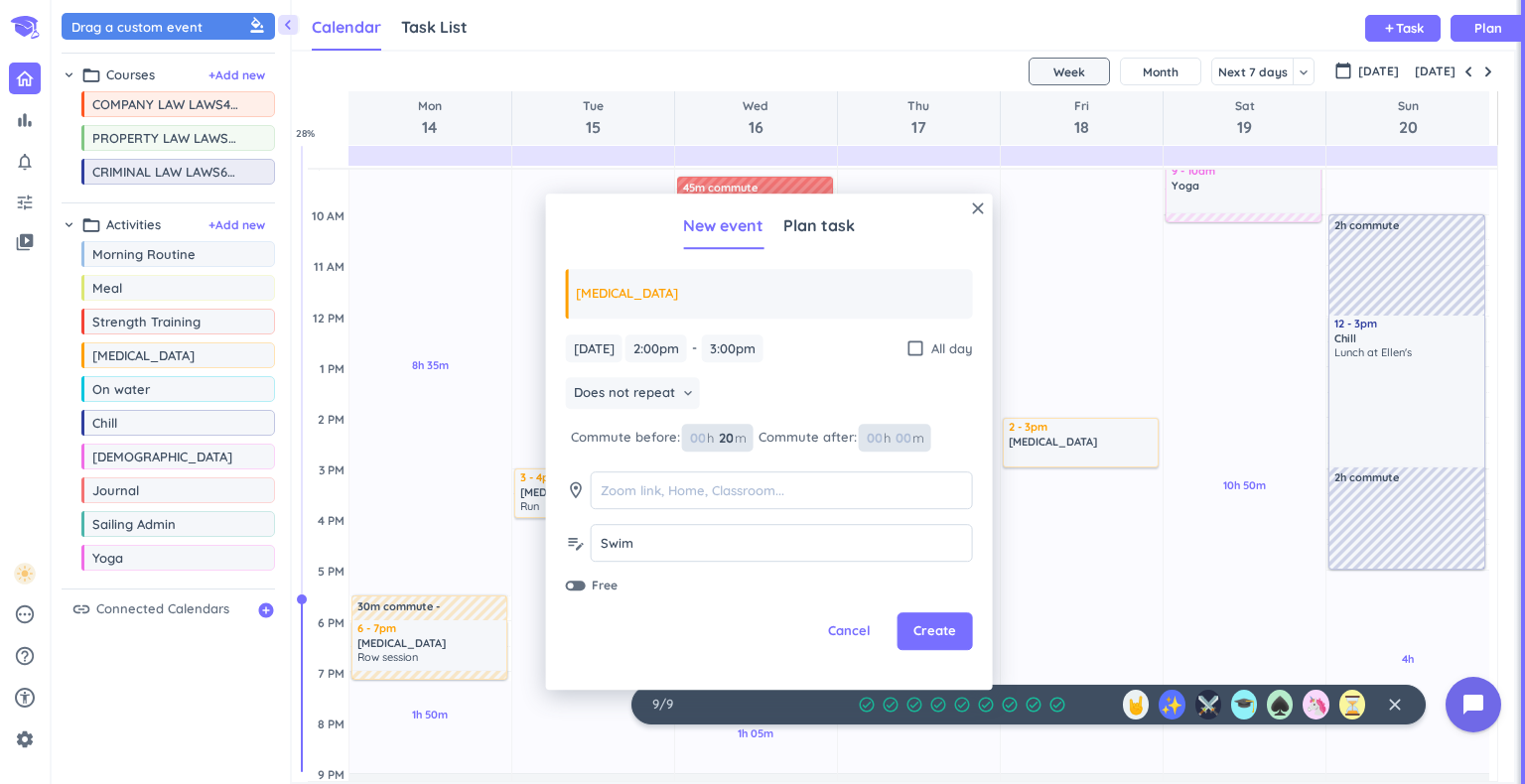 type on "20" 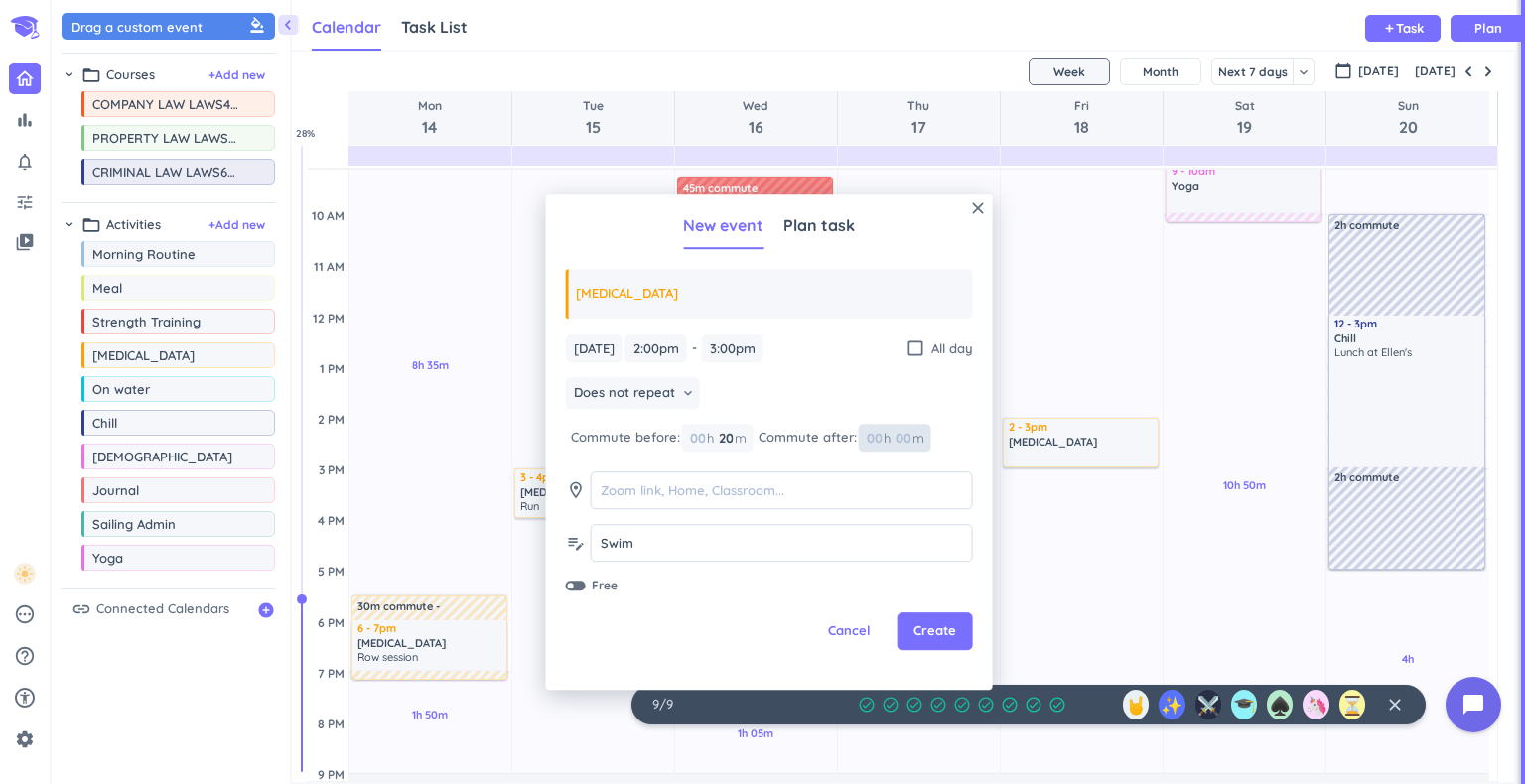 click at bounding box center (902, 438) 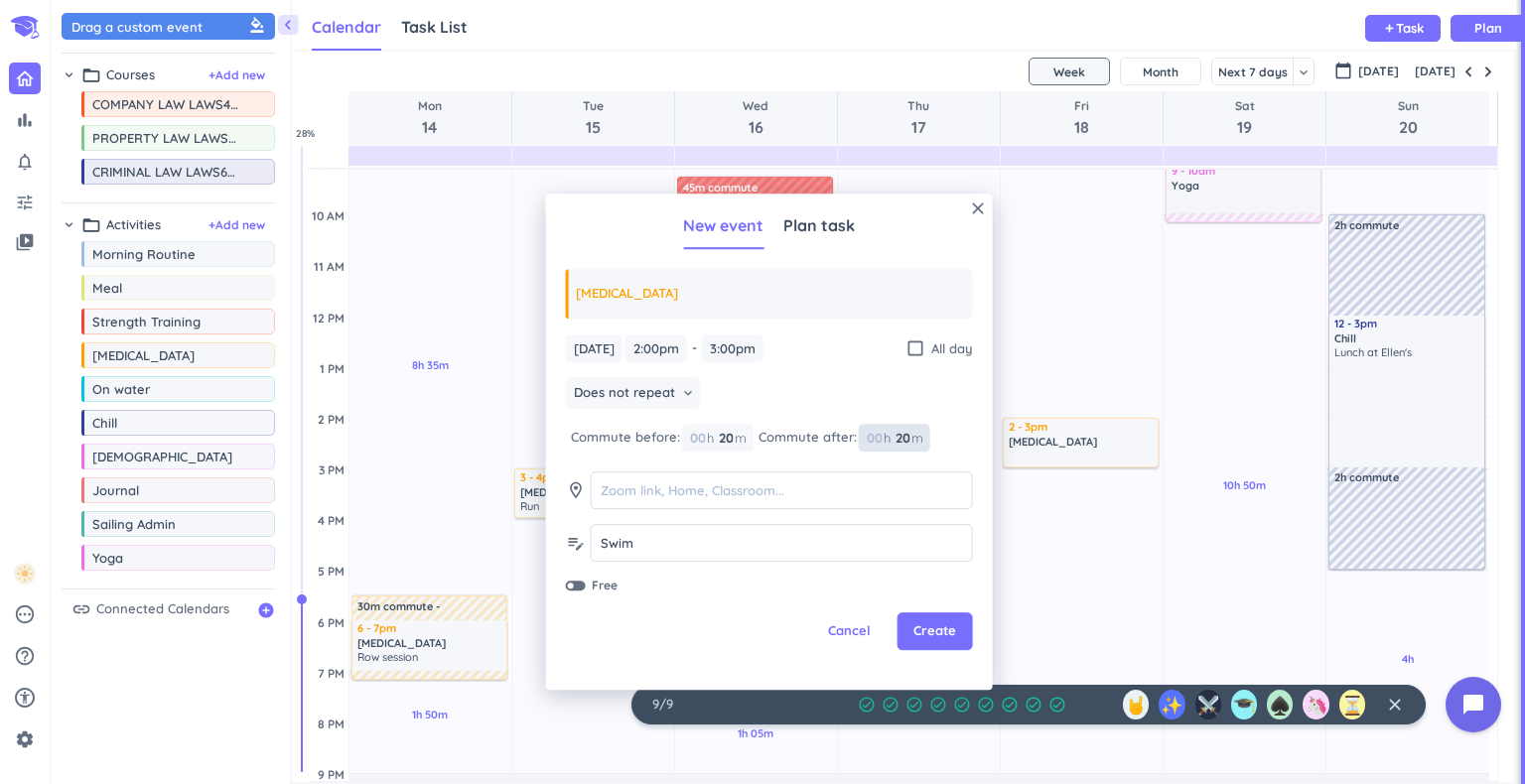 type on "20" 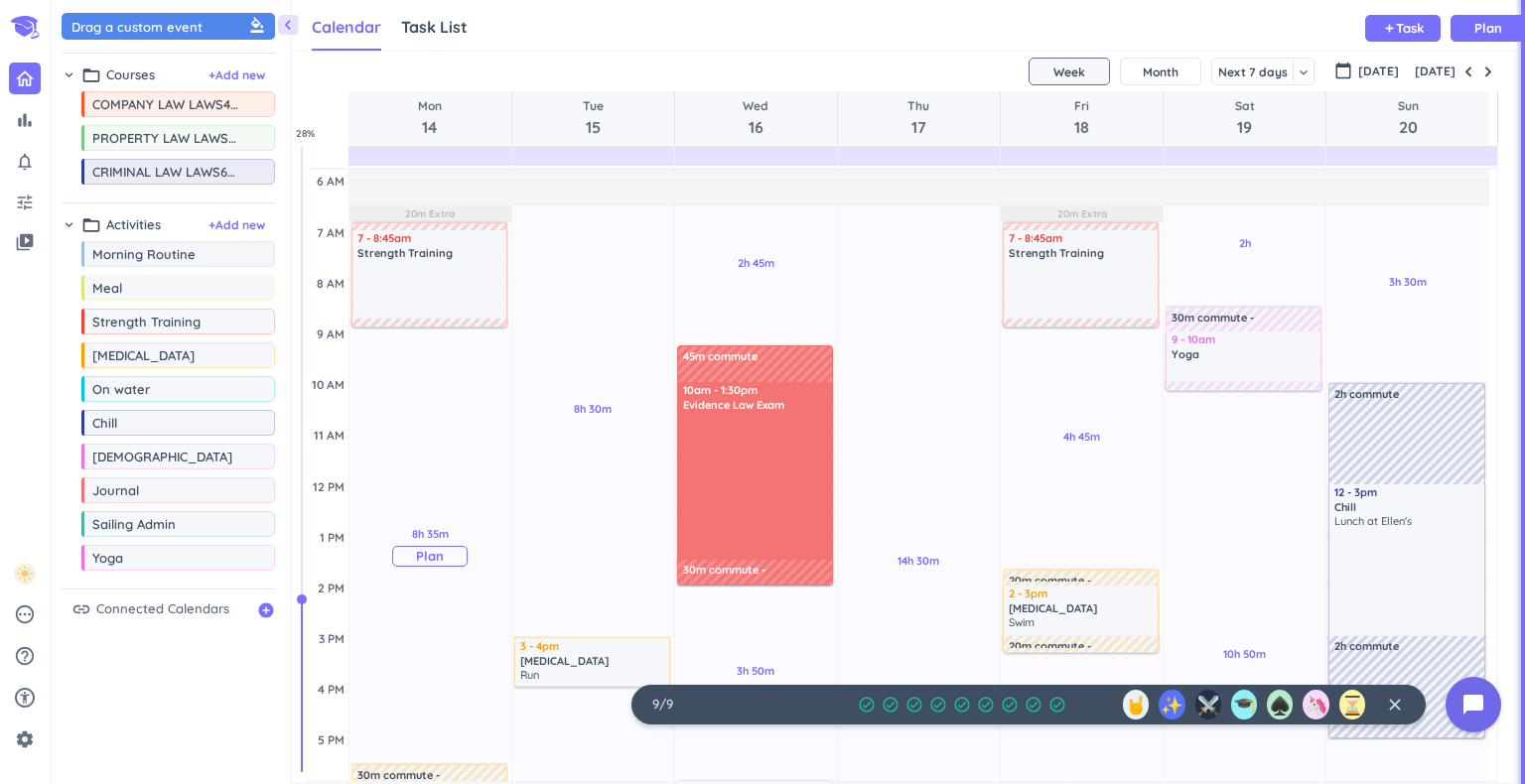 scroll, scrollTop: 79, scrollLeft: 0, axis: vertical 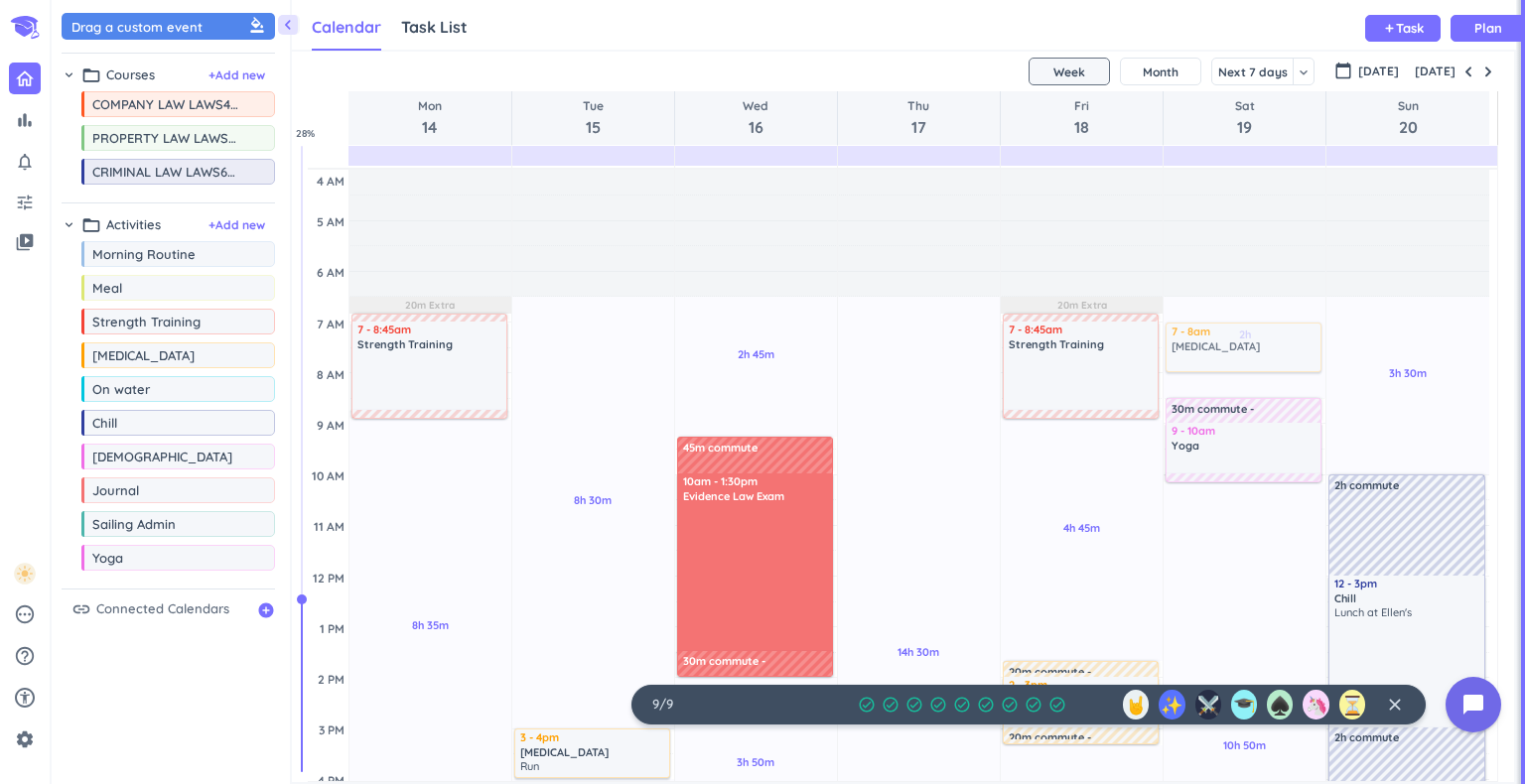 drag, startPoint x: 158, startPoint y: 362, endPoint x: 1211, endPoint y: 323, distance: 1053.722 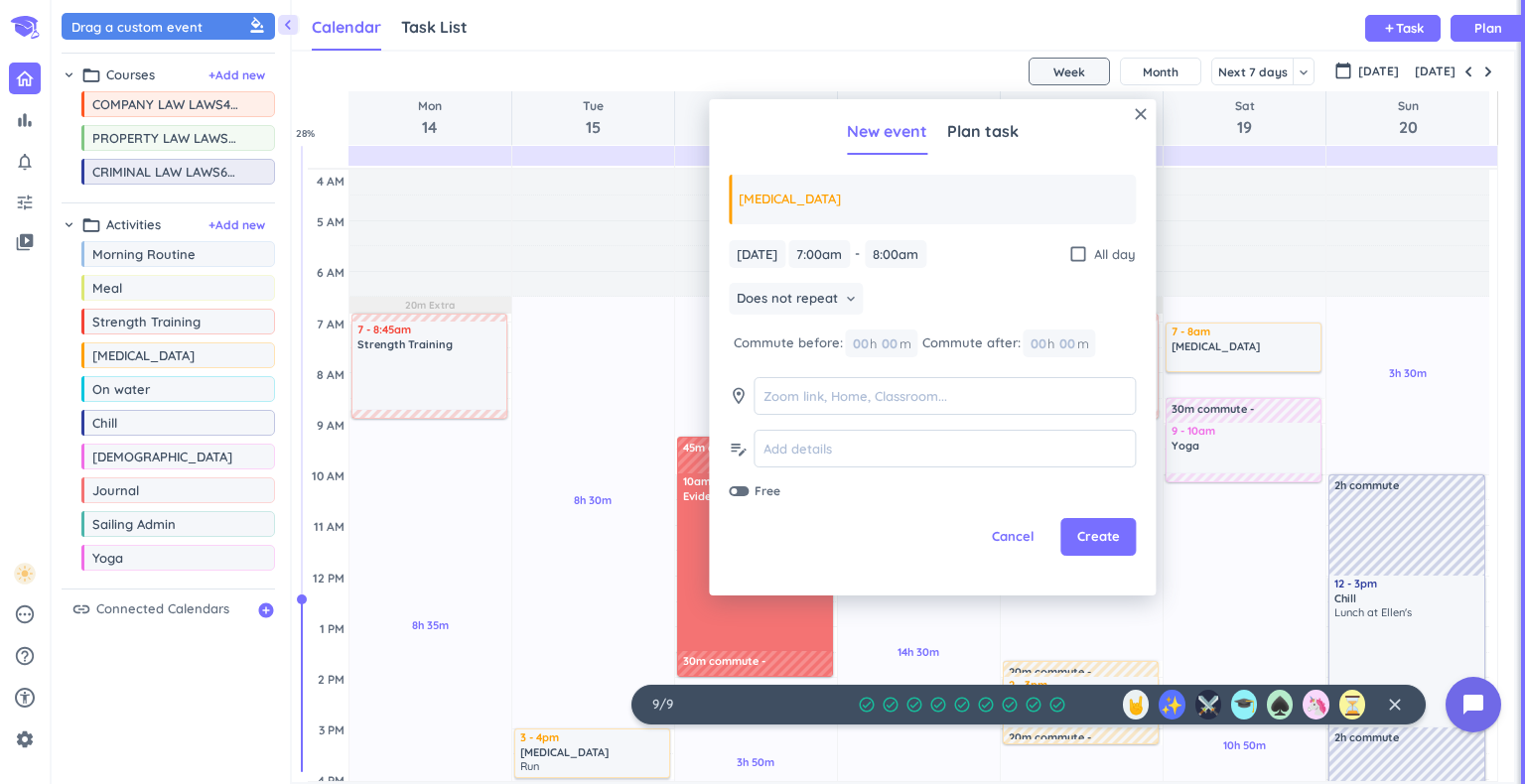 type 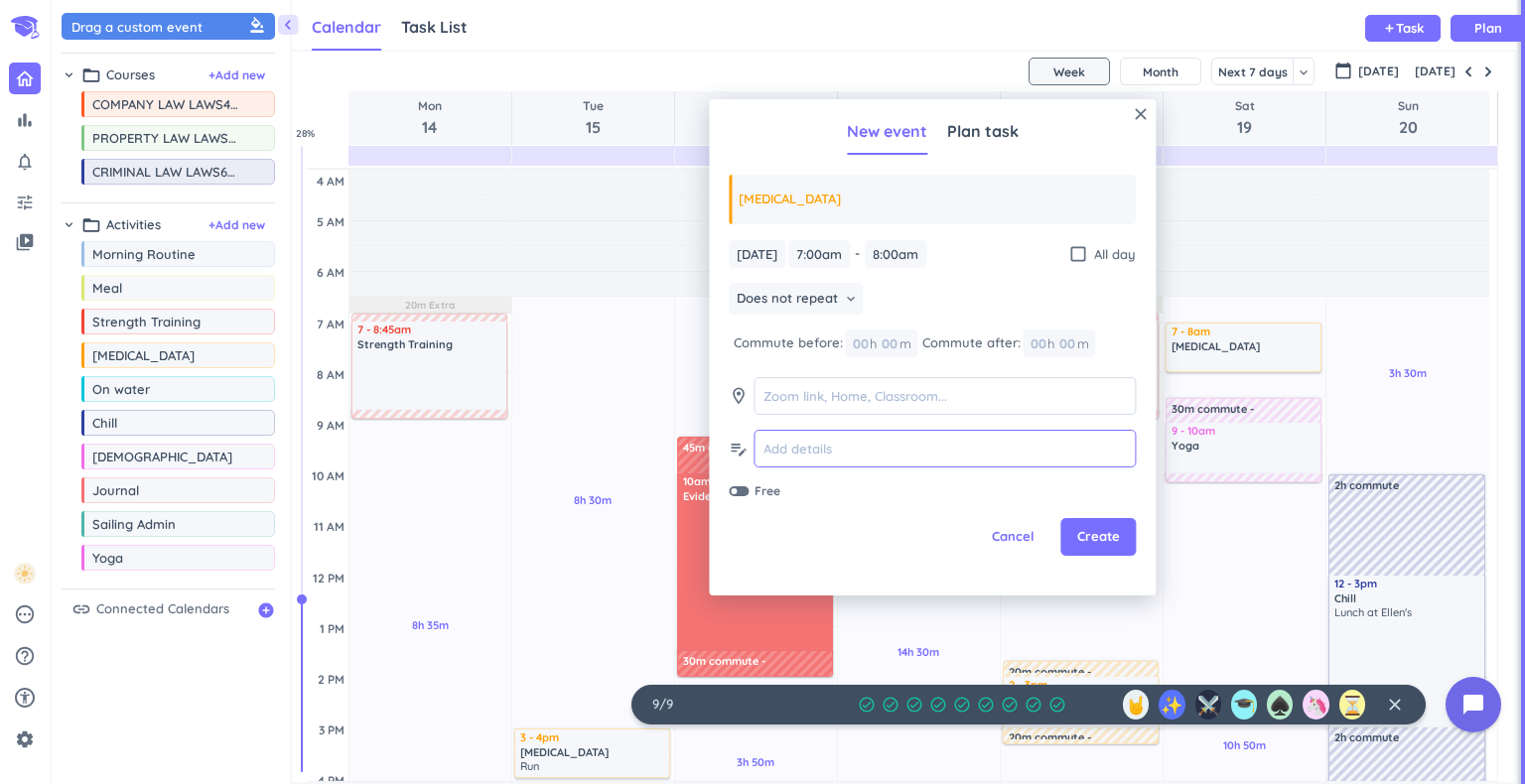 click at bounding box center (944, 449) 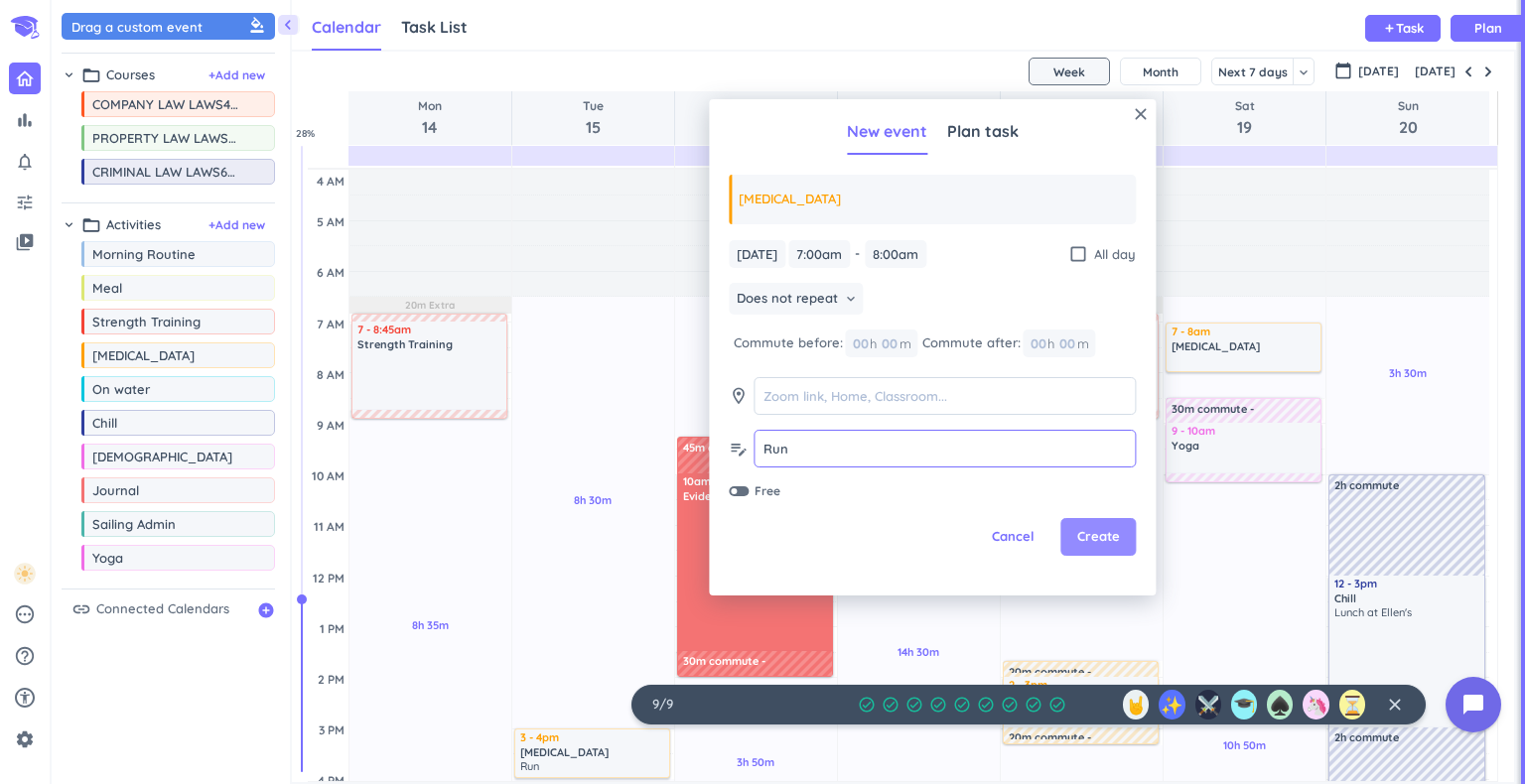 type on "Run" 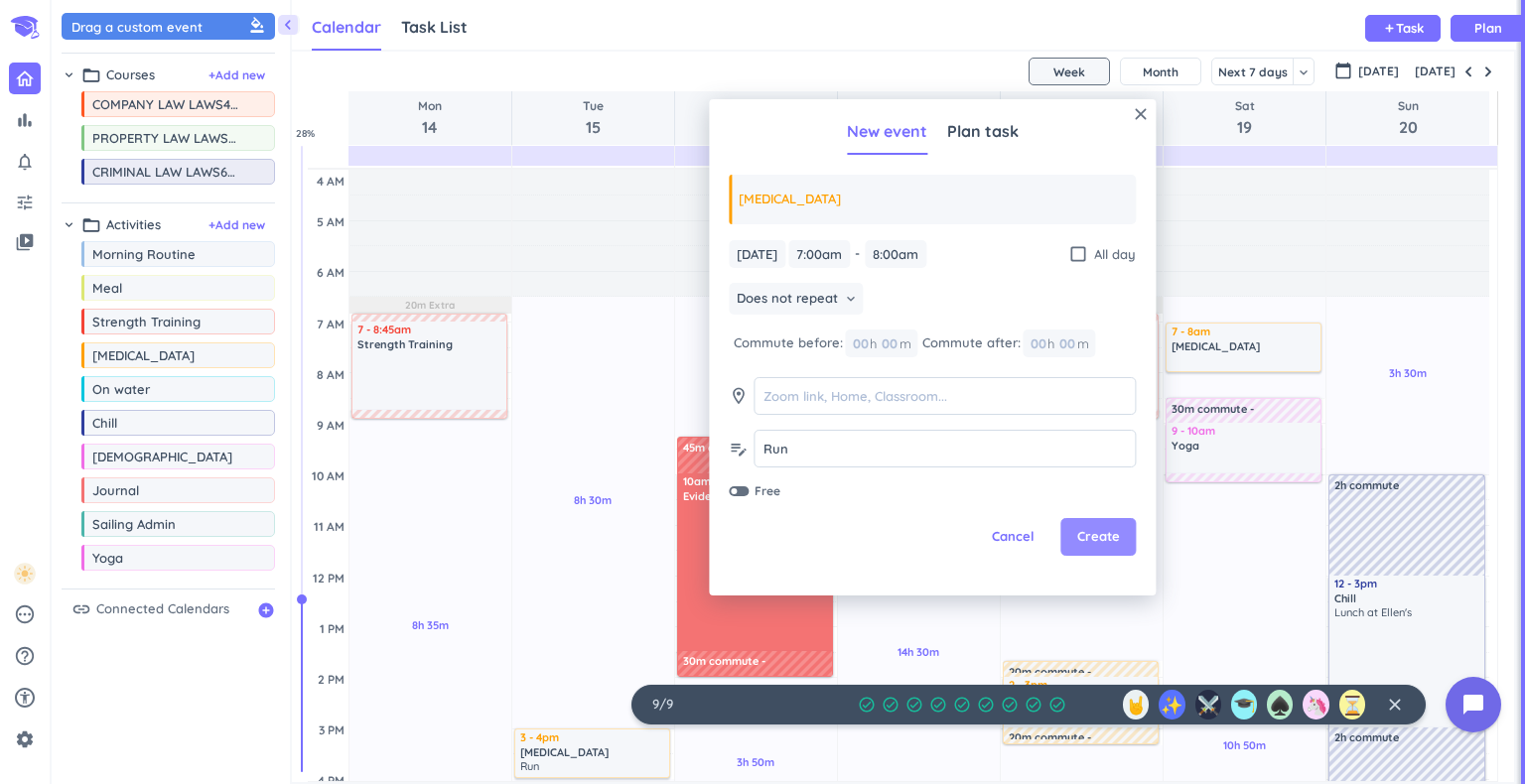 click on "Create" at bounding box center (1098, 537) 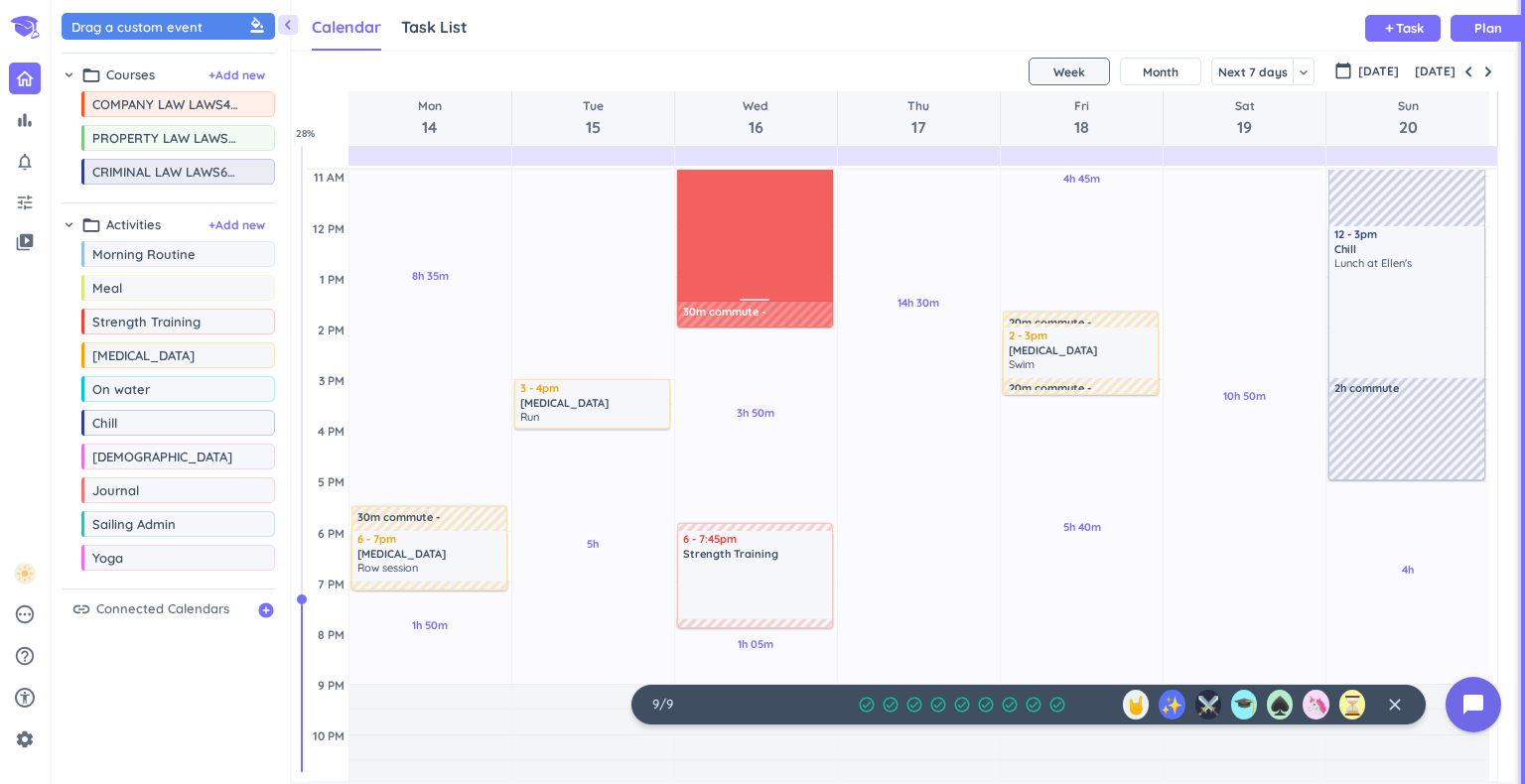 scroll, scrollTop: 349, scrollLeft: 0, axis: vertical 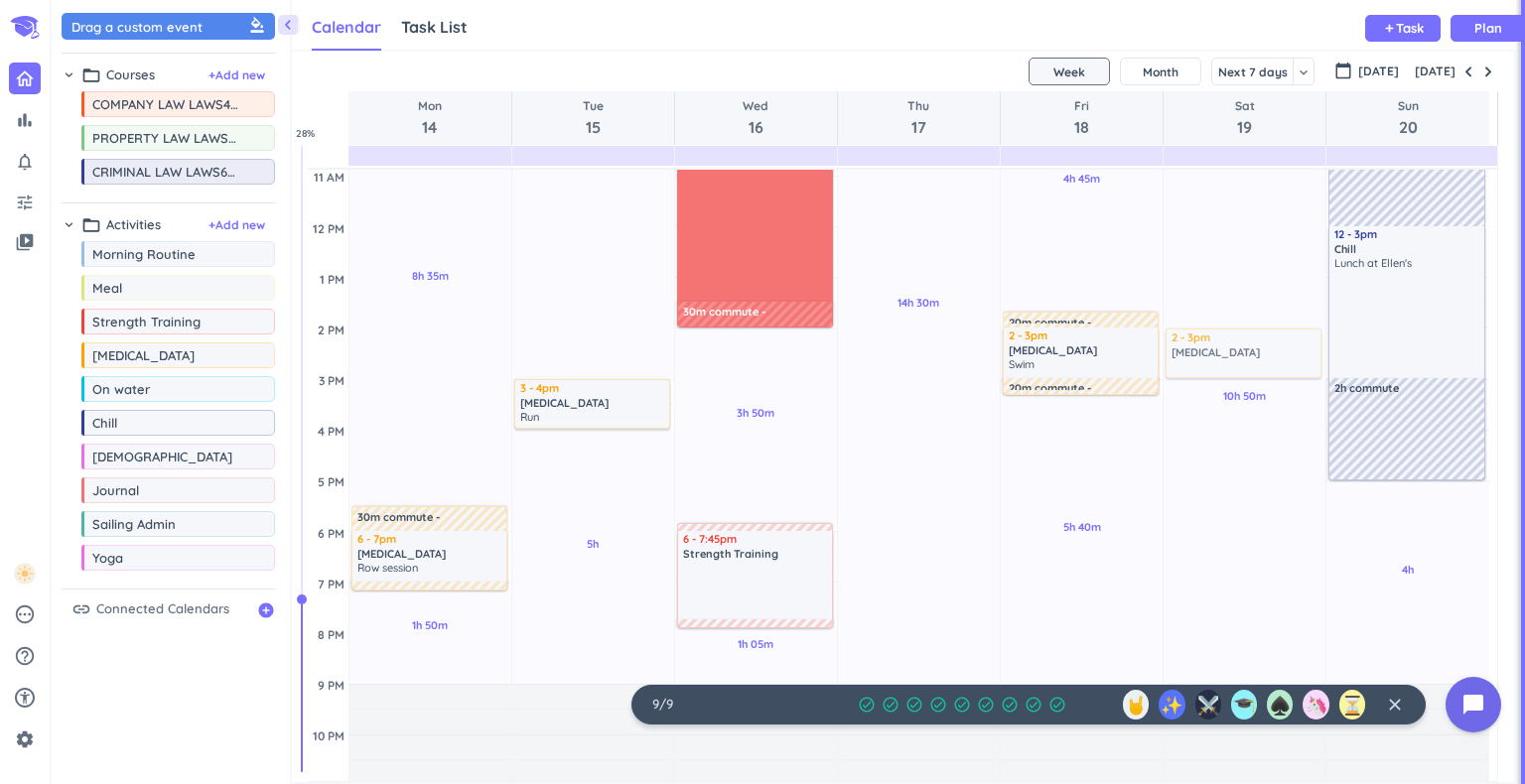 drag, startPoint x: 183, startPoint y: 355, endPoint x: 1282, endPoint y: 328, distance: 1099.3316 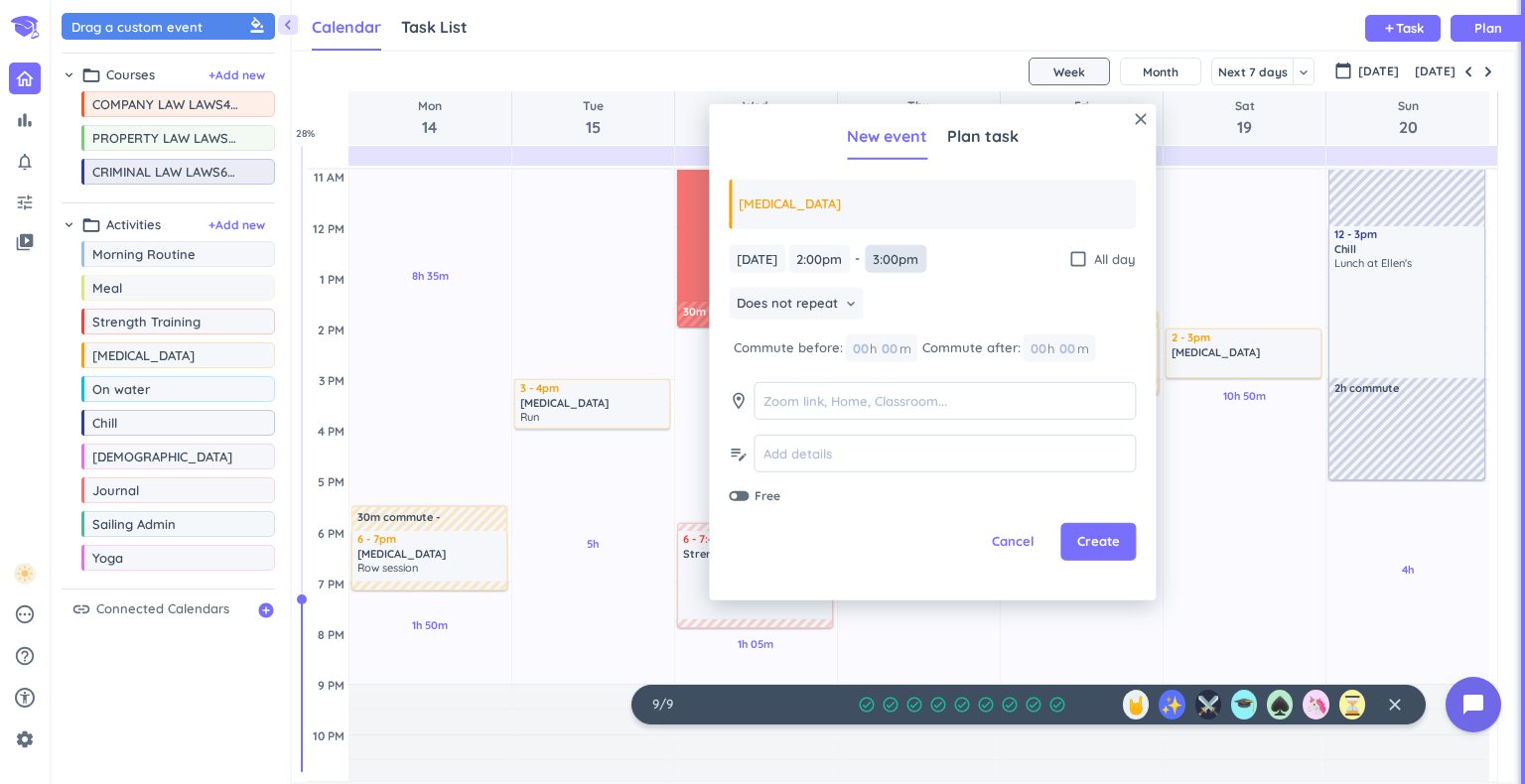 click on "3:00pm" at bounding box center (896, 258) 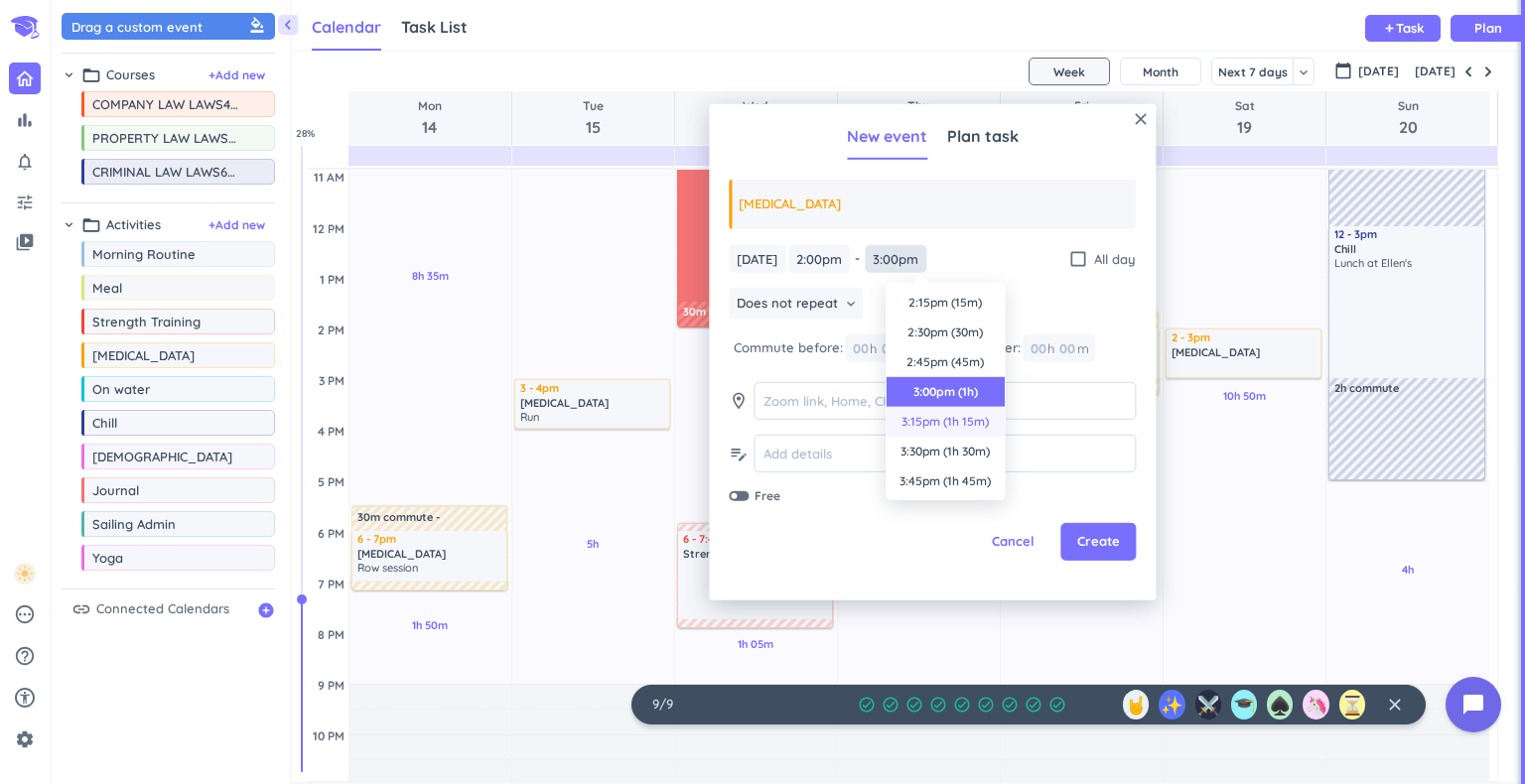 scroll, scrollTop: 89, scrollLeft: 0, axis: vertical 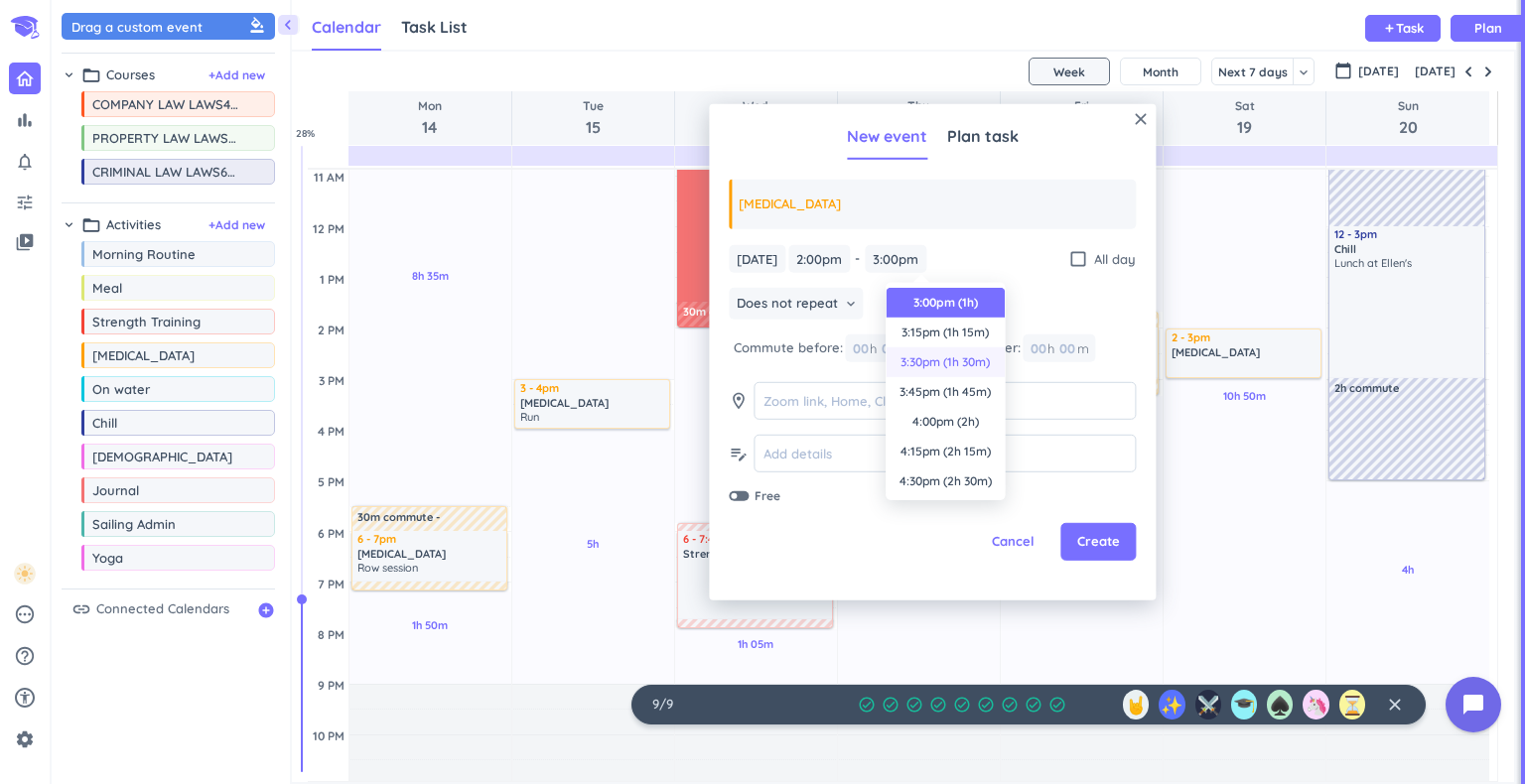 click on "3:30pm (1h 30m)" at bounding box center [945, 362] 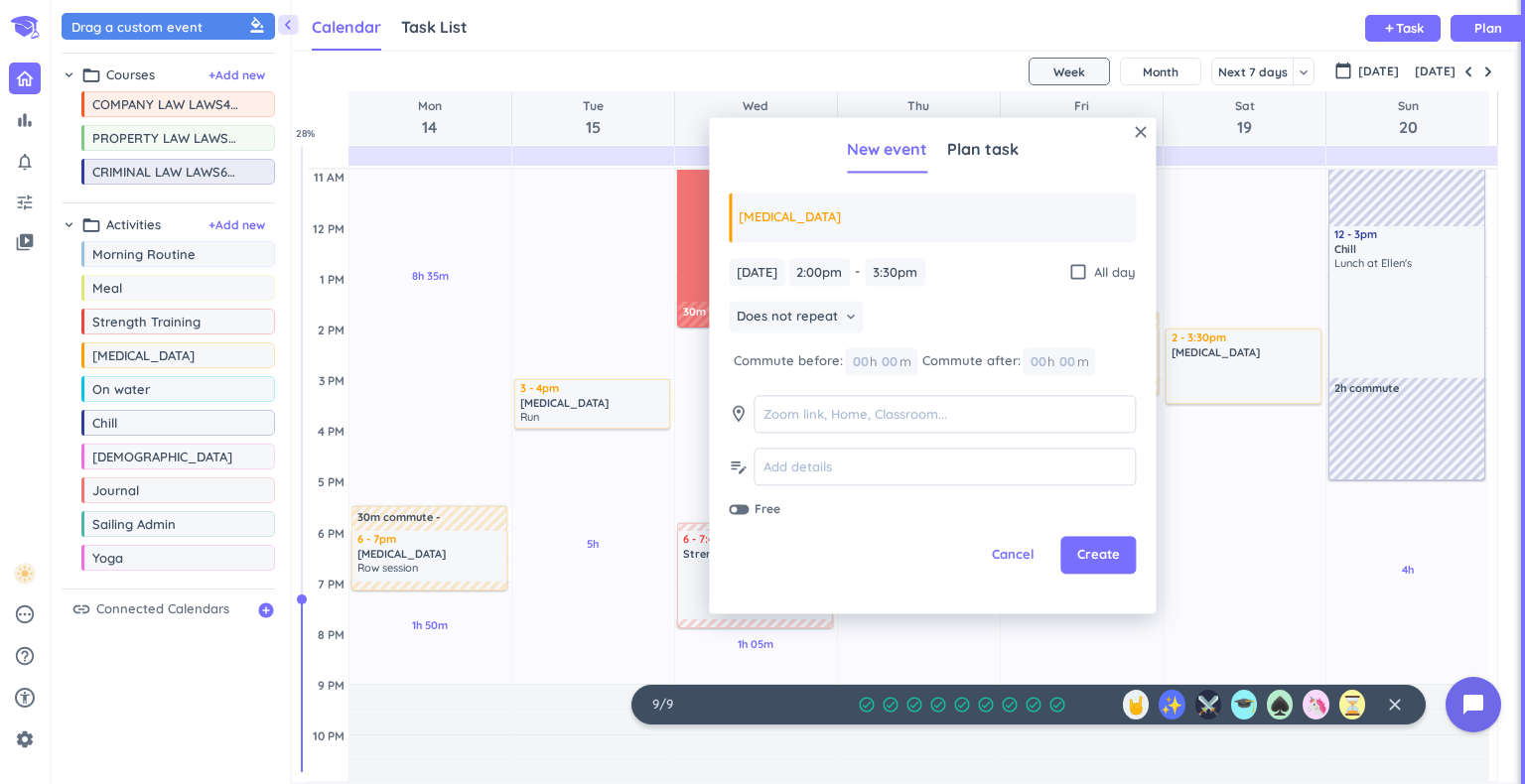 click on "[DATE] [DATE]   2:00pm 2:00pm - 3:30pm 3:30pm check_box_outline_blank All day Does not repeat keyboard_arrow_down Commute before: 00 h 00 m Commute after: 00 h 00 m room edit_note Free" at bounding box center (932, 388) 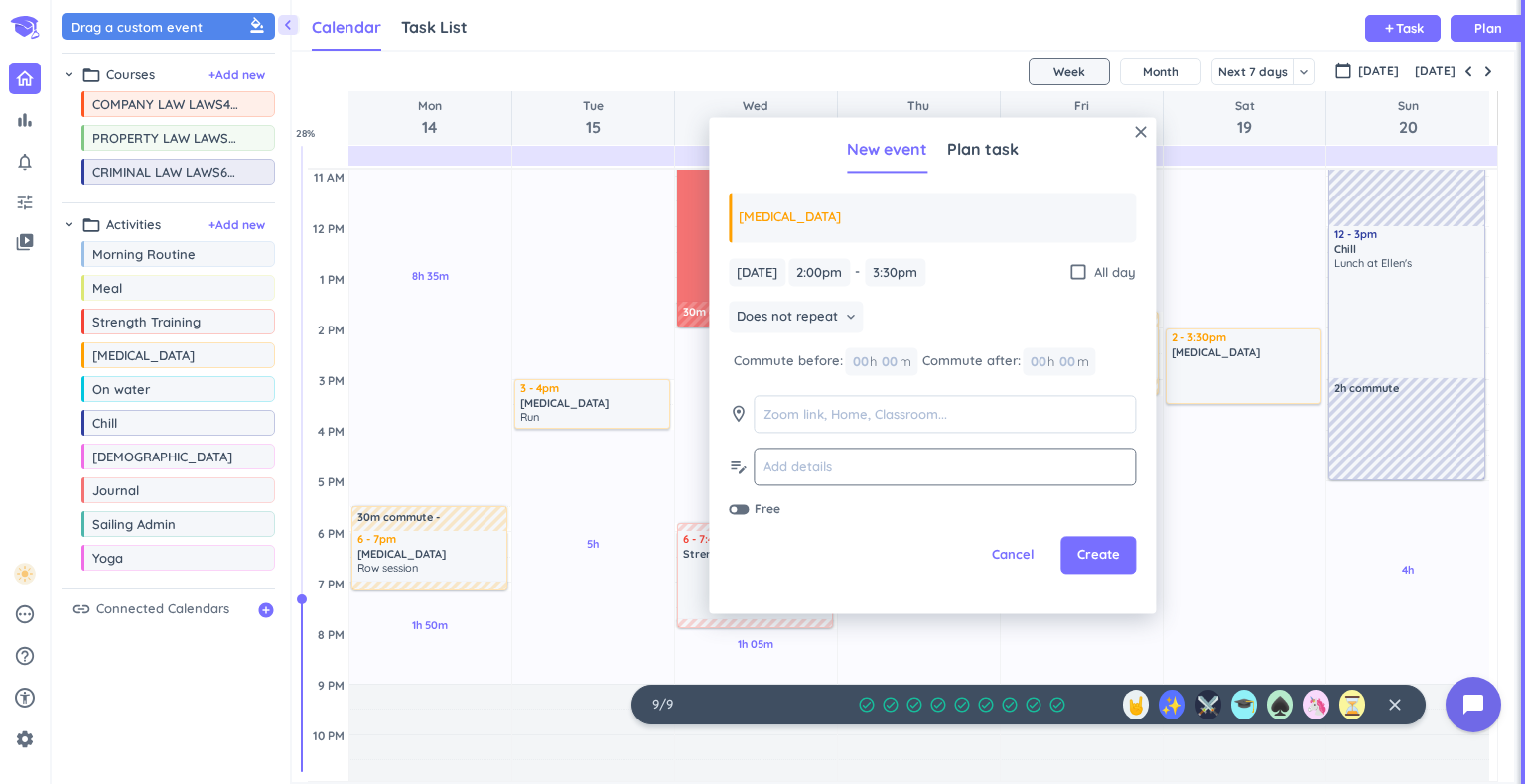 click 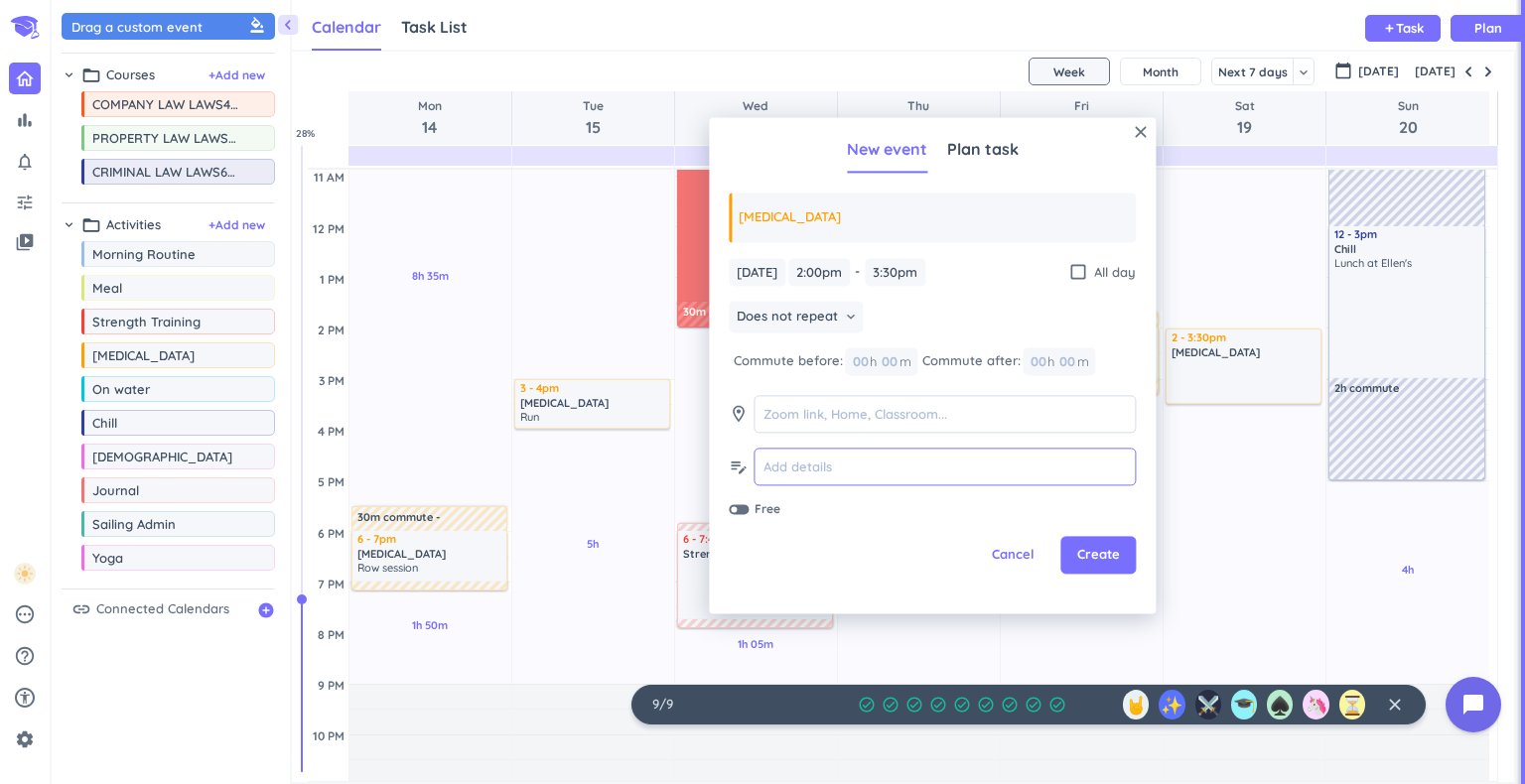 click at bounding box center (944, 466) 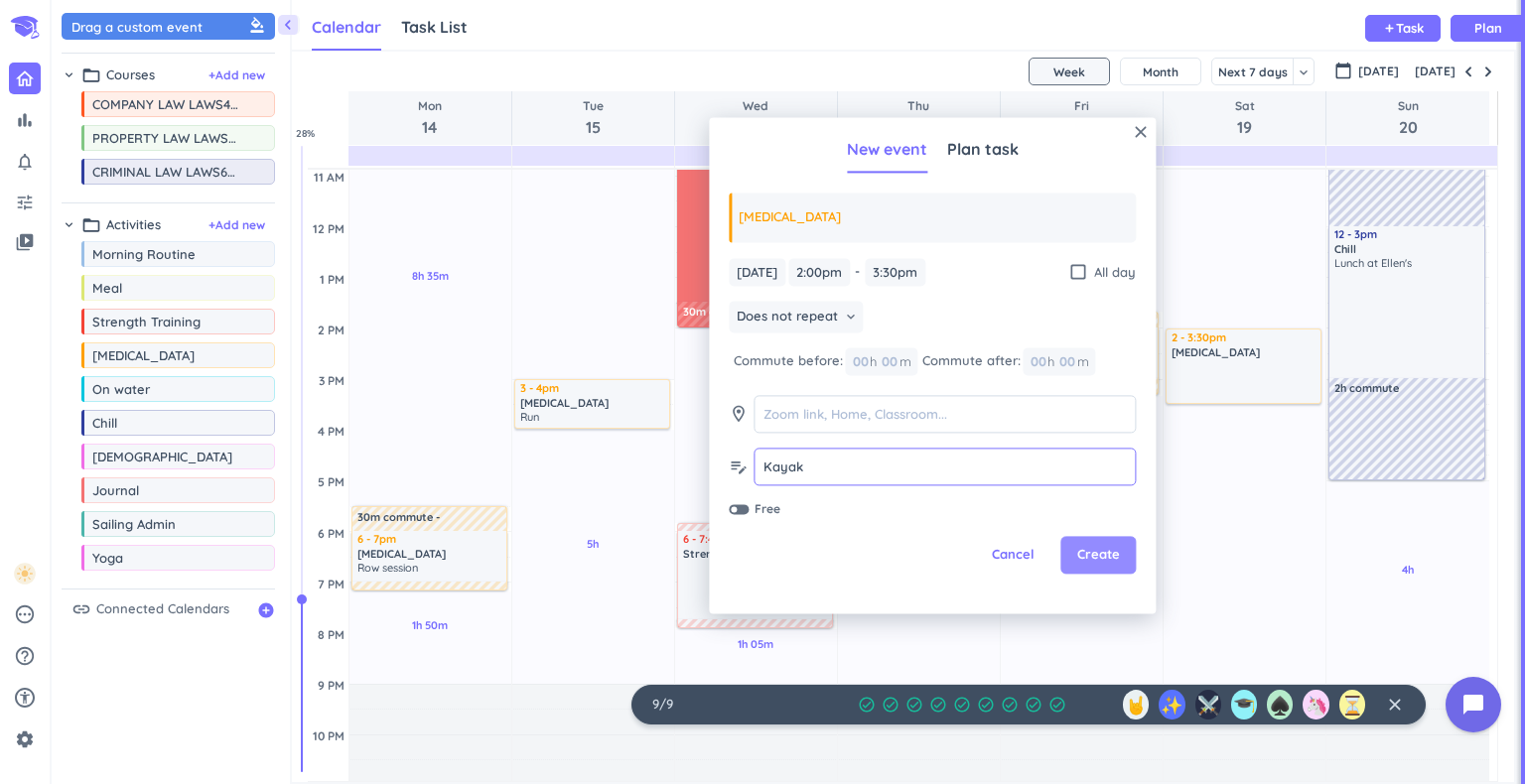 type on "Kayak" 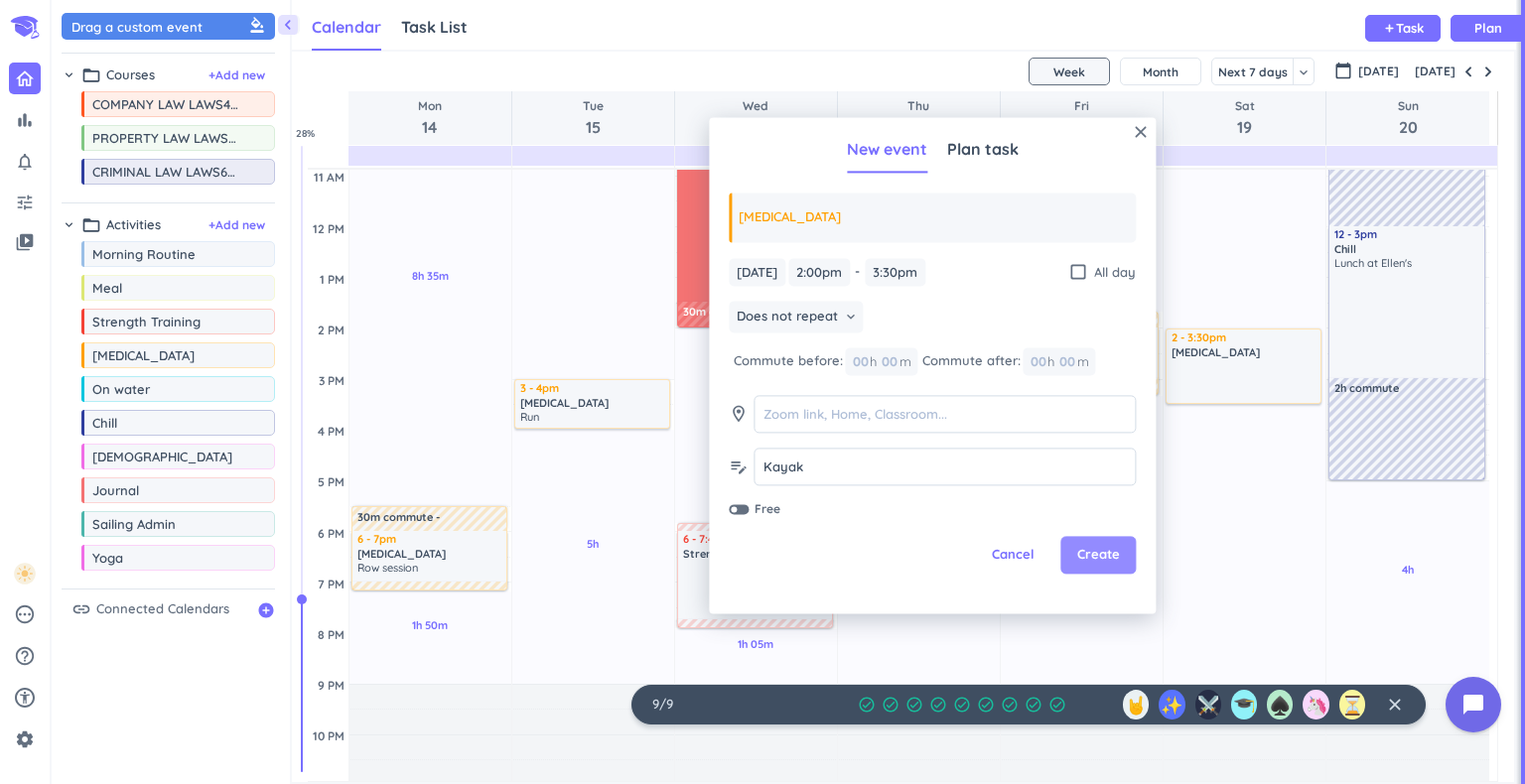 click on "Create" at bounding box center [1098, 556] 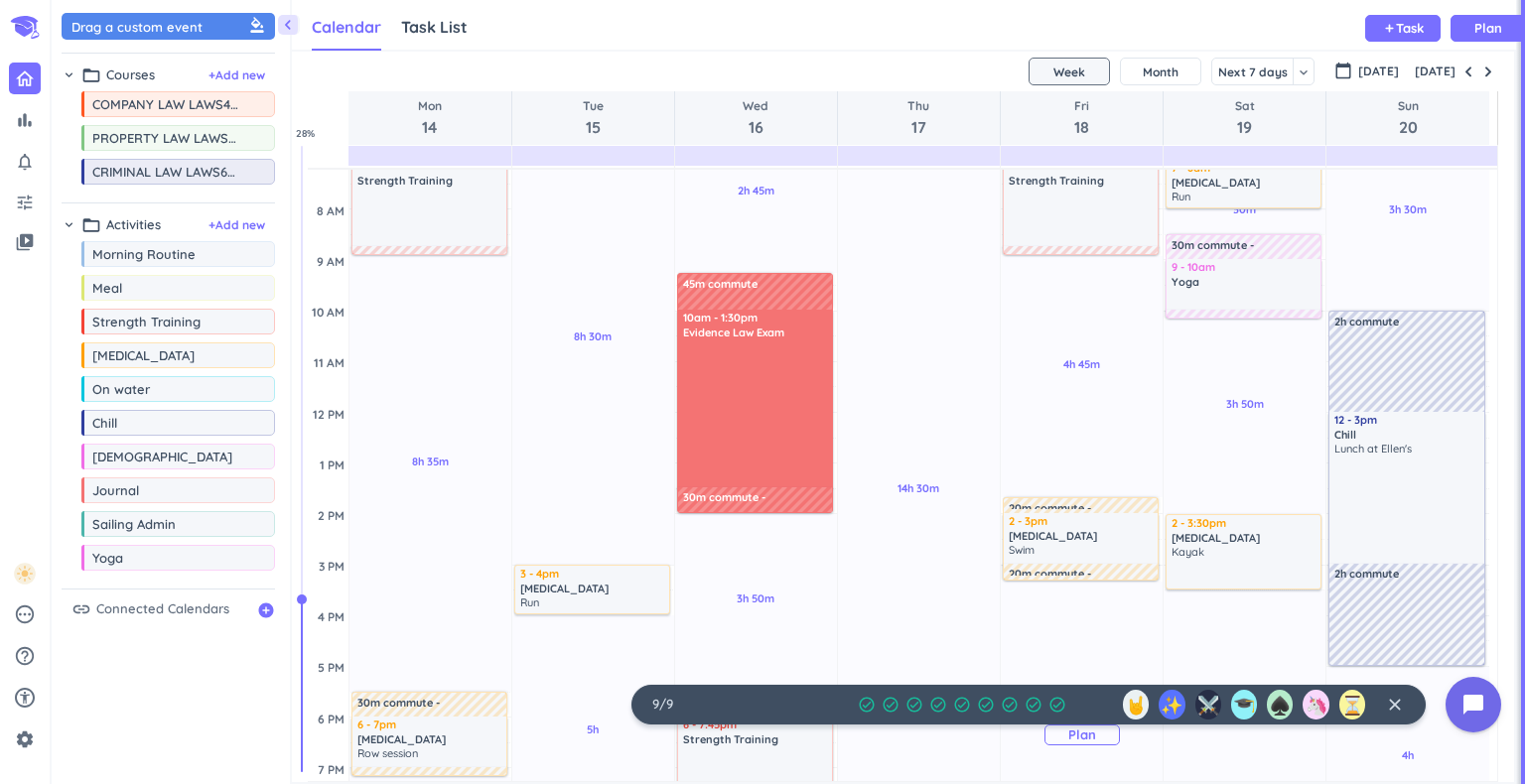 scroll, scrollTop: 163, scrollLeft: 0, axis: vertical 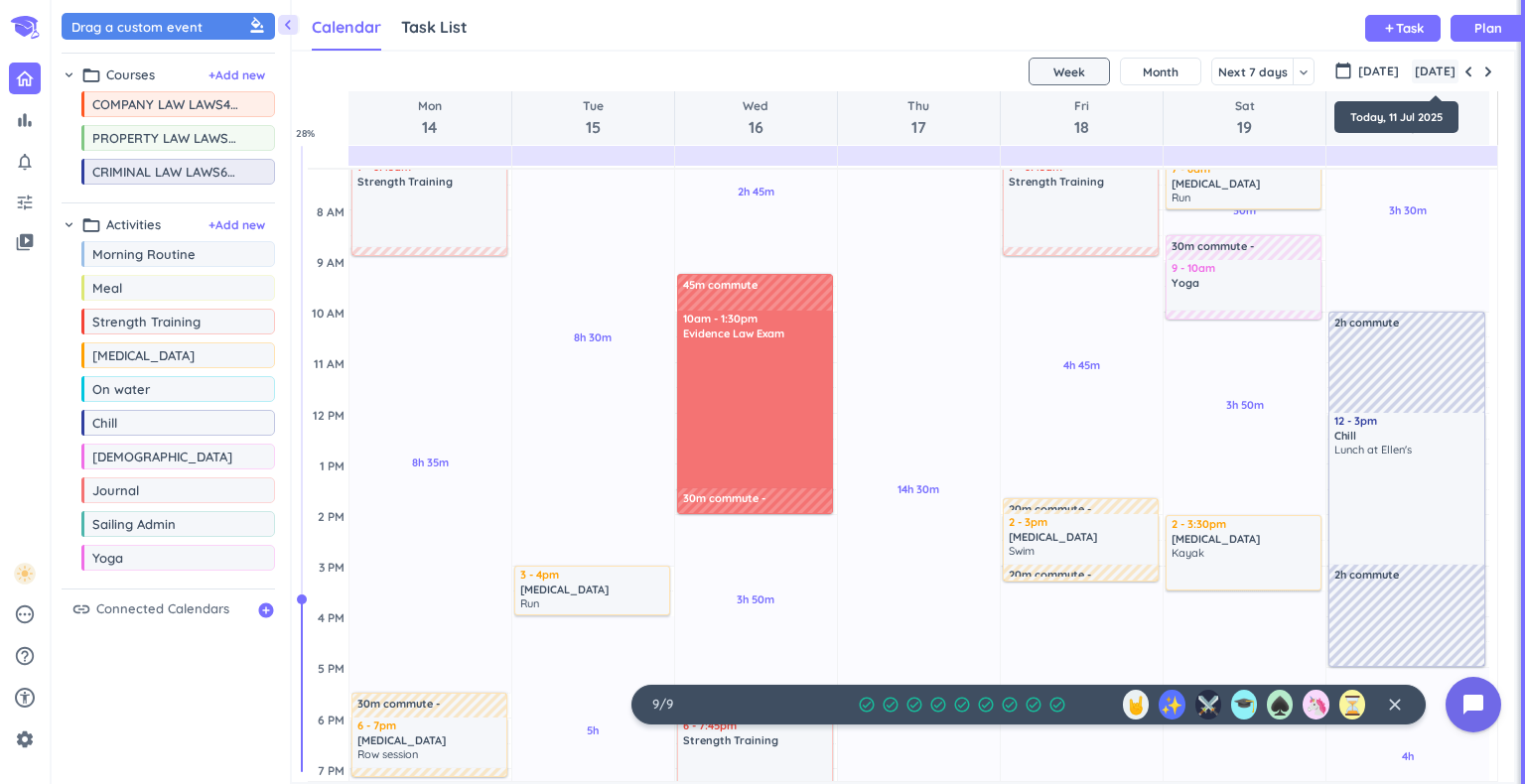 click on "[DATE]" at bounding box center (1435, 71) 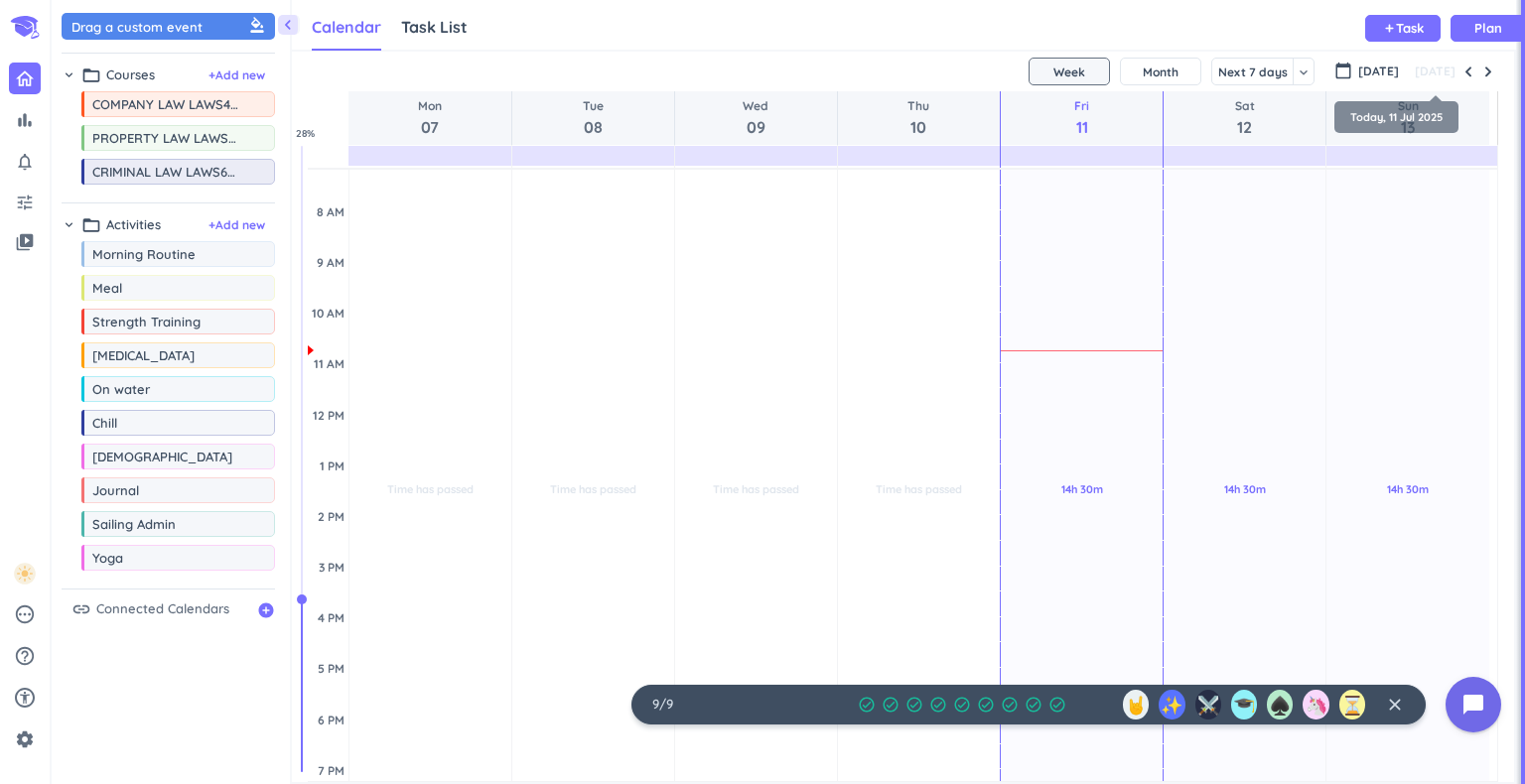 scroll, scrollTop: 127, scrollLeft: 0, axis: vertical 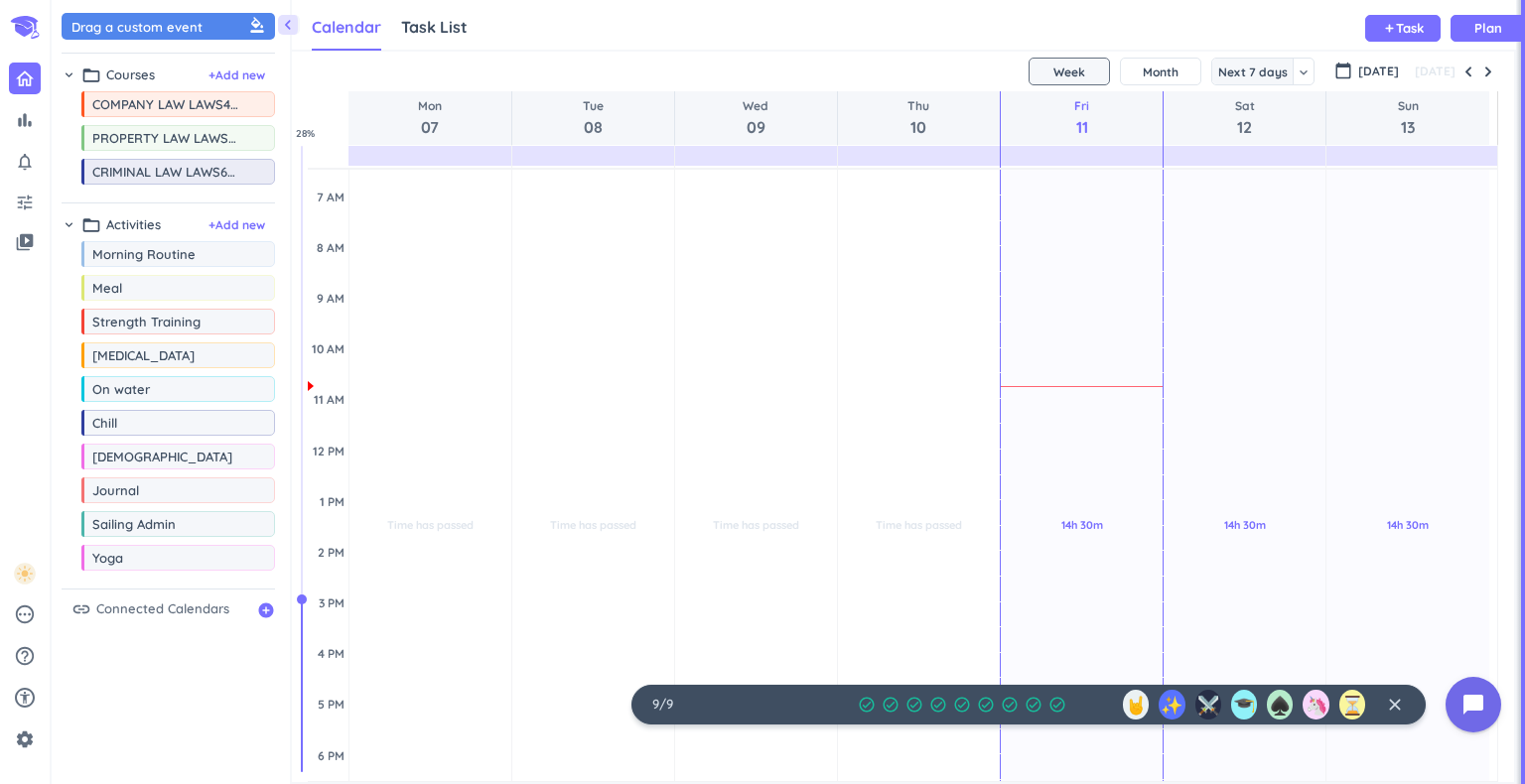 click on "Next 7 days" at bounding box center [1253, 71] 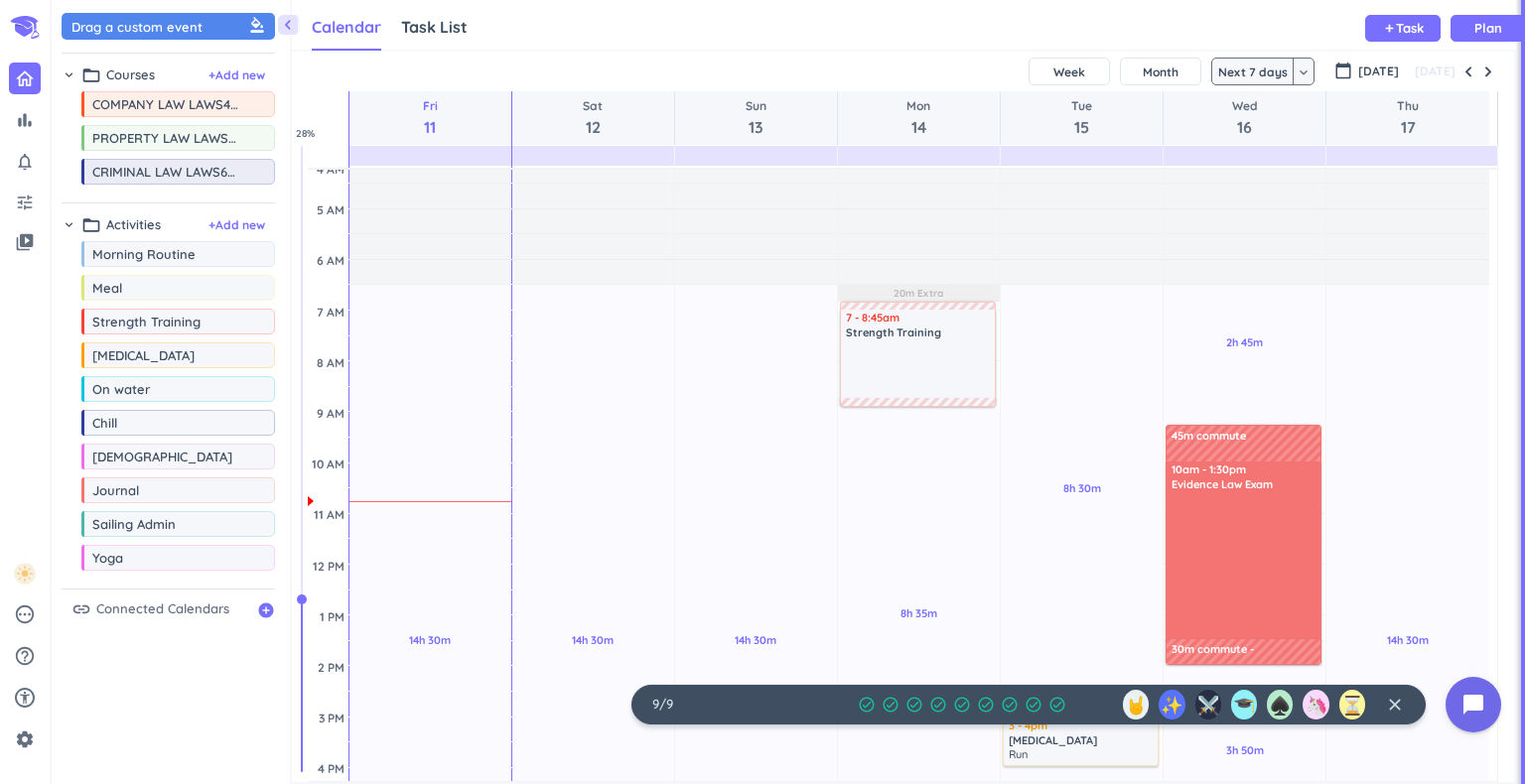 scroll, scrollTop: 71, scrollLeft: 0, axis: vertical 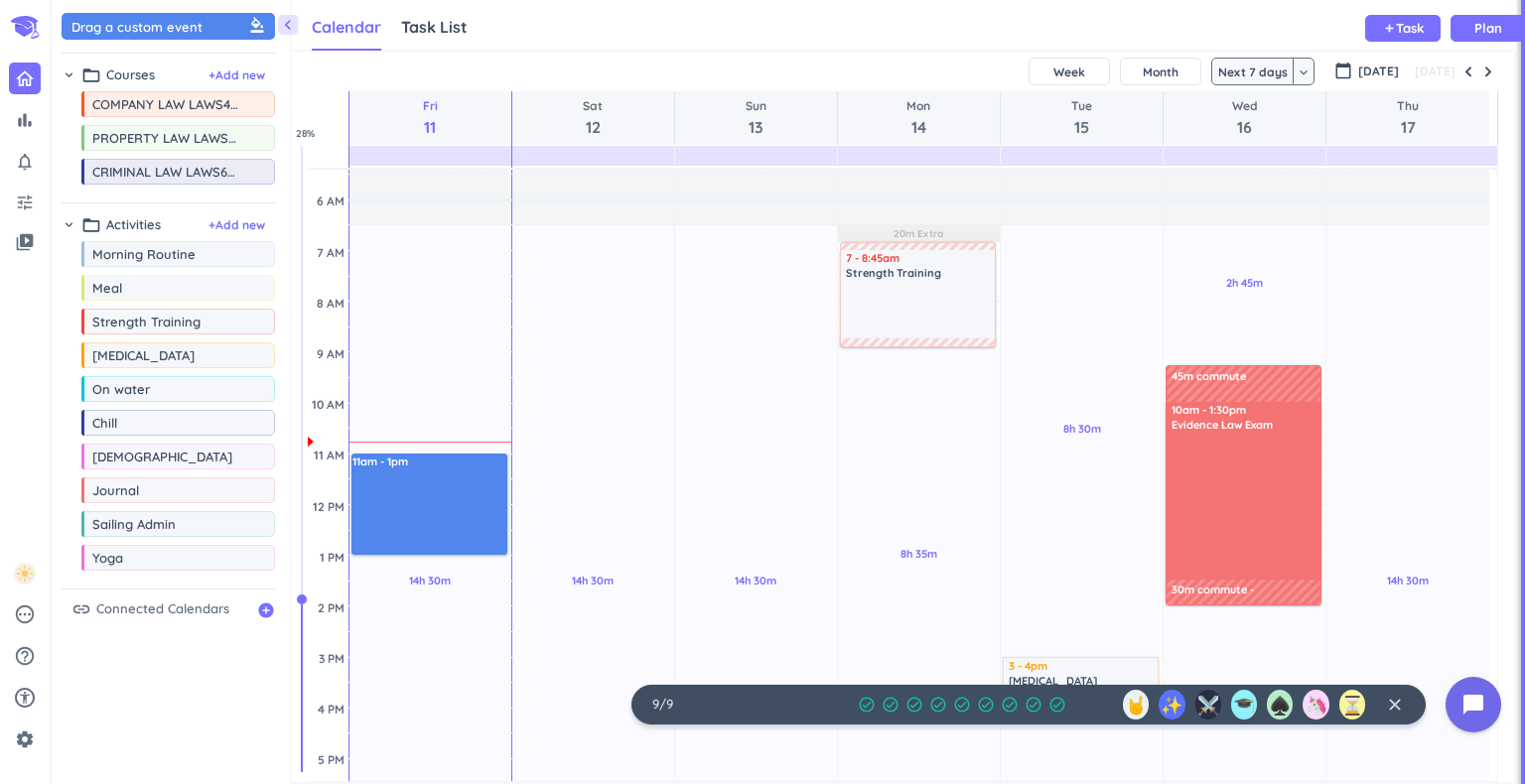 drag, startPoint x: 378, startPoint y: 455, endPoint x: 400, endPoint y: 553, distance: 100.439036 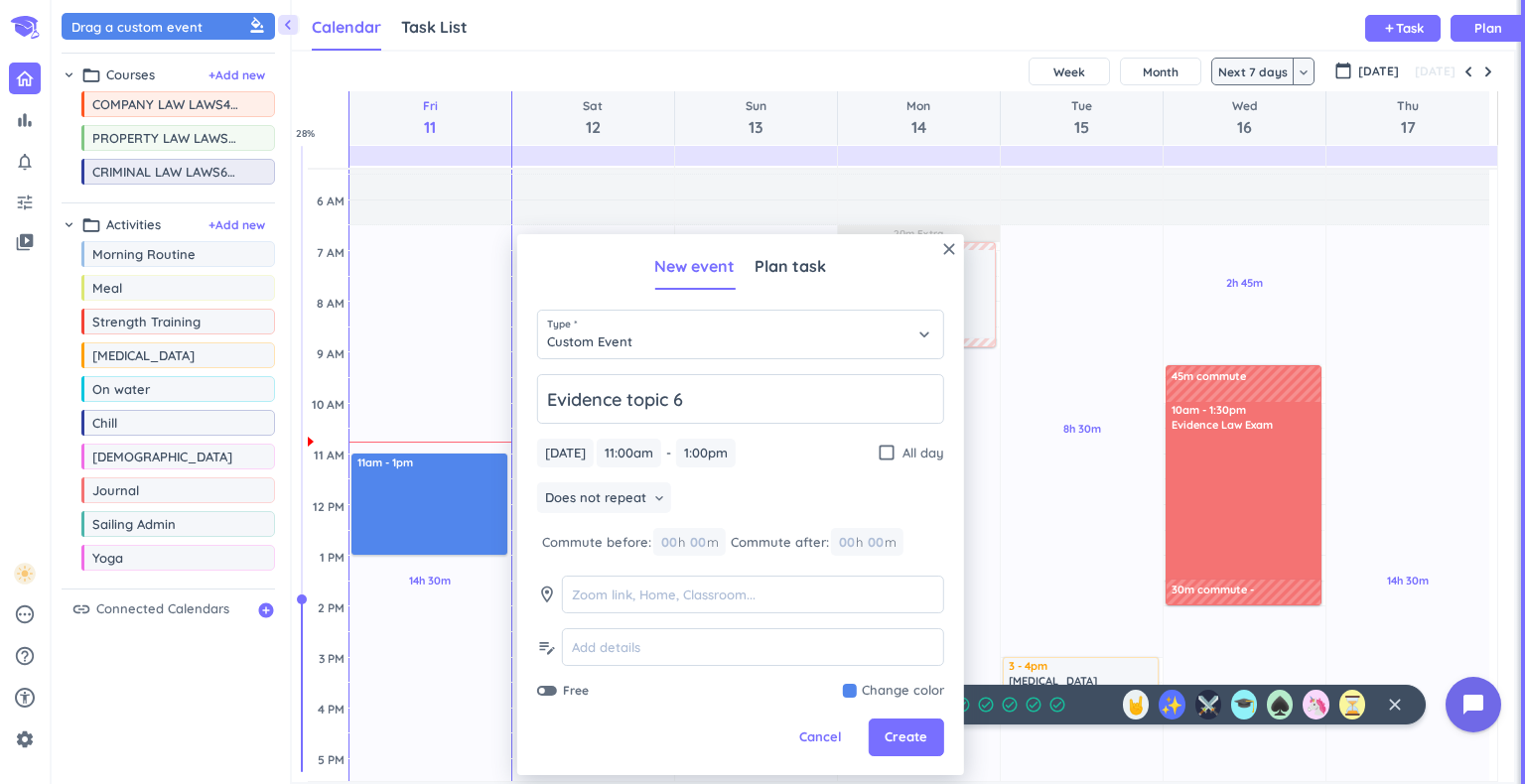 type on "Evidence topic 6" 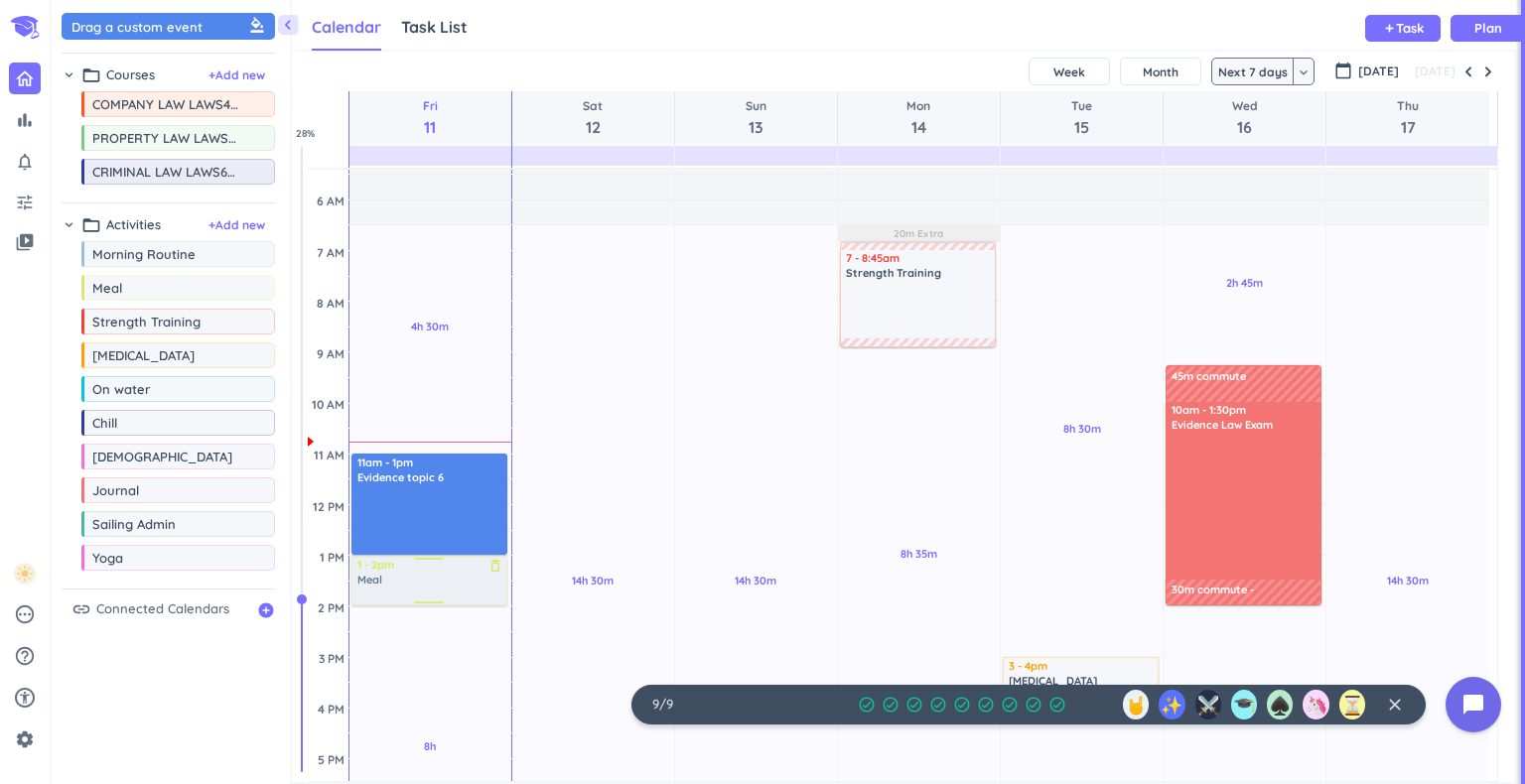 drag, startPoint x: 175, startPoint y: 293, endPoint x: 416, endPoint y: 557, distance: 357.4591 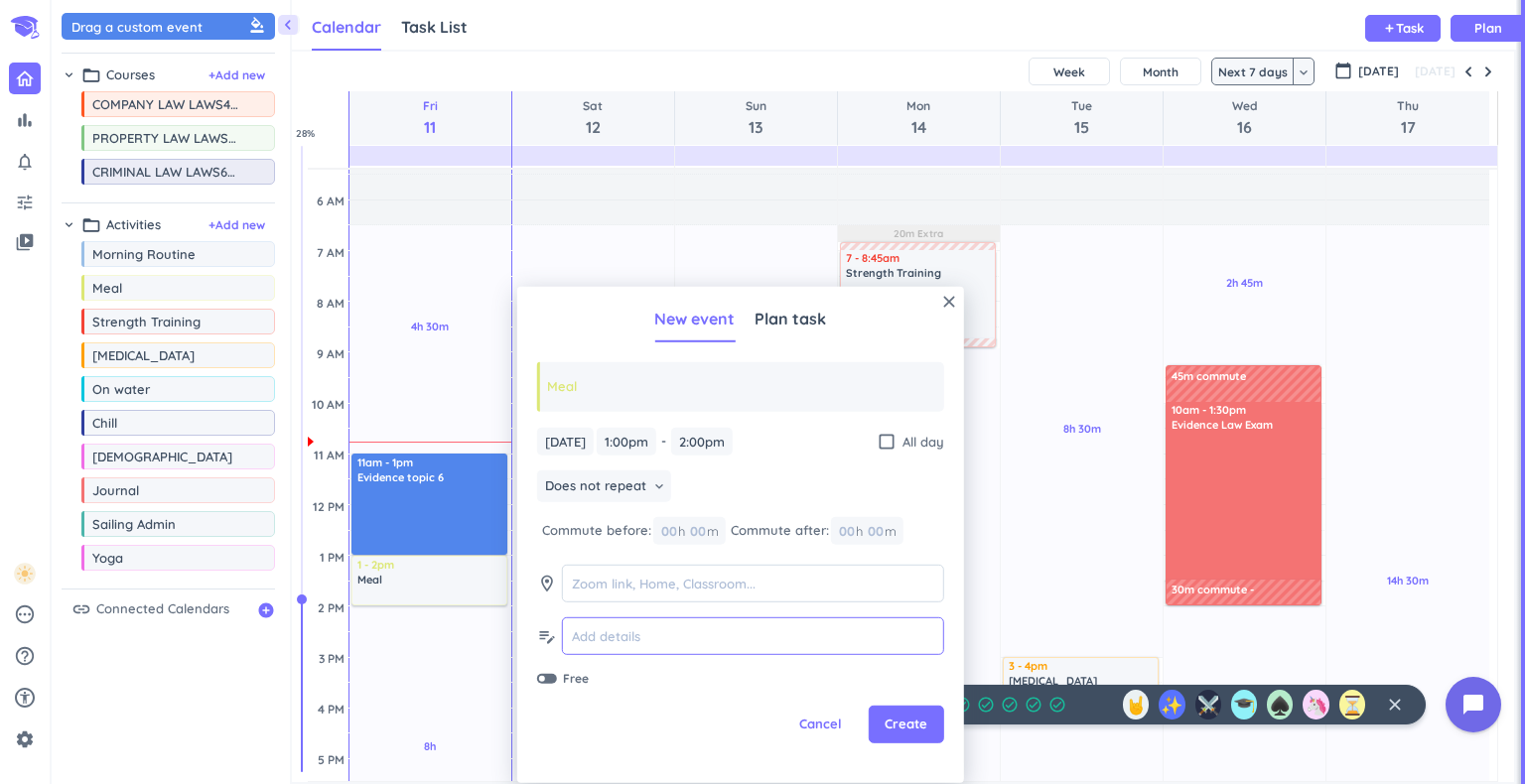 click at bounding box center [753, 636] 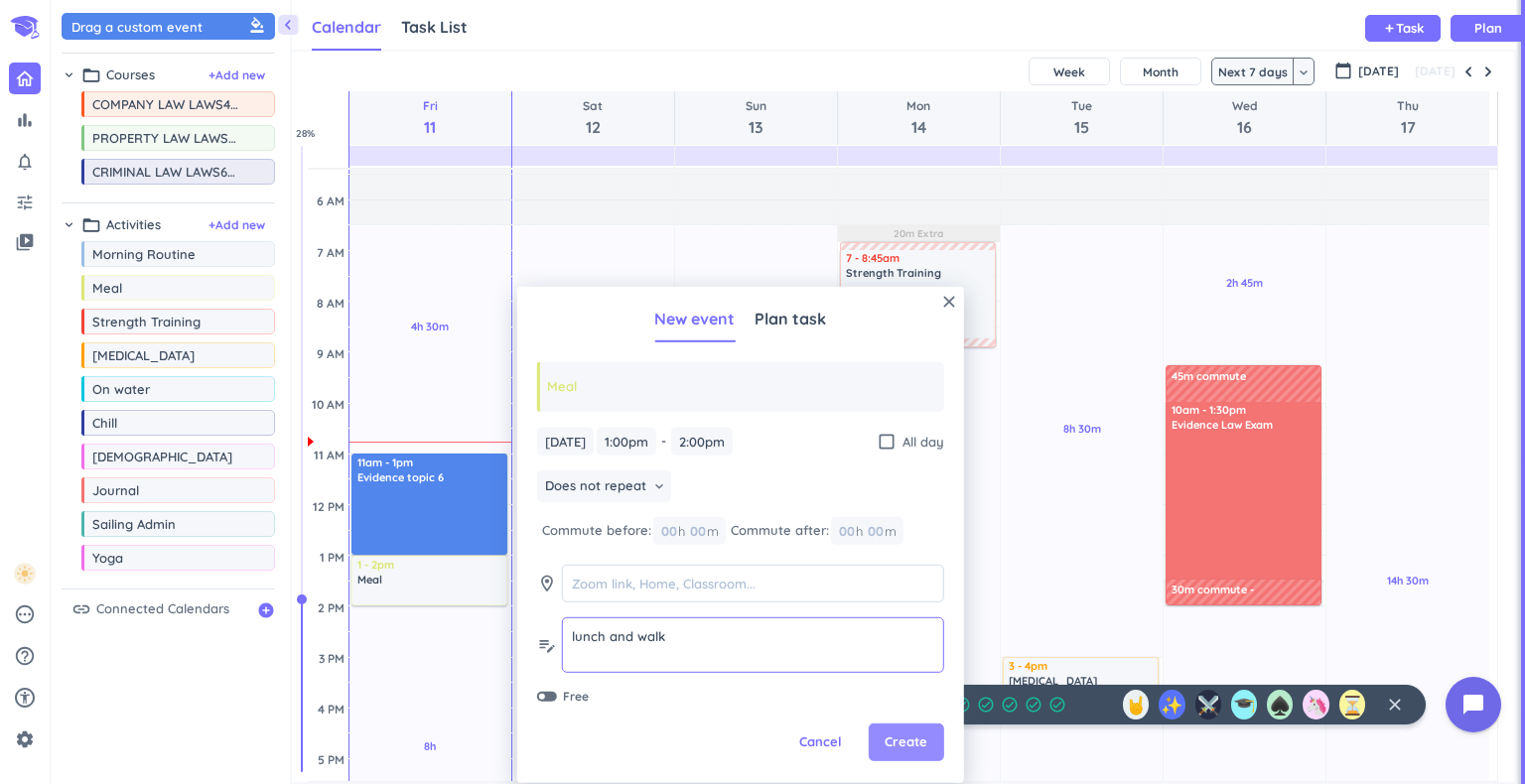 type on "lunch and walk" 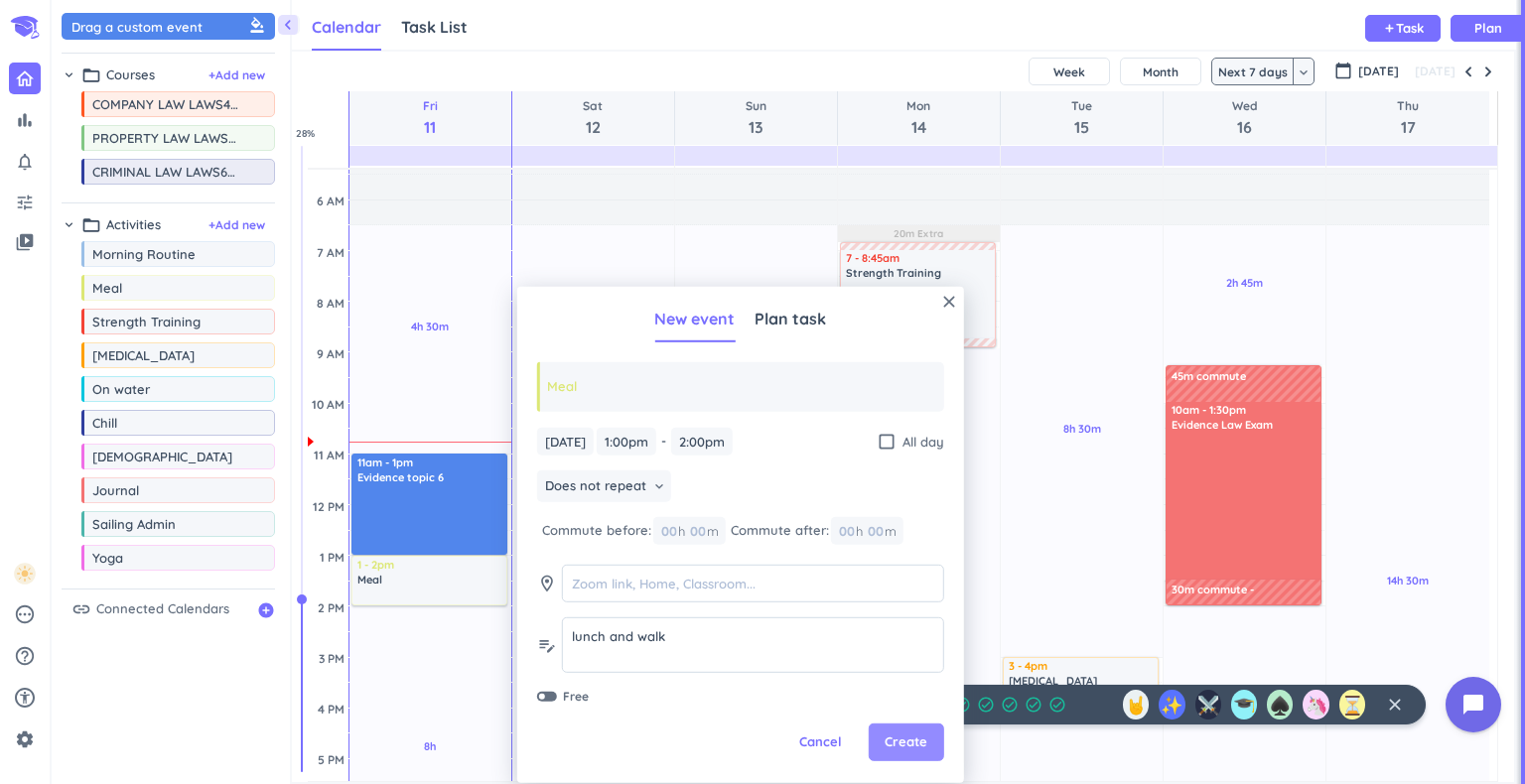 click on "Create" at bounding box center [906, 742] 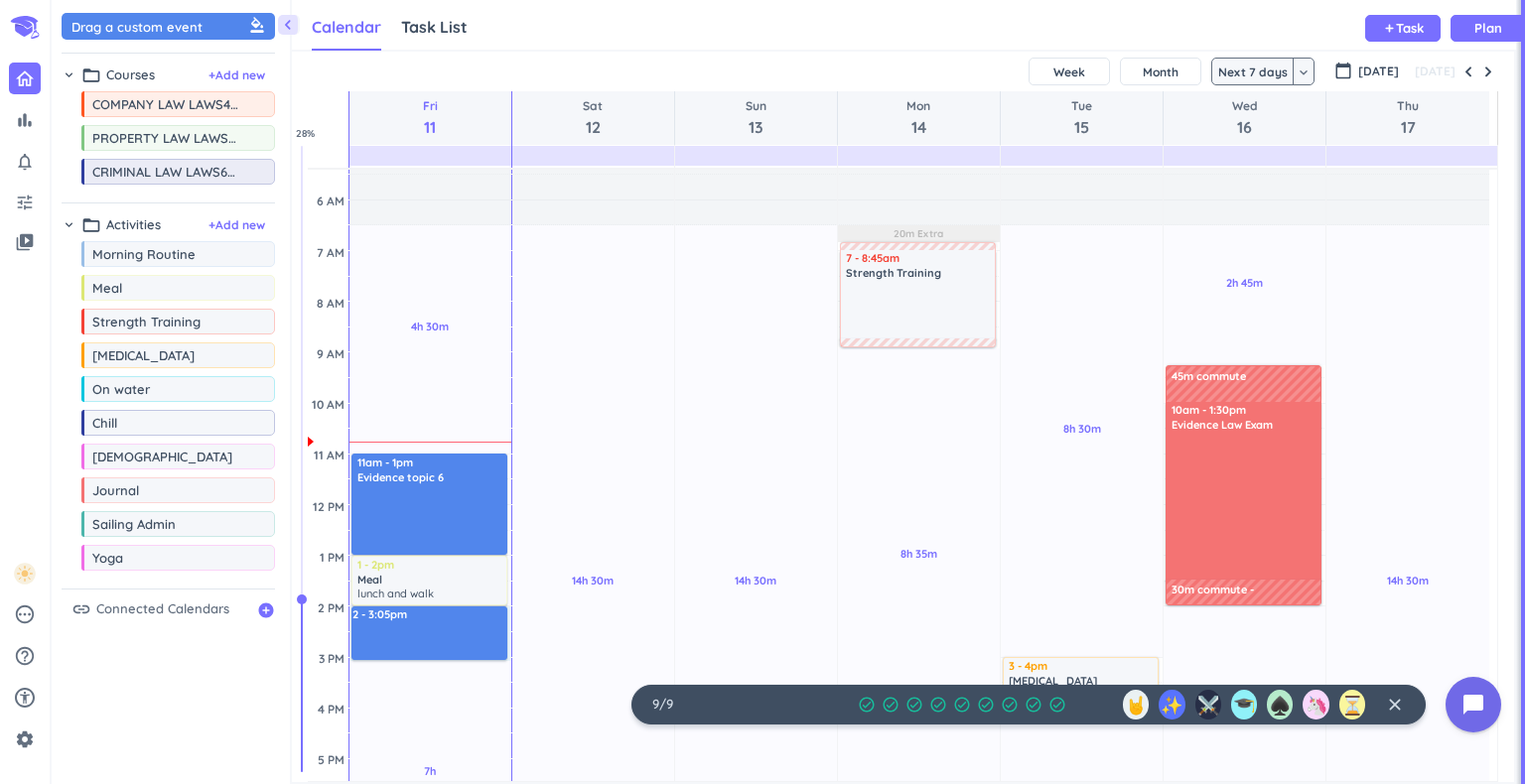 drag, startPoint x: 376, startPoint y: 608, endPoint x: 374, endPoint y: 658, distance: 50.039984 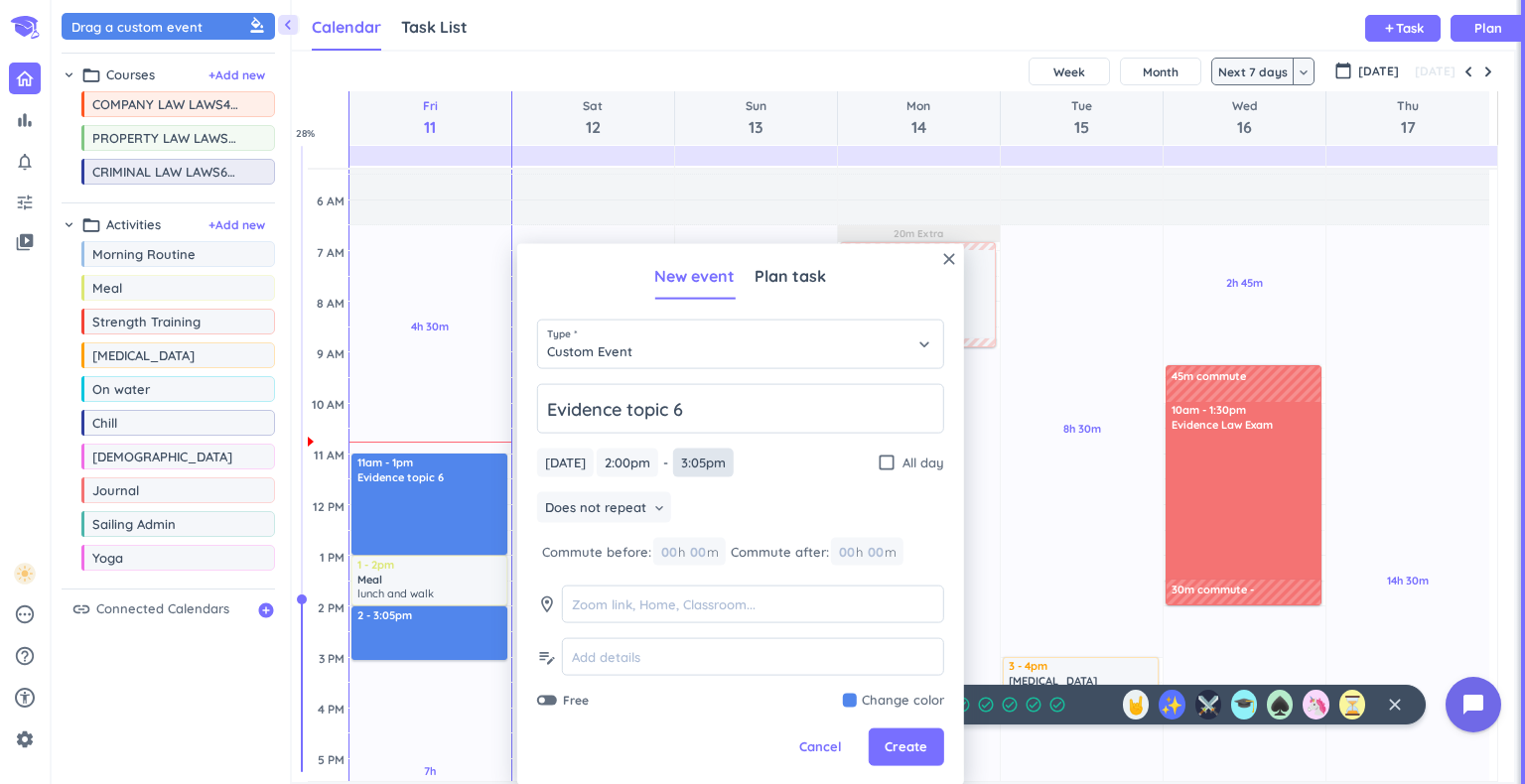type on "Evidence topic 6" 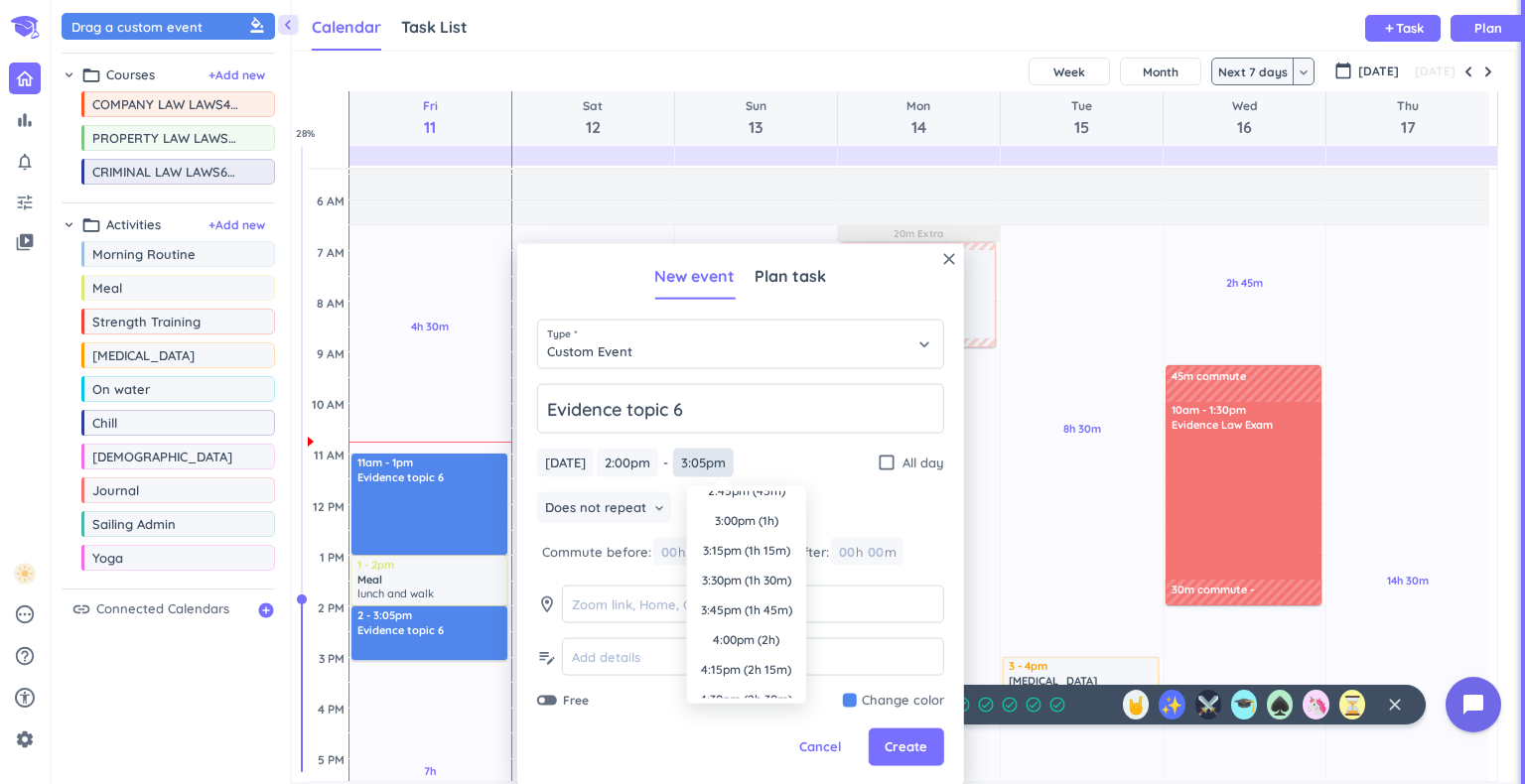scroll, scrollTop: 0, scrollLeft: 0, axis: both 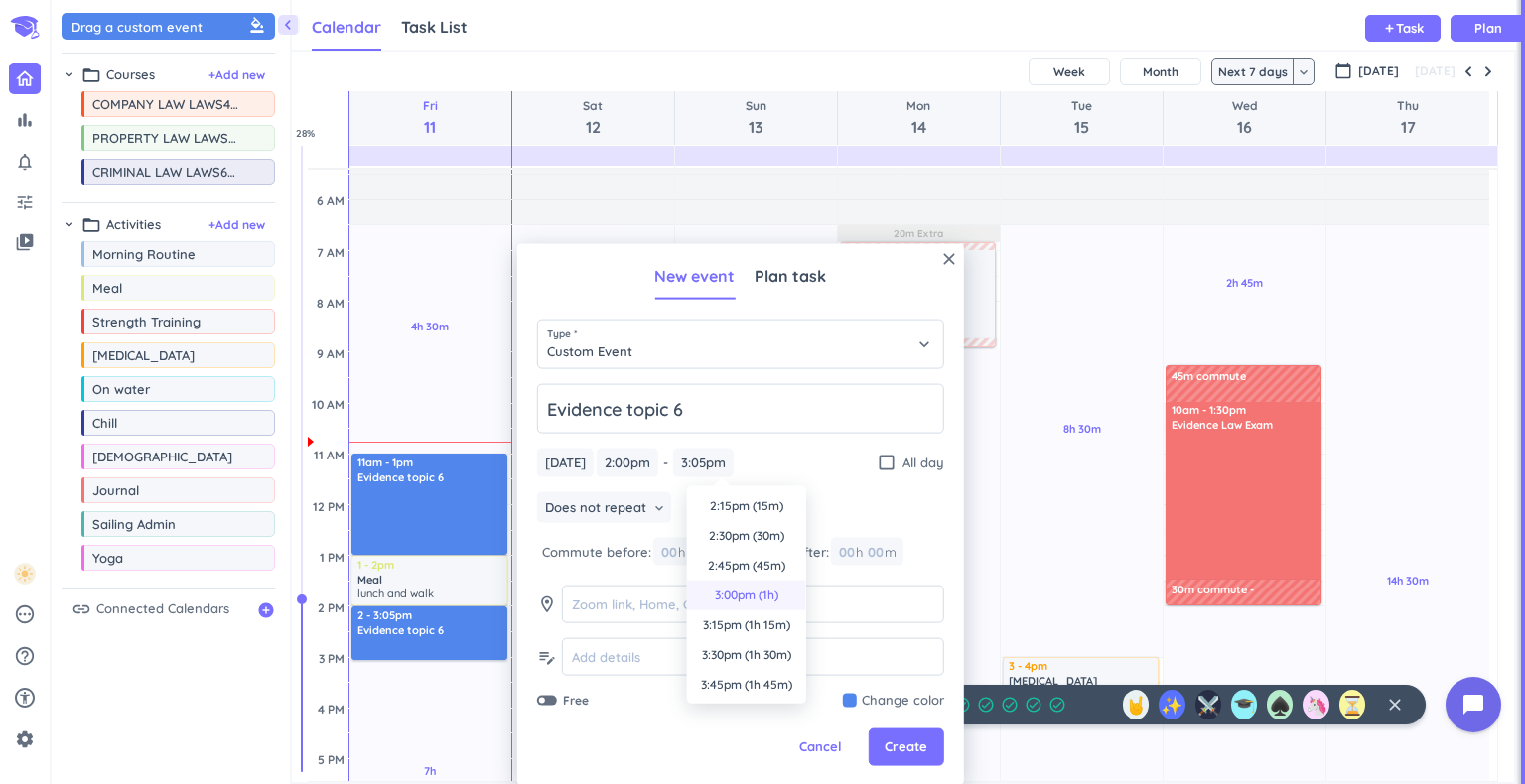 click on "3:00pm (1h)" at bounding box center [747, 595] 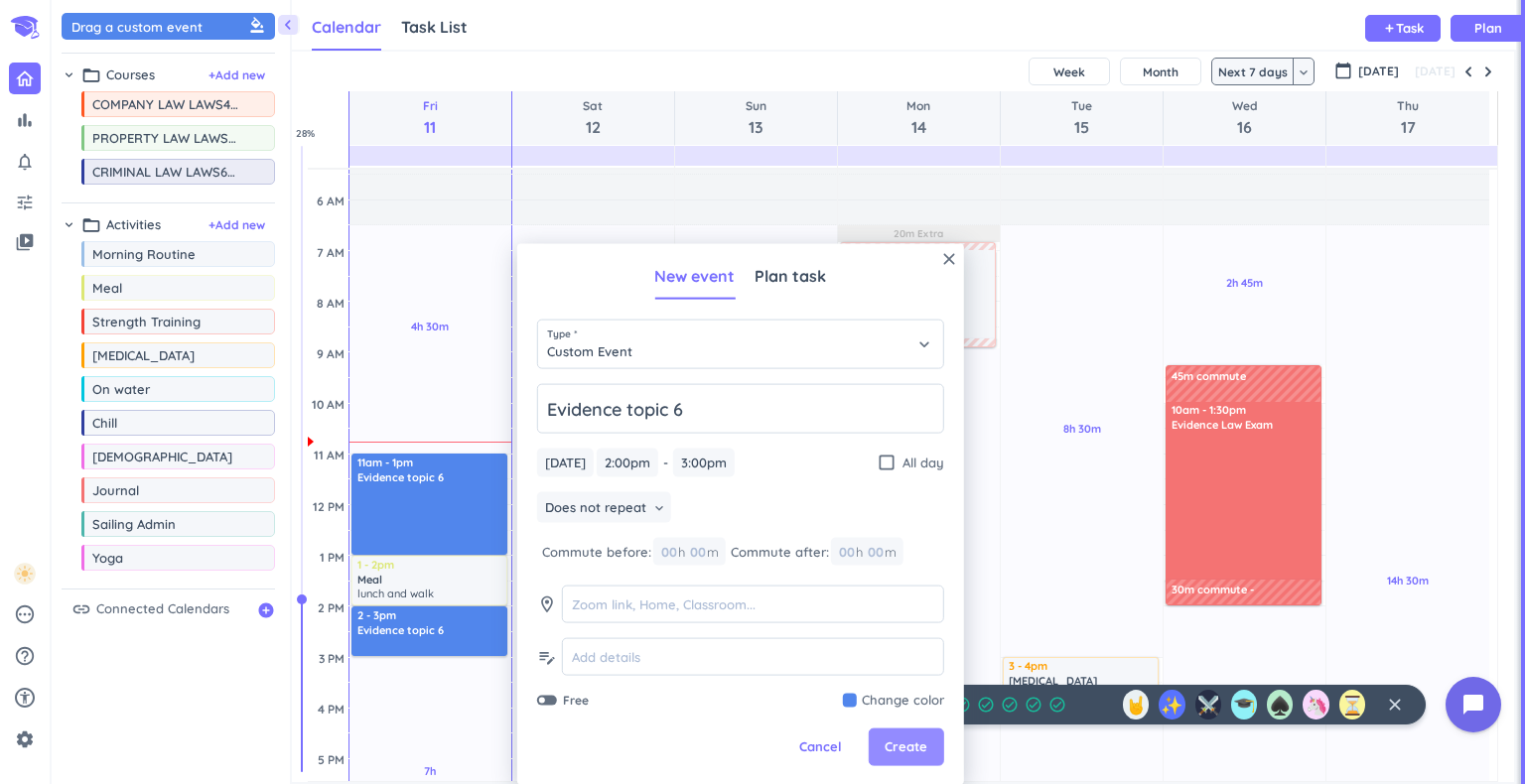 click on "Create" at bounding box center (905, 747) 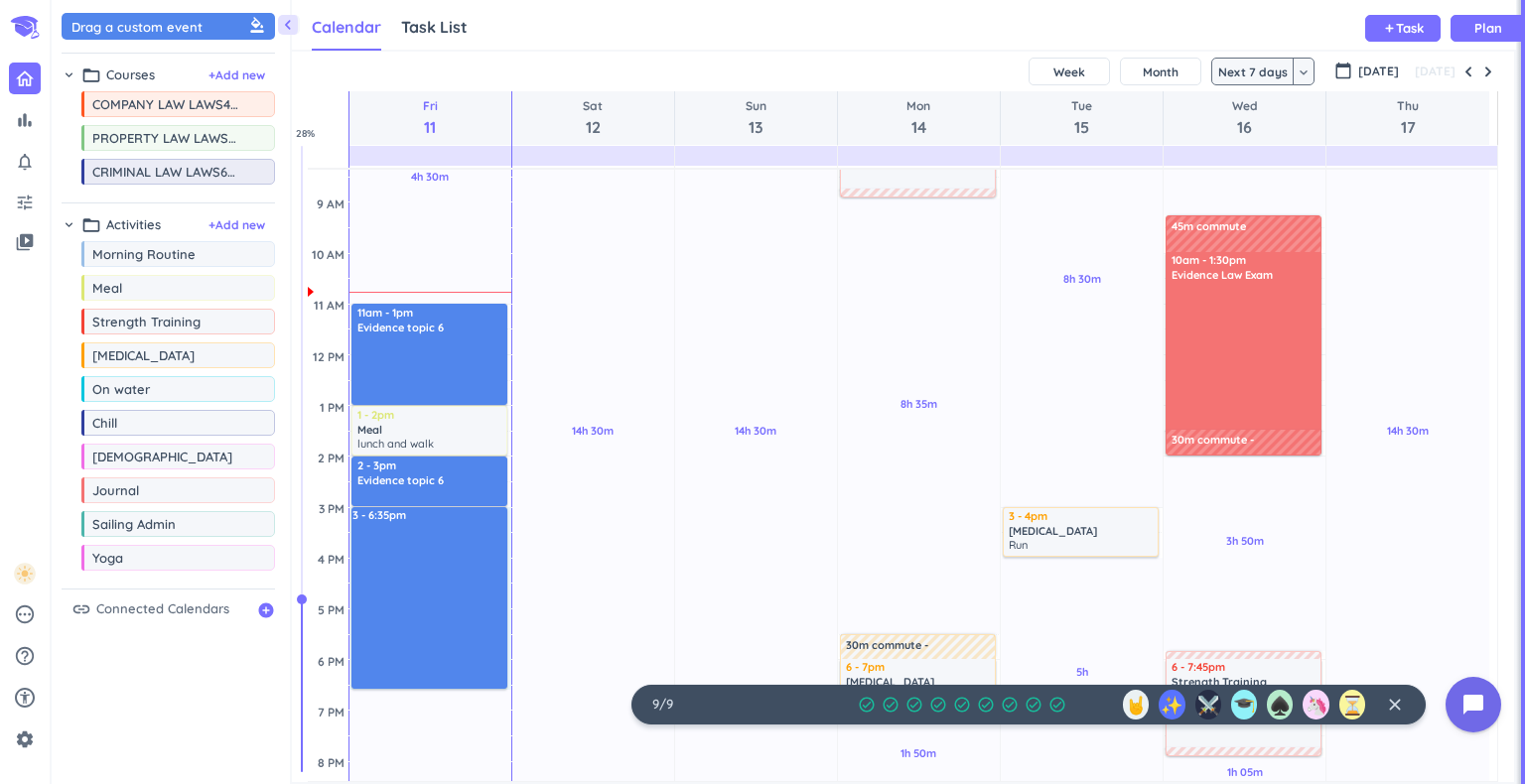 scroll, scrollTop: 298, scrollLeft: 0, axis: vertical 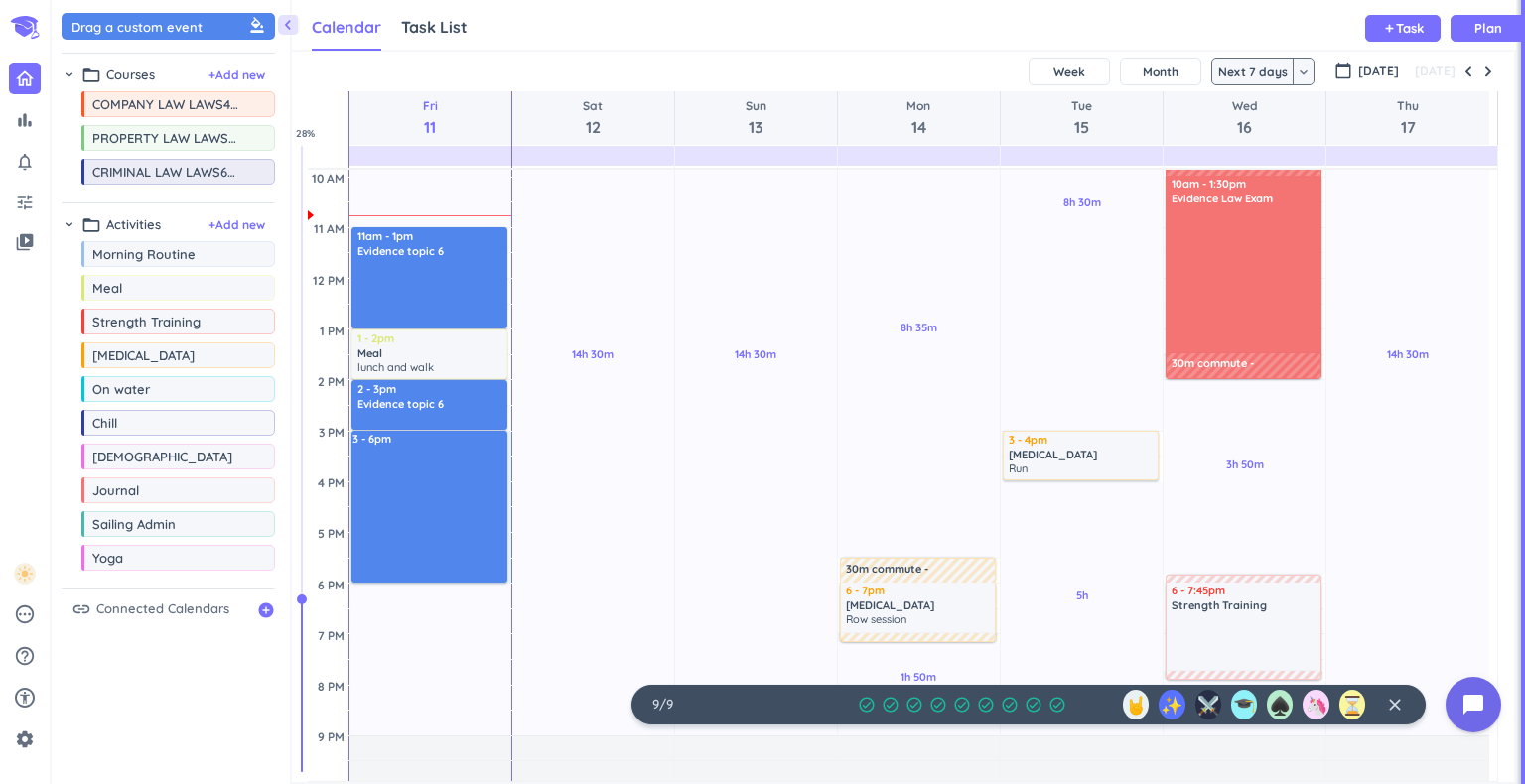 drag, startPoint x: 359, startPoint y: 661, endPoint x: 393, endPoint y: 581, distance: 86.92526 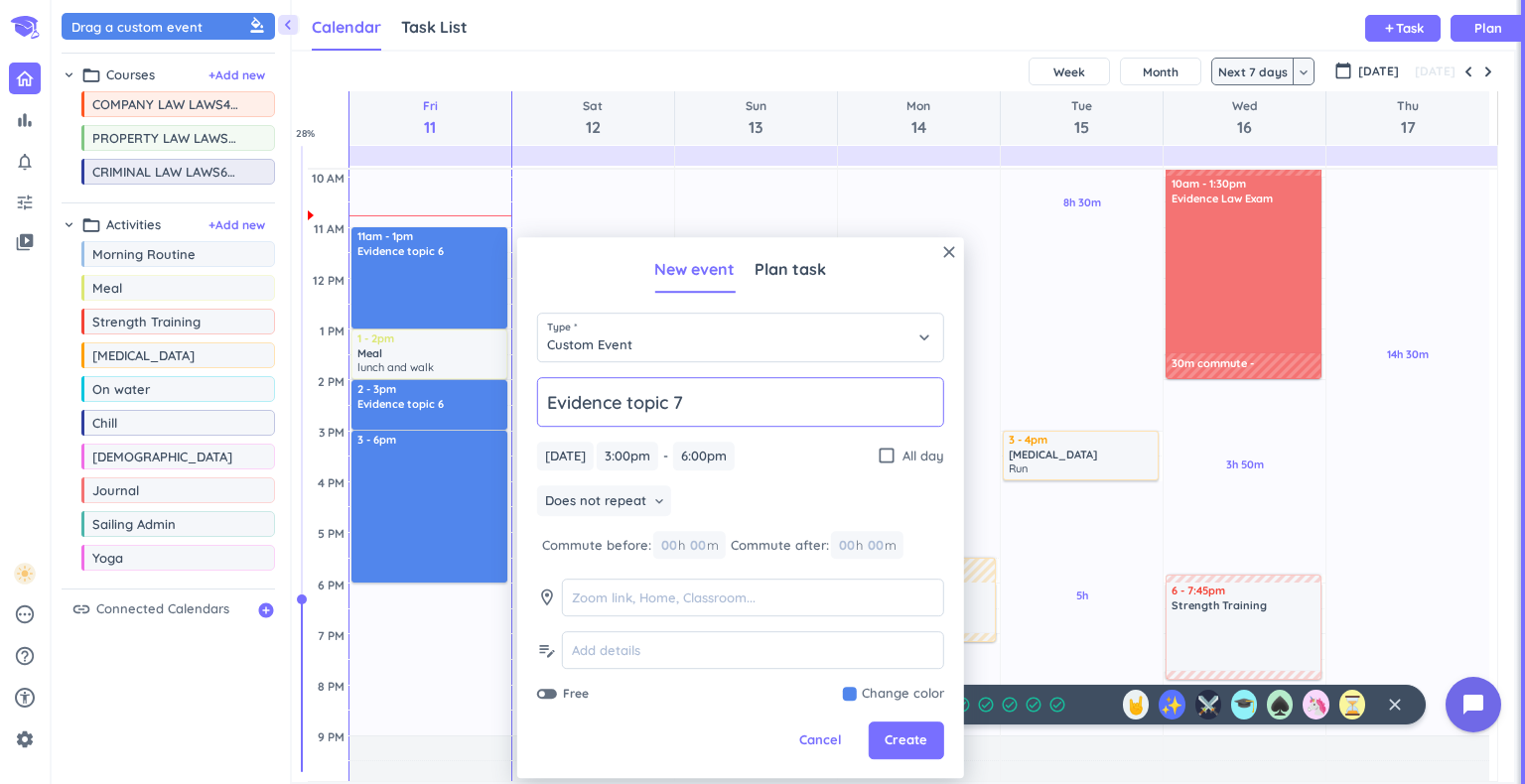 type on "Evidence topic 7" 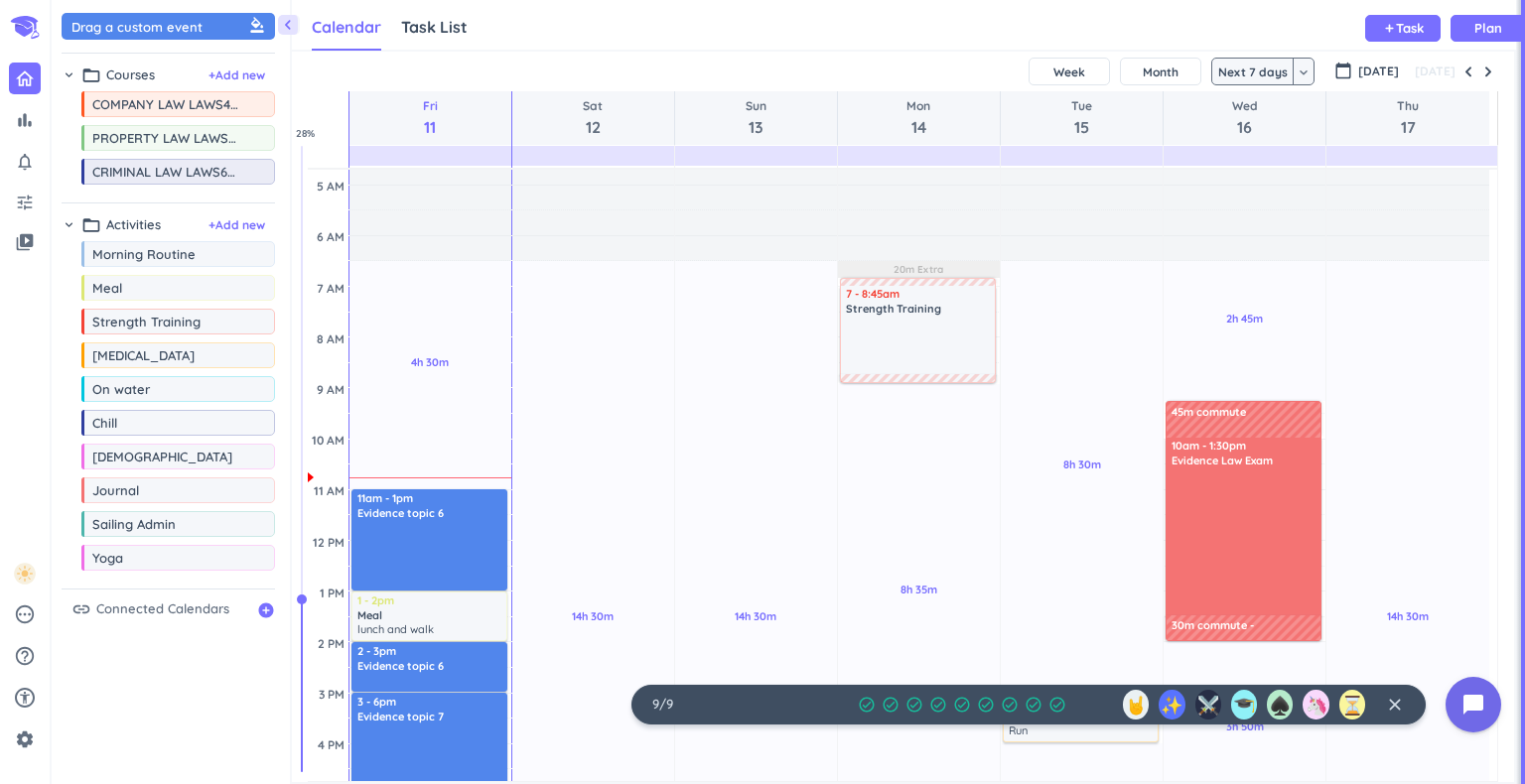 scroll, scrollTop: 0, scrollLeft: 0, axis: both 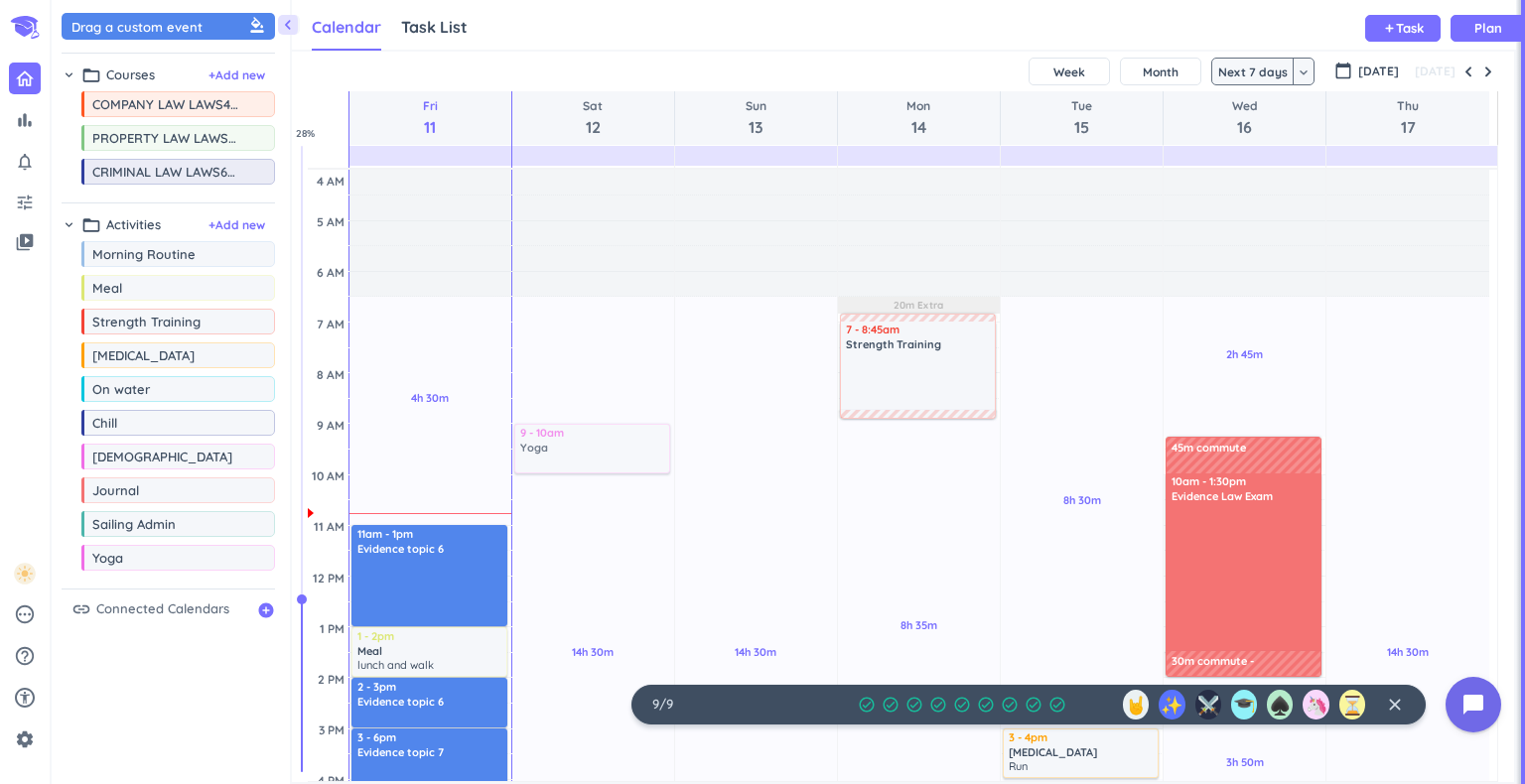 drag, startPoint x: 160, startPoint y: 558, endPoint x: 611, endPoint y: 428, distance: 469.36233 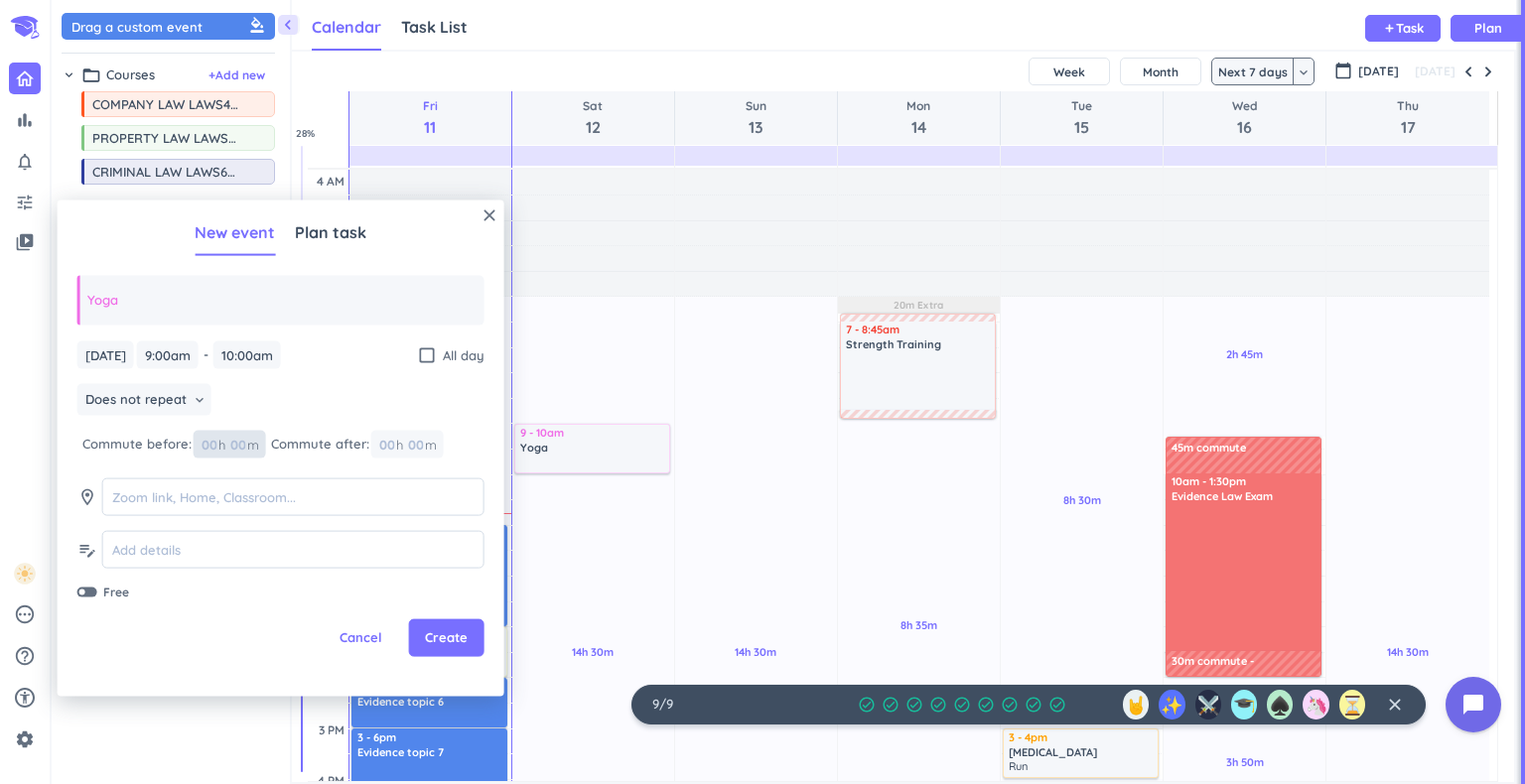 click at bounding box center (237, 444) 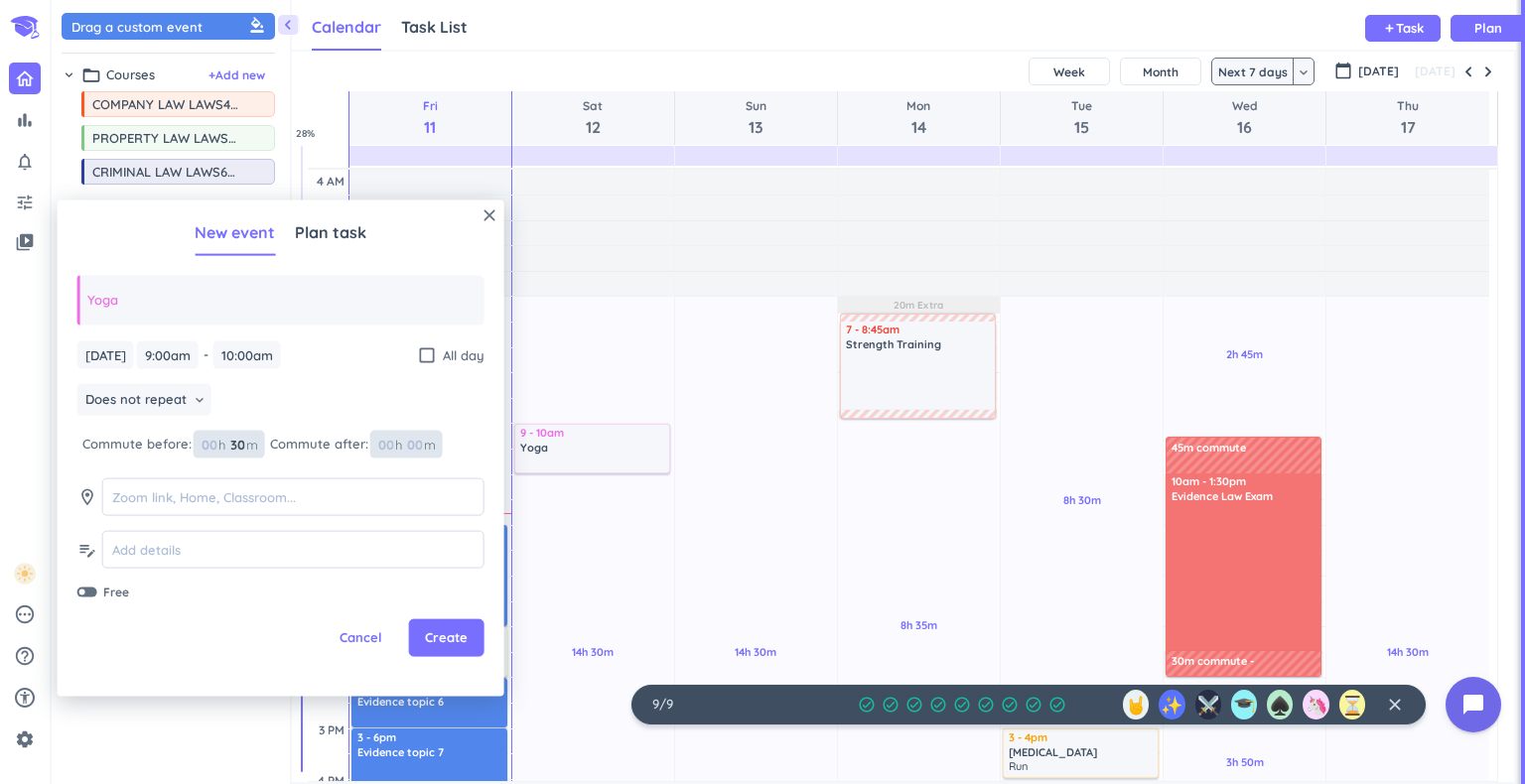 type on "30" 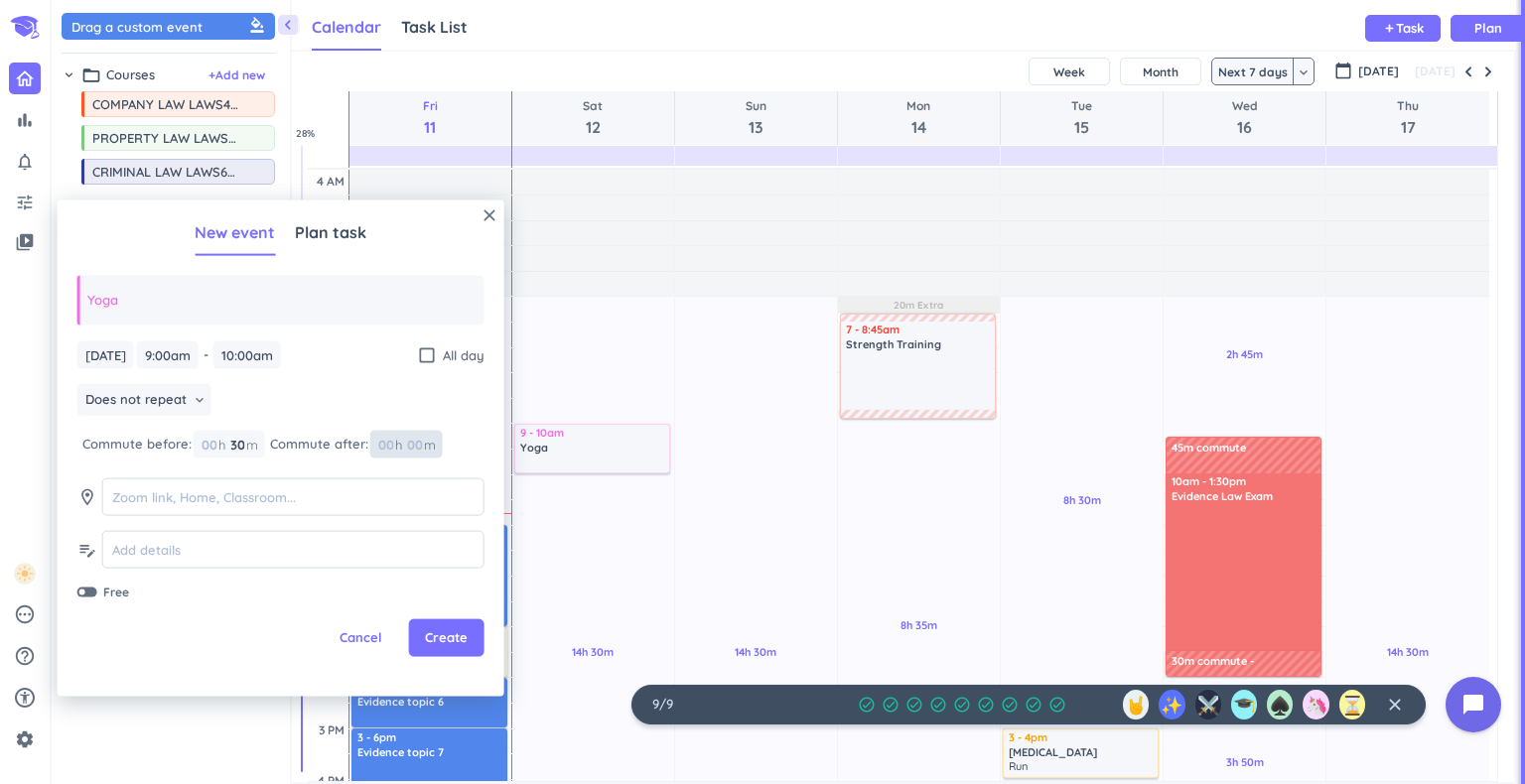 click at bounding box center (414, 444) 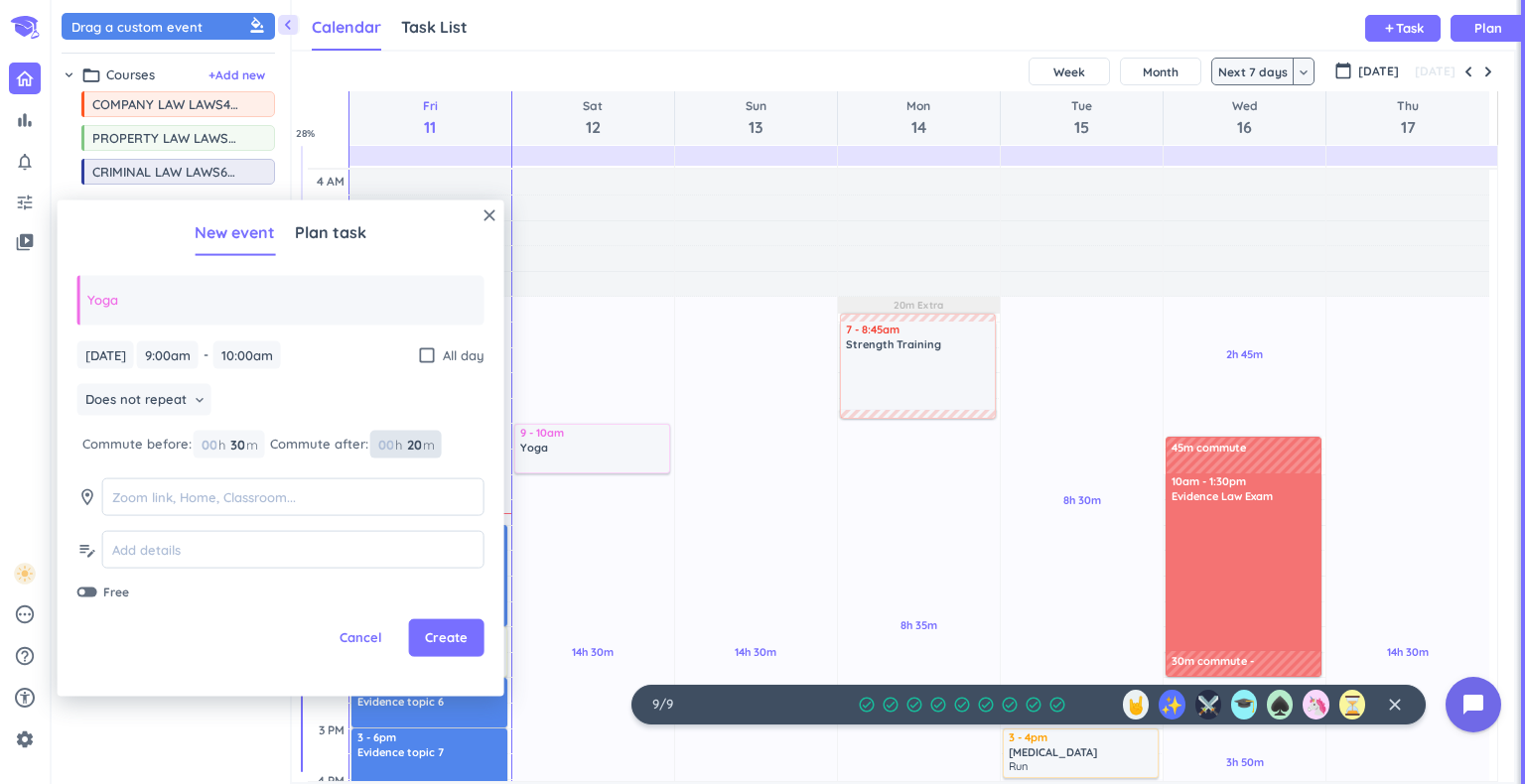 type on "20" 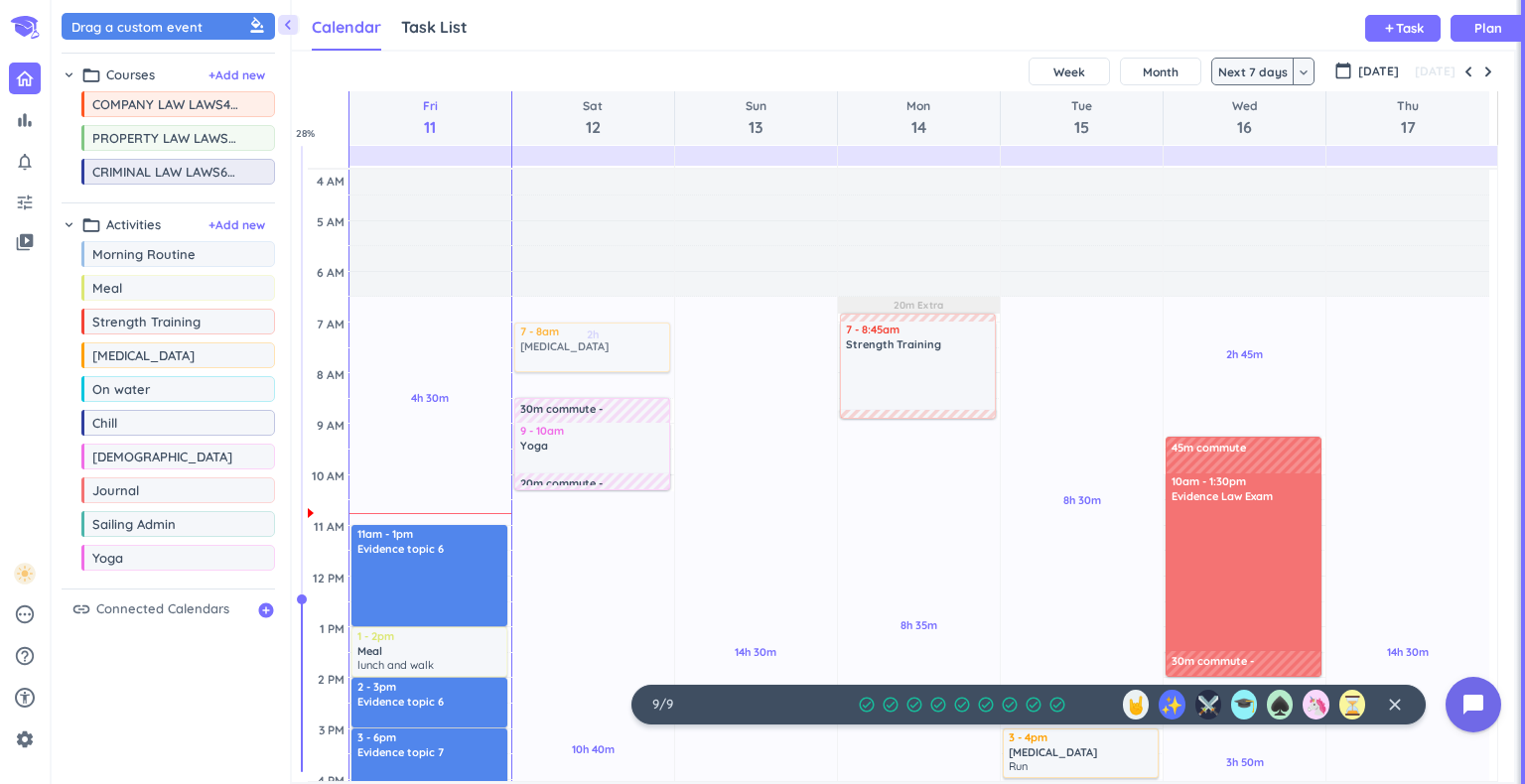 drag, startPoint x: 133, startPoint y: 356, endPoint x: 593, endPoint y: 323, distance: 461.1822 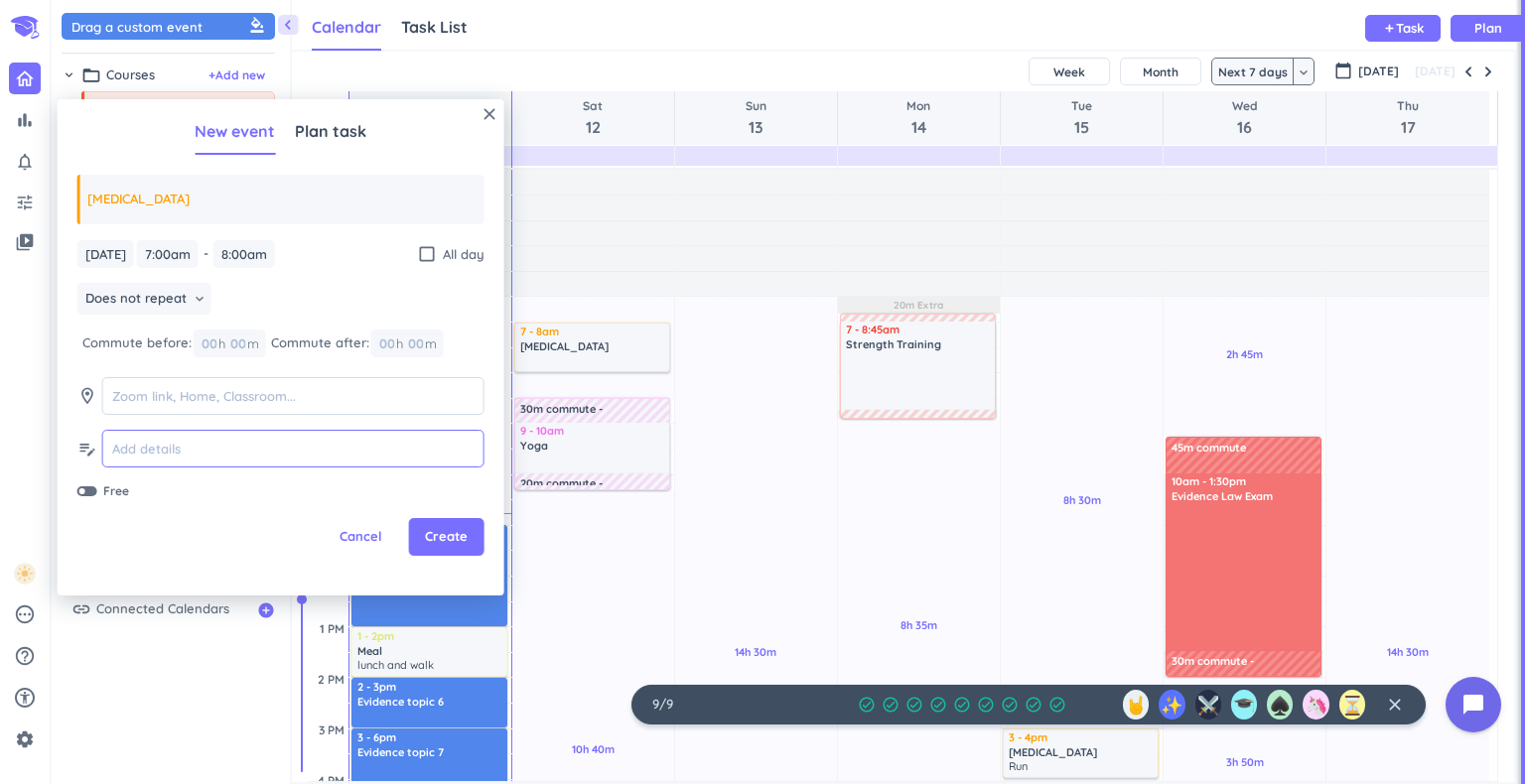click at bounding box center (293, 449) 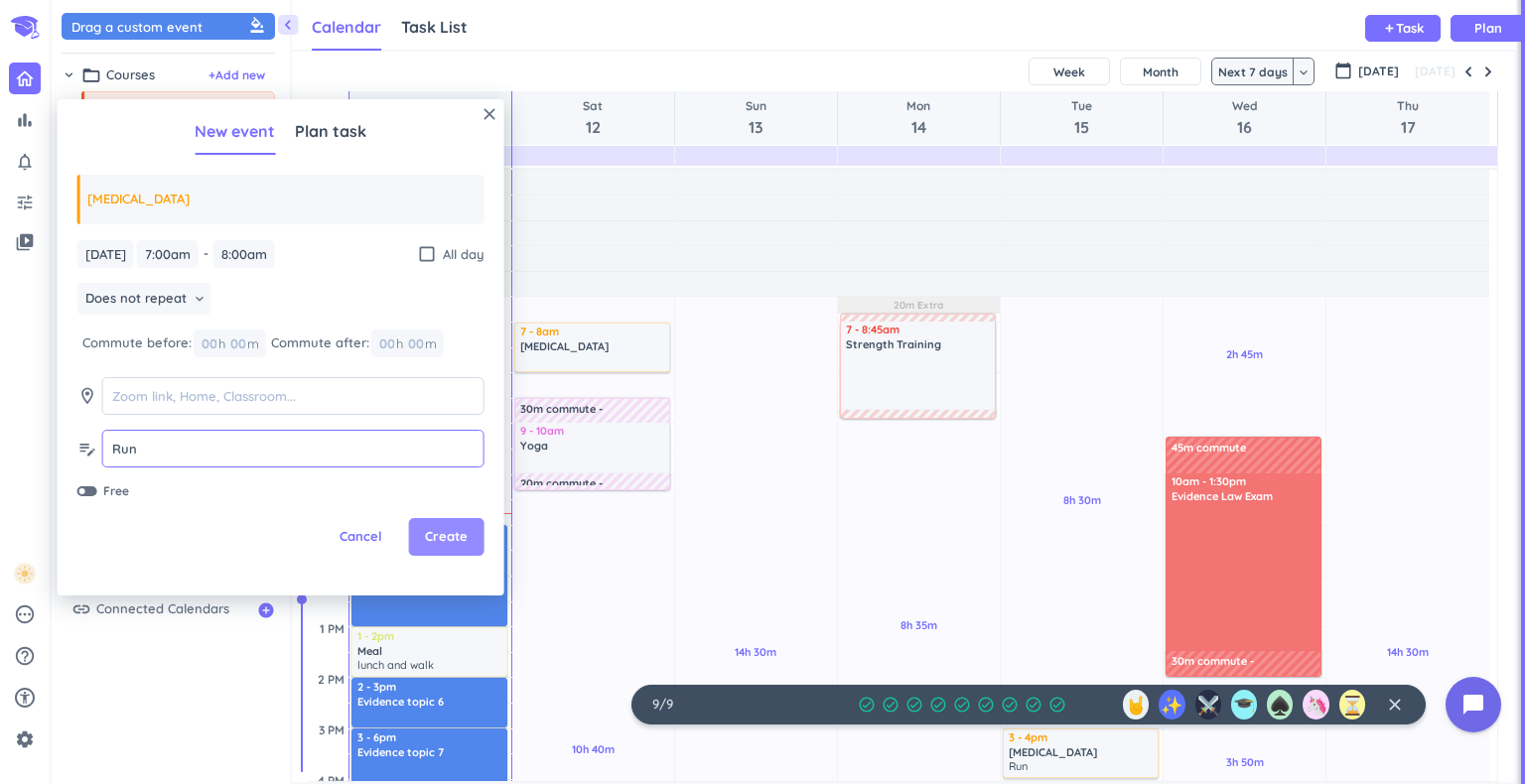 type on "Run" 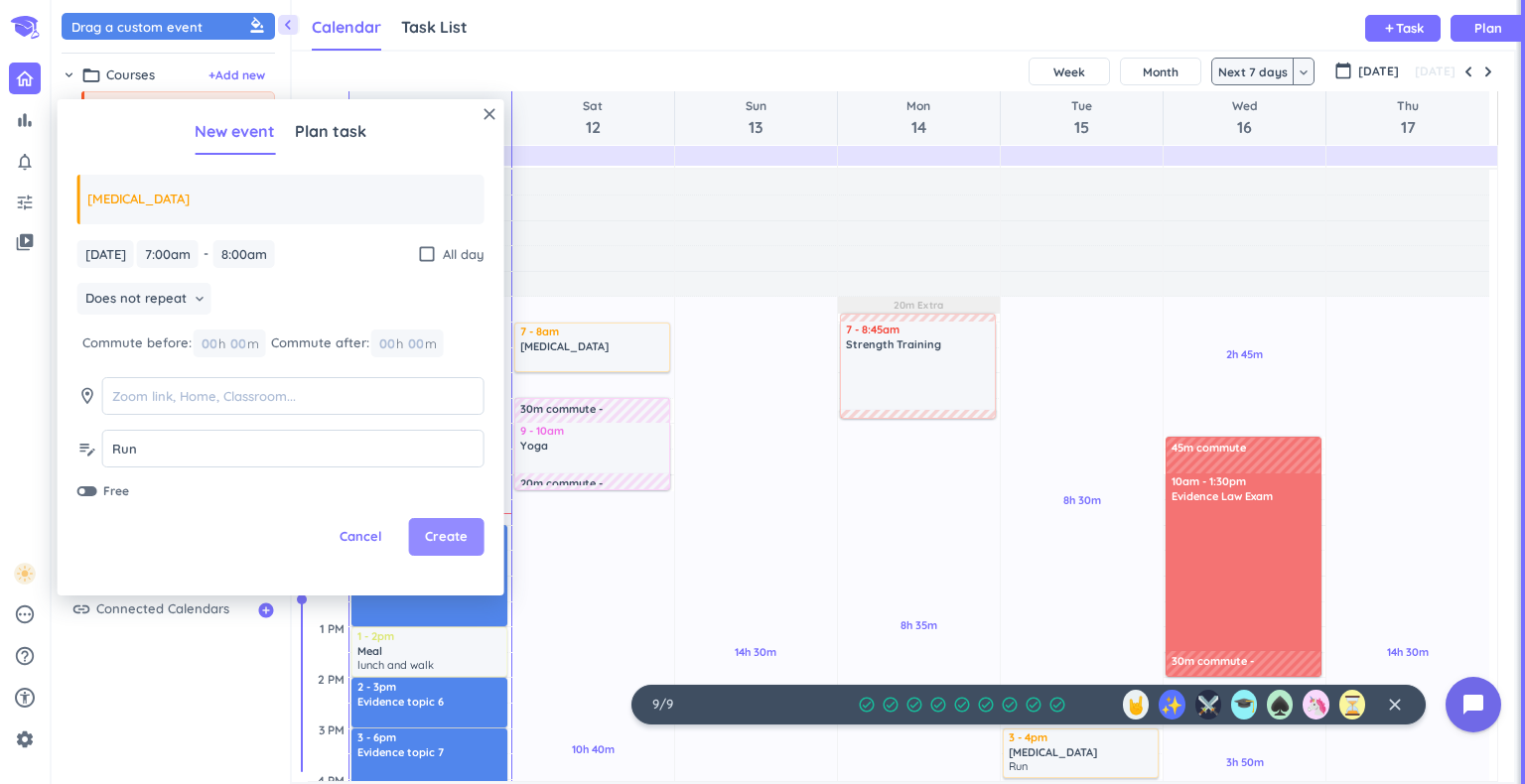 click on "Create" at bounding box center (446, 537) 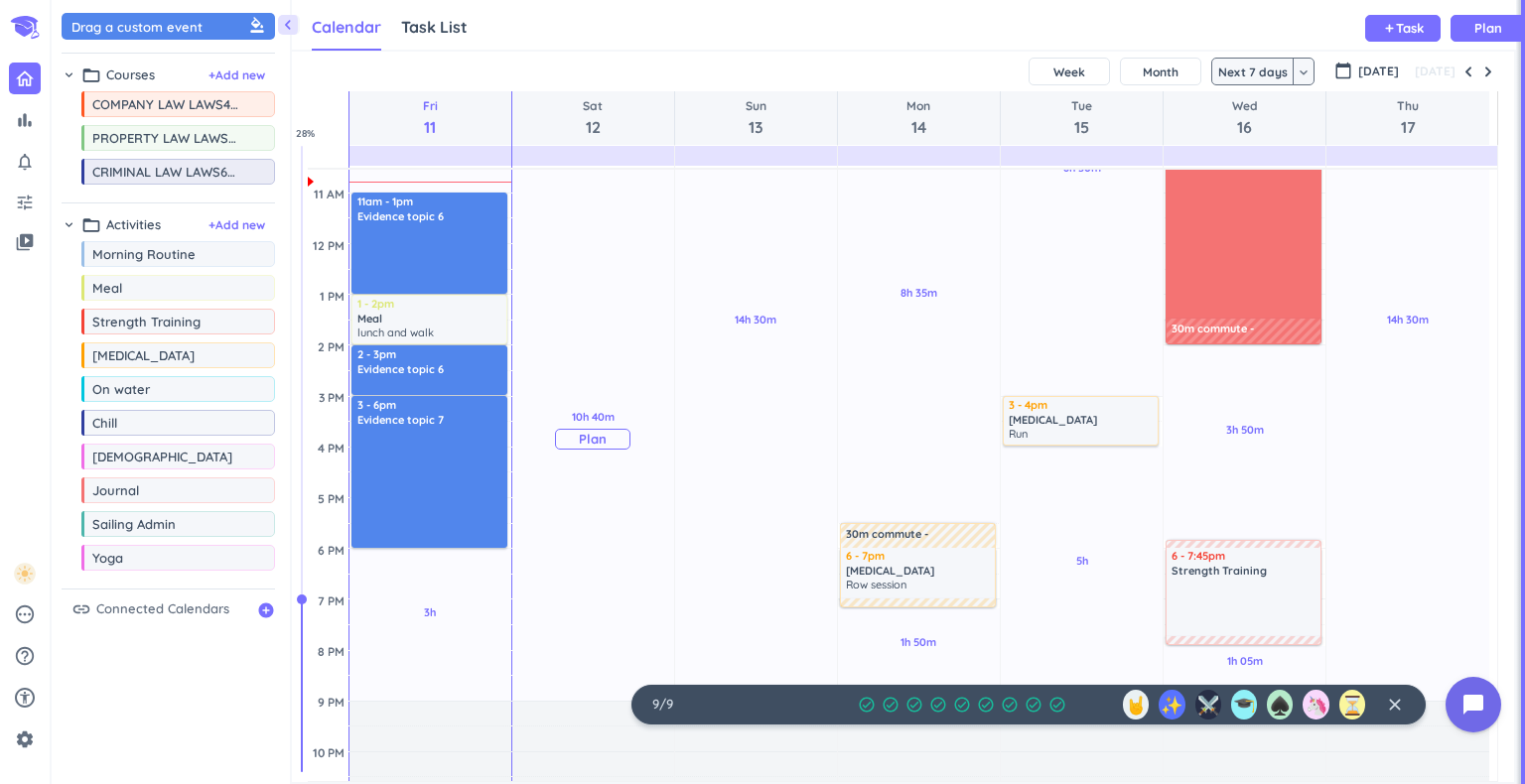 scroll, scrollTop: 352, scrollLeft: 0, axis: vertical 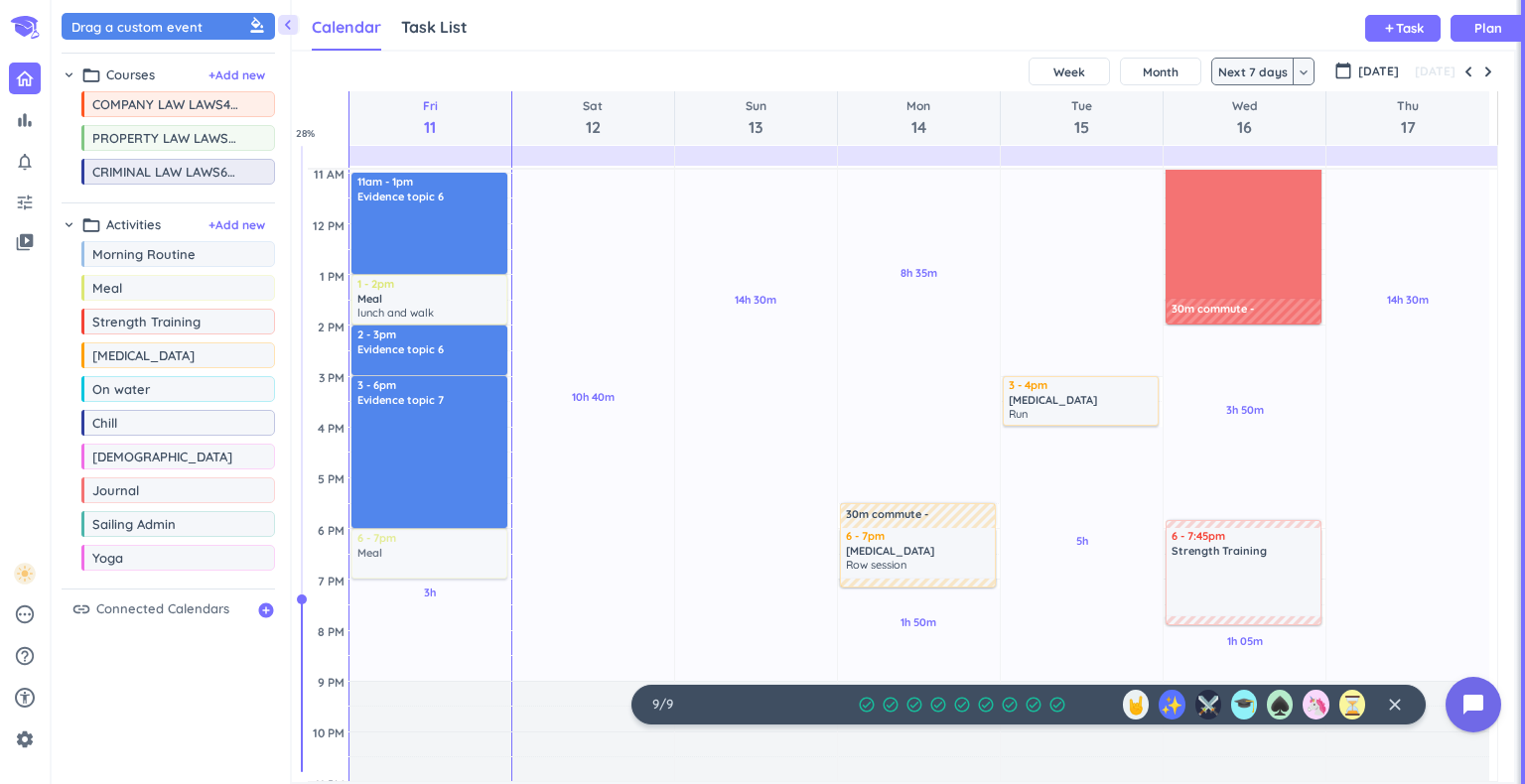 drag, startPoint x: 118, startPoint y: 289, endPoint x: 387, endPoint y: 532, distance: 362.51 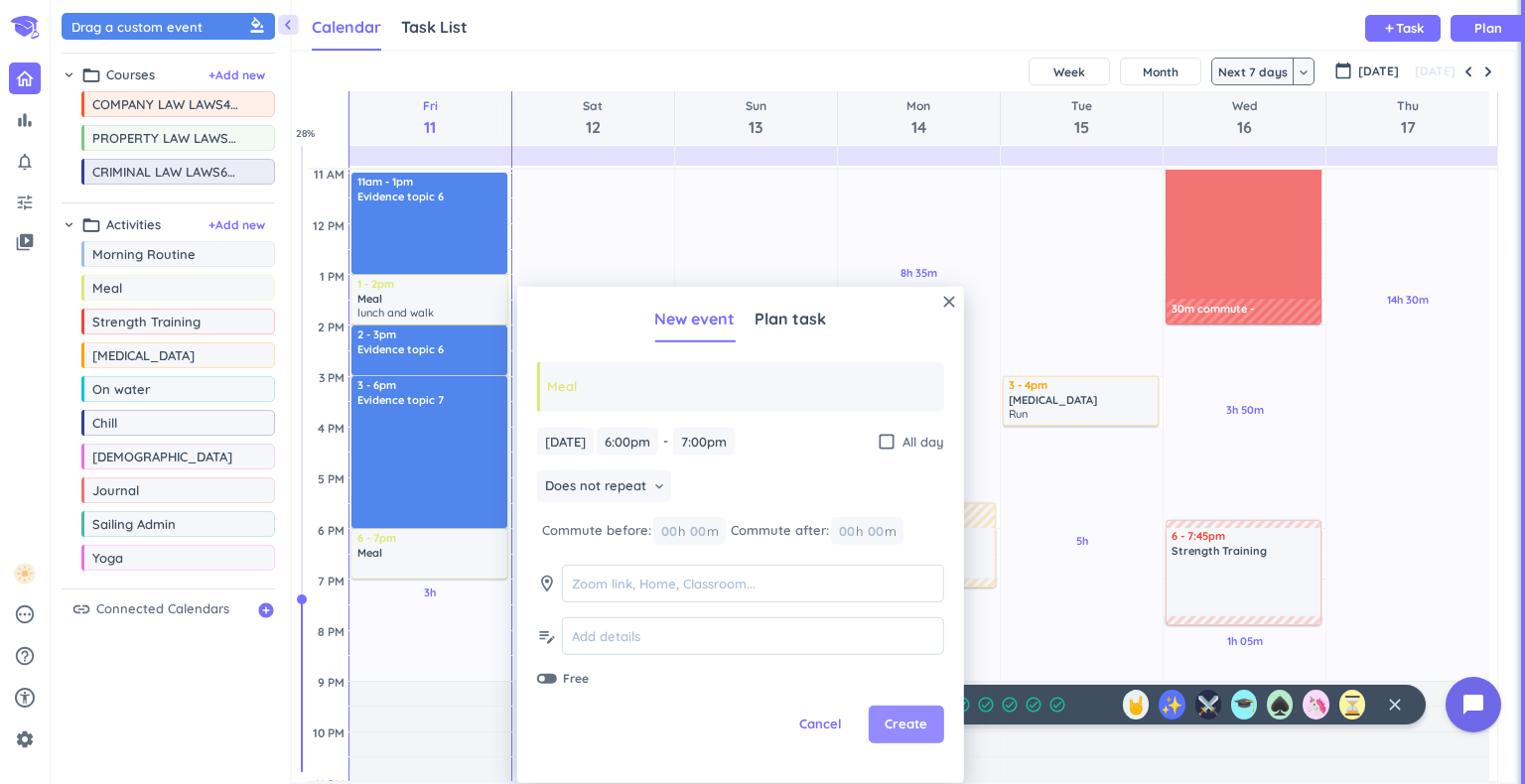 click on "Create" at bounding box center [905, 724] 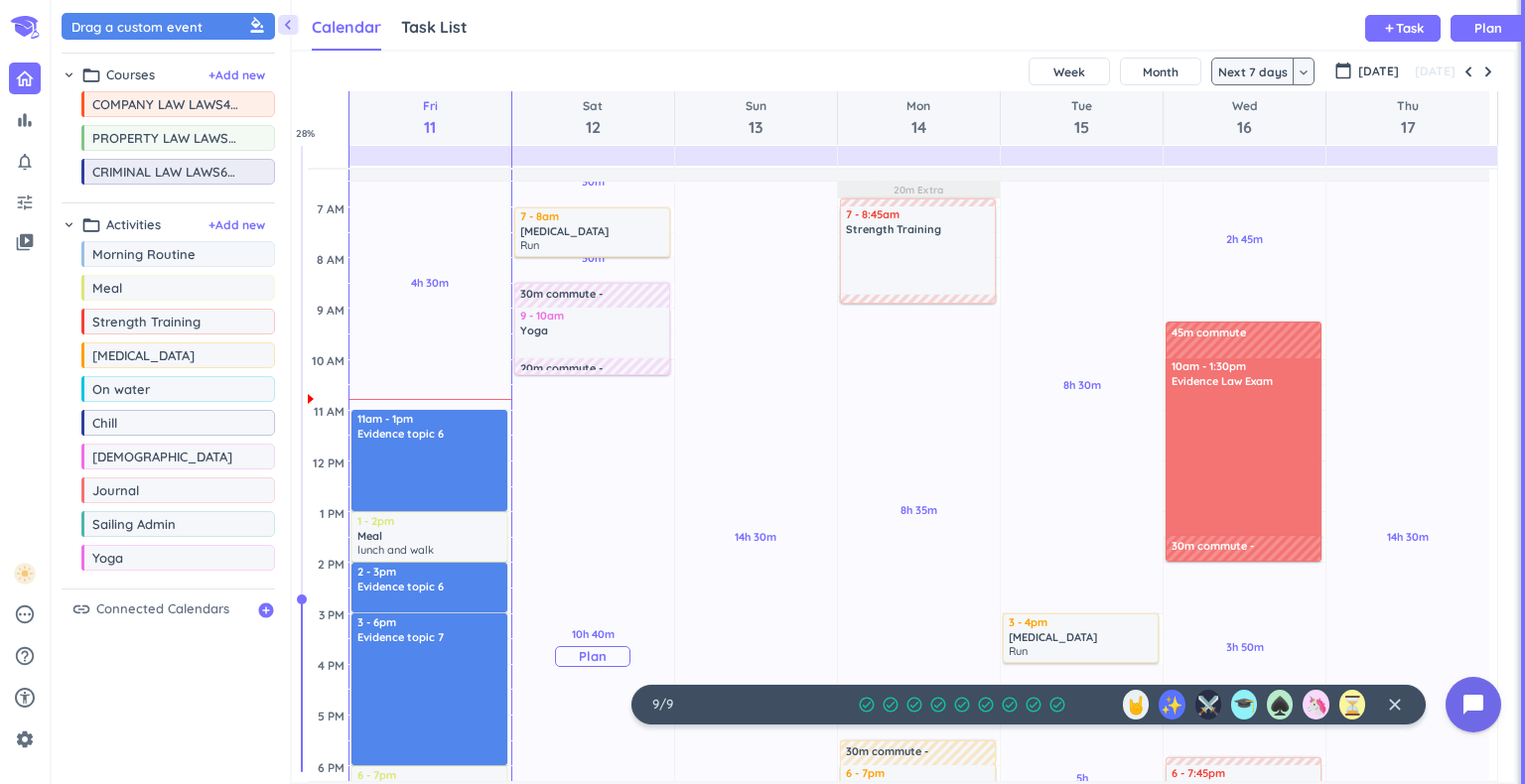 scroll, scrollTop: 117, scrollLeft: 0, axis: vertical 